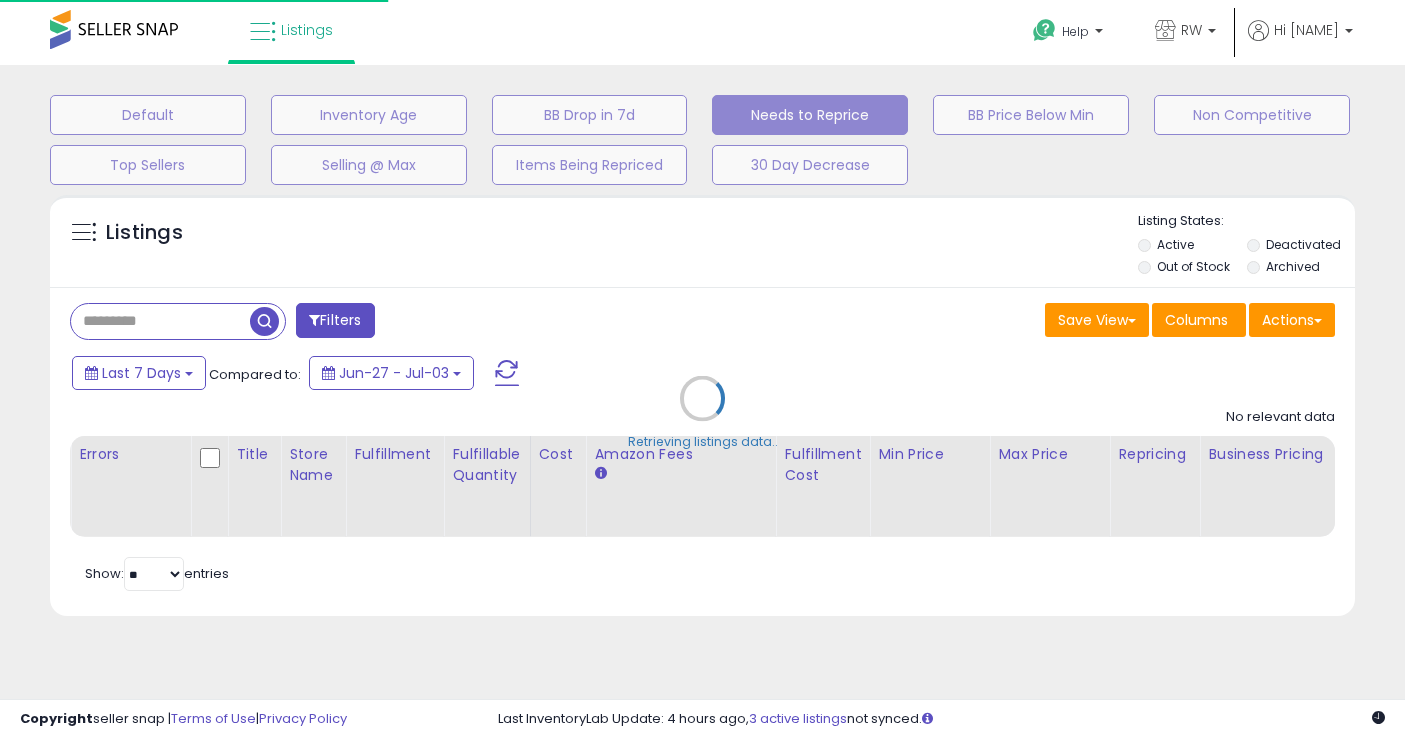 scroll, scrollTop: 155, scrollLeft: 0, axis: vertical 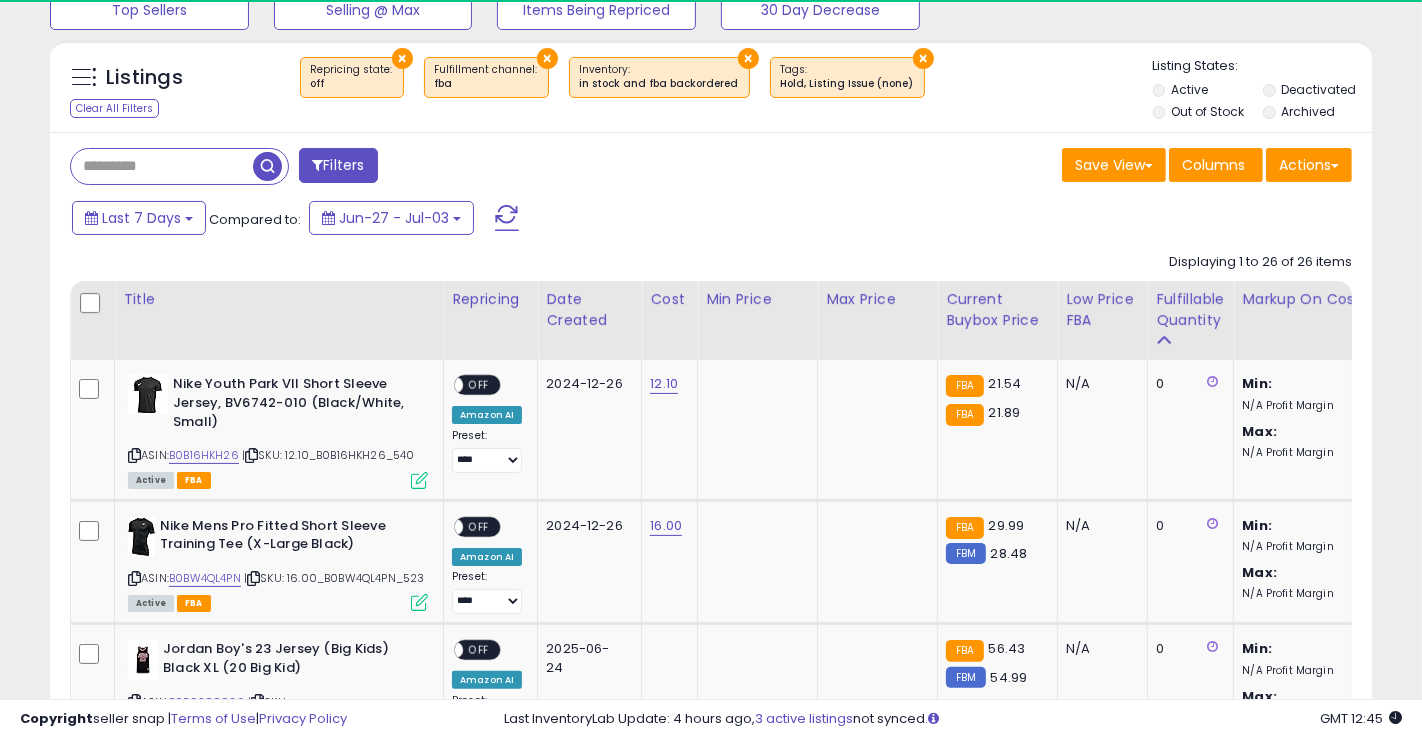 select on "**" 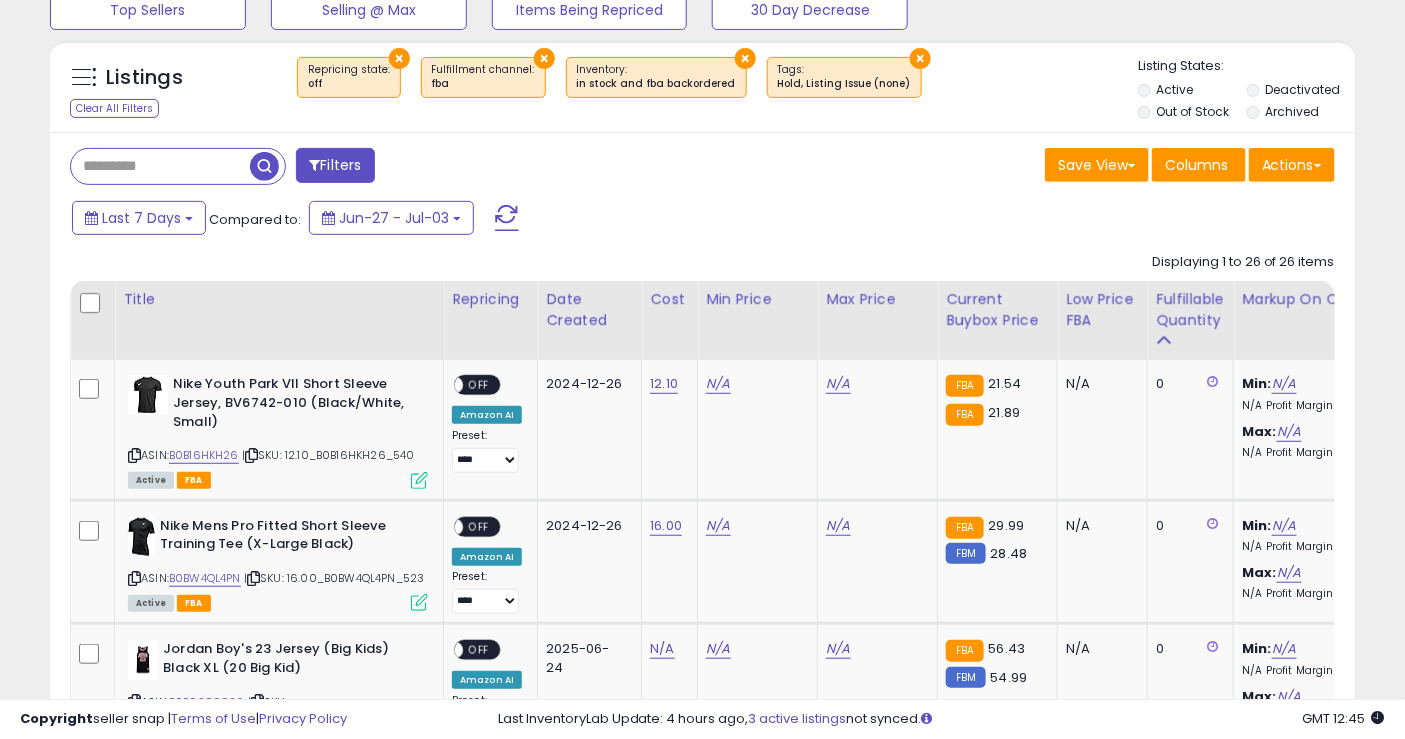click at bounding box center (507, 218) 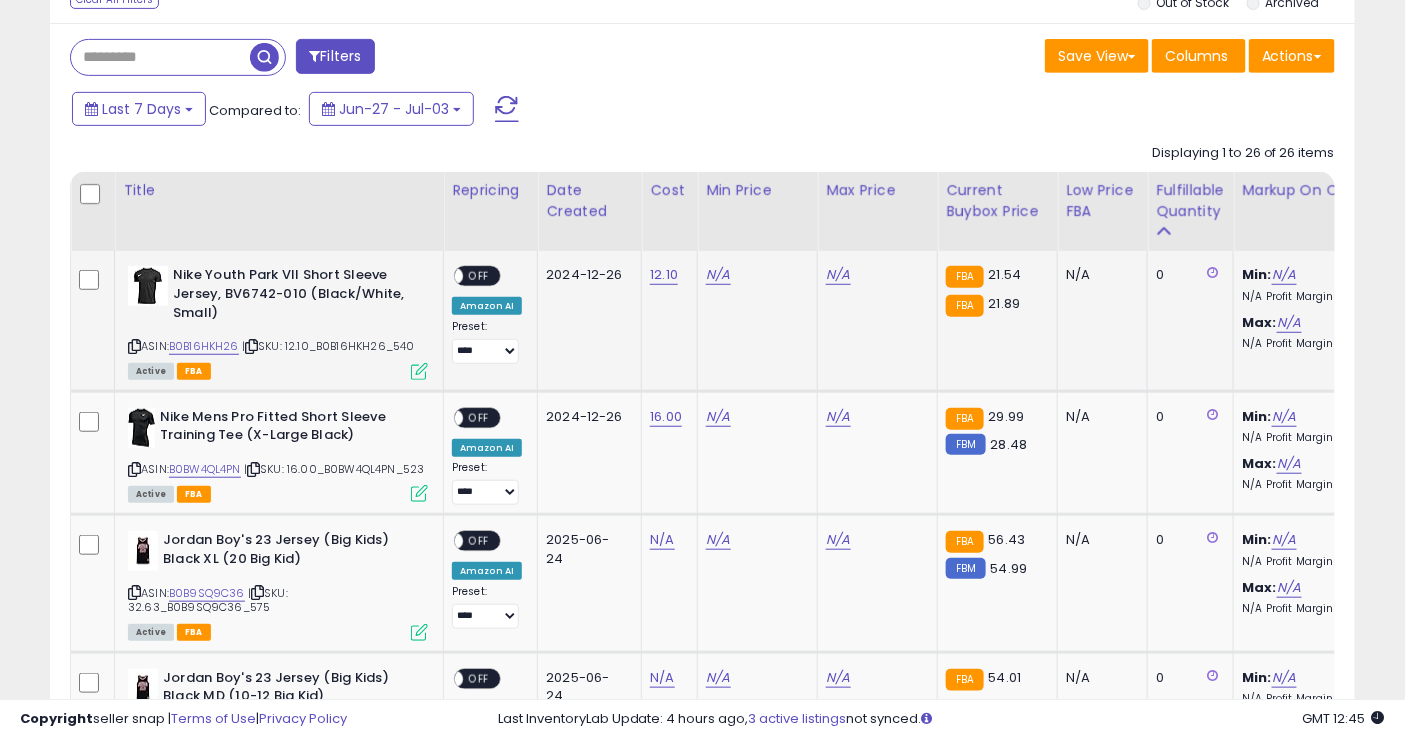 scroll, scrollTop: 266, scrollLeft: 0, axis: vertical 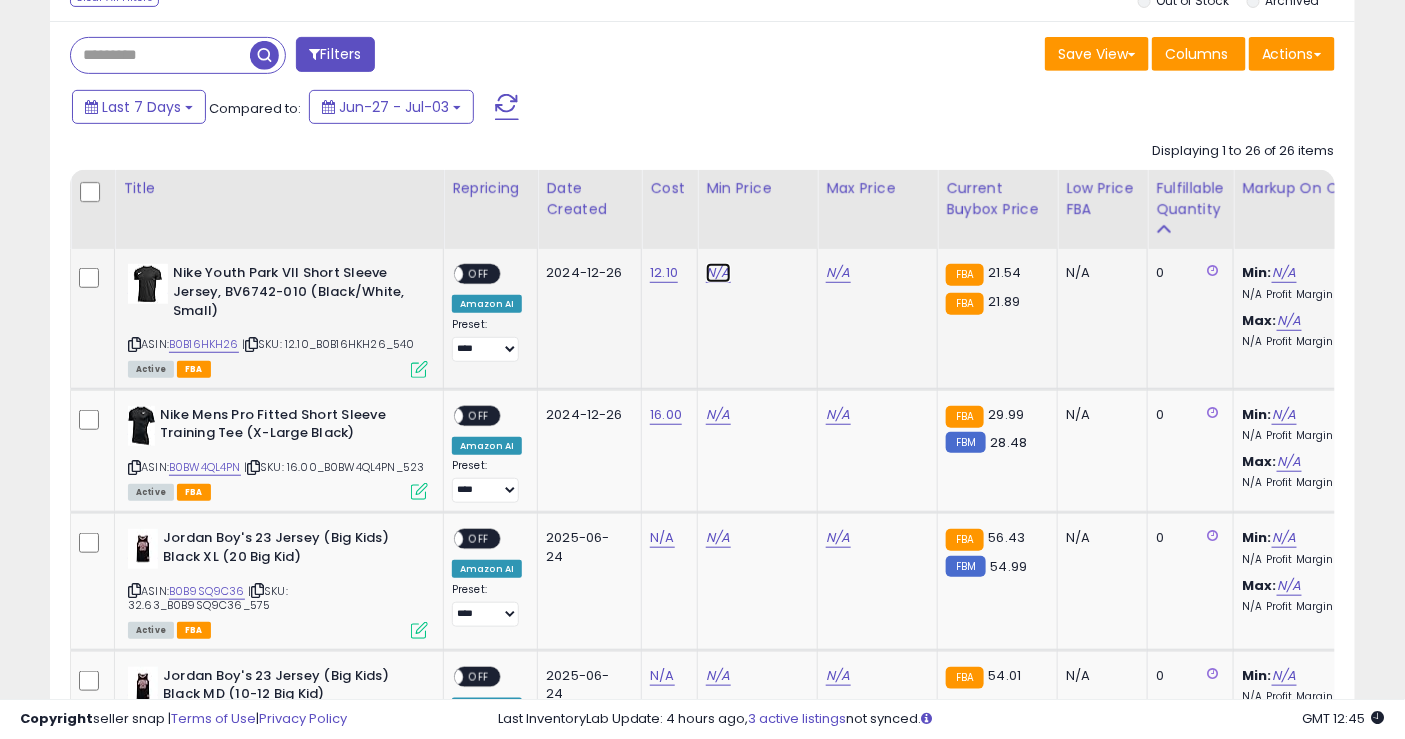 click on "N/A" at bounding box center [718, 273] 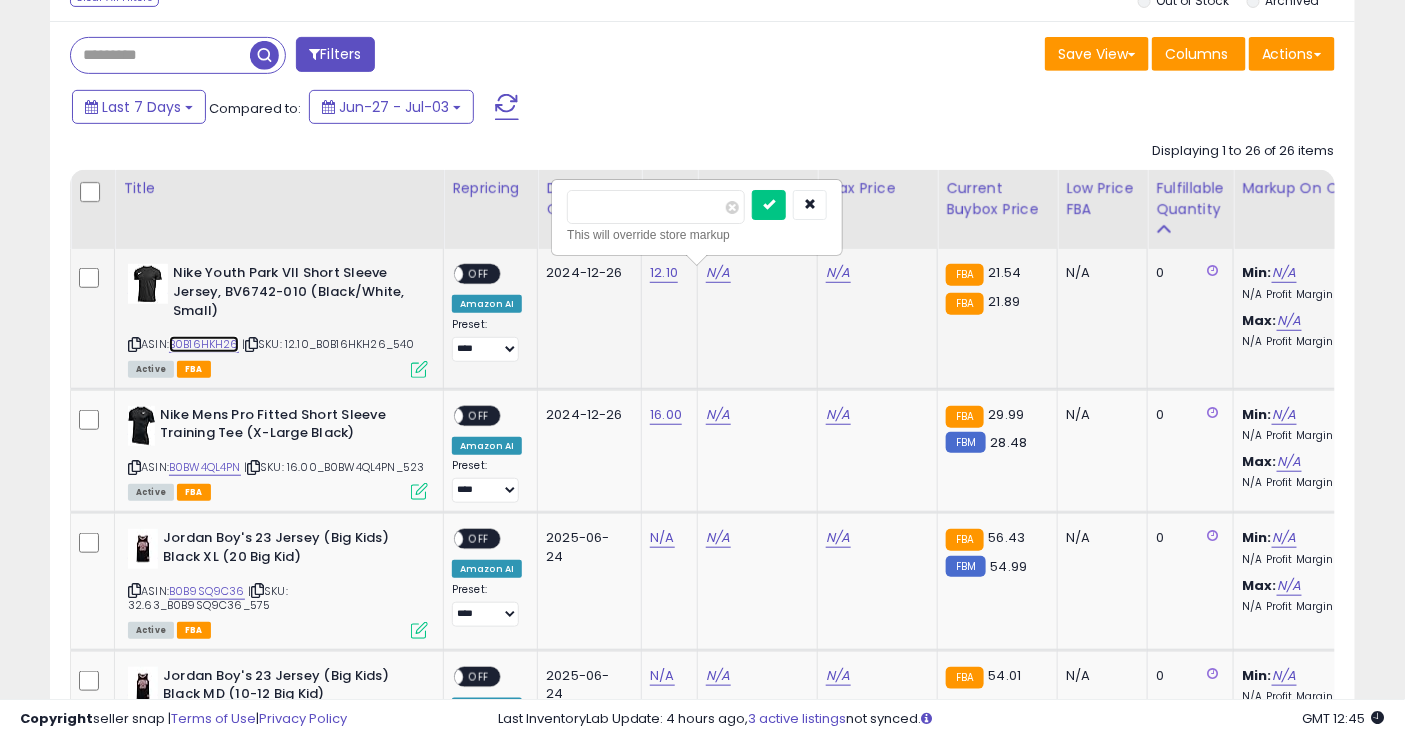 click on "B0B16HKH26" at bounding box center [204, 344] 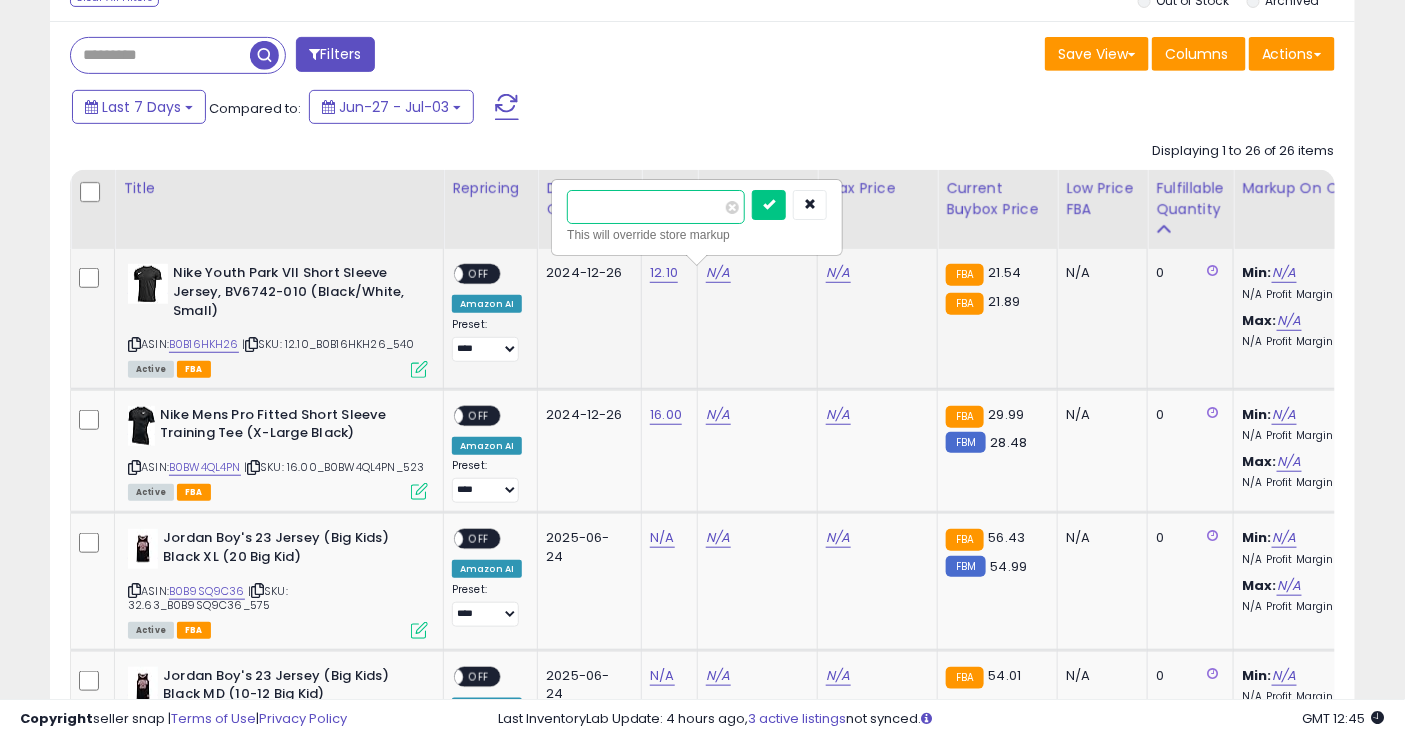 click at bounding box center [656, 207] 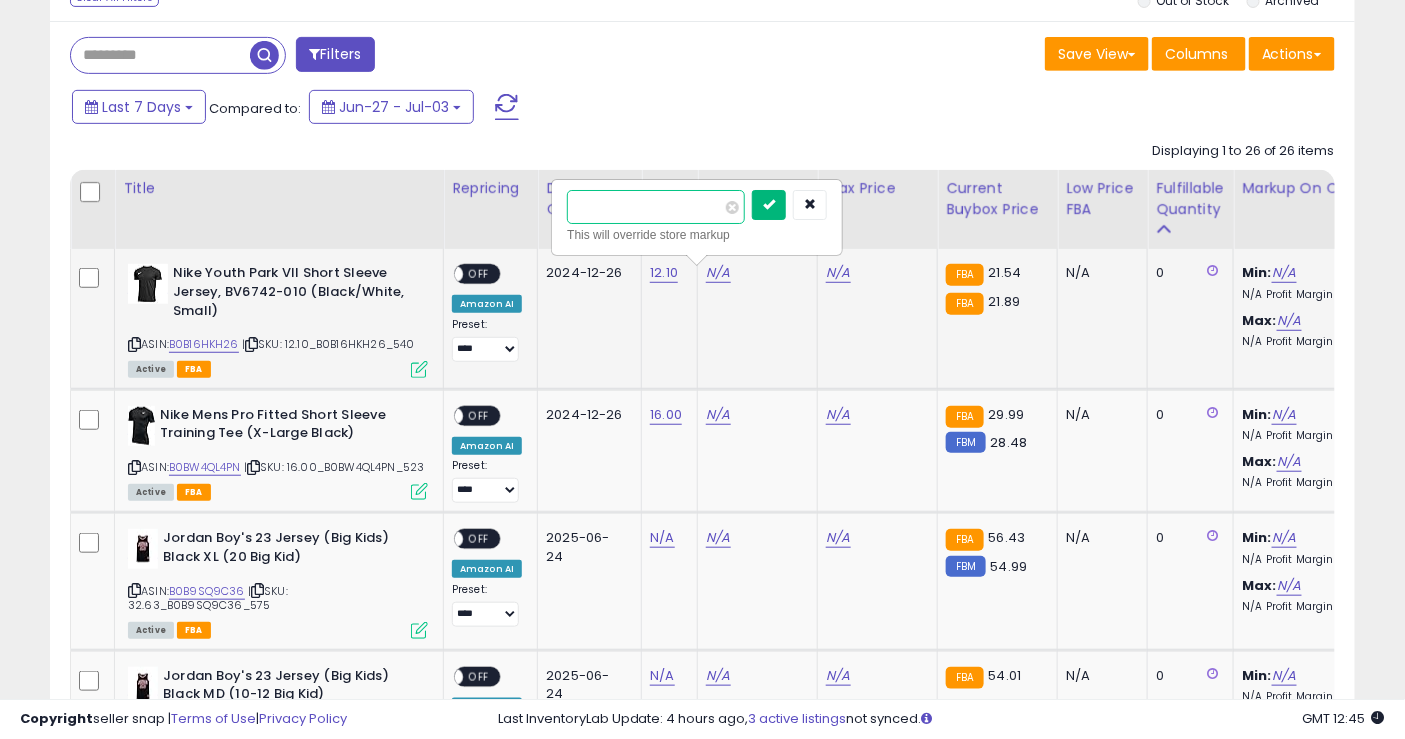 type on "*****" 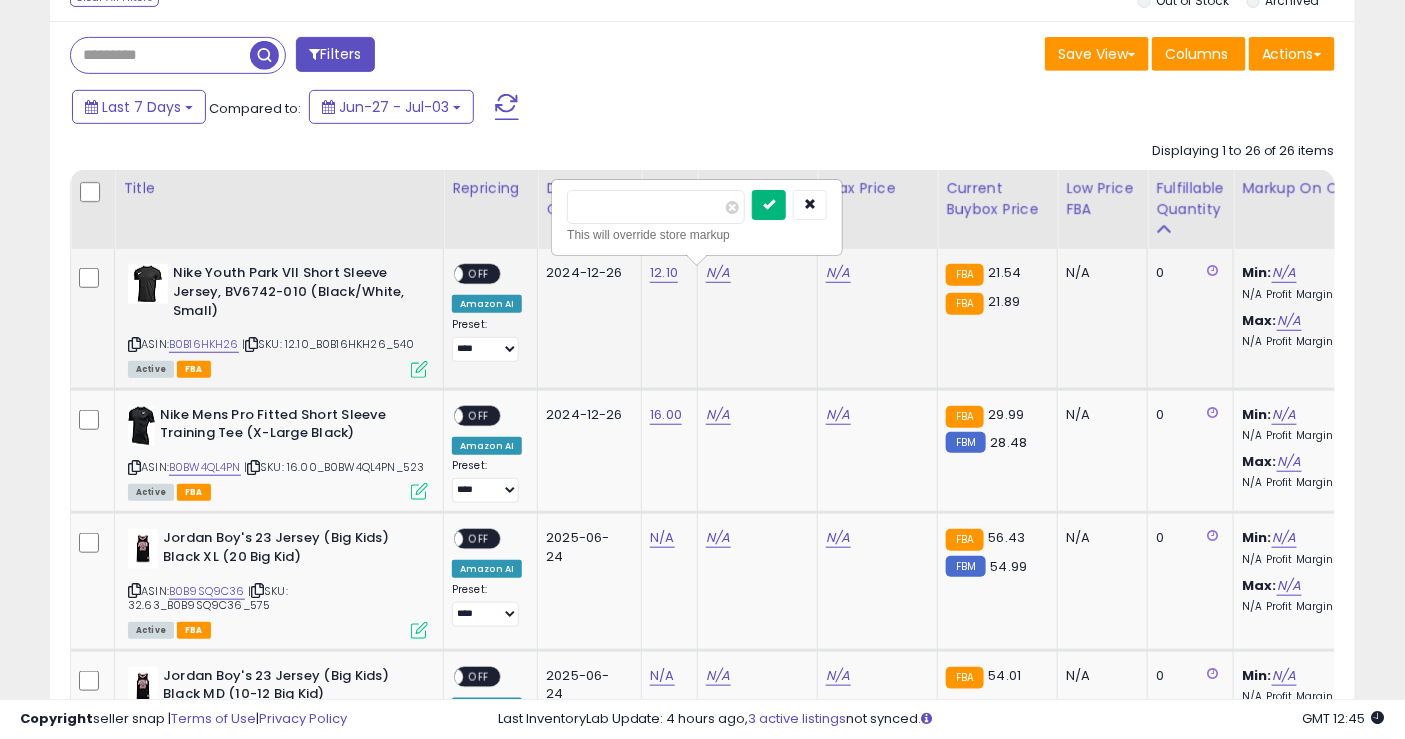 click at bounding box center [769, 204] 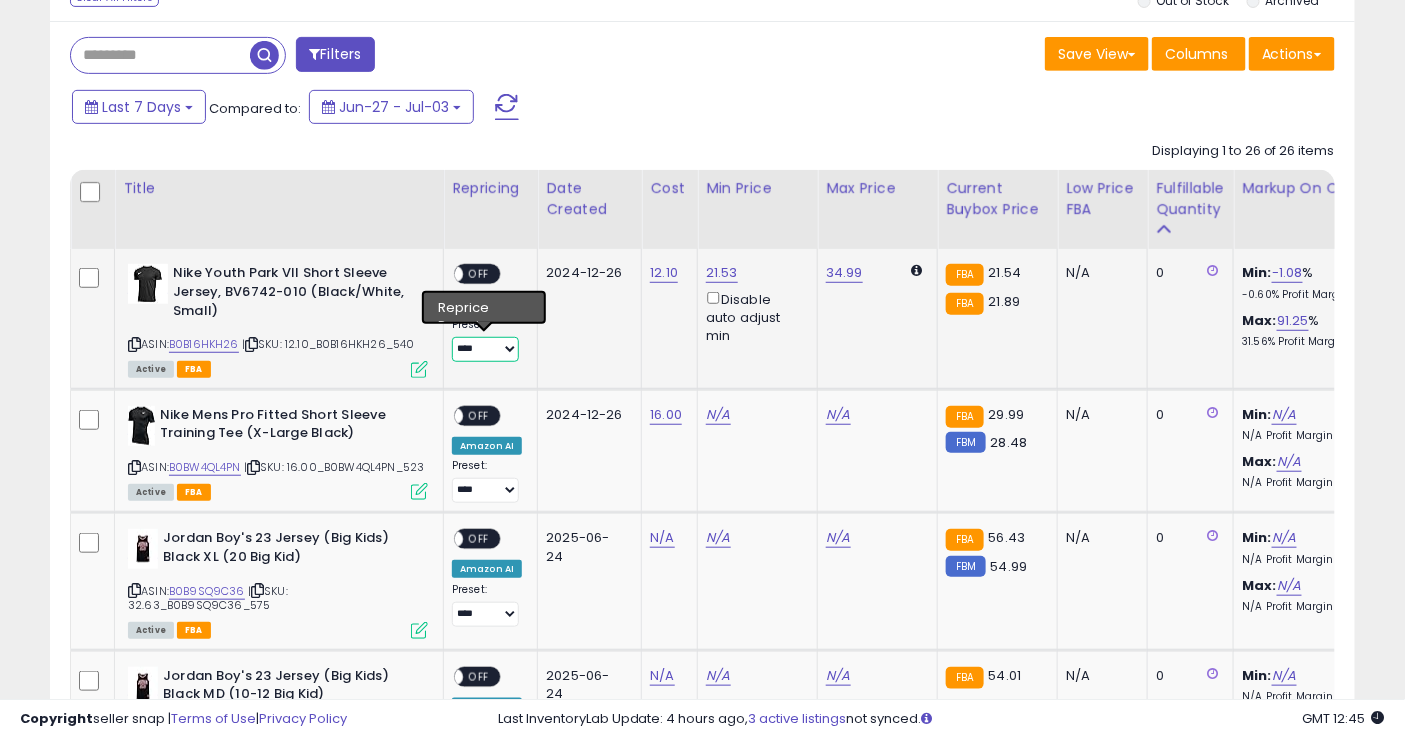 drag, startPoint x: 508, startPoint y: 343, endPoint x: 515, endPoint y: 361, distance: 19.313208 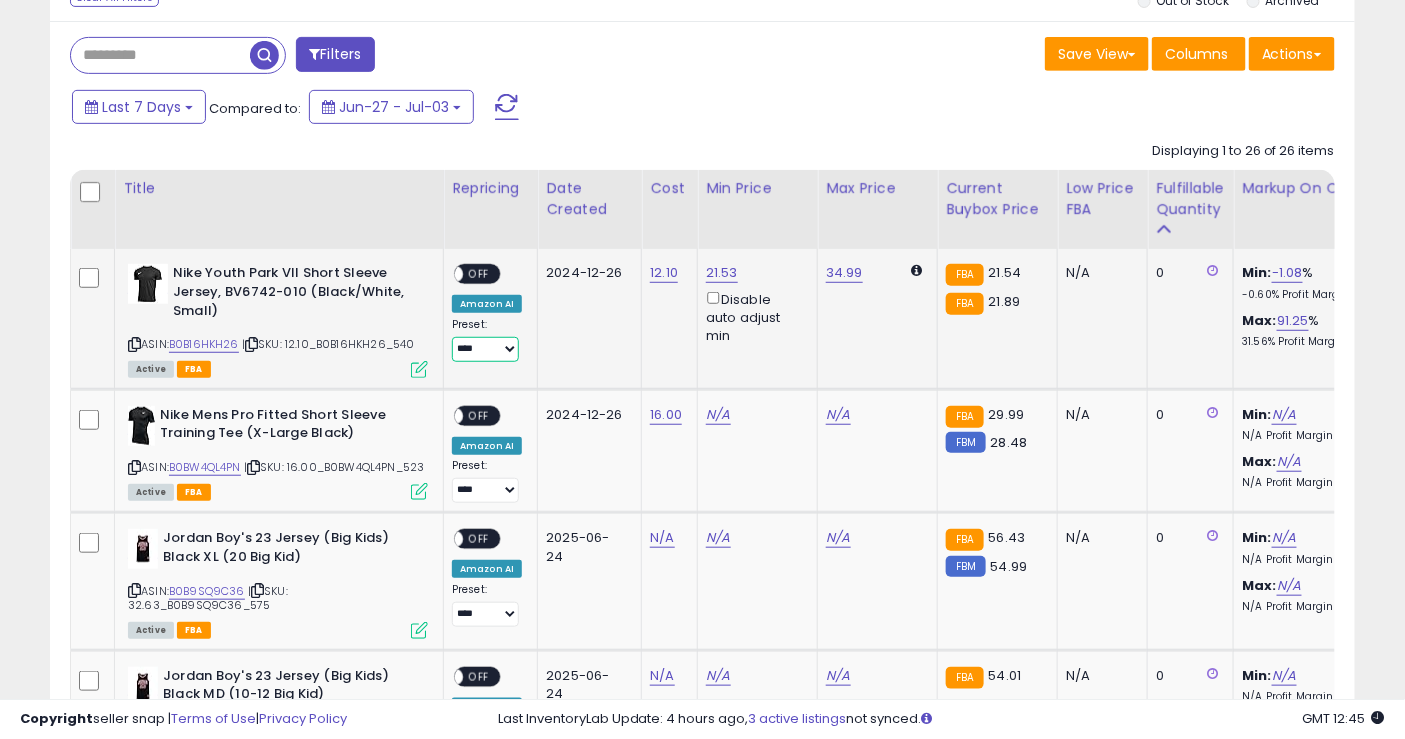 select on "**********" 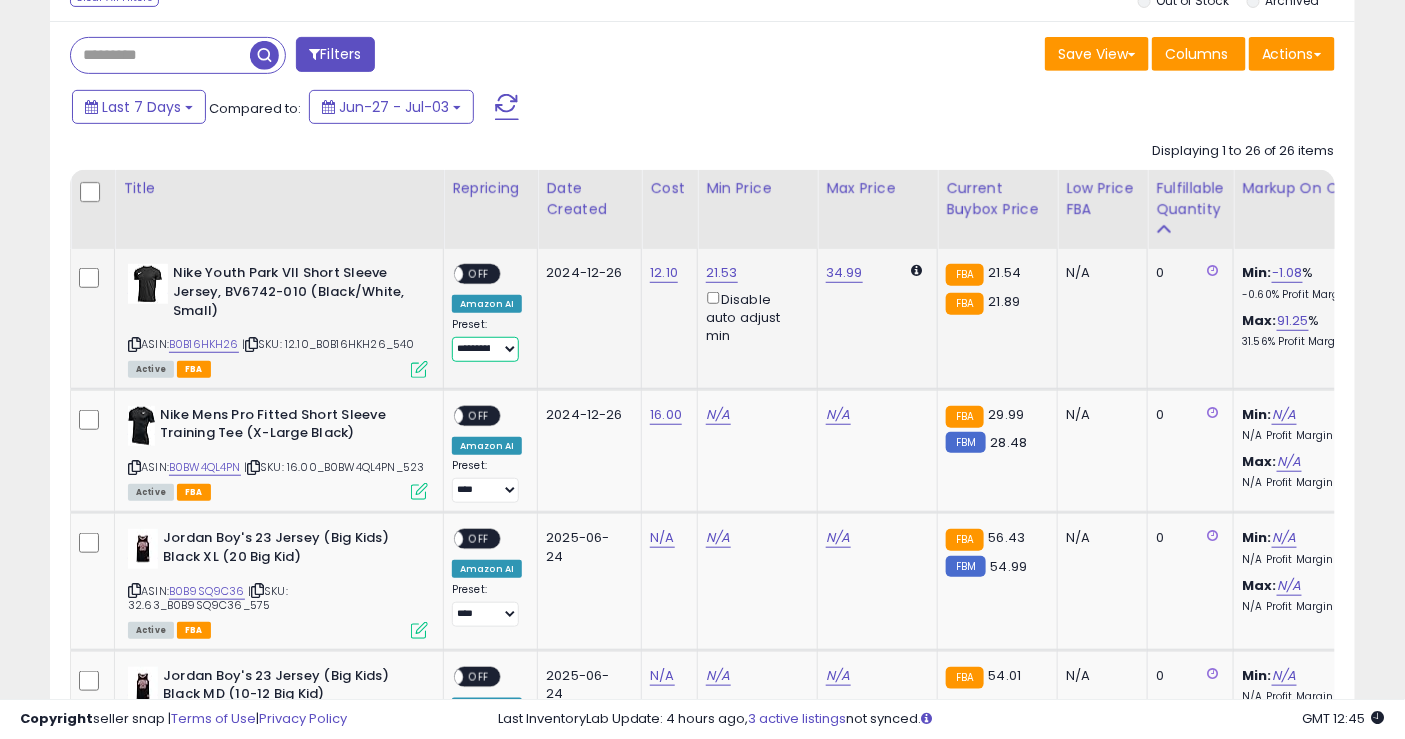 click on "**********" at bounding box center (485, 349) 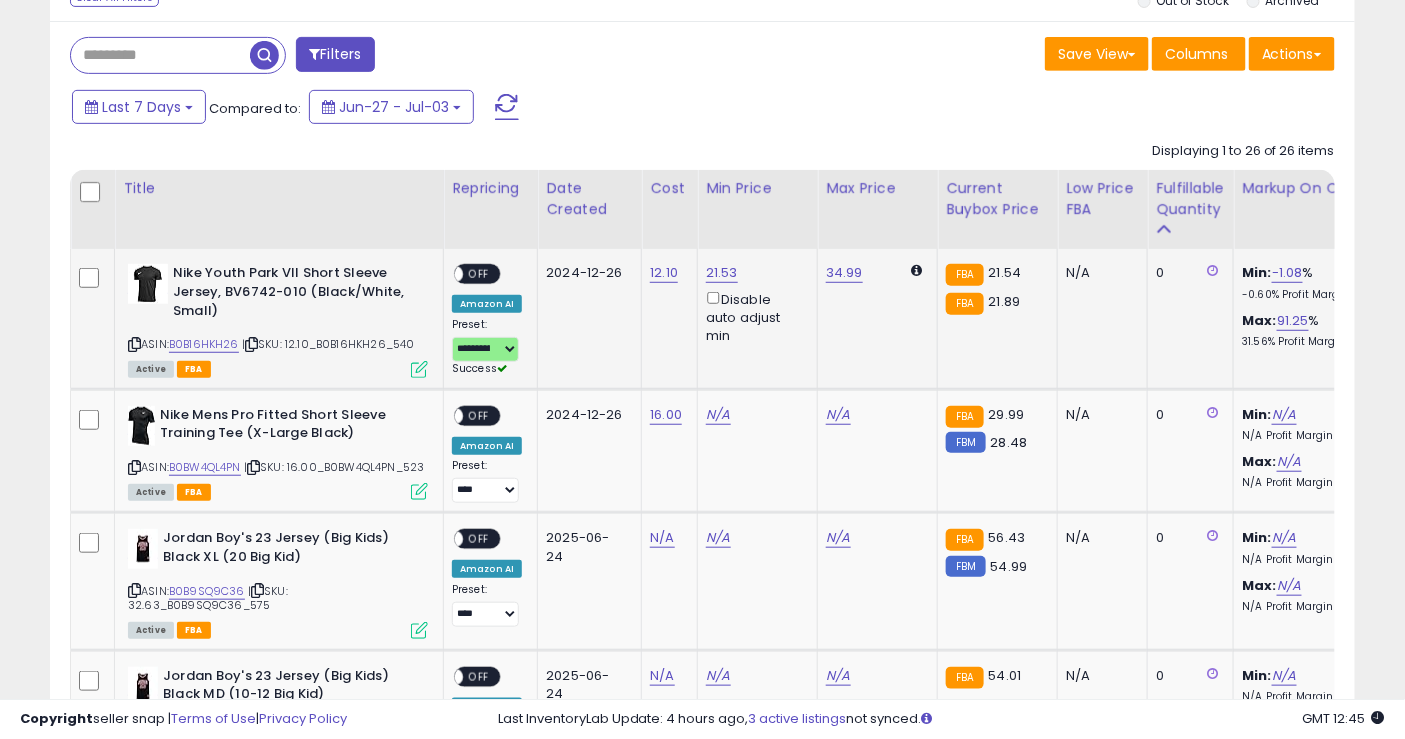click on "ON   OFF" at bounding box center (477, 274) 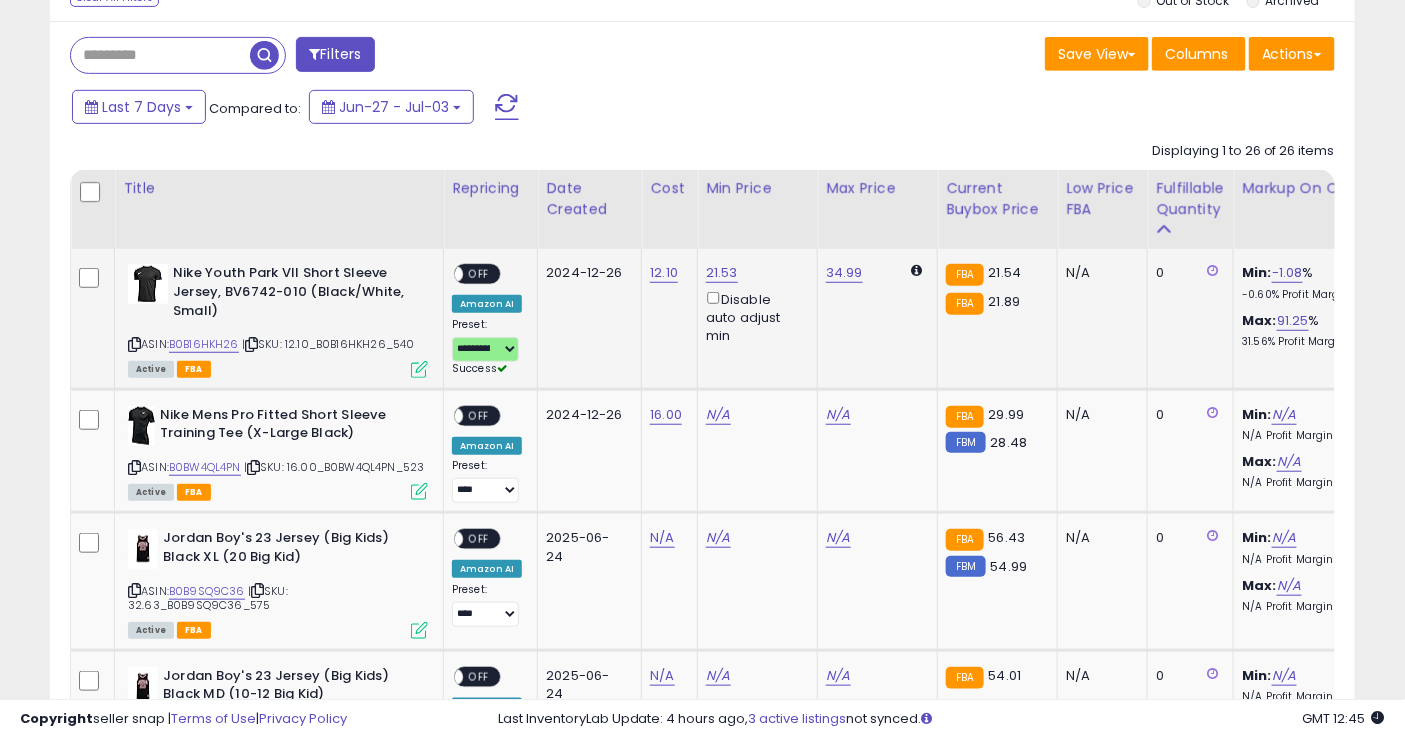 click on "**********" at bounding box center [487, 320] 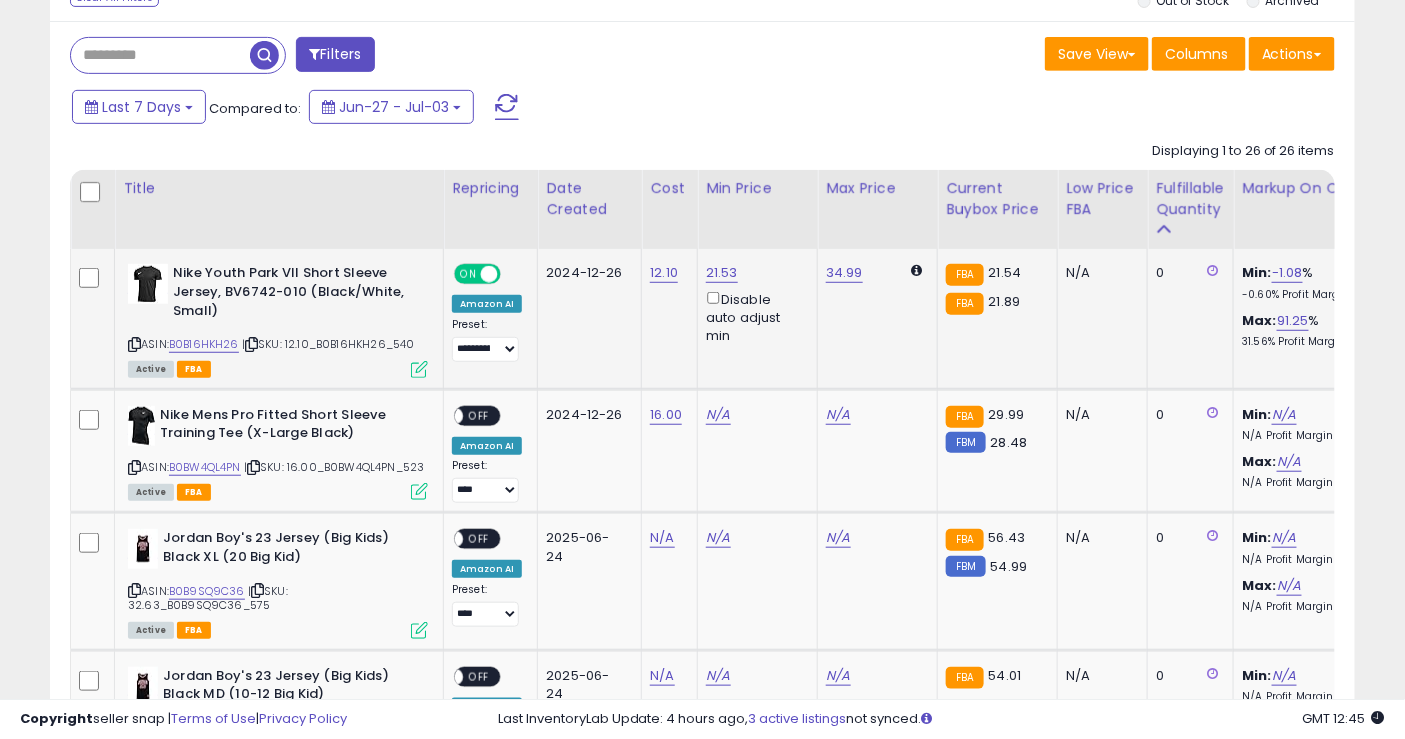 scroll, scrollTop: 377, scrollLeft: 0, axis: vertical 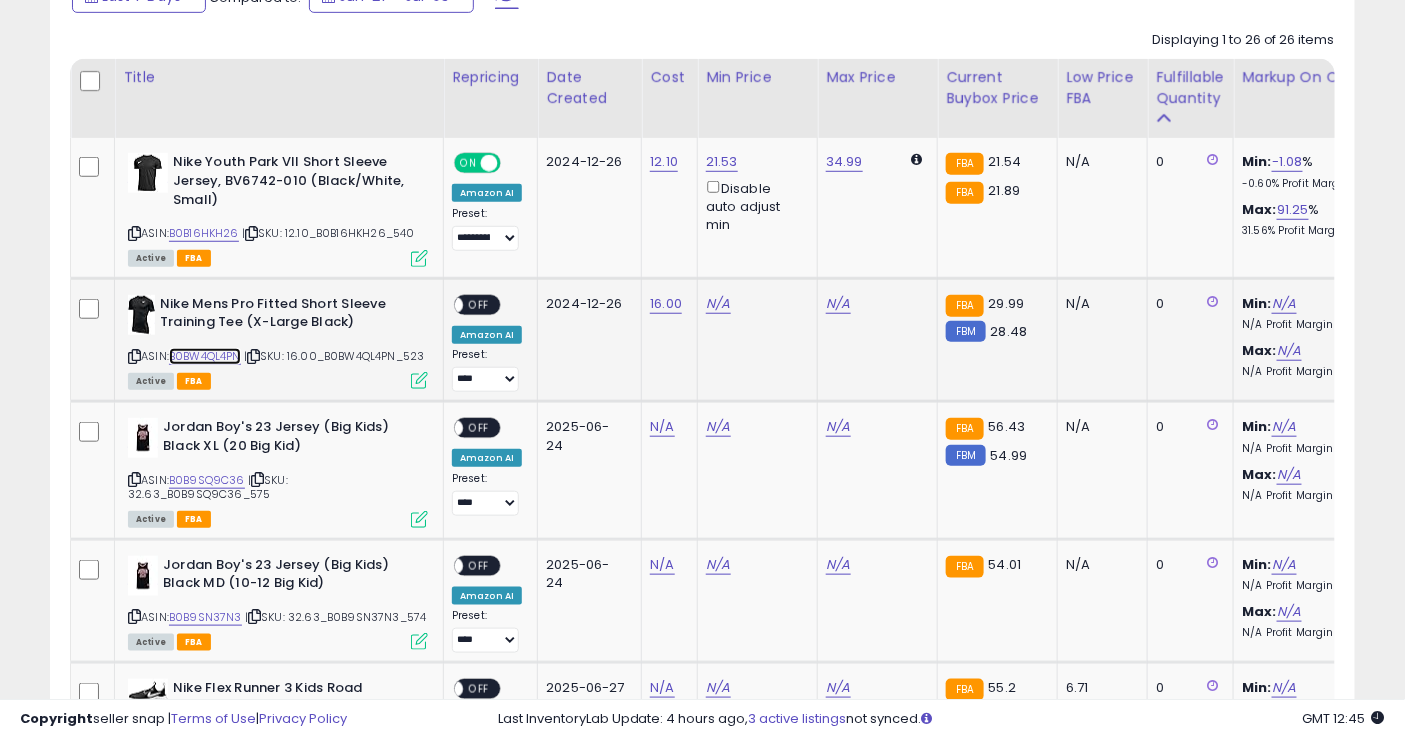 click on "B0BW4QL4PN" at bounding box center [205, 356] 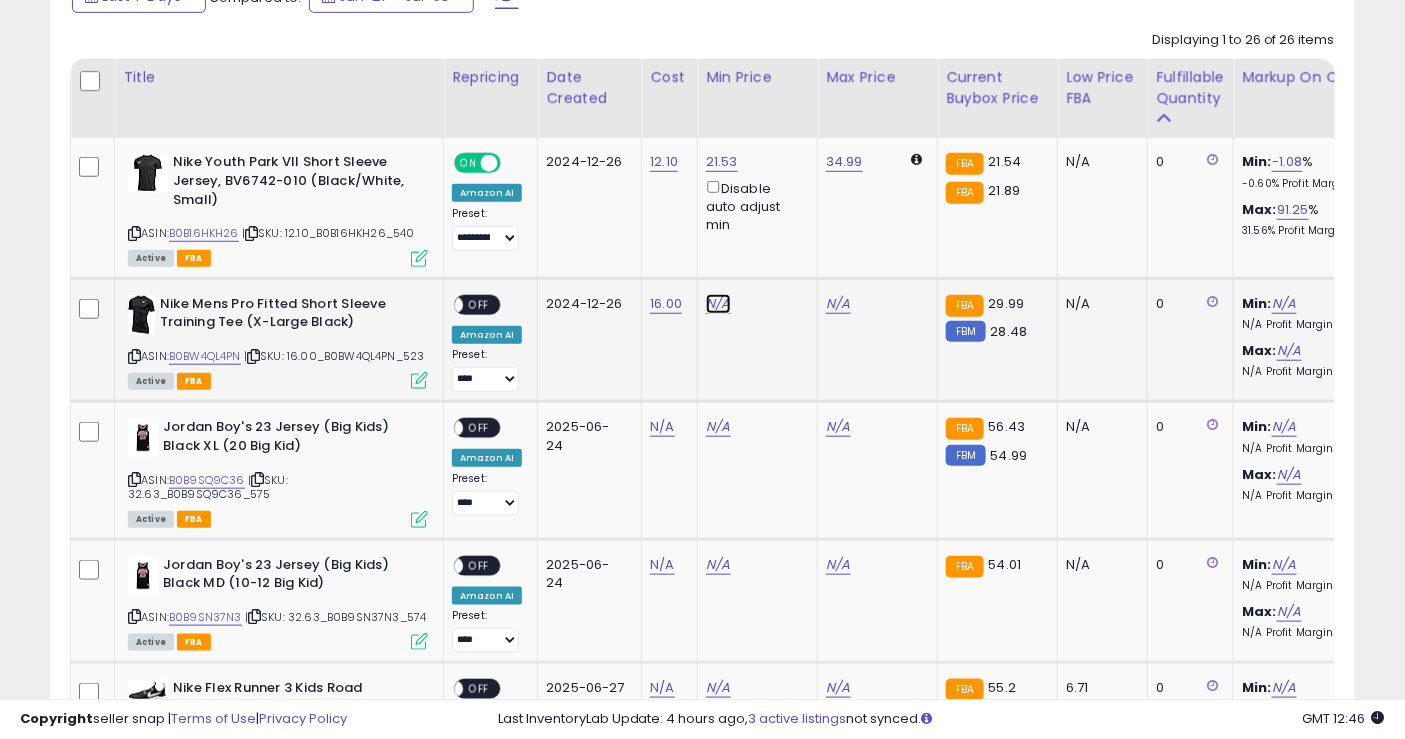 click on "N/A" at bounding box center [718, 304] 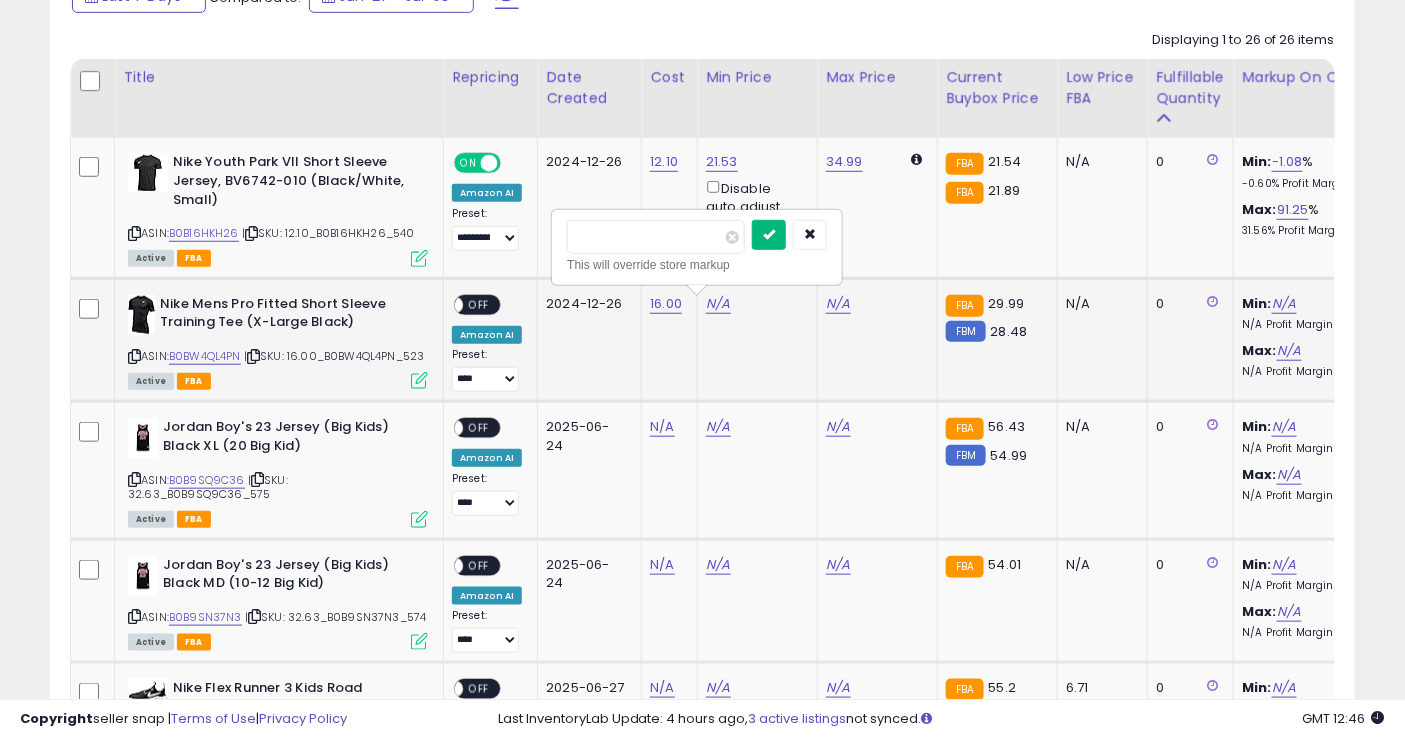 type on "*****" 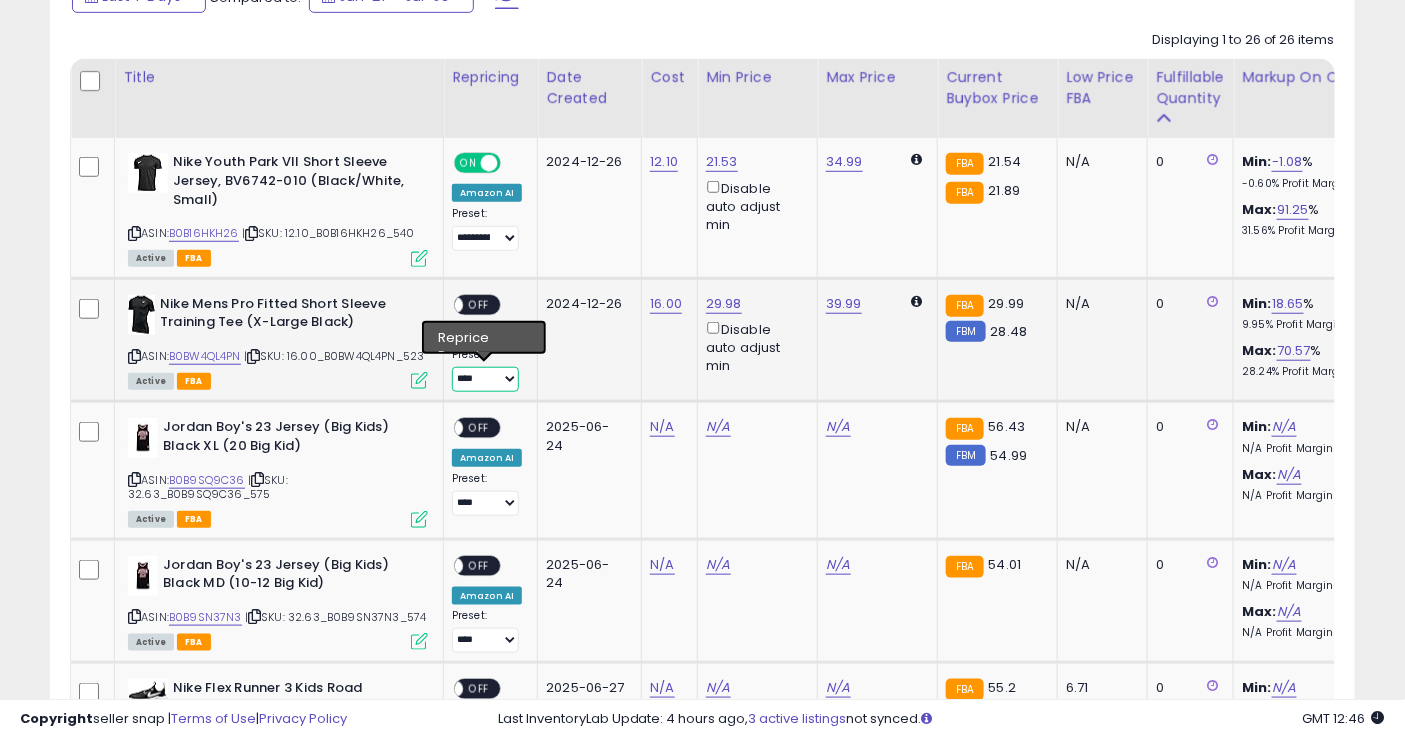 click on "**********" at bounding box center [485, 379] 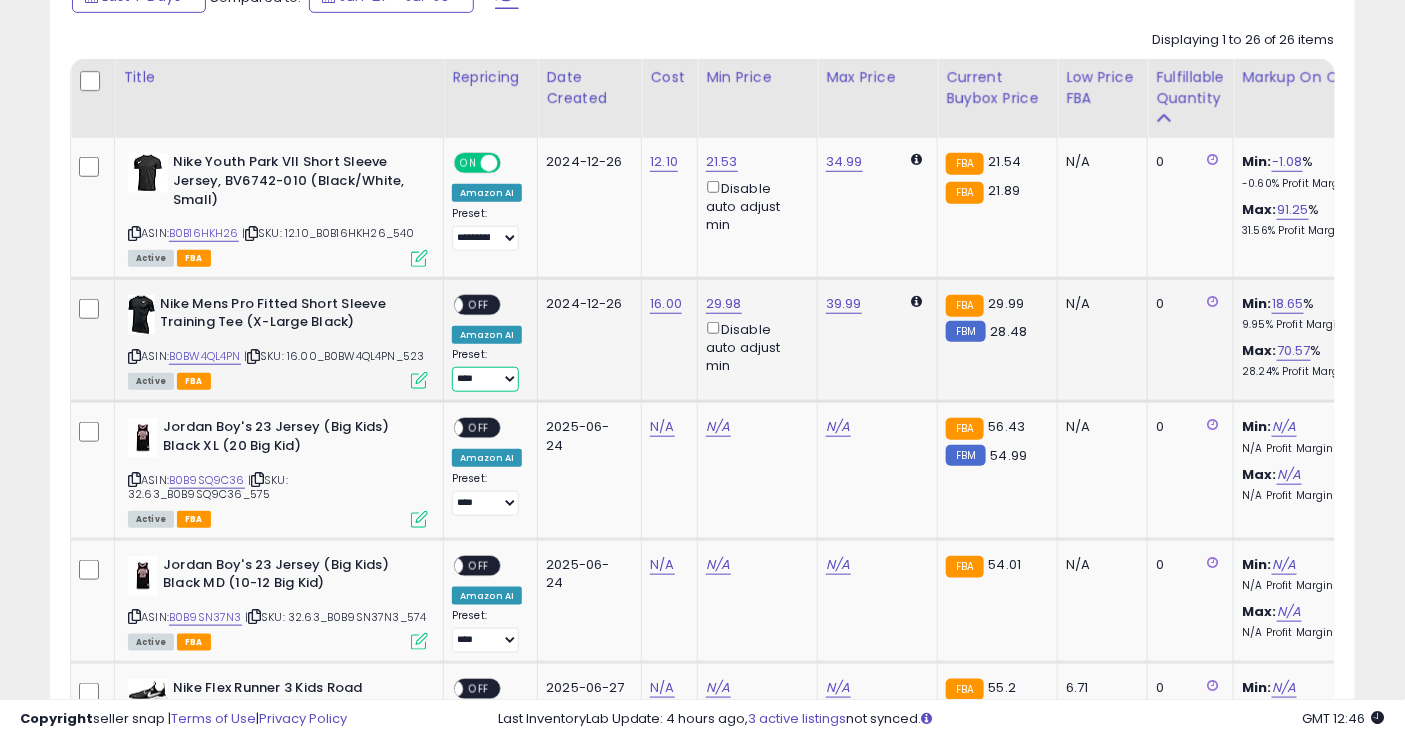 select on "**********" 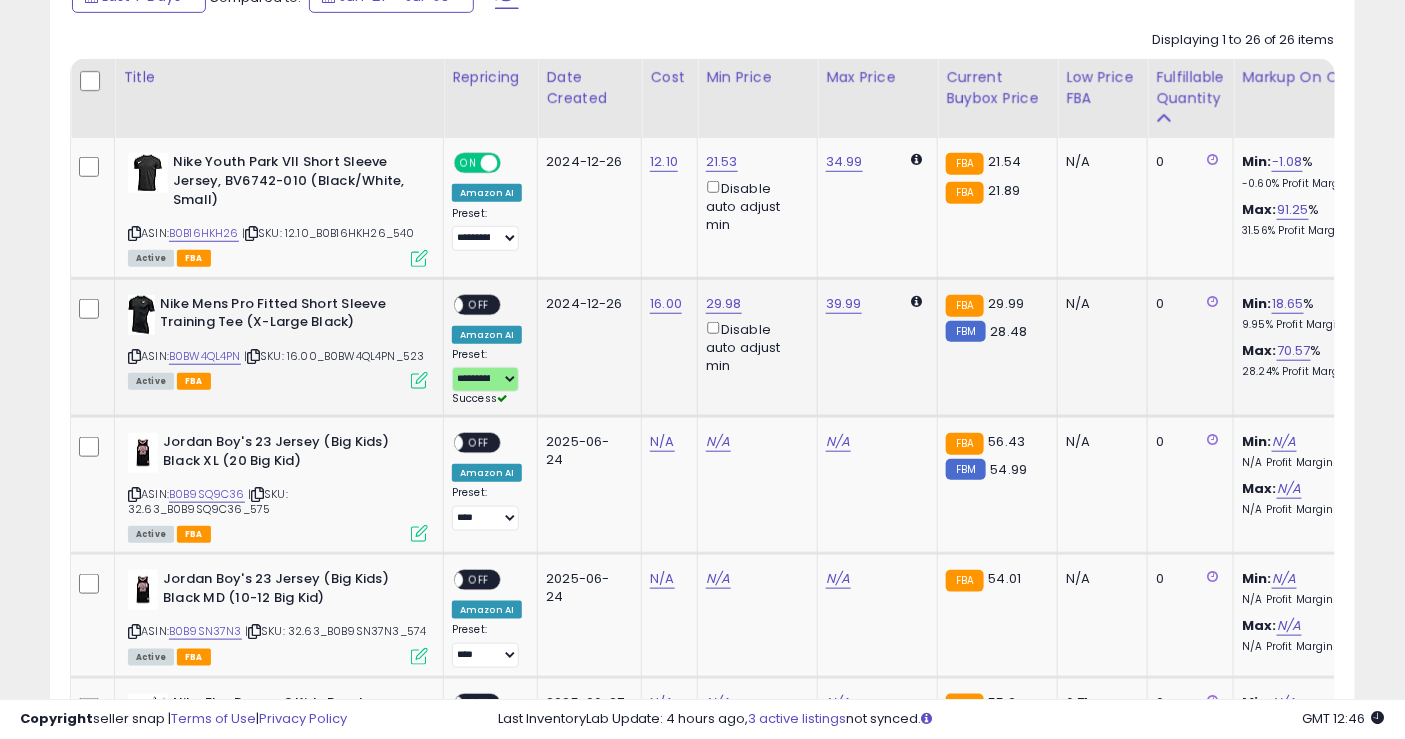 click on "ON   OFF" at bounding box center [477, 304] 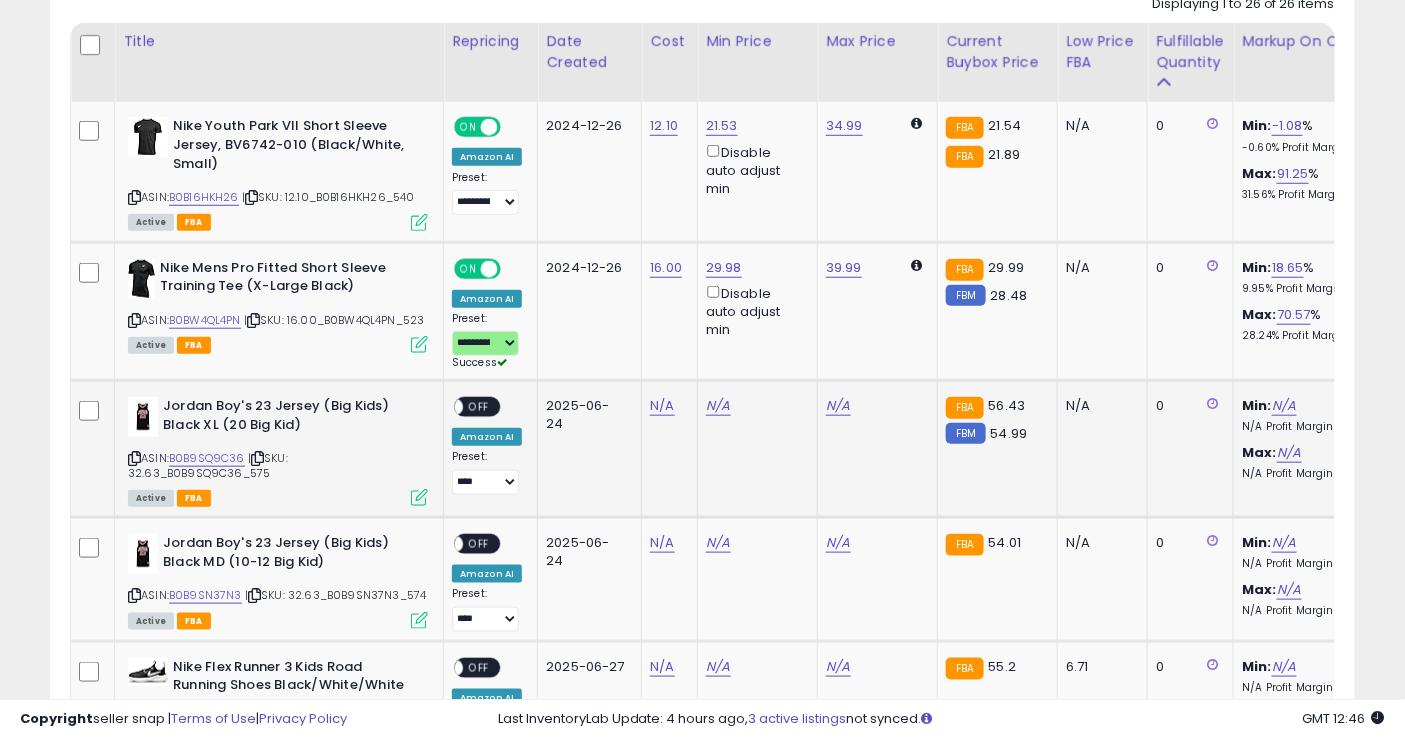 scroll, scrollTop: 488, scrollLeft: 0, axis: vertical 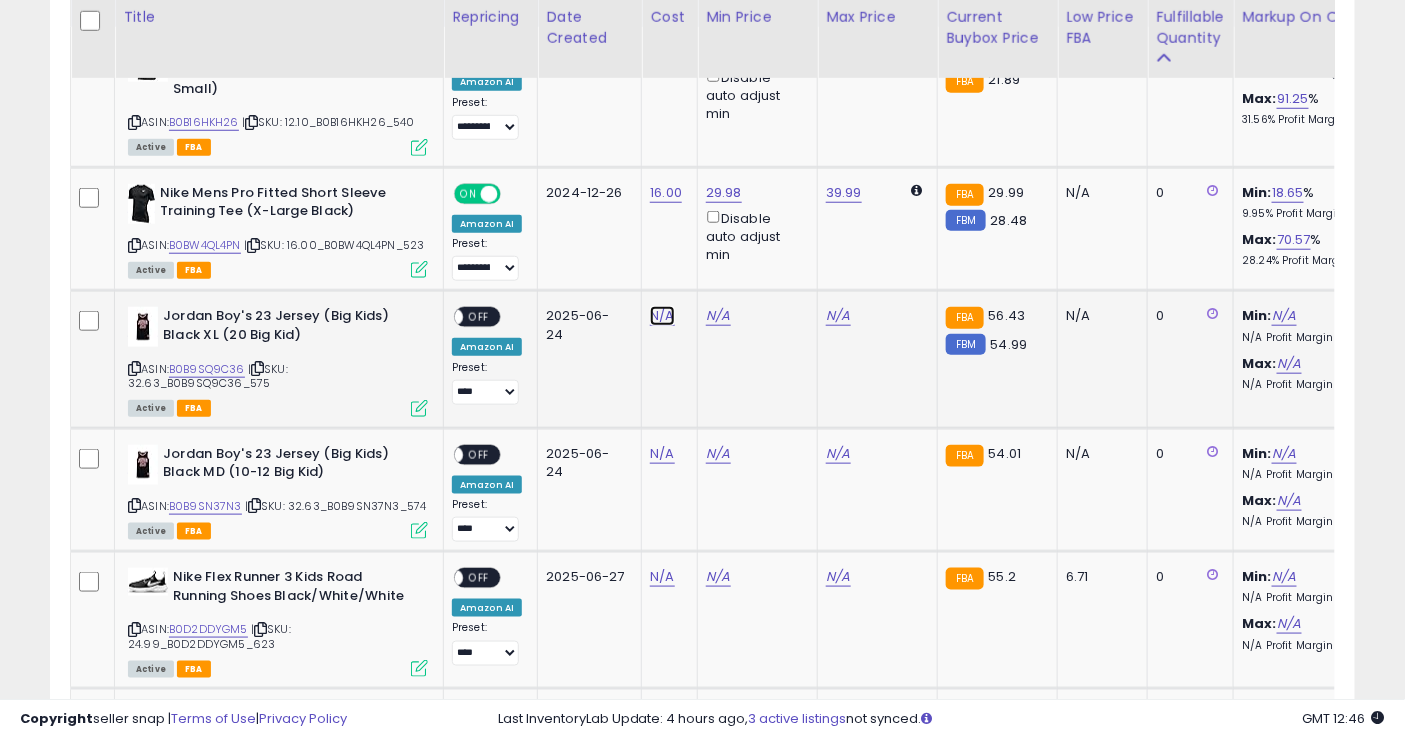 click on "N/A" at bounding box center [662, 316] 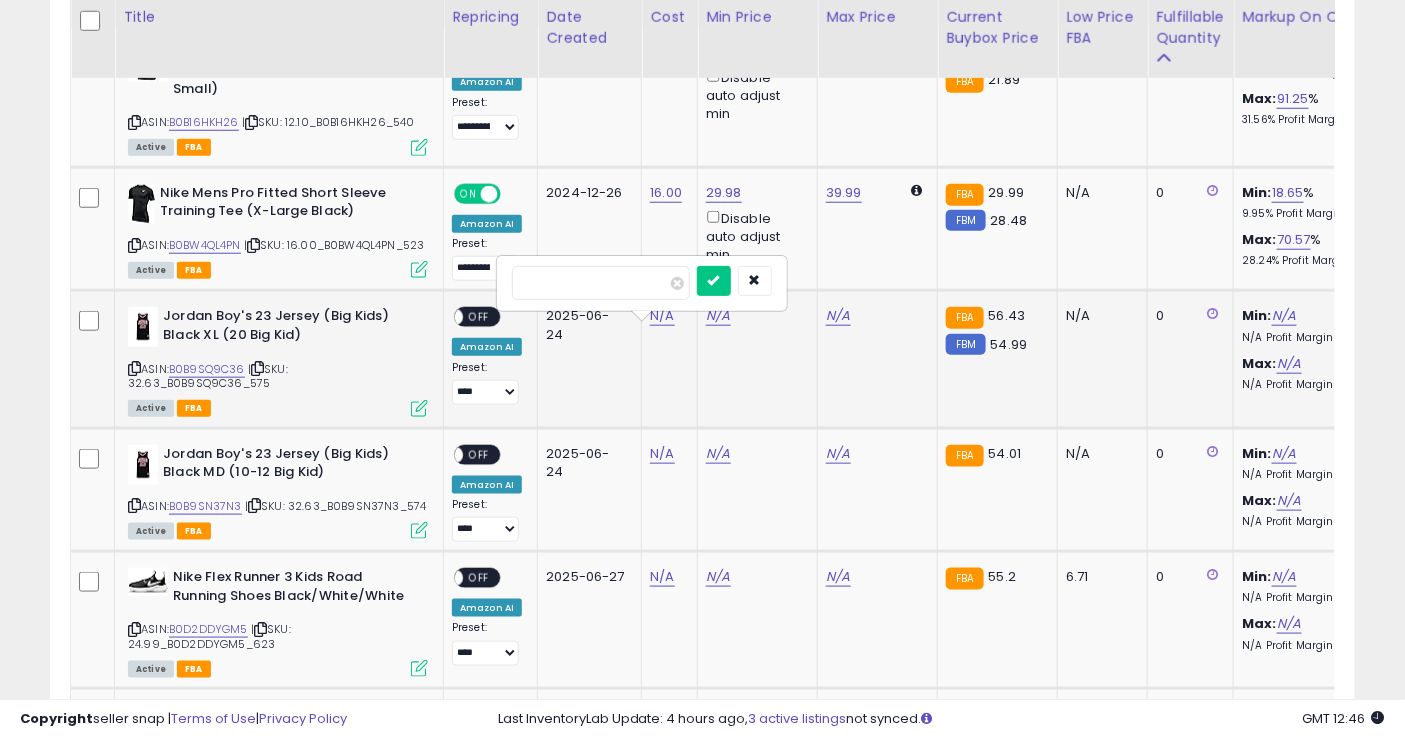 type on "*****" 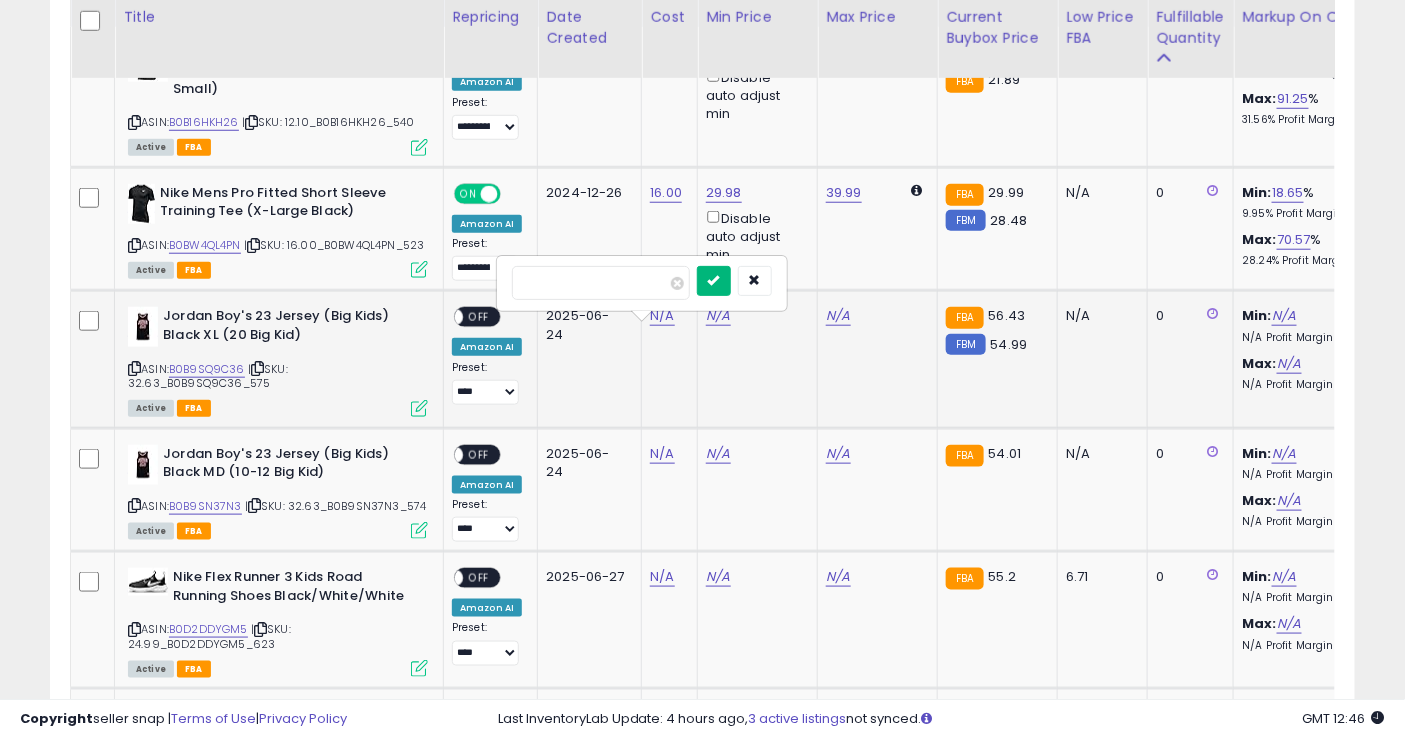 click at bounding box center (714, 281) 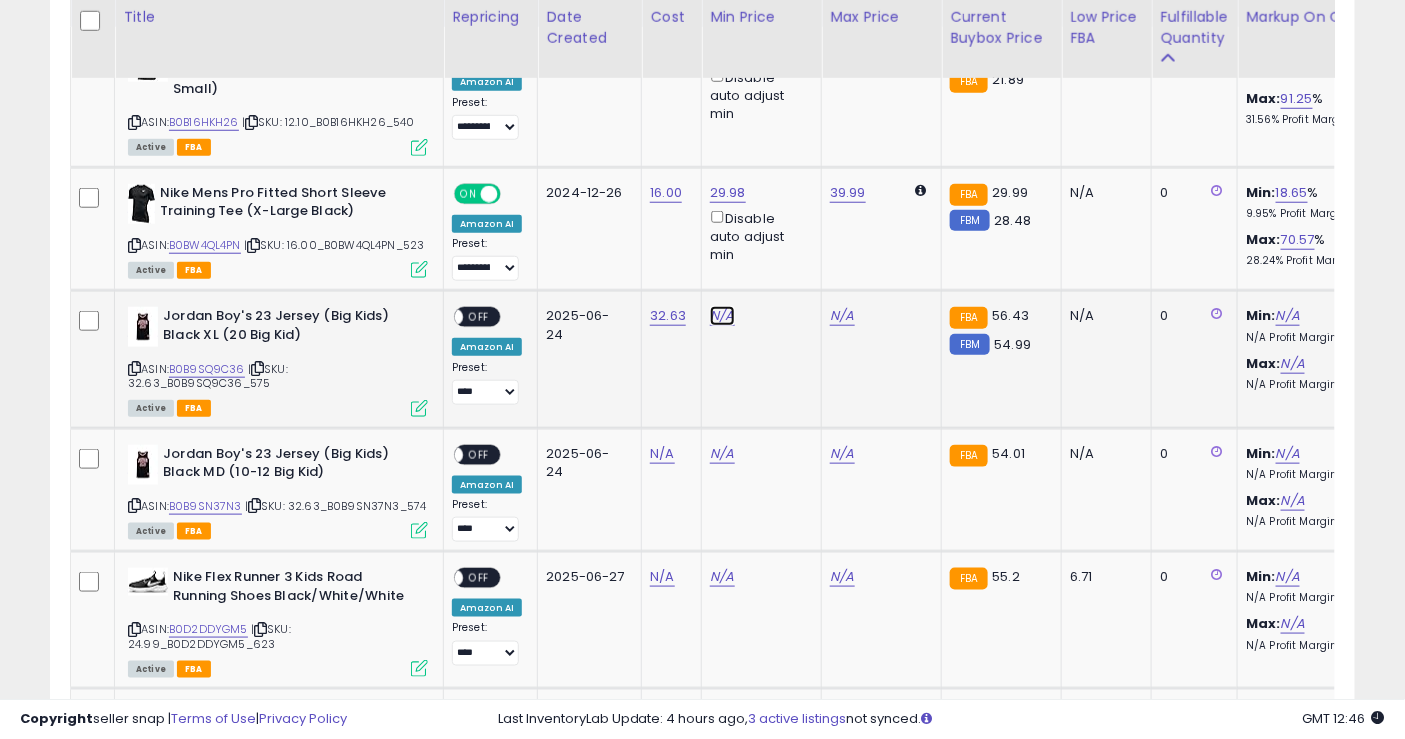 click on "N/A" at bounding box center [722, 316] 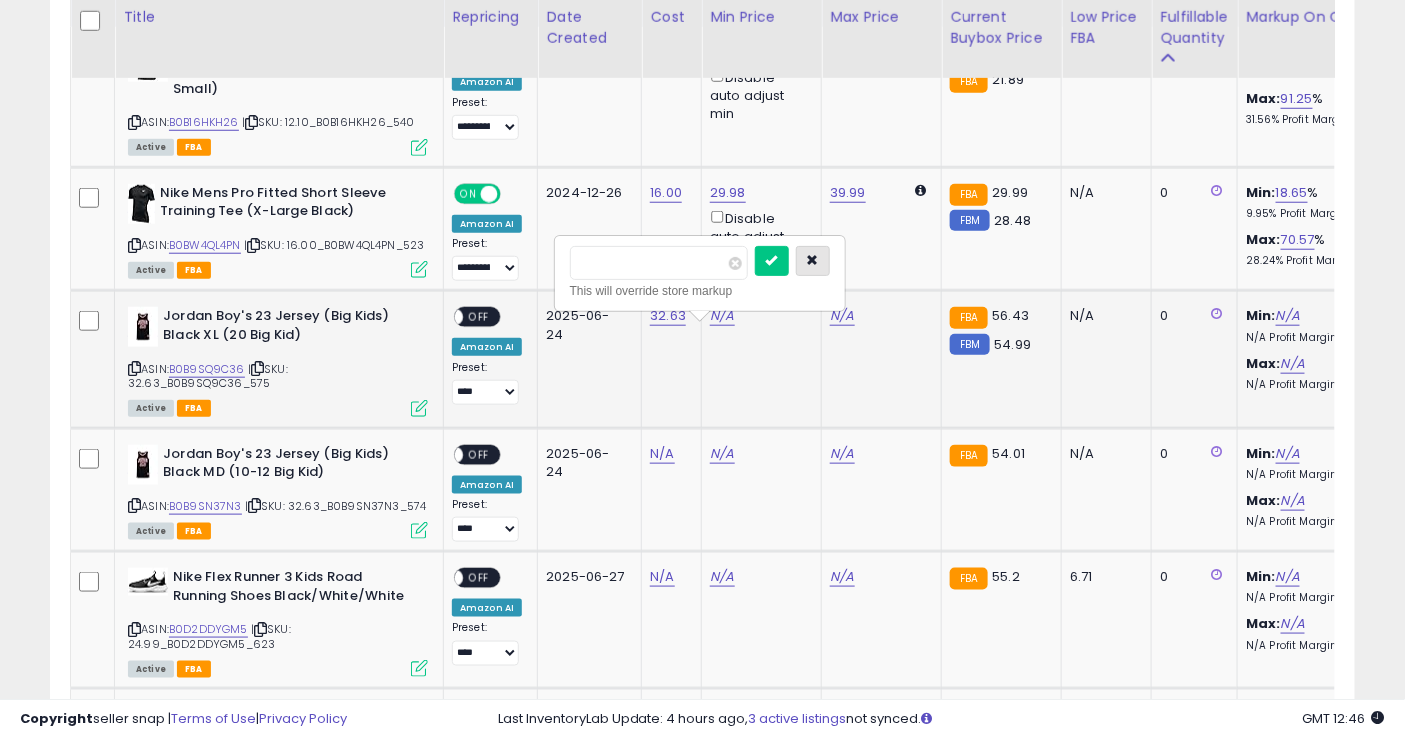 type on "**" 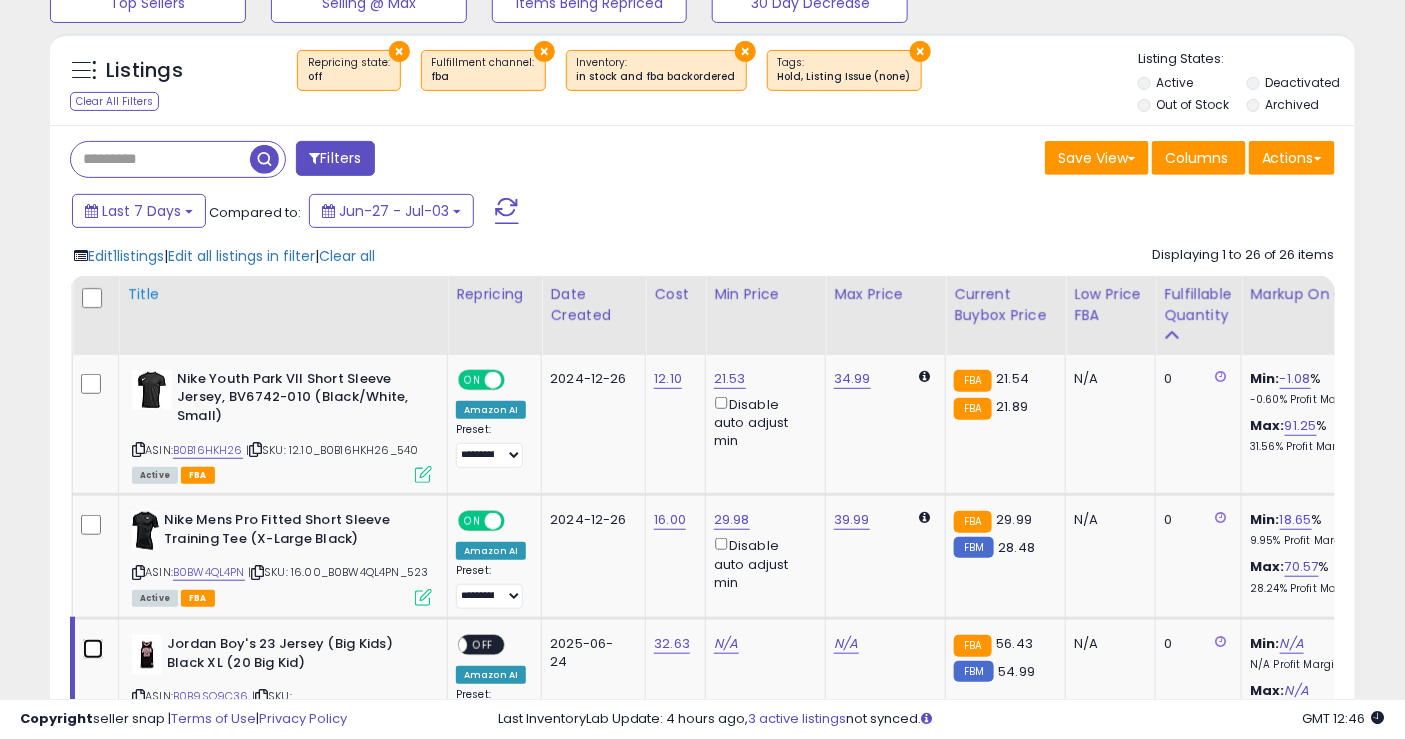 scroll, scrollTop: 157, scrollLeft: 0, axis: vertical 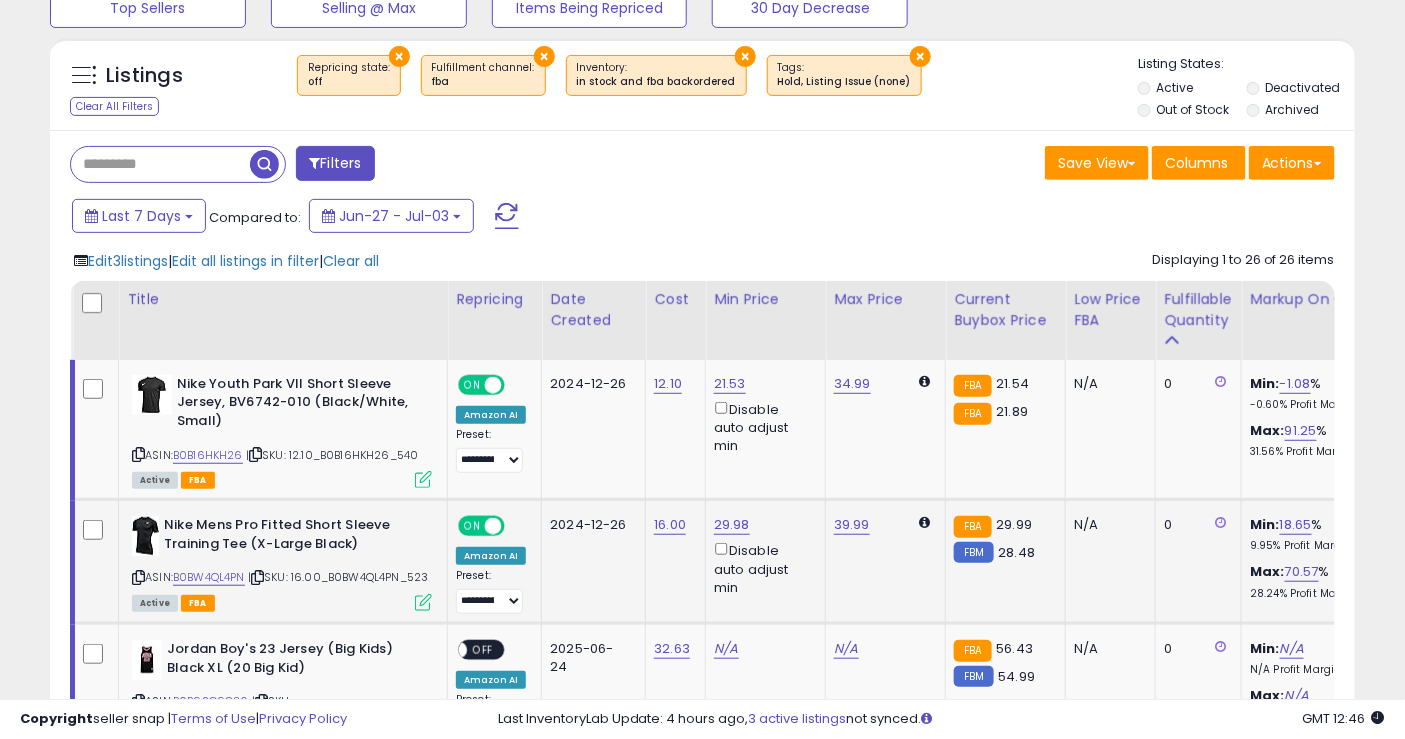 click on "ON" at bounding box center [472, 526] 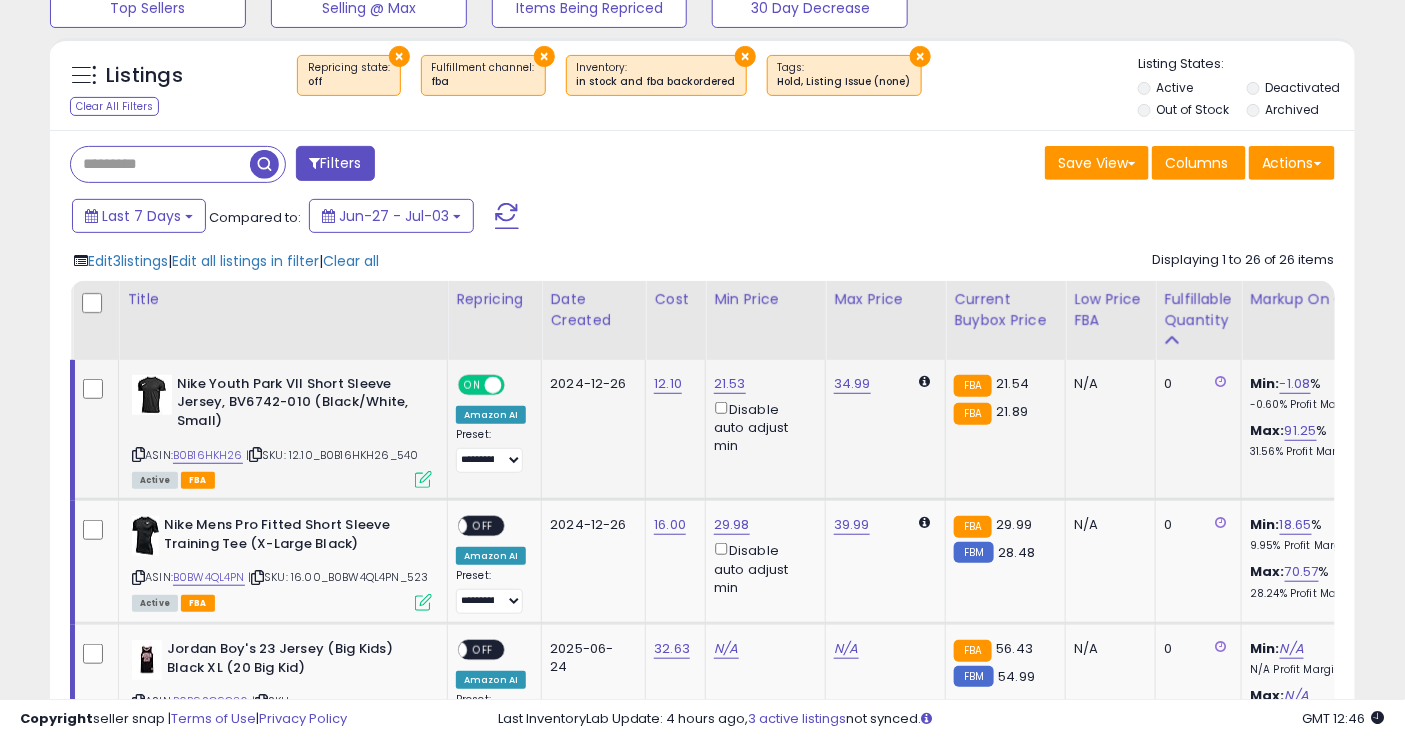 drag, startPoint x: 480, startPoint y: 388, endPoint x: 470, endPoint y: 430, distance: 43.174065 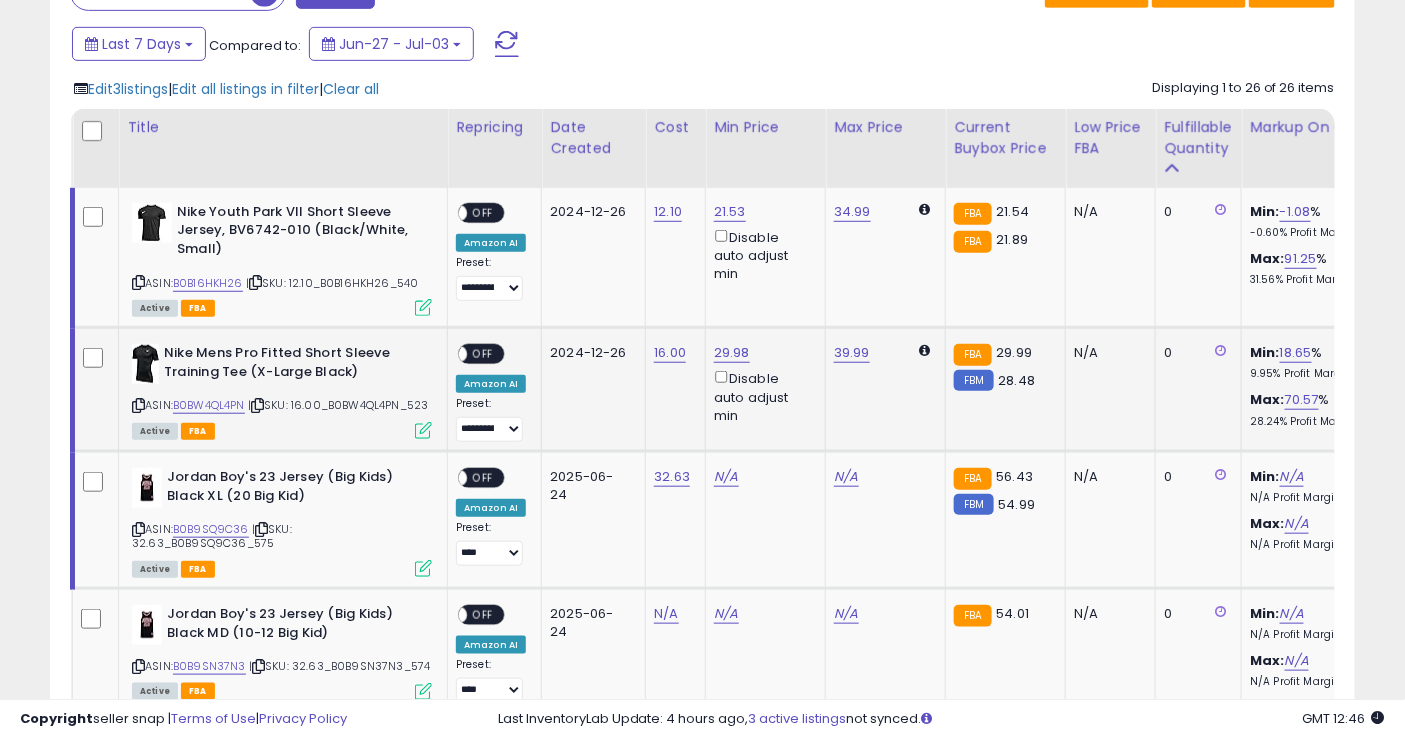 scroll, scrollTop: 268, scrollLeft: 0, axis: vertical 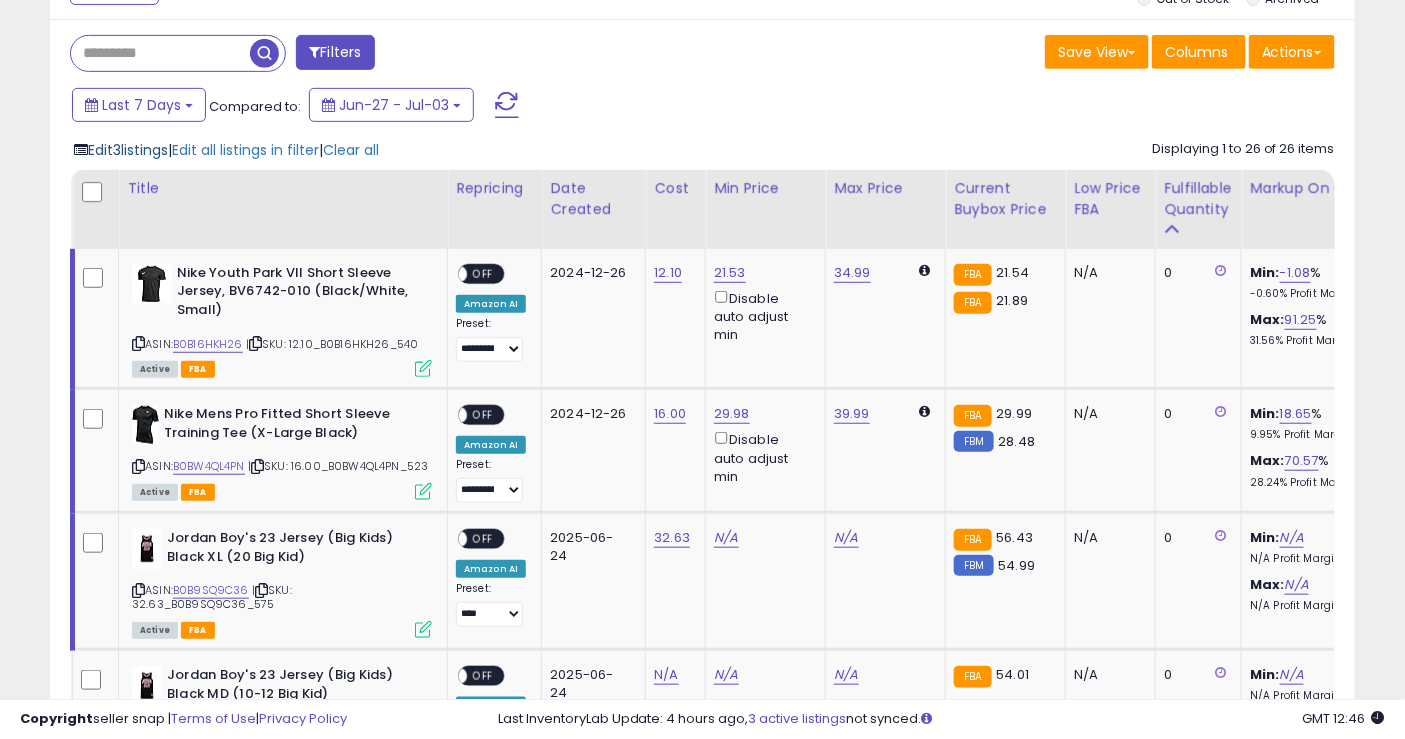 click on "Edit  3  listings" at bounding box center [128, 150] 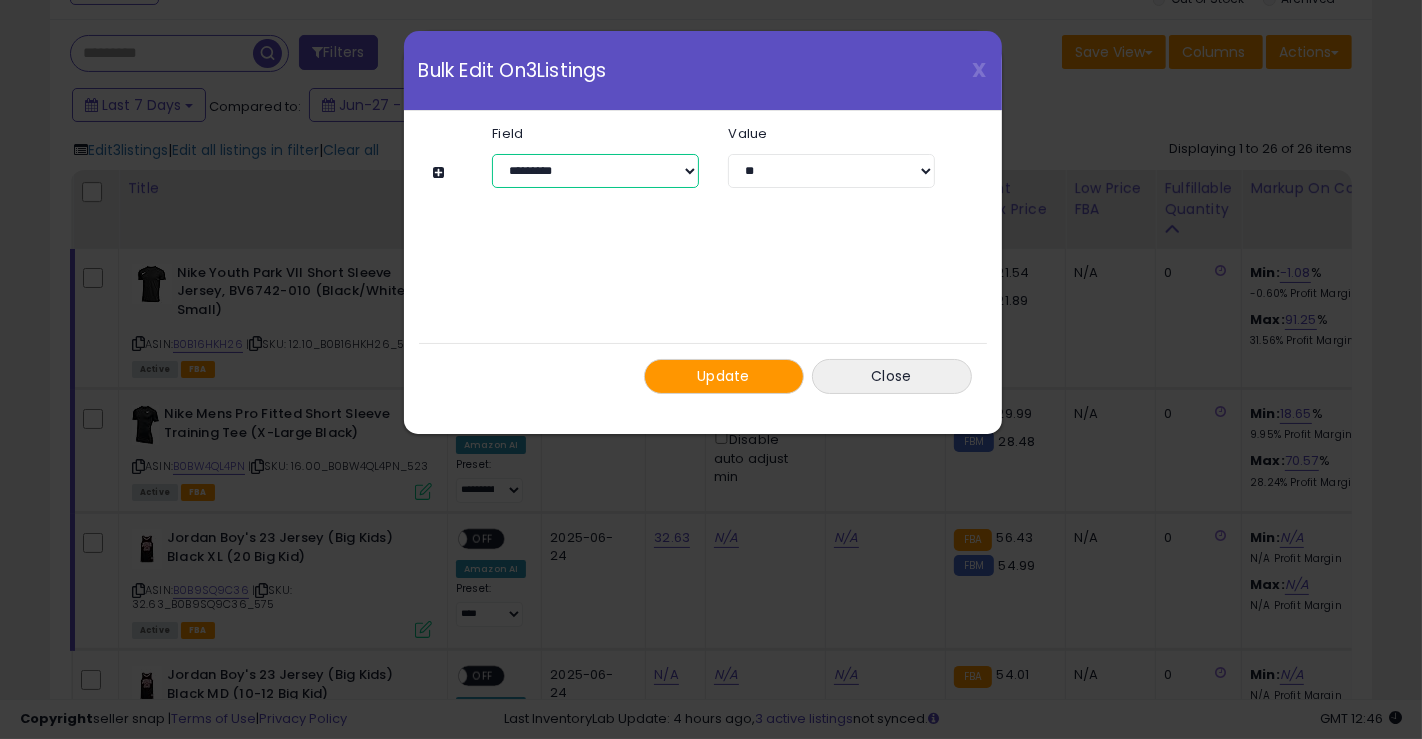 click on "**********" at bounding box center [595, 171] 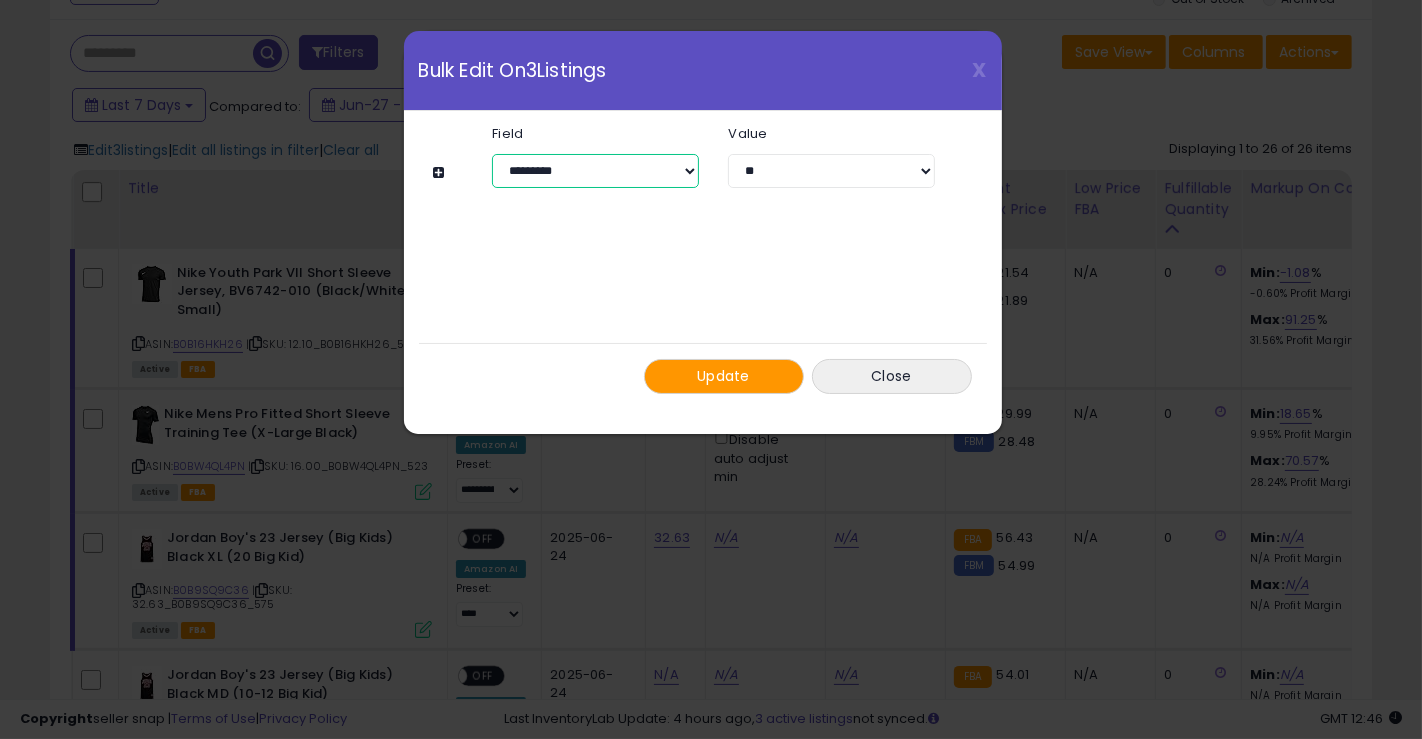 select on "*******" 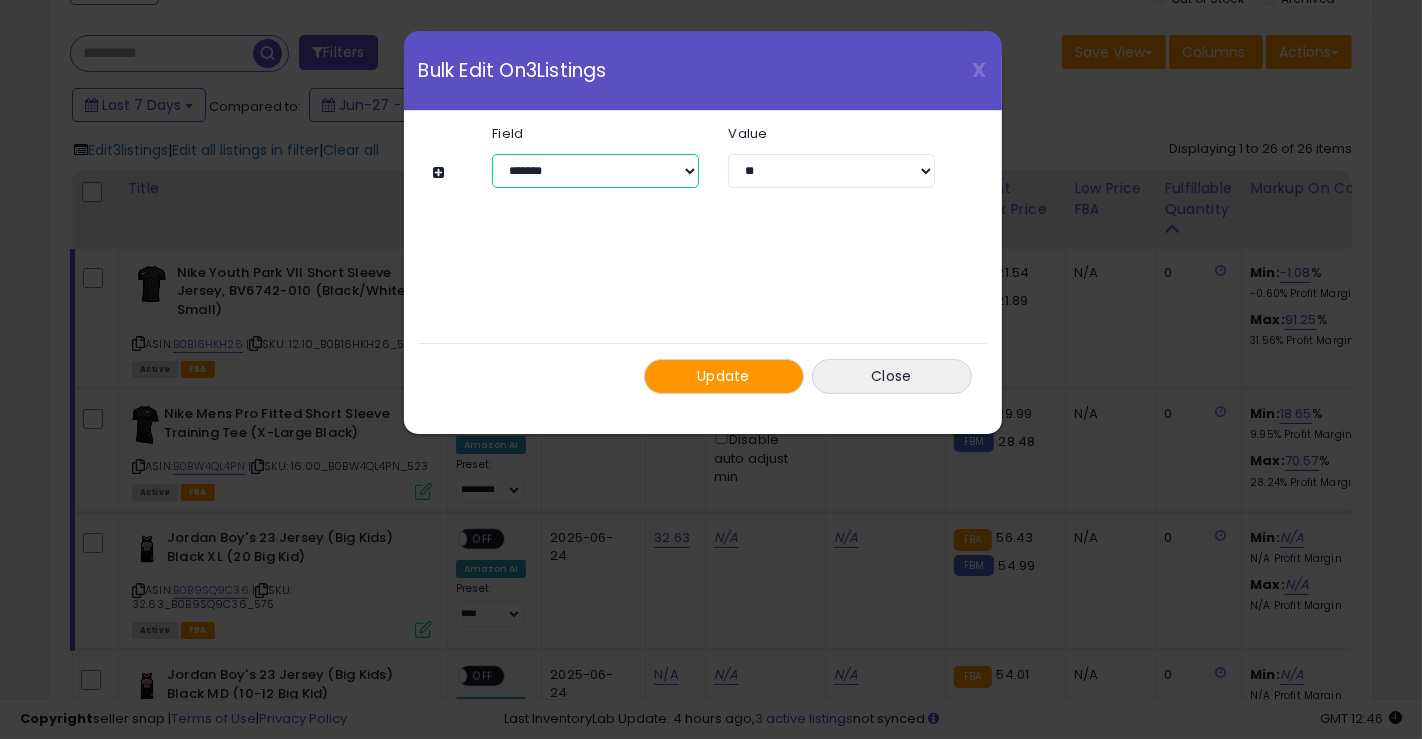 click on "**********" at bounding box center [595, 171] 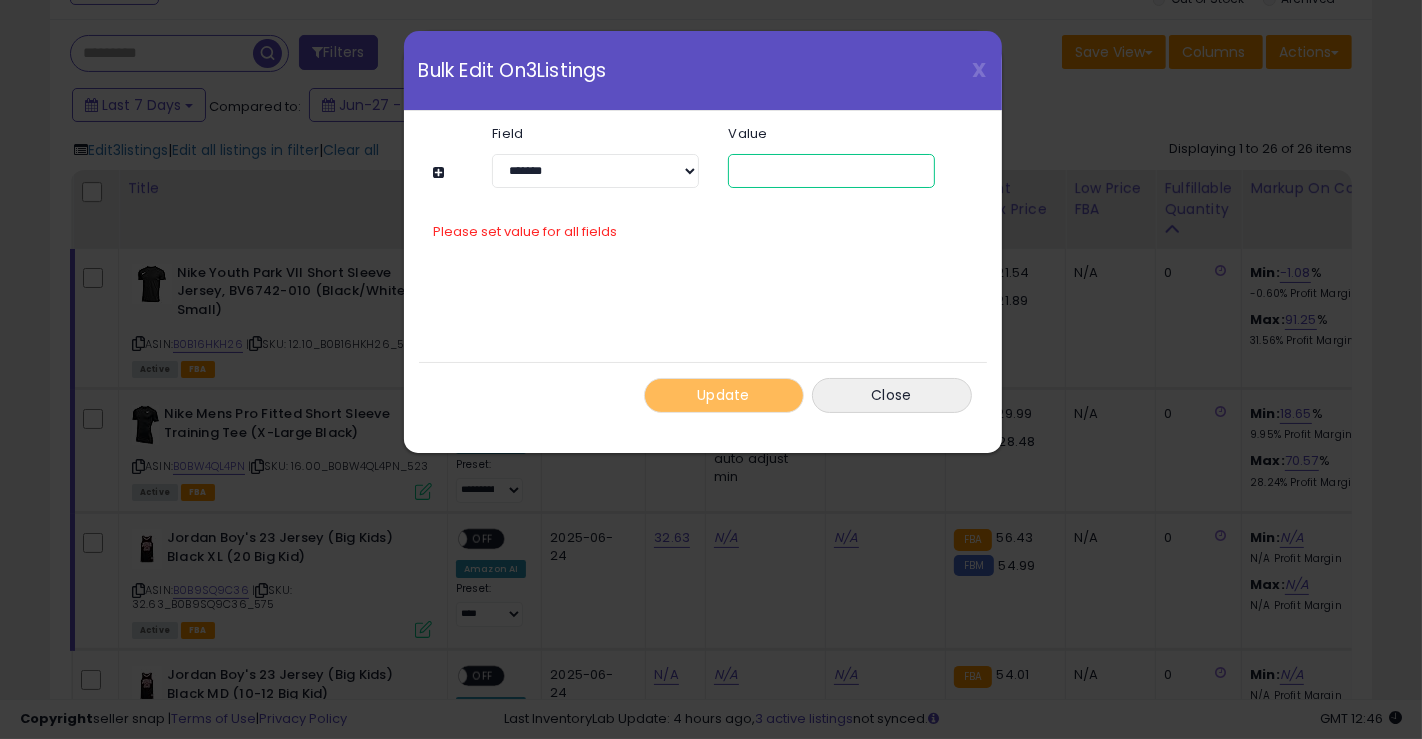 click at bounding box center [831, 171] 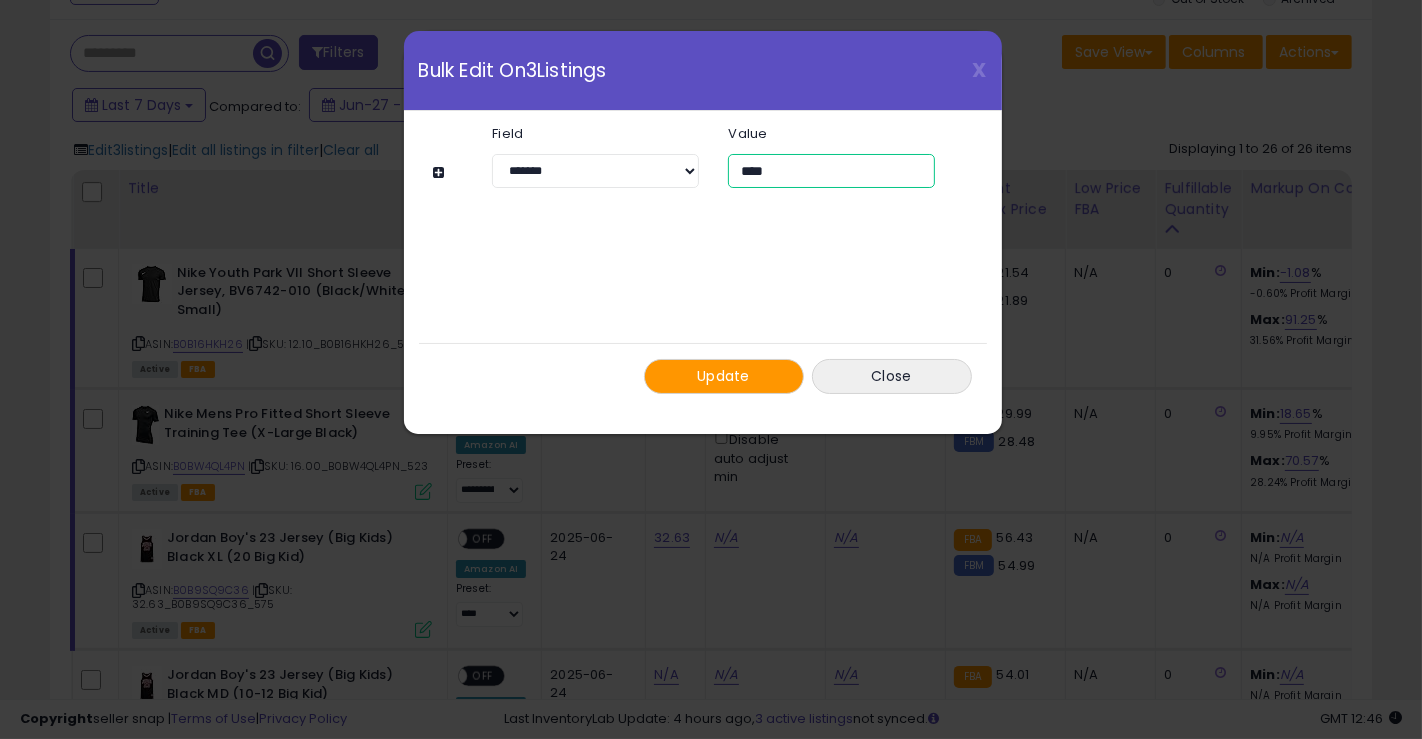 type on "****" 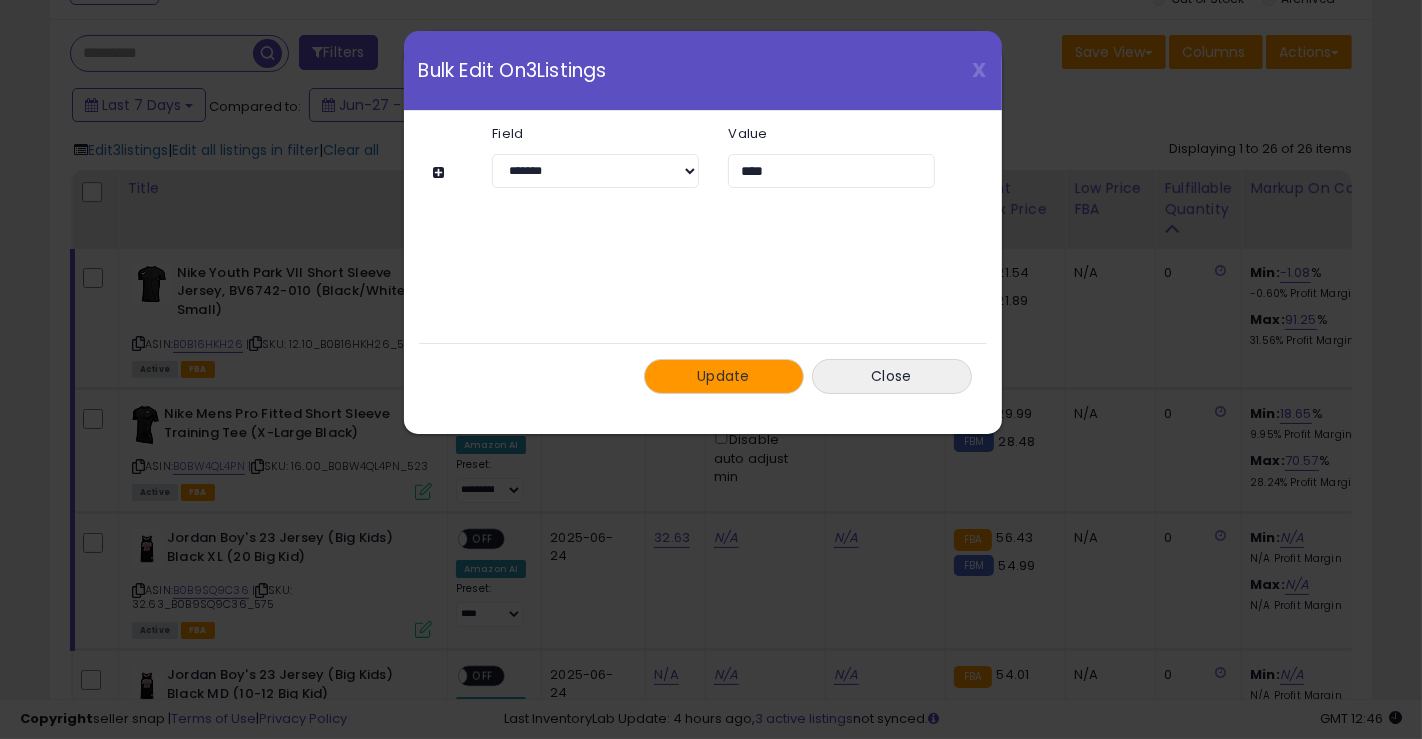 click on "Update" at bounding box center [723, 376] 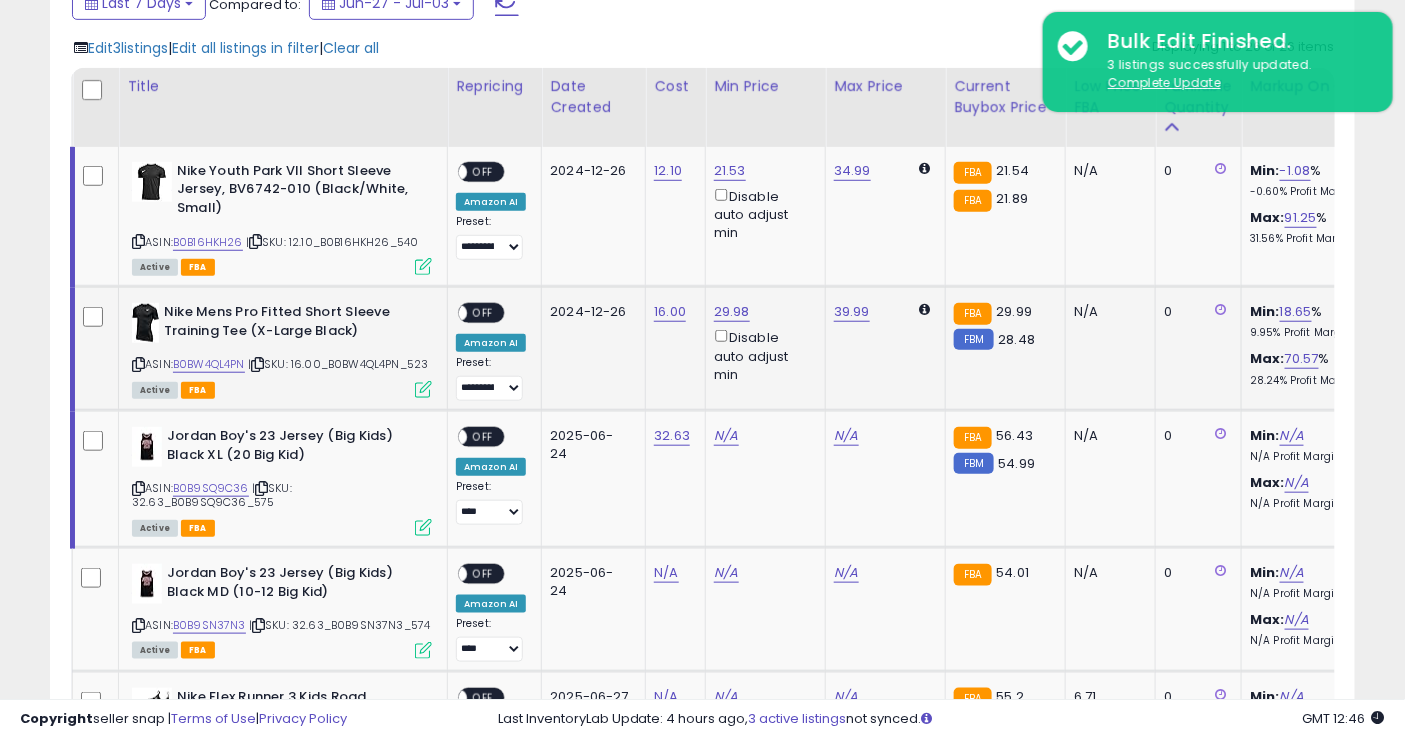 scroll, scrollTop: 490, scrollLeft: 0, axis: vertical 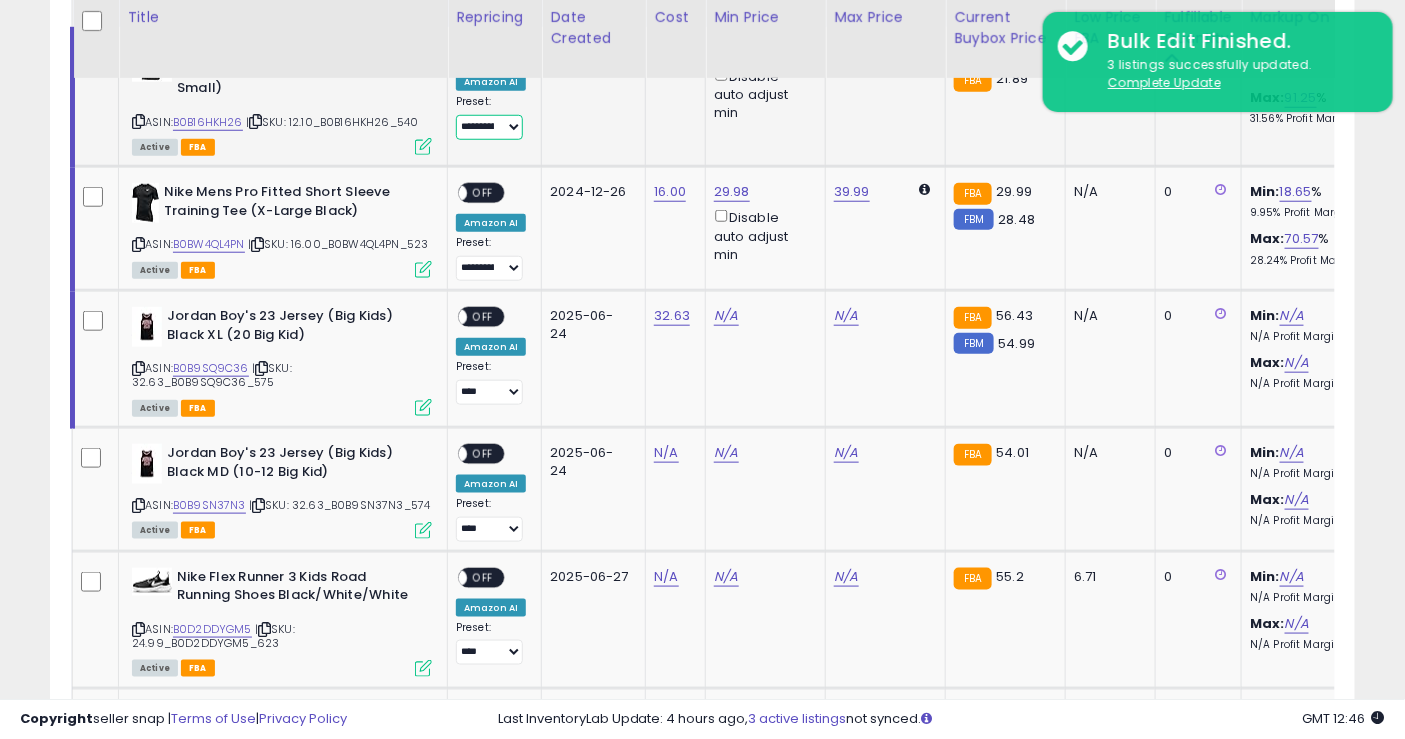 click on "**********" at bounding box center [489, 127] 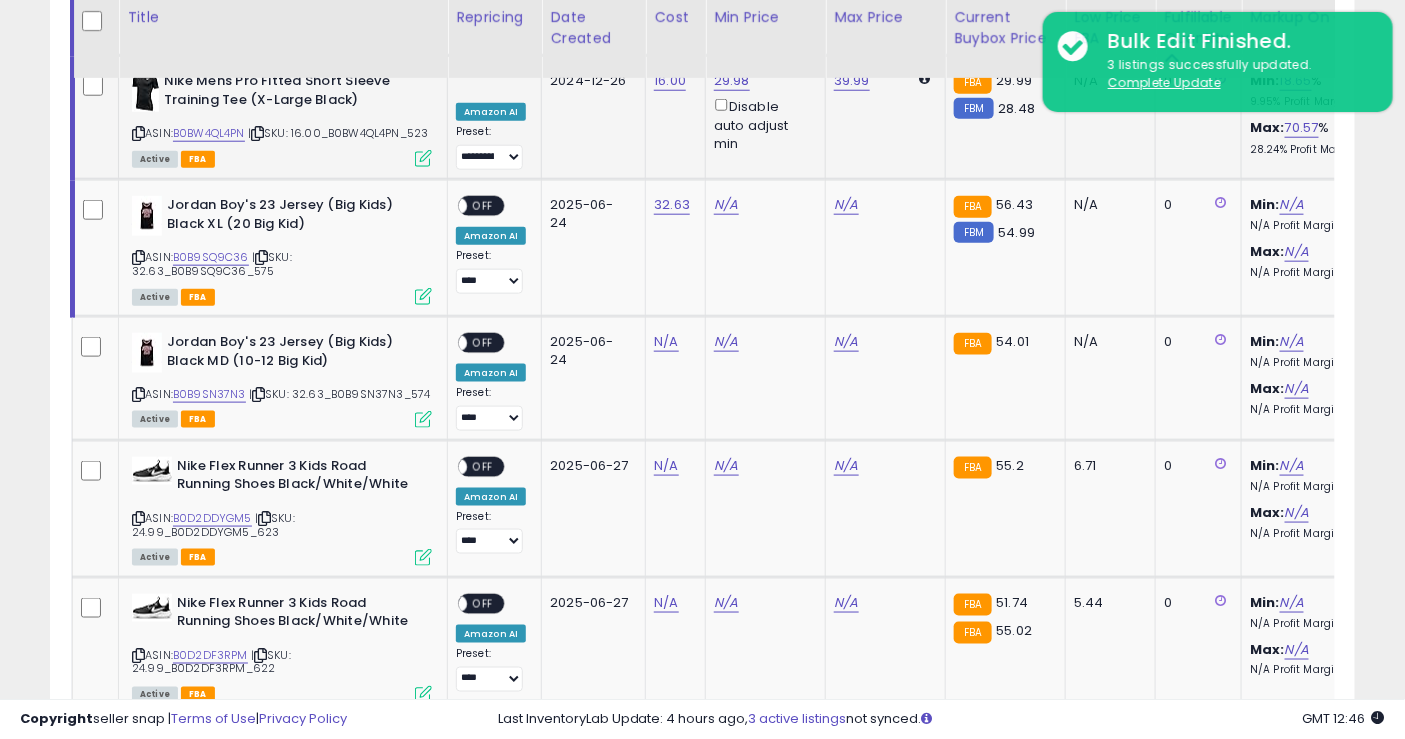 scroll, scrollTop: 601, scrollLeft: 0, axis: vertical 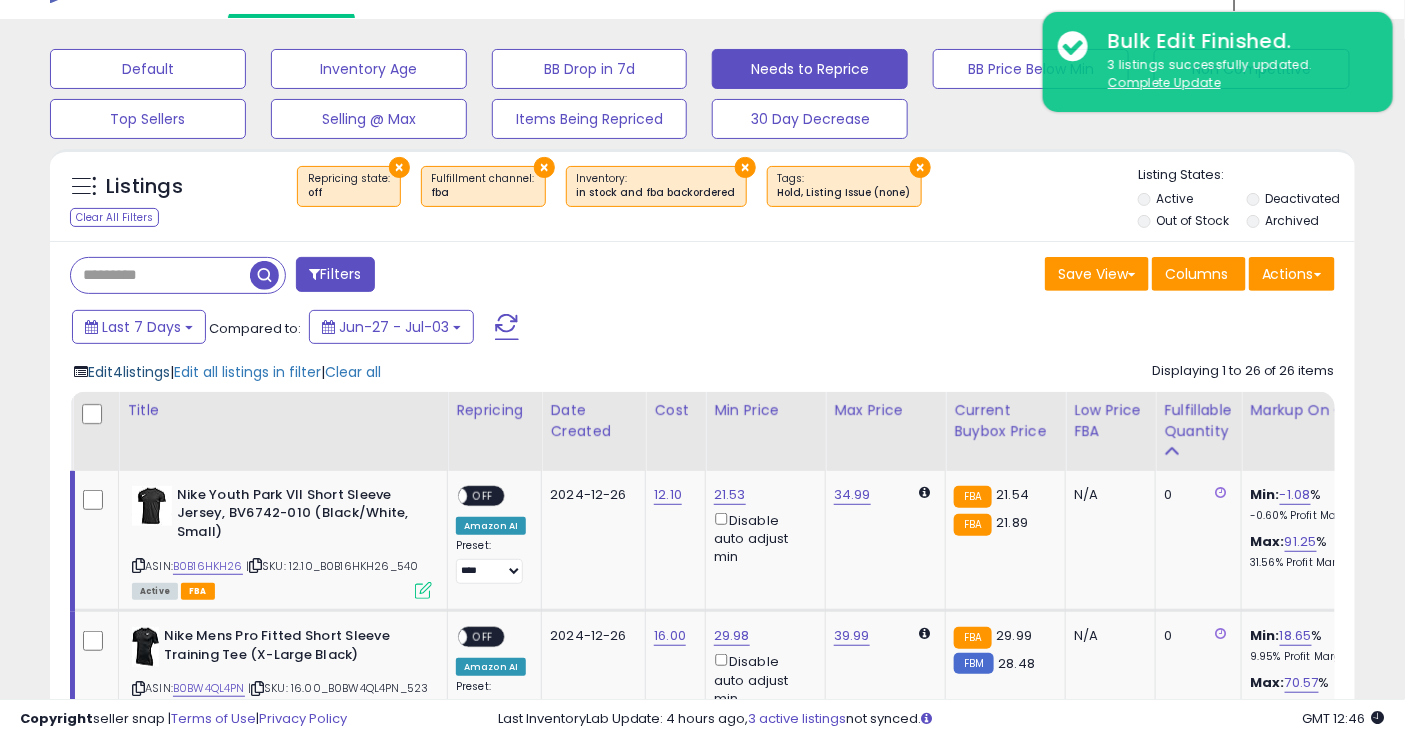 click on "Edit  4  listings" at bounding box center [129, 372] 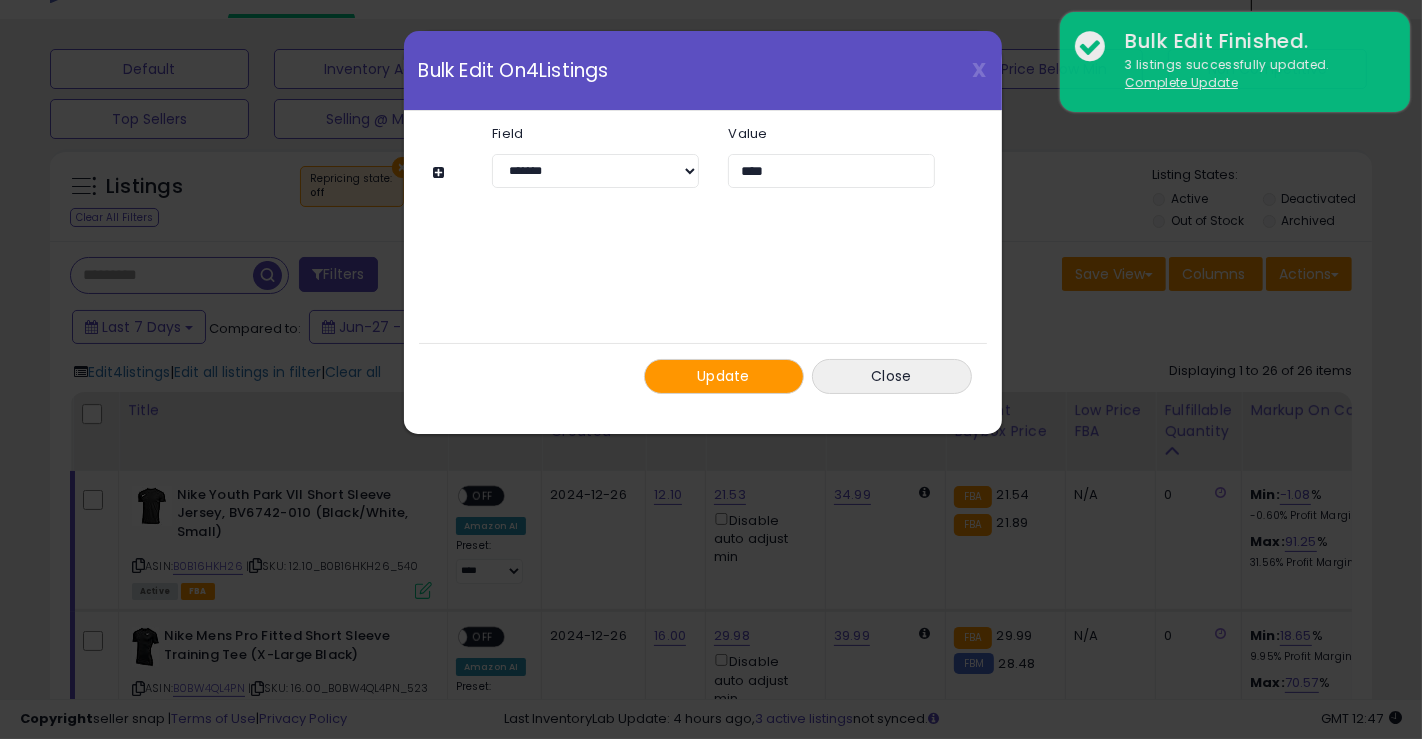 click on "Update" at bounding box center [724, 376] 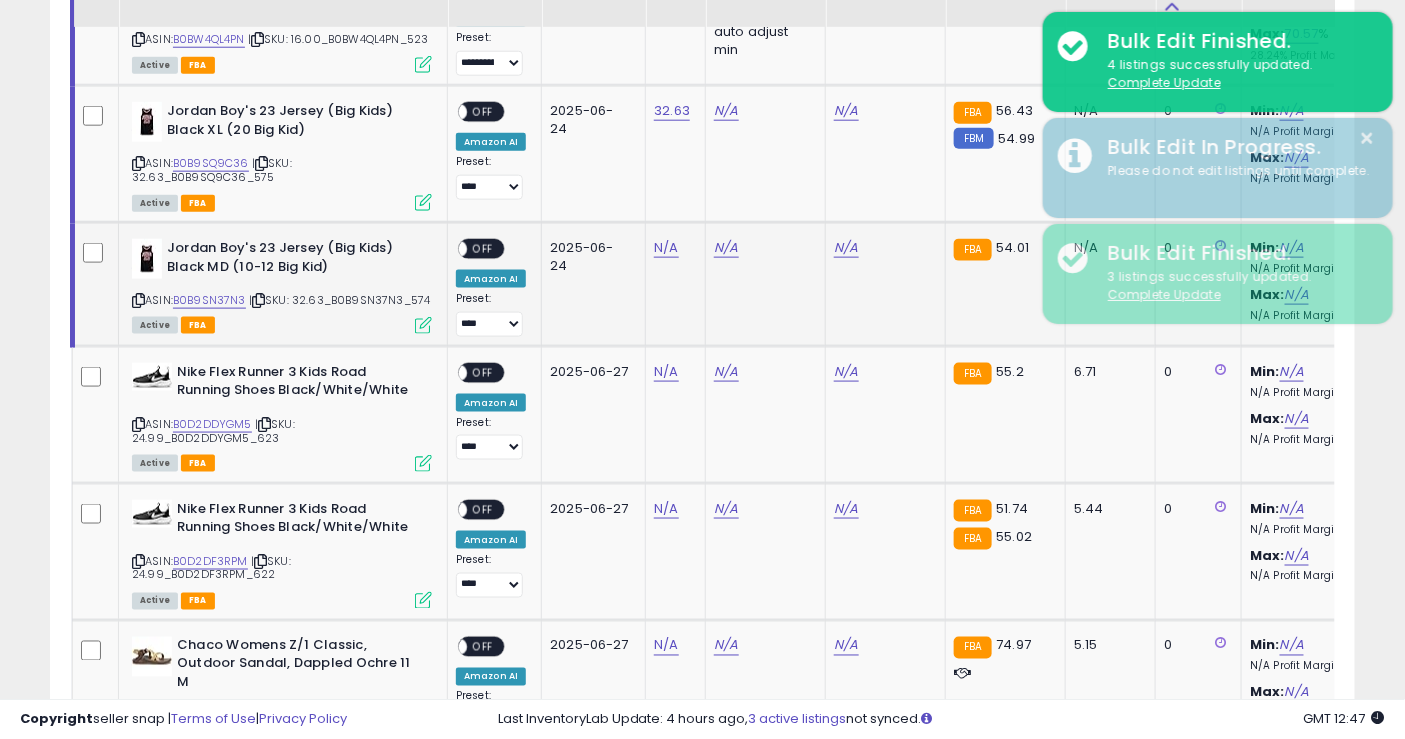 scroll, scrollTop: 712, scrollLeft: 0, axis: vertical 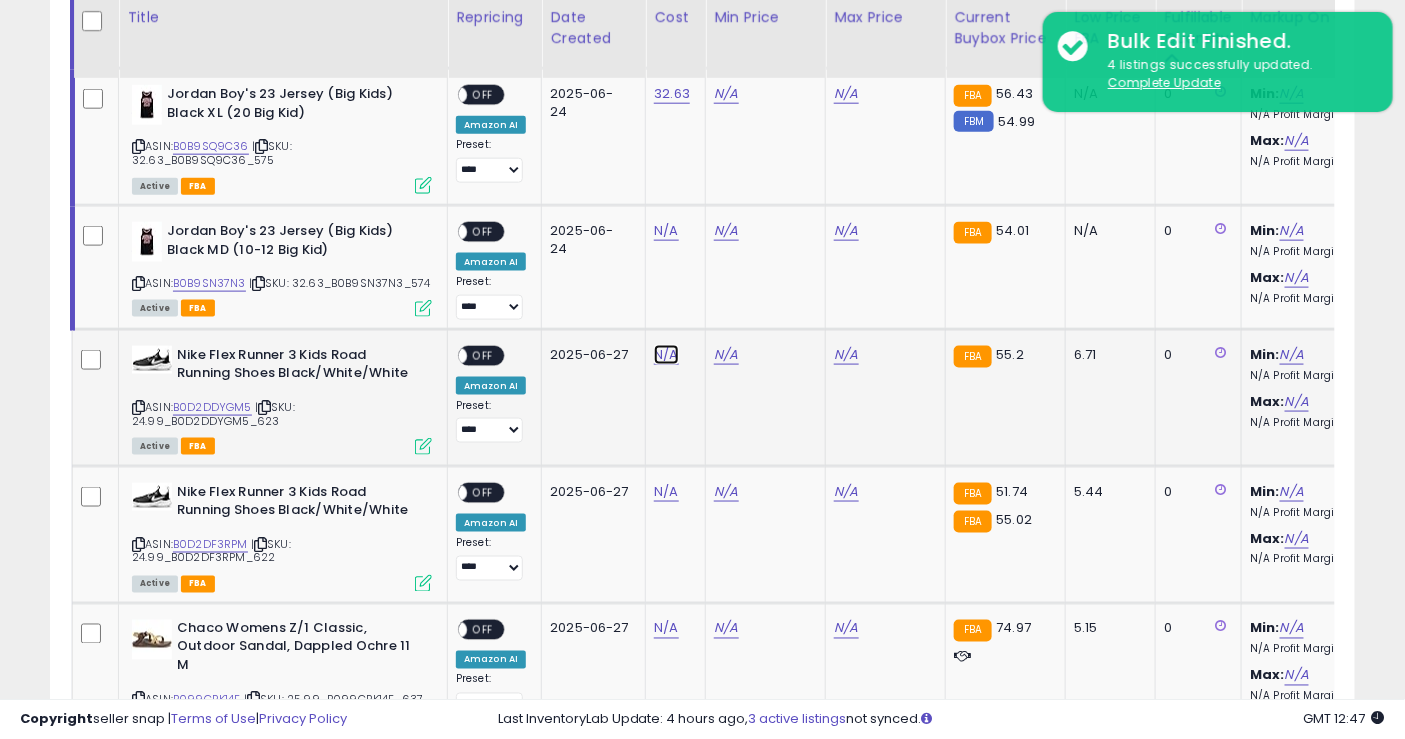 click on "N/A" at bounding box center [666, 231] 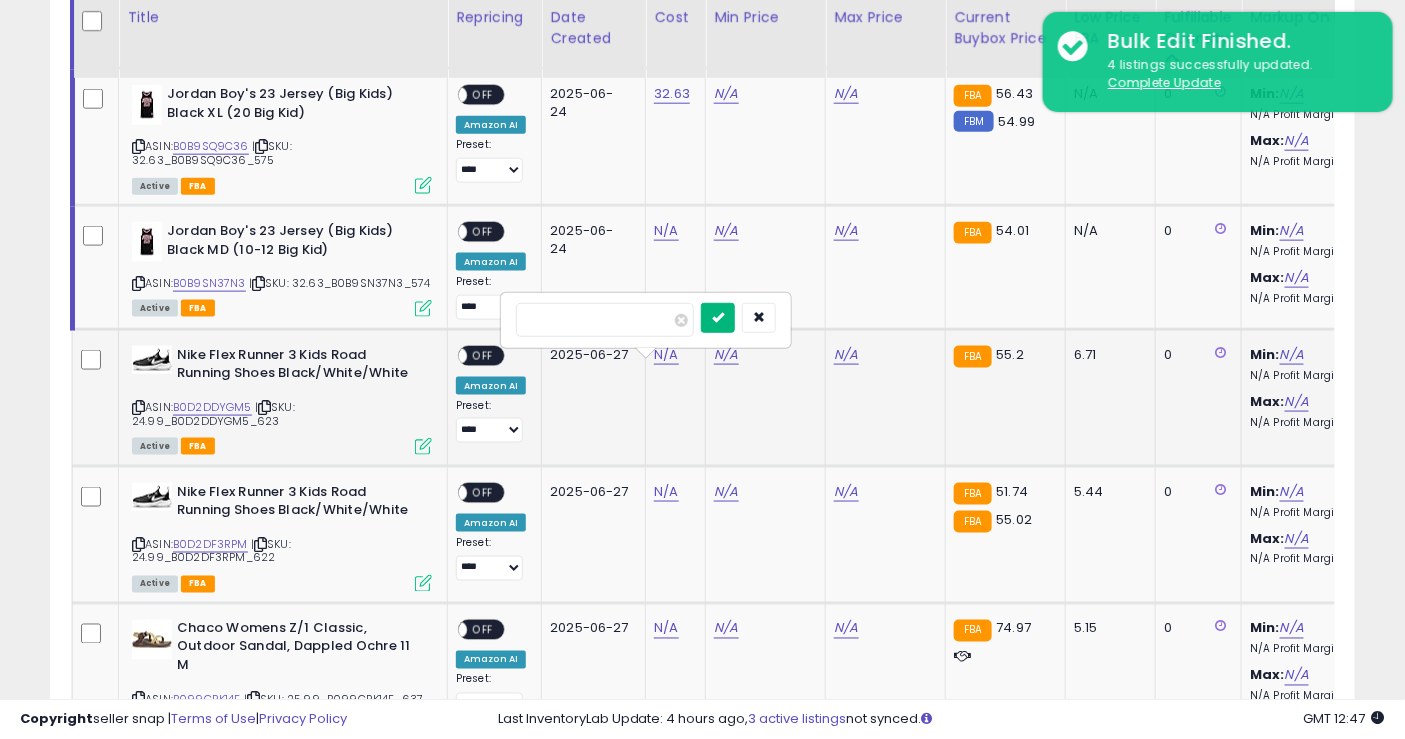 type on "*****" 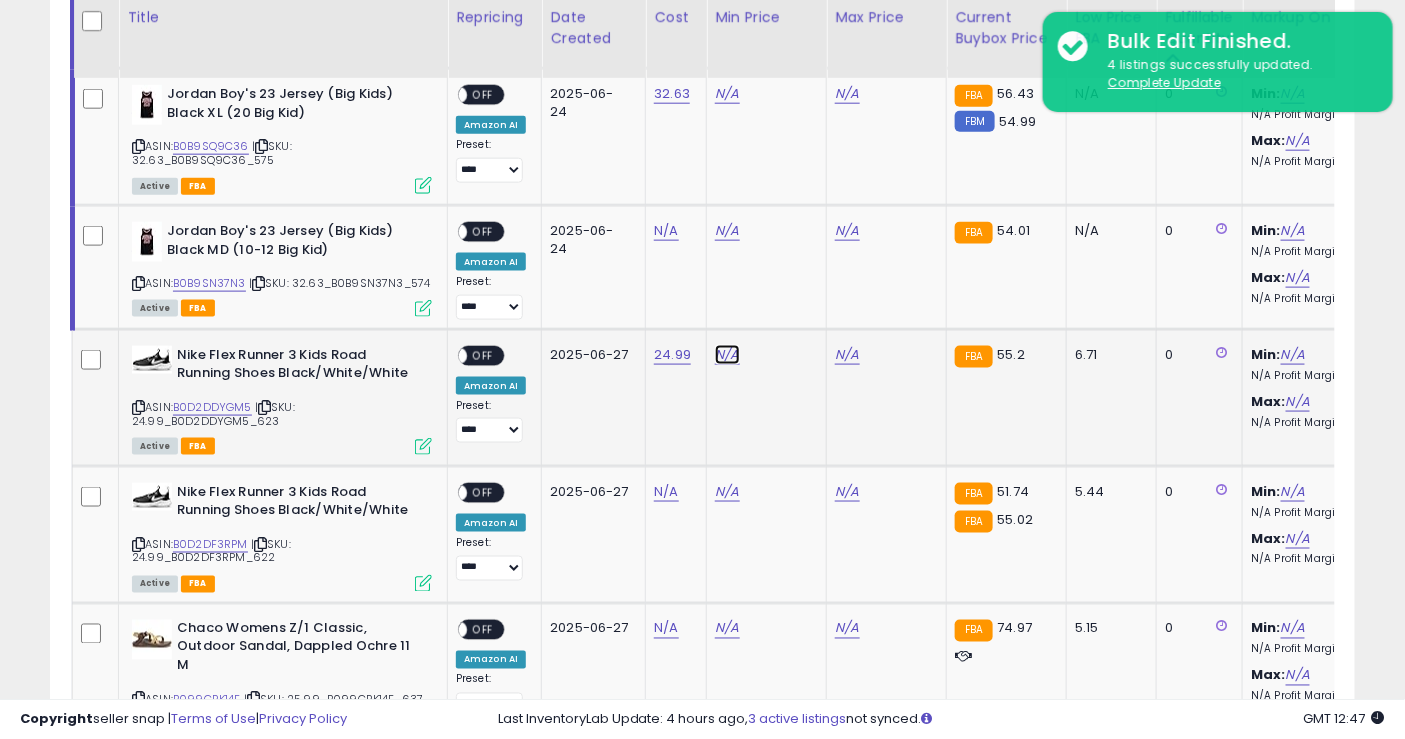 click on "N/A" at bounding box center (727, 94) 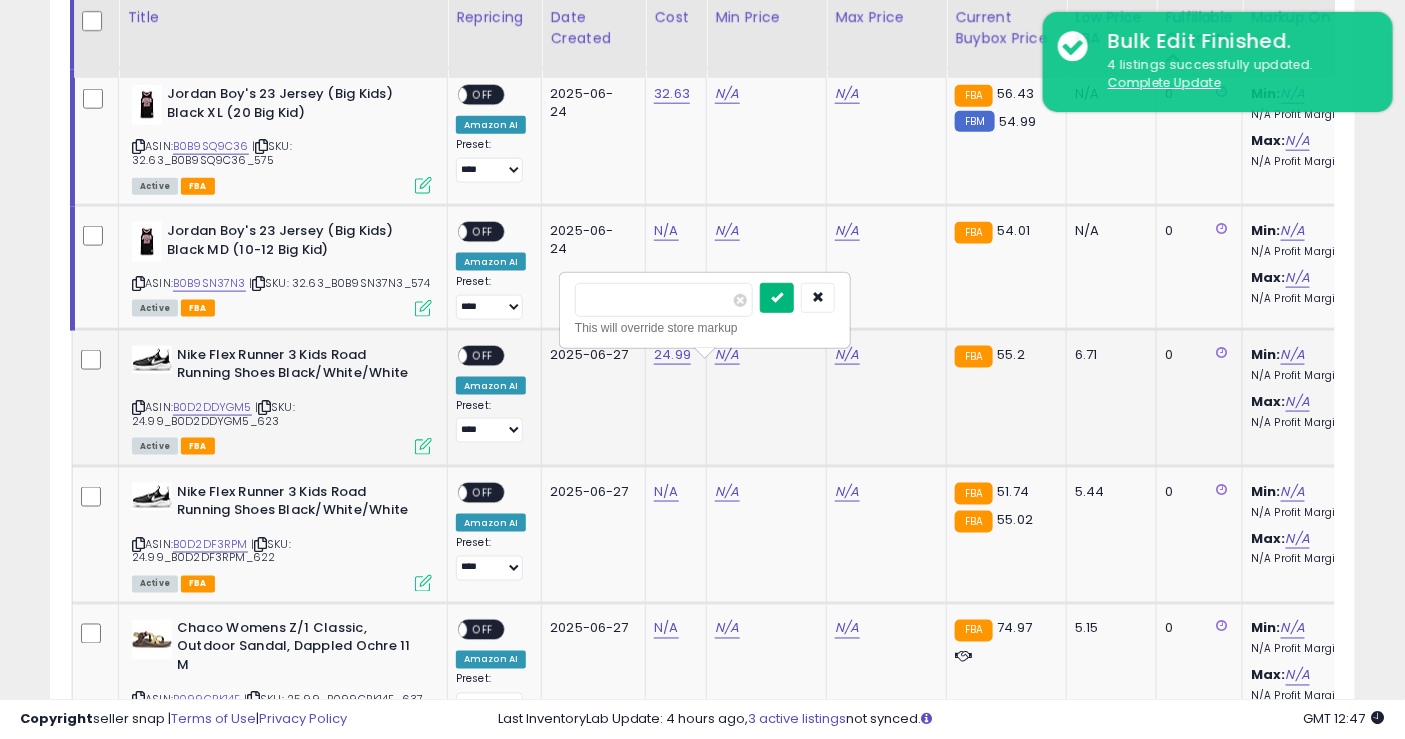type on "**" 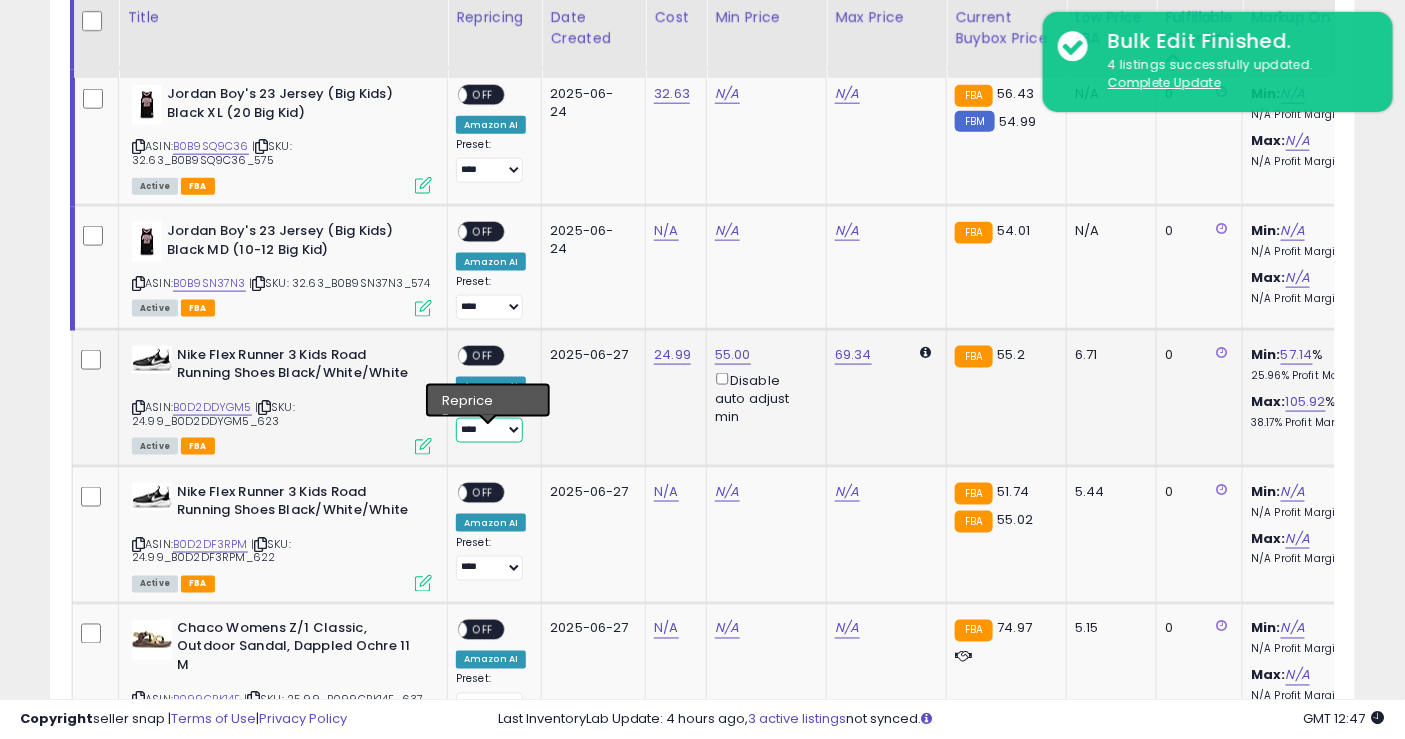 drag, startPoint x: 505, startPoint y: 446, endPoint x: 513, endPoint y: 453, distance: 10.630146 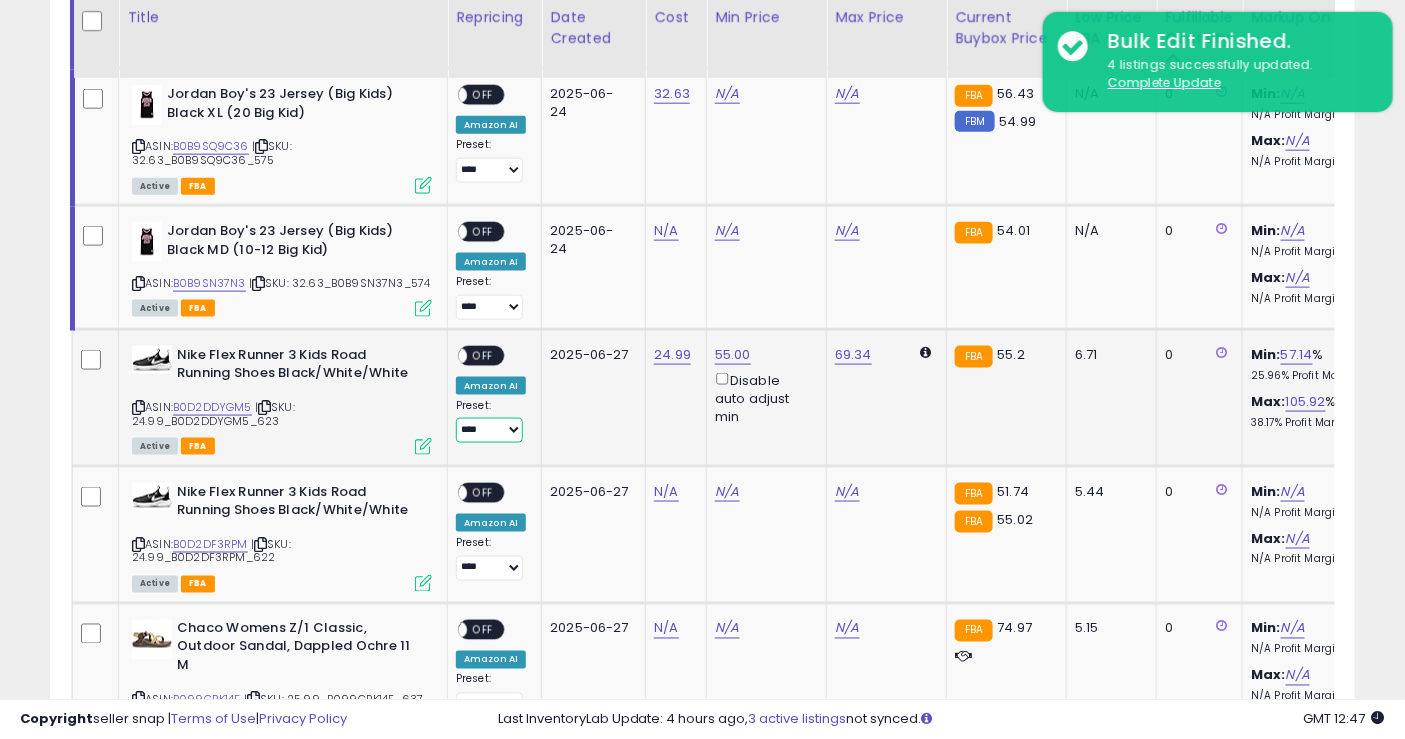select on "**********" 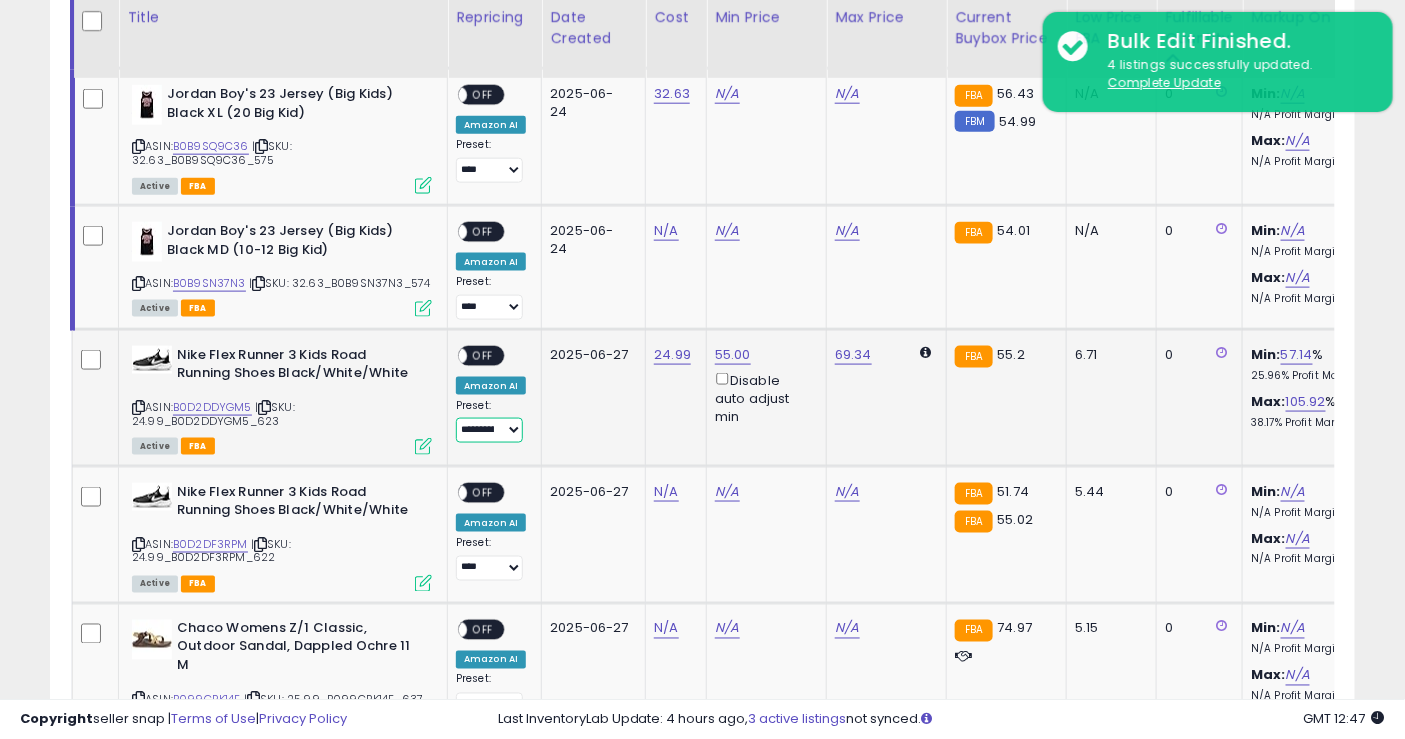 click on "**********" at bounding box center (489, 430) 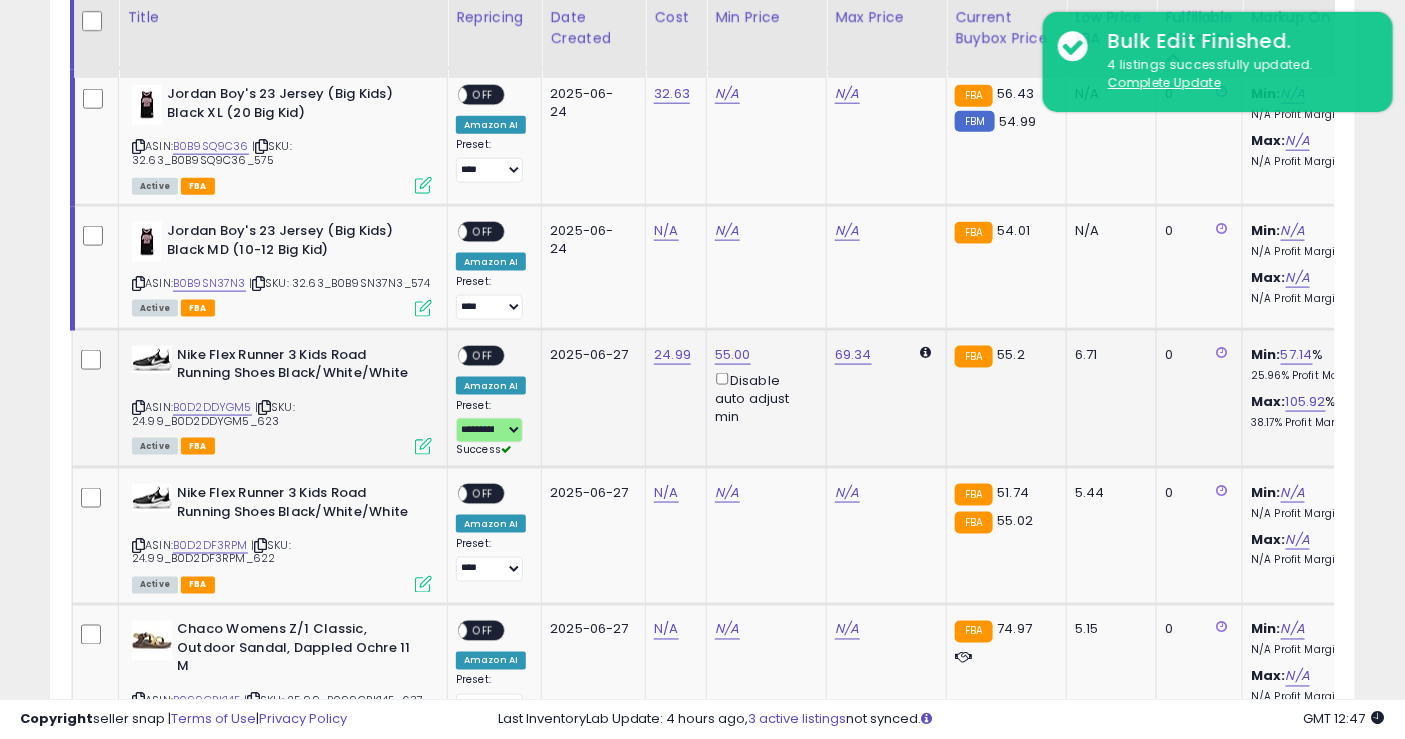 click on "OFF" at bounding box center [483, 355] 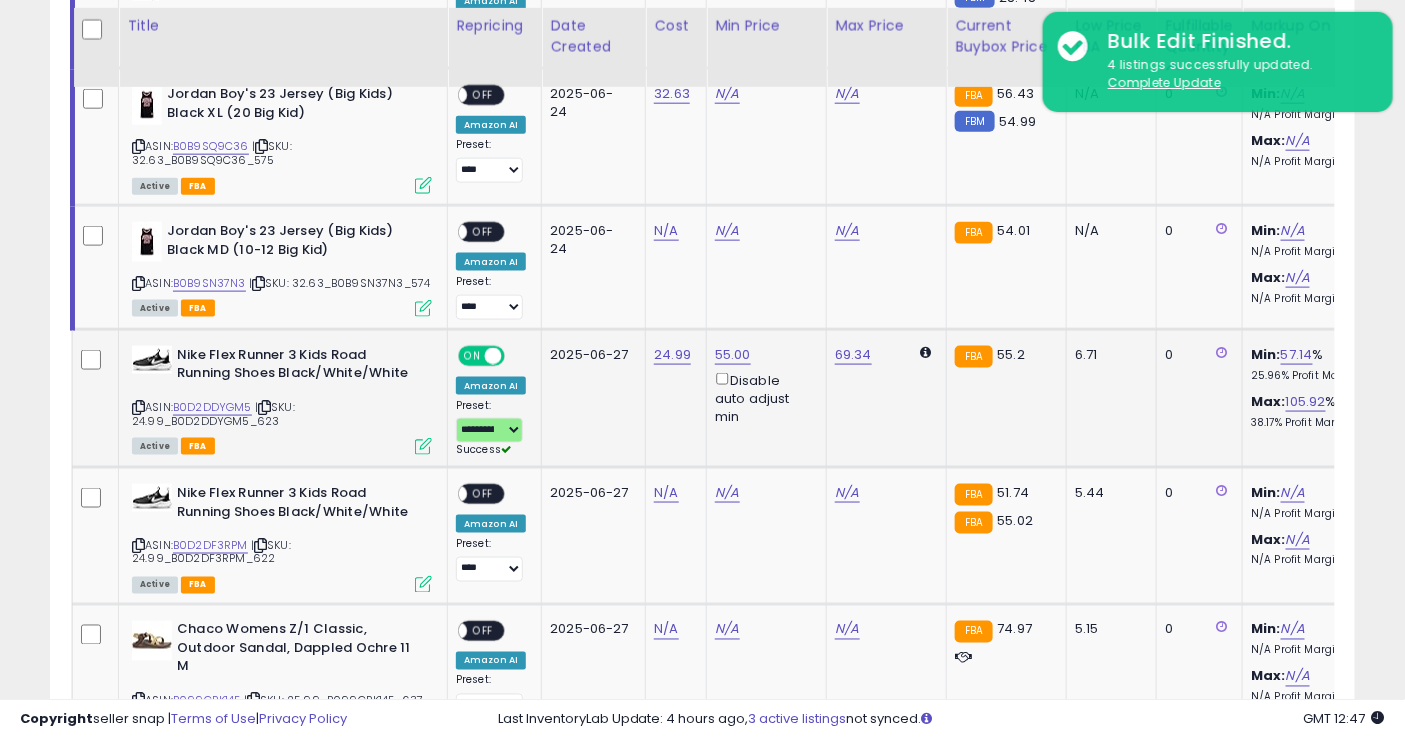 scroll, scrollTop: 935, scrollLeft: 0, axis: vertical 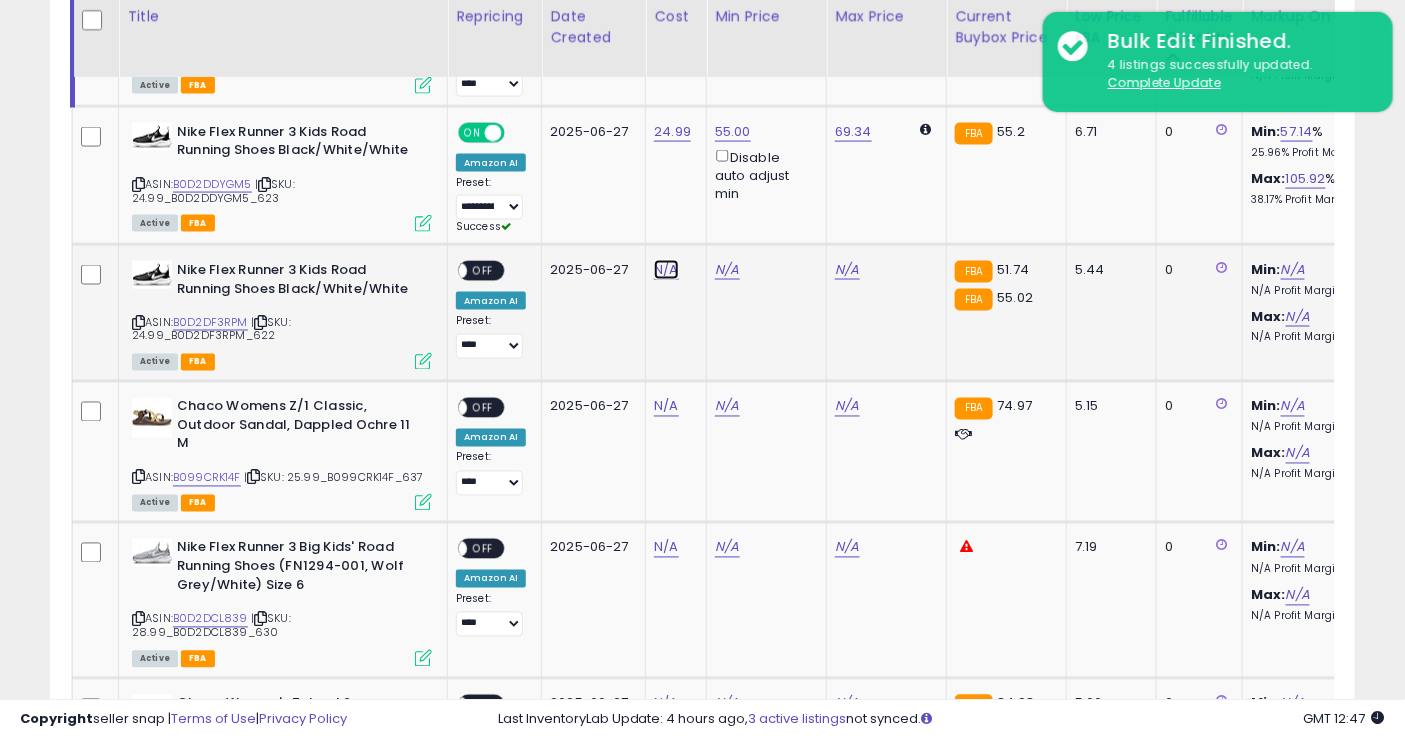 click on "N/A" at bounding box center [666, 8] 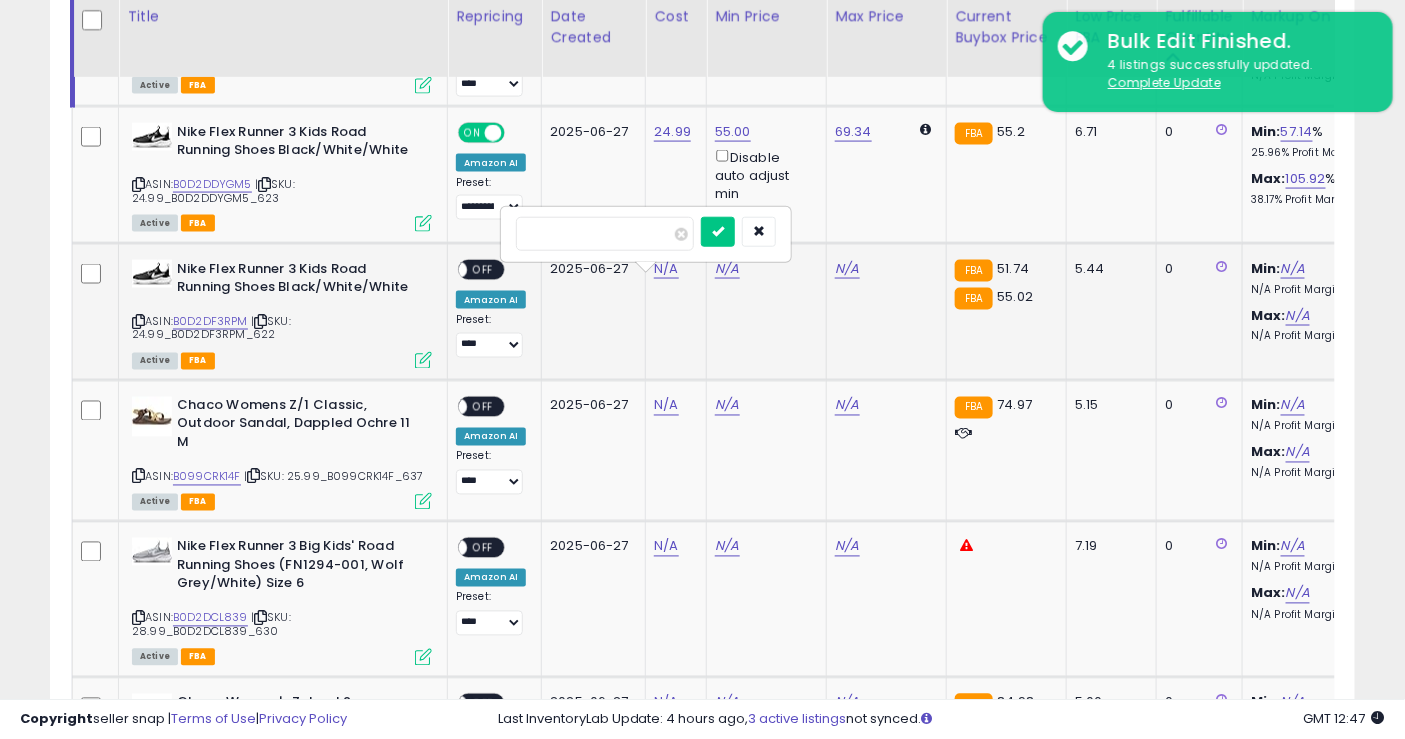 type on "*****" 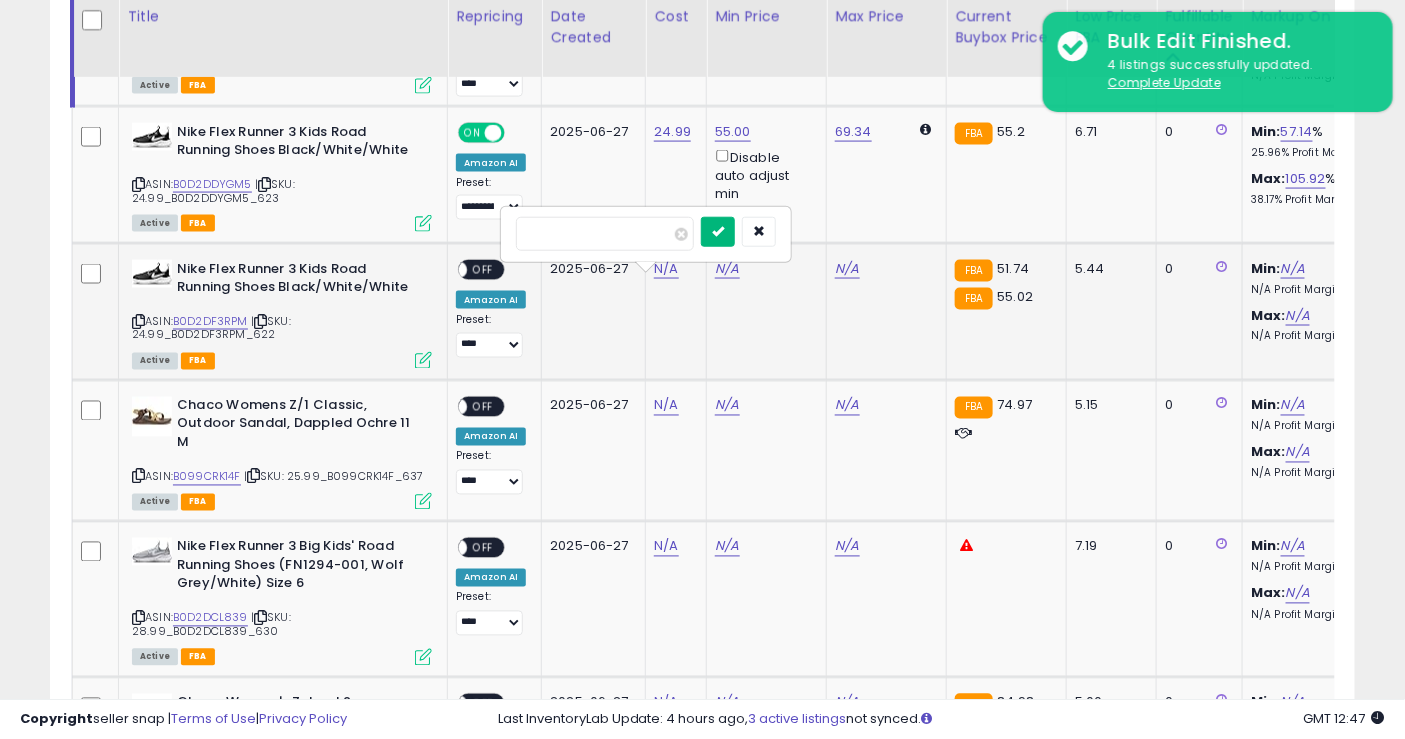 drag, startPoint x: 739, startPoint y: 248, endPoint x: 743, endPoint y: 235, distance: 13.601471 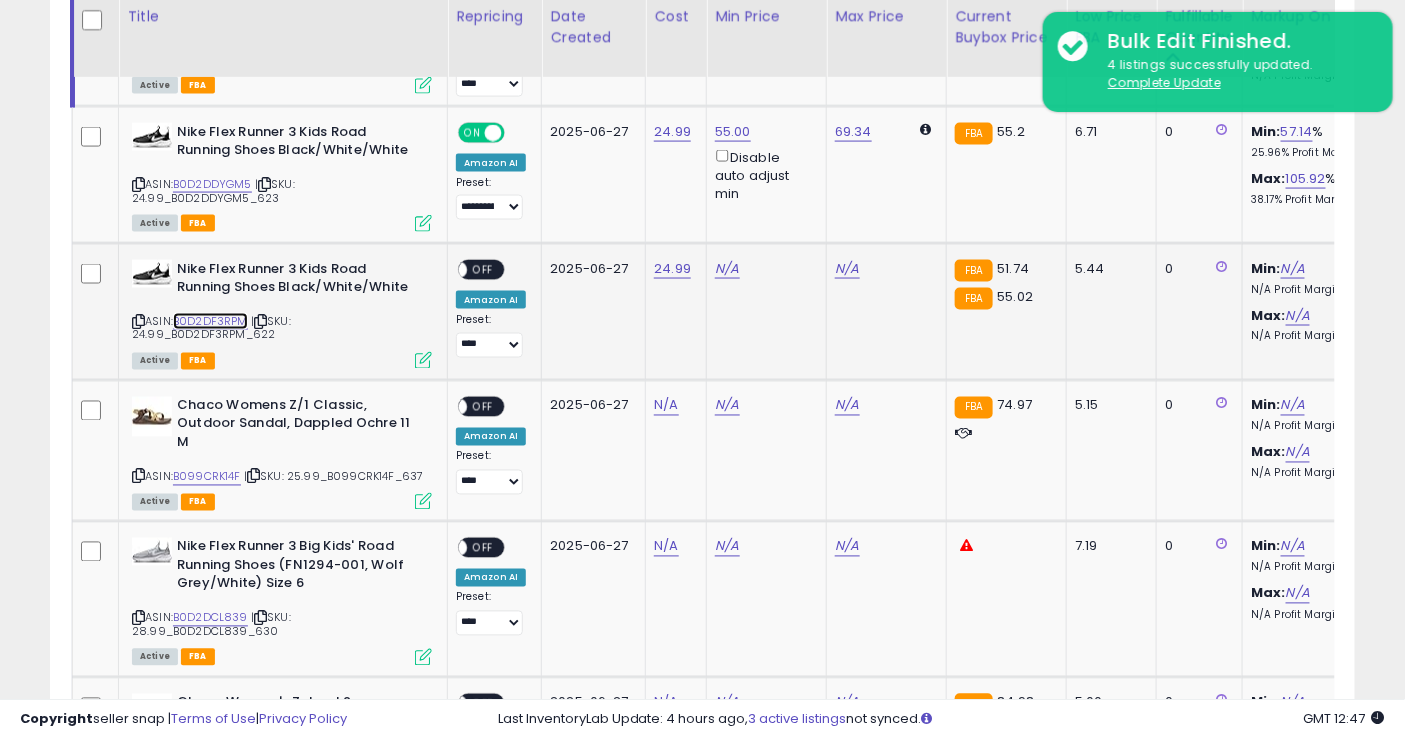 click on "B0D2DF3RPM" at bounding box center [210, 321] 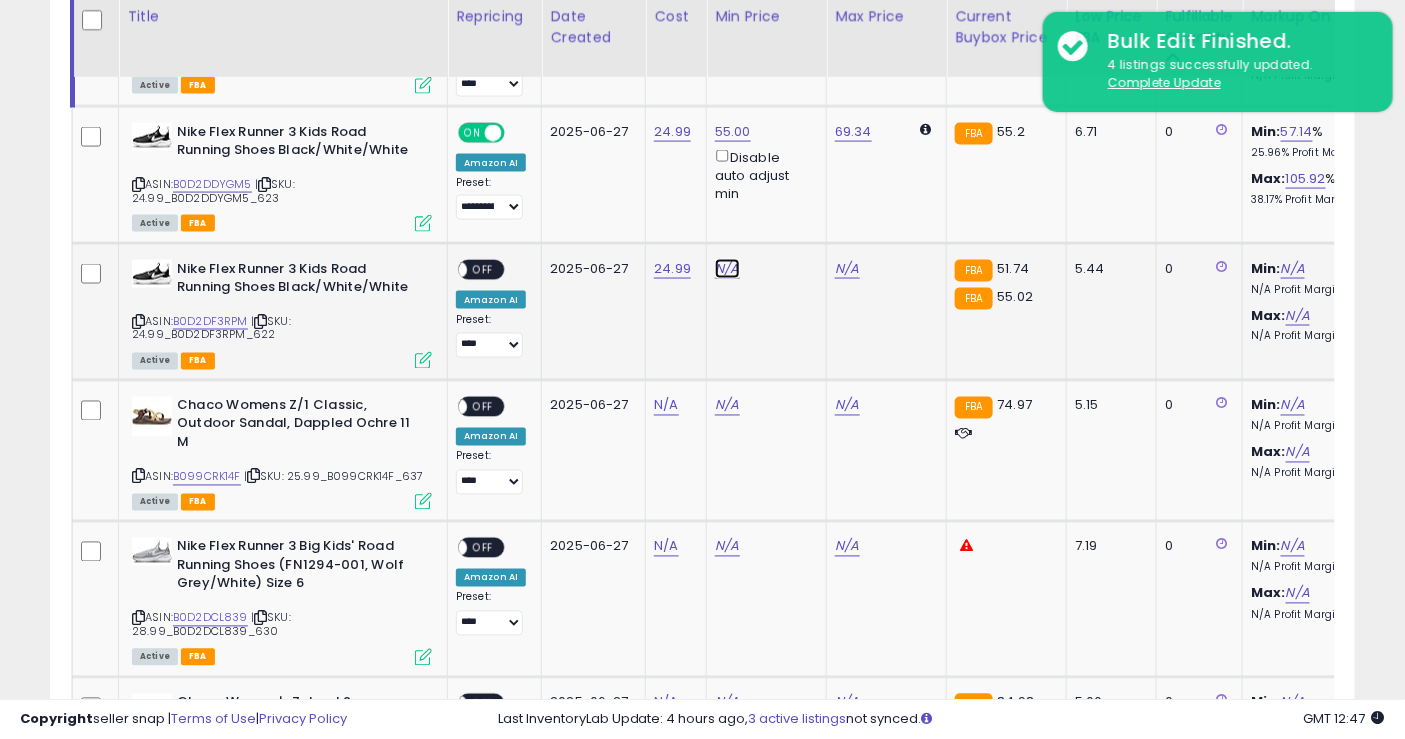 click on "N/A" at bounding box center (727, -129) 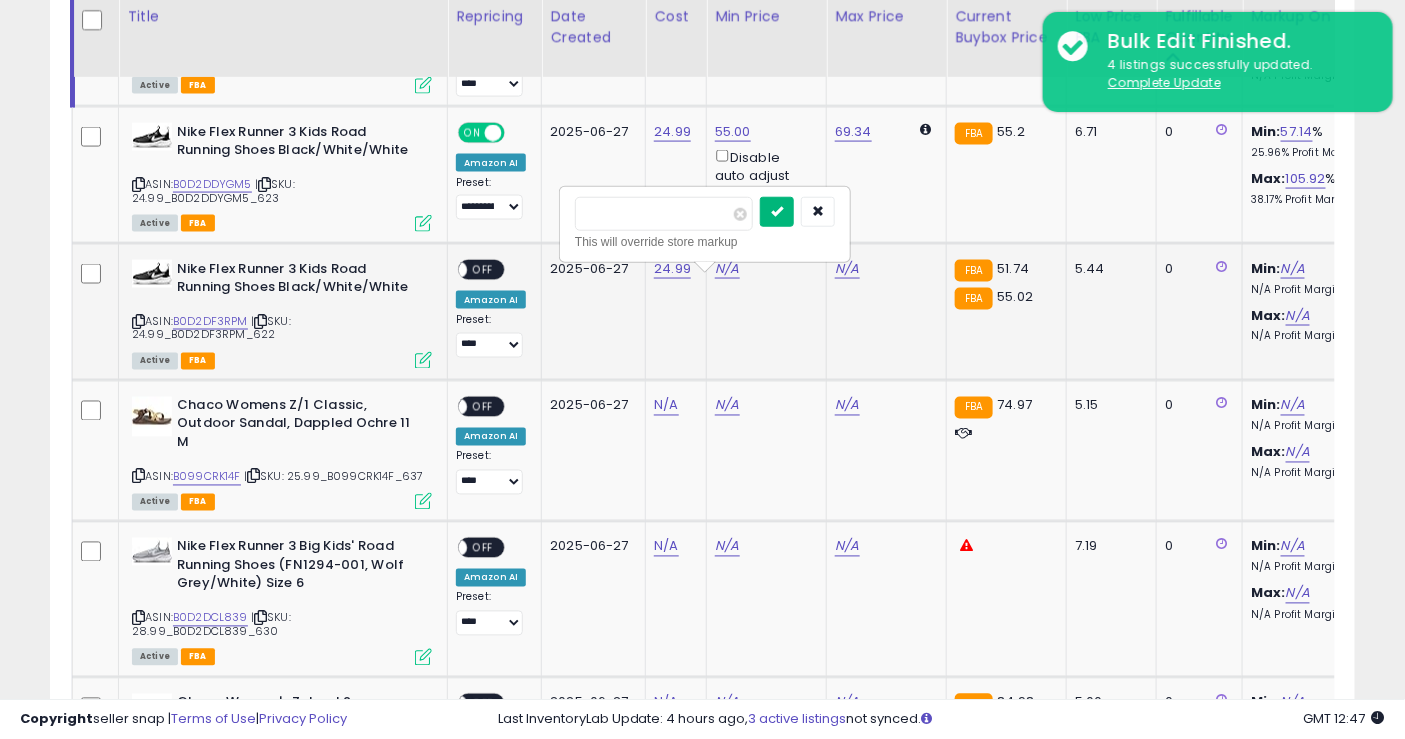 type on "****" 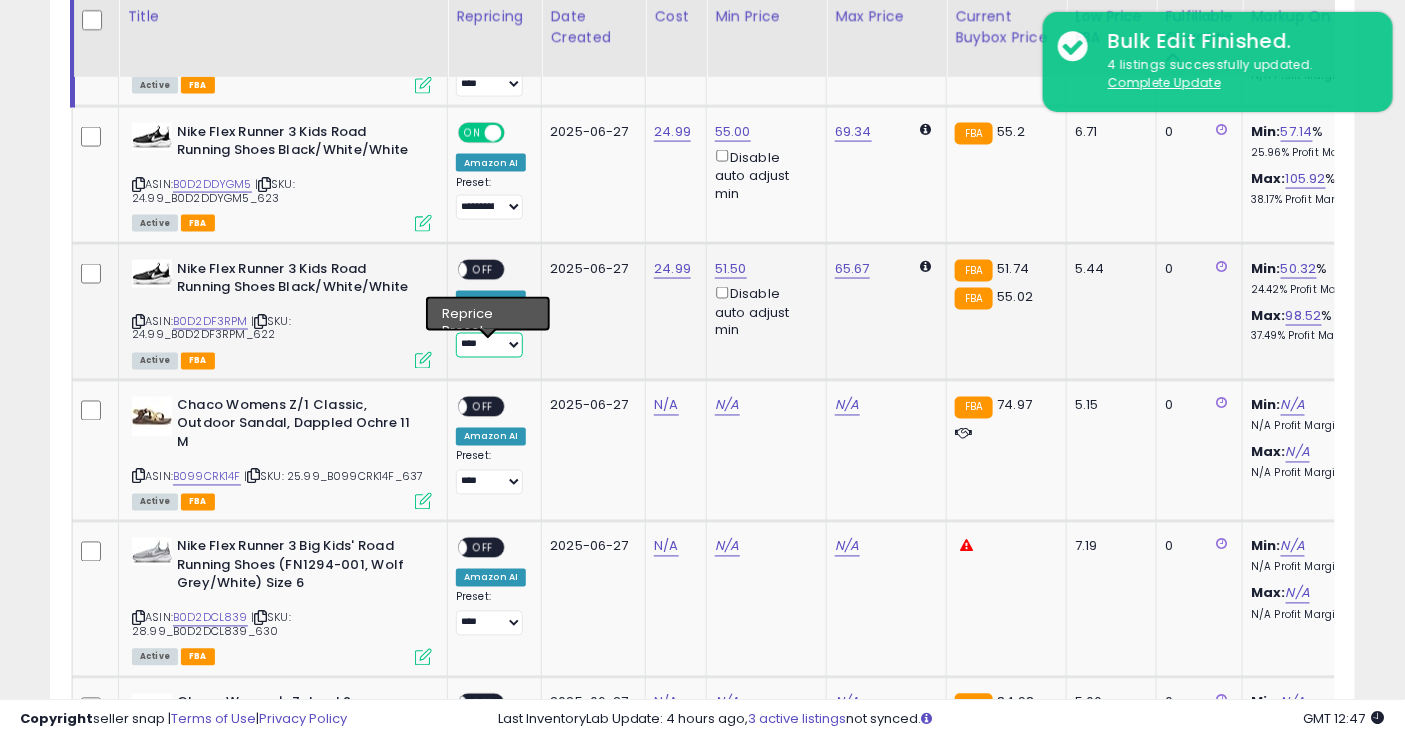 click on "**********" at bounding box center (489, 345) 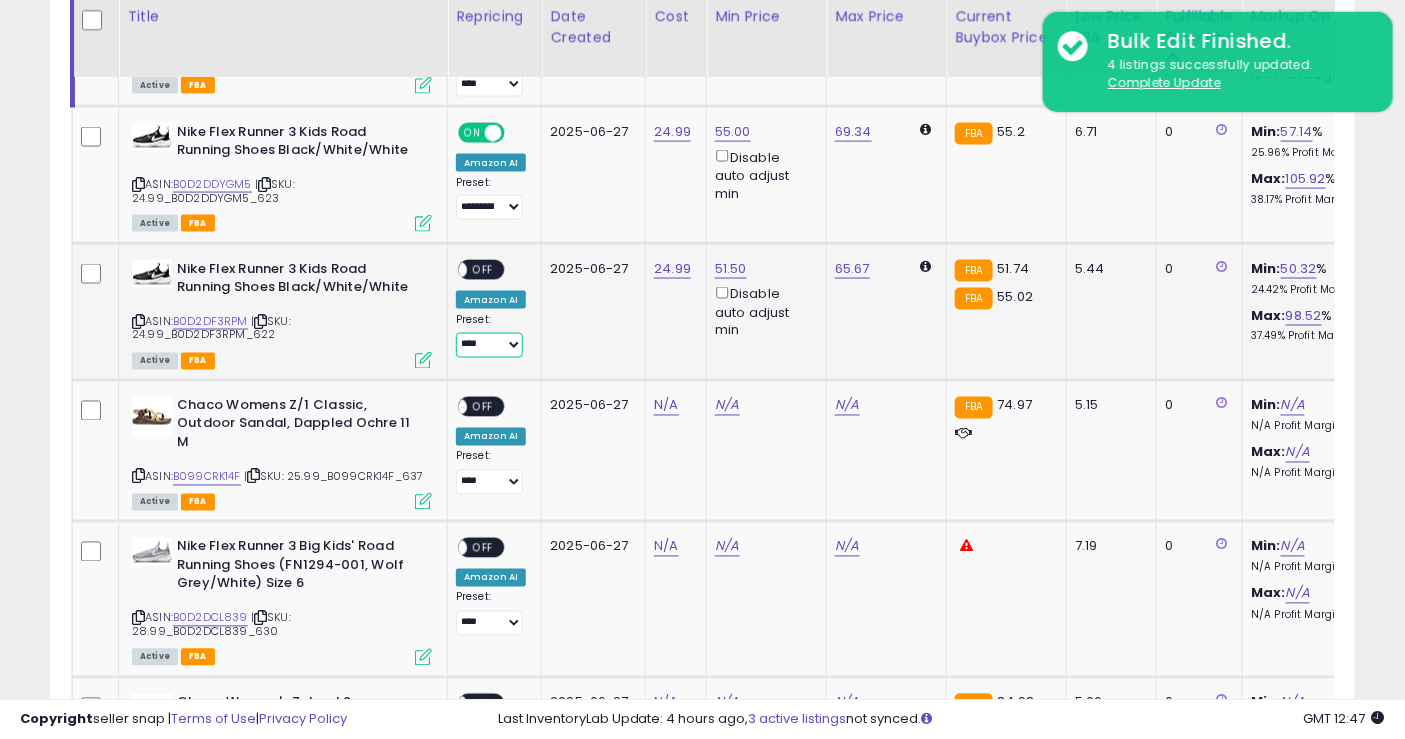 select on "**********" 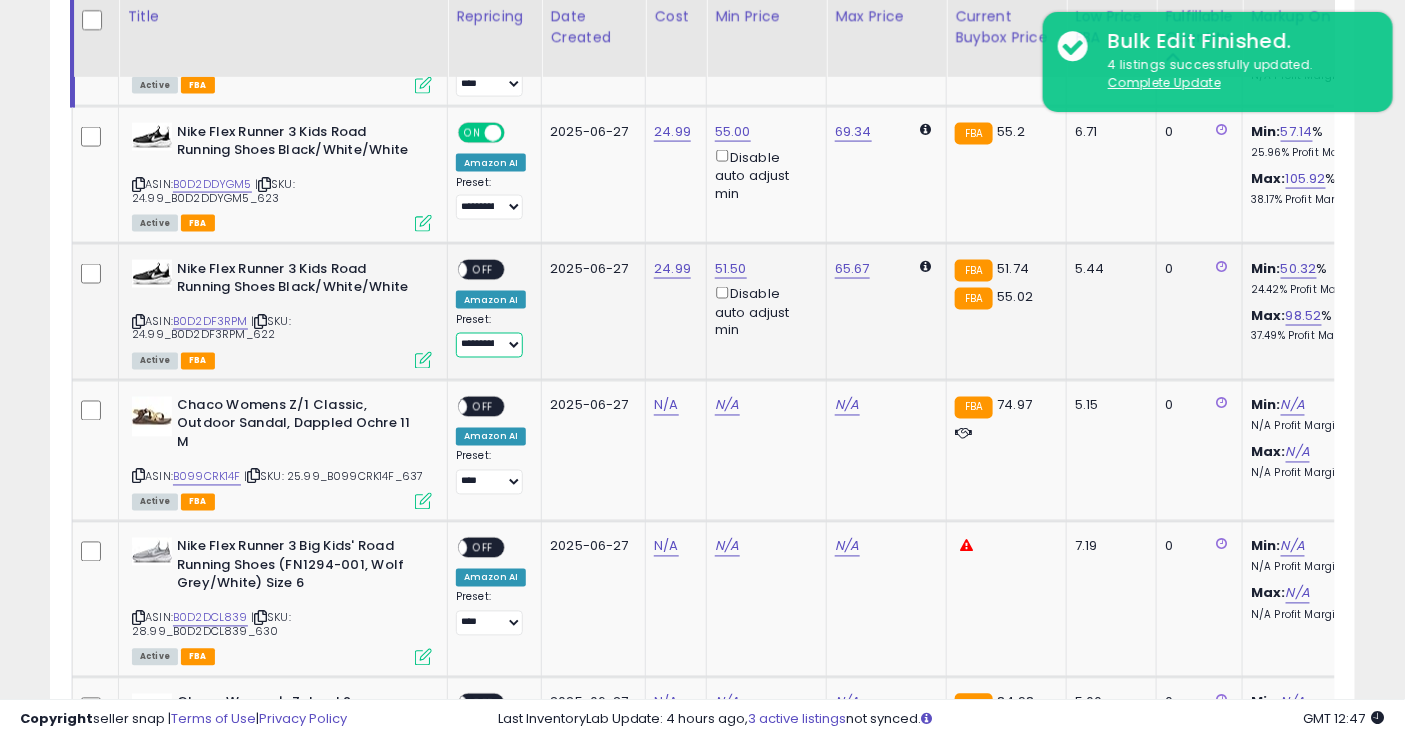 click on "**********" at bounding box center (489, 345) 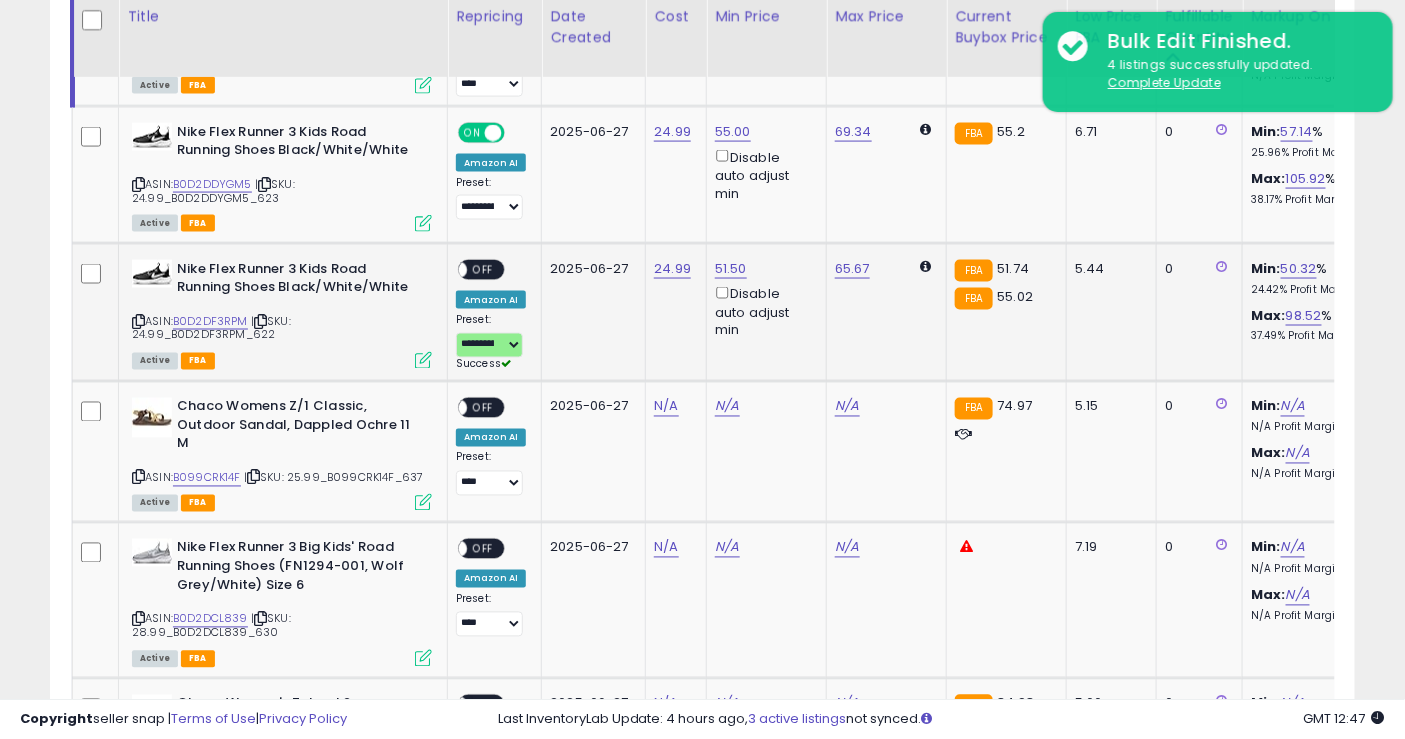 click on "OFF" at bounding box center [483, 269] 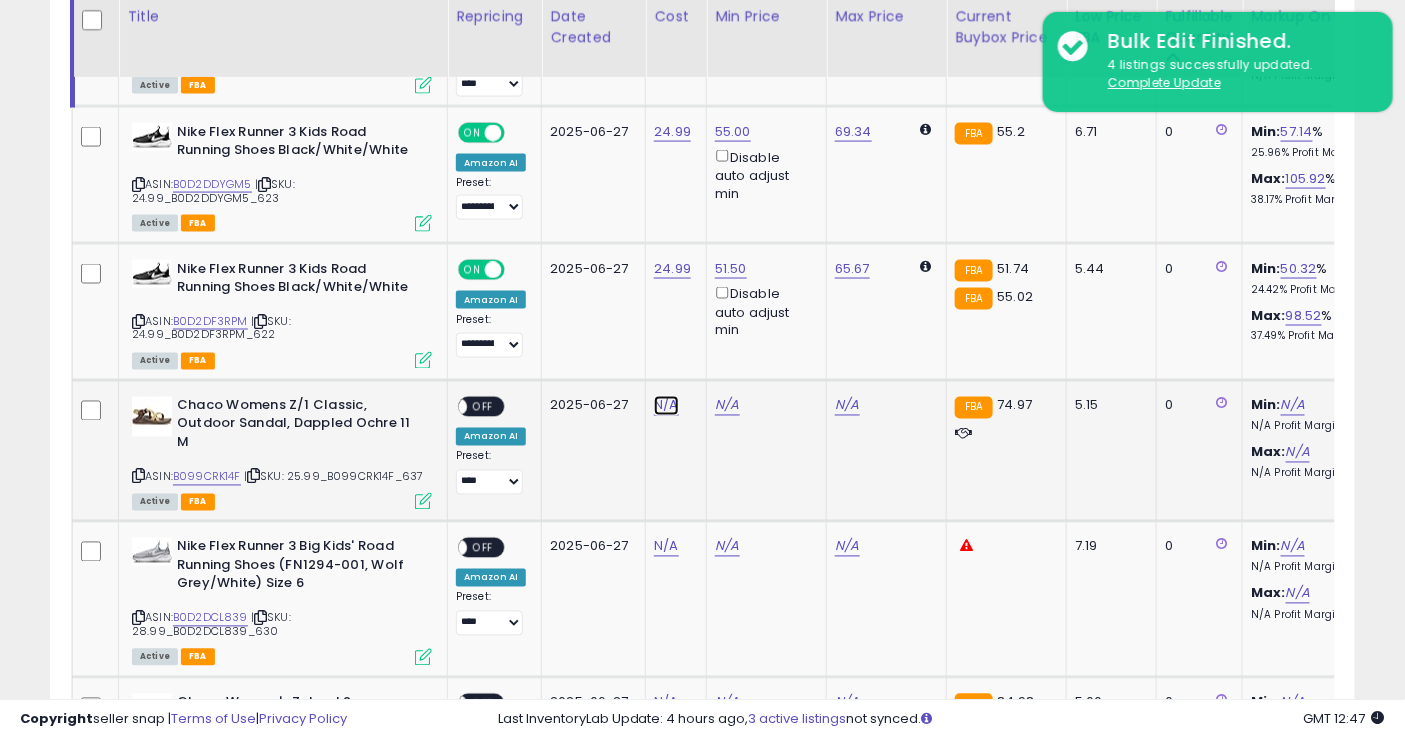 click on "N/A" at bounding box center (666, 8) 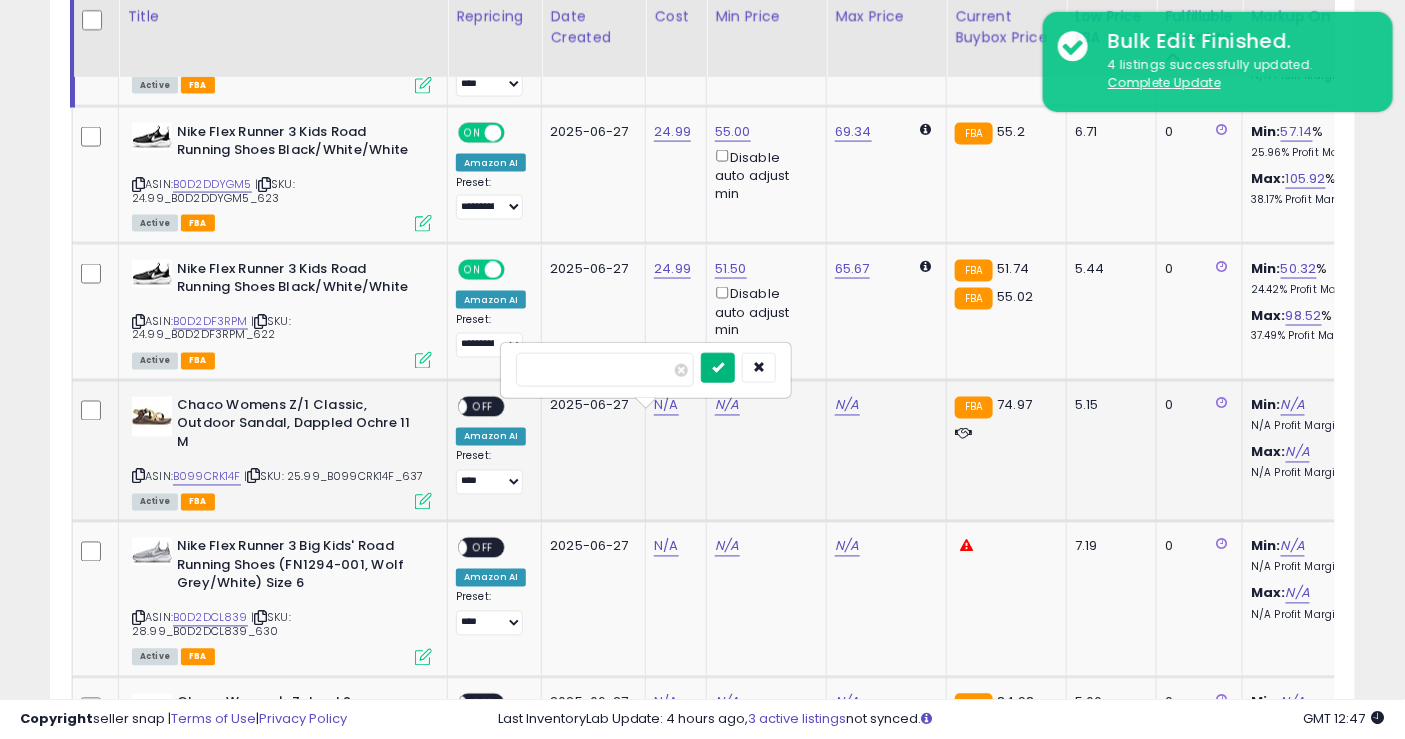 type on "*****" 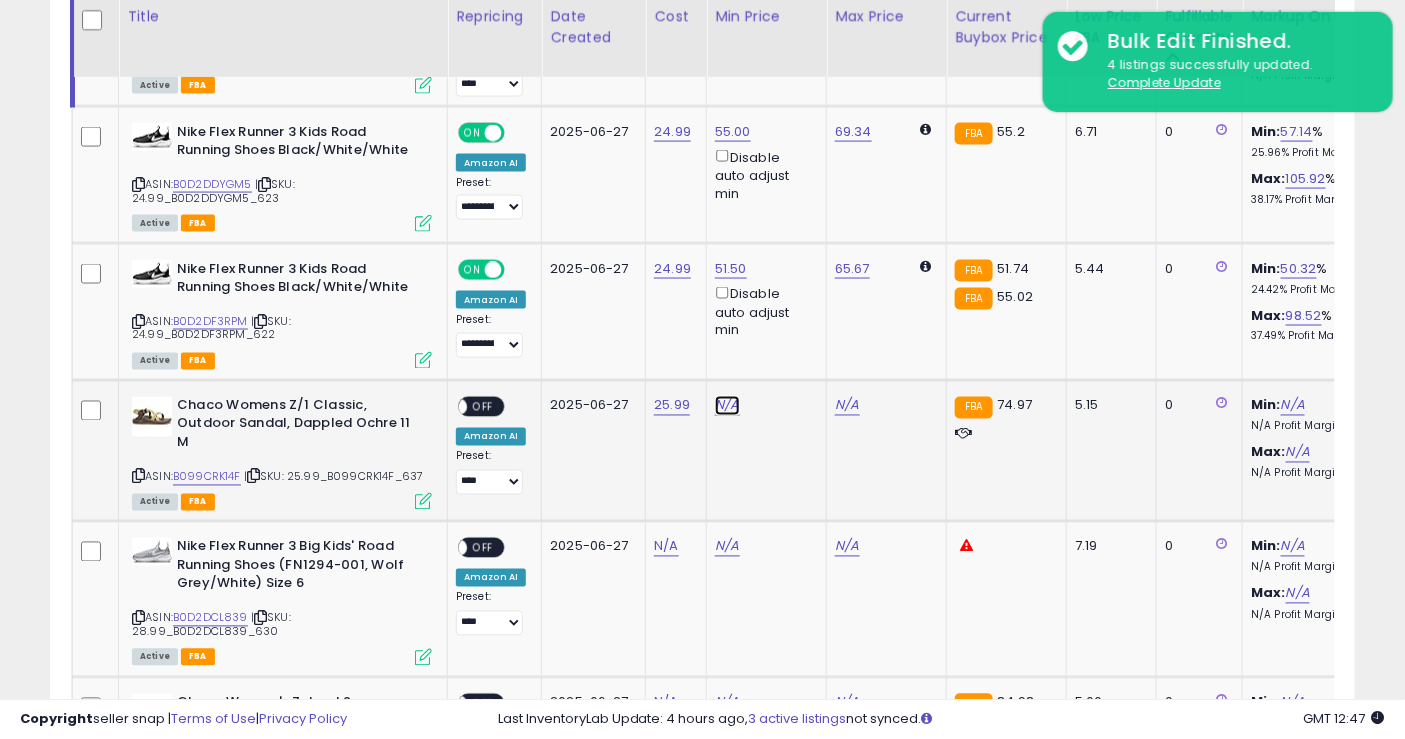 click on "N/A" at bounding box center (727, -129) 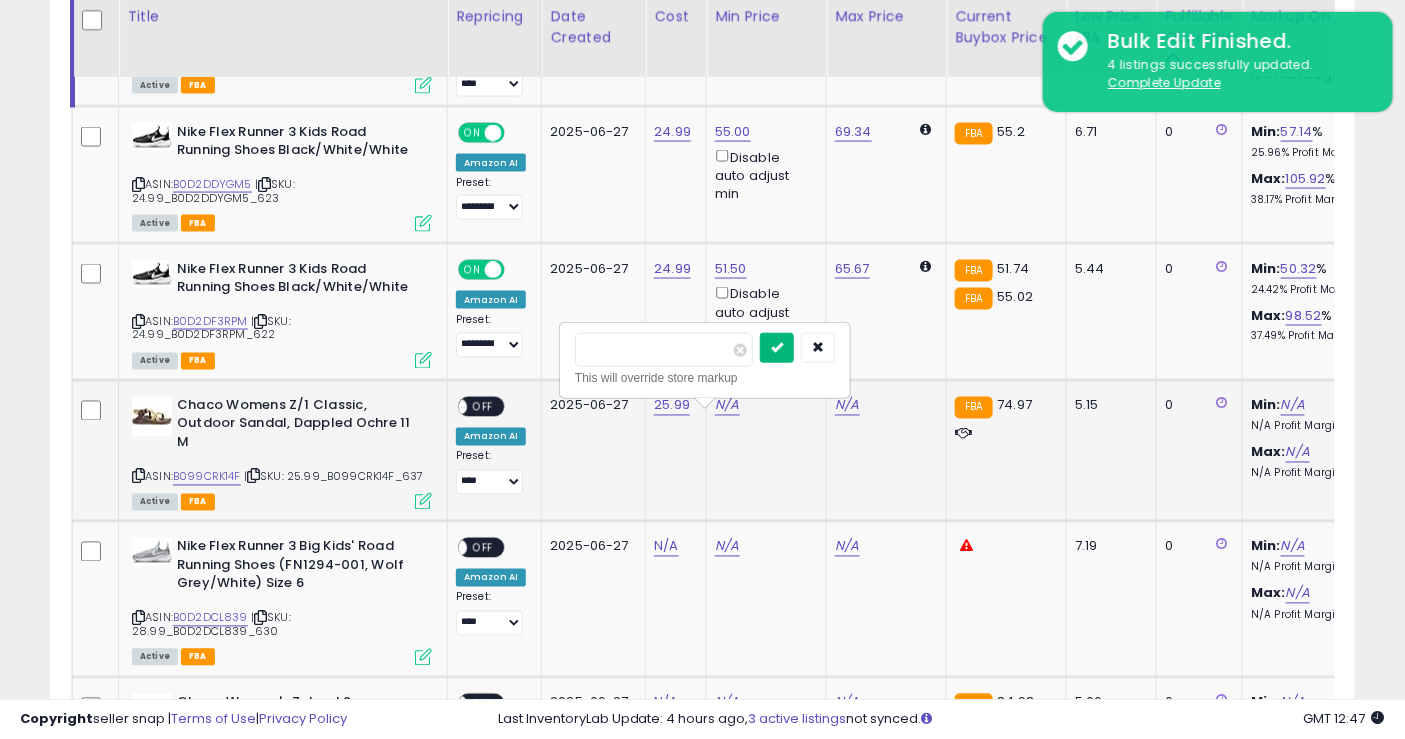 type on "*****" 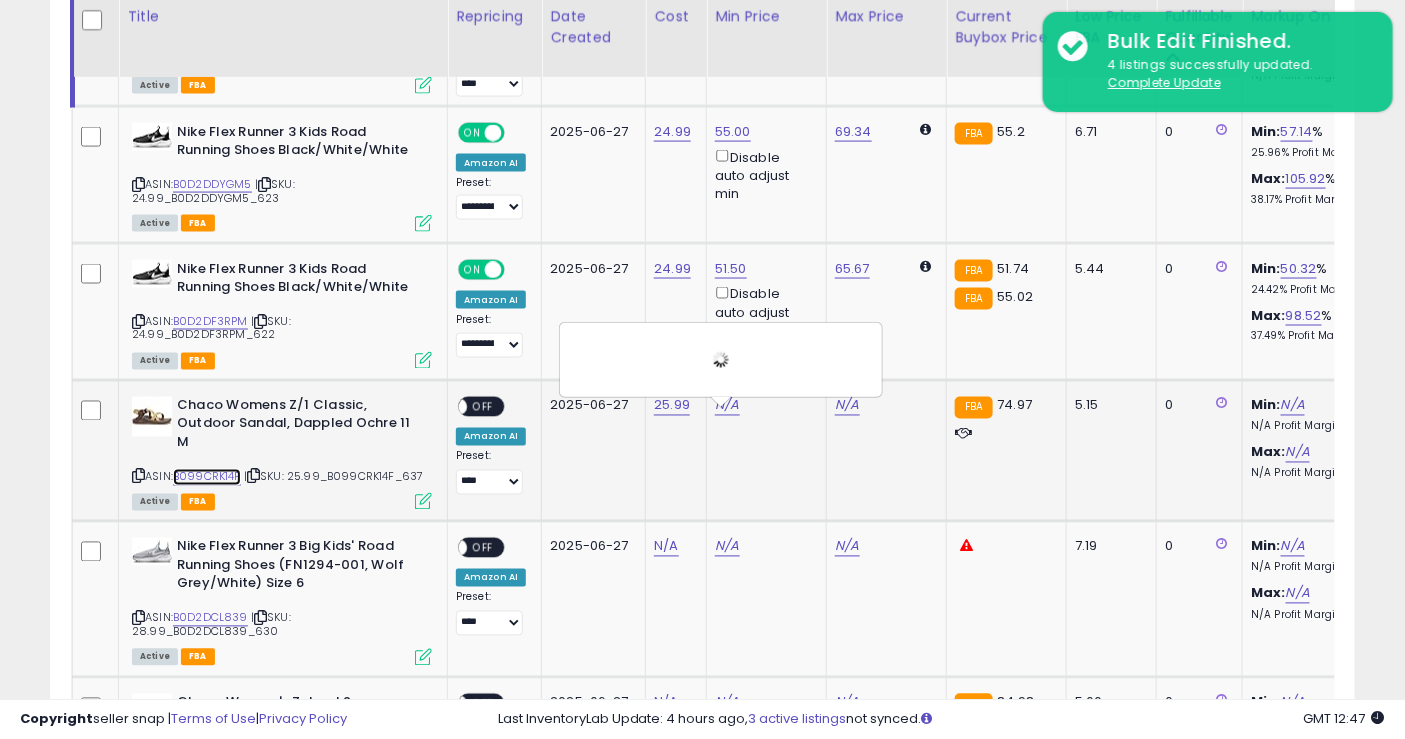 click on "B099CRK14F" at bounding box center (207, 477) 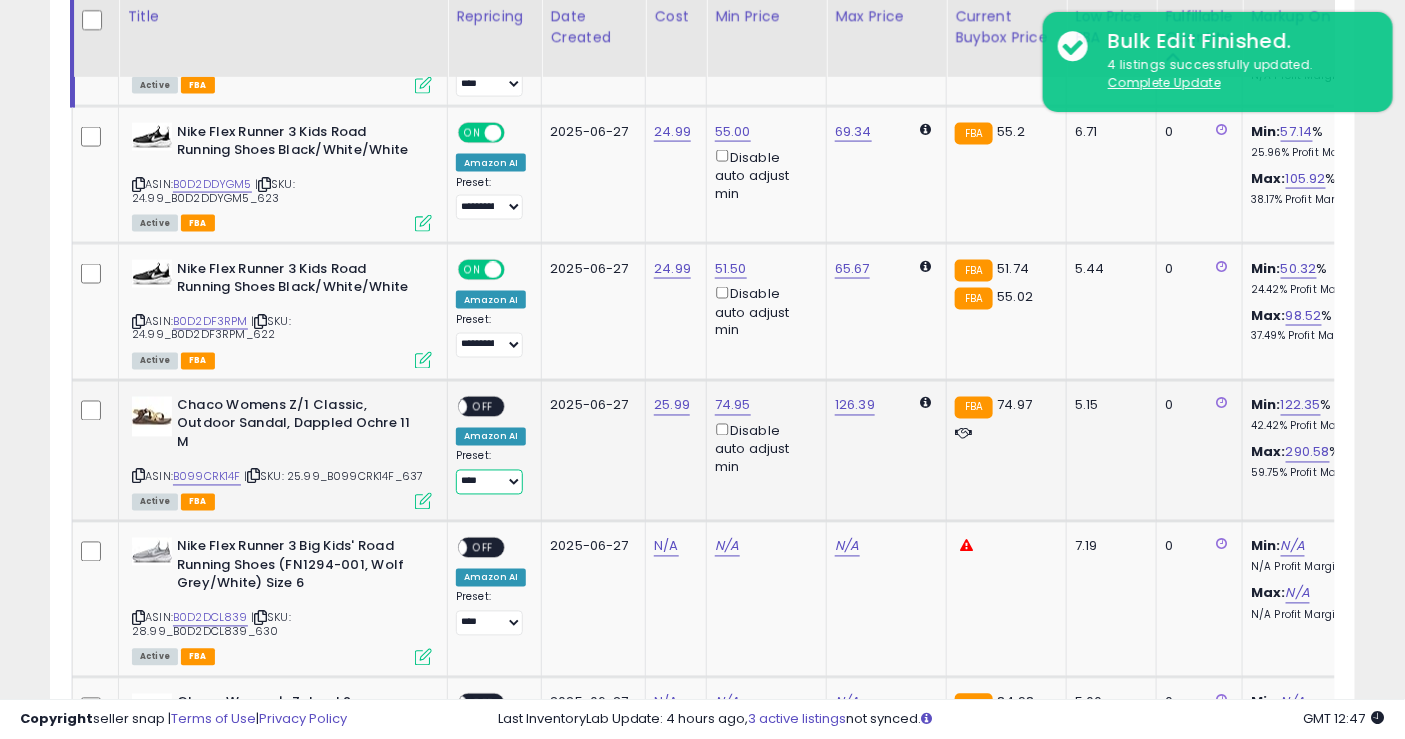 click on "**********" at bounding box center [489, 482] 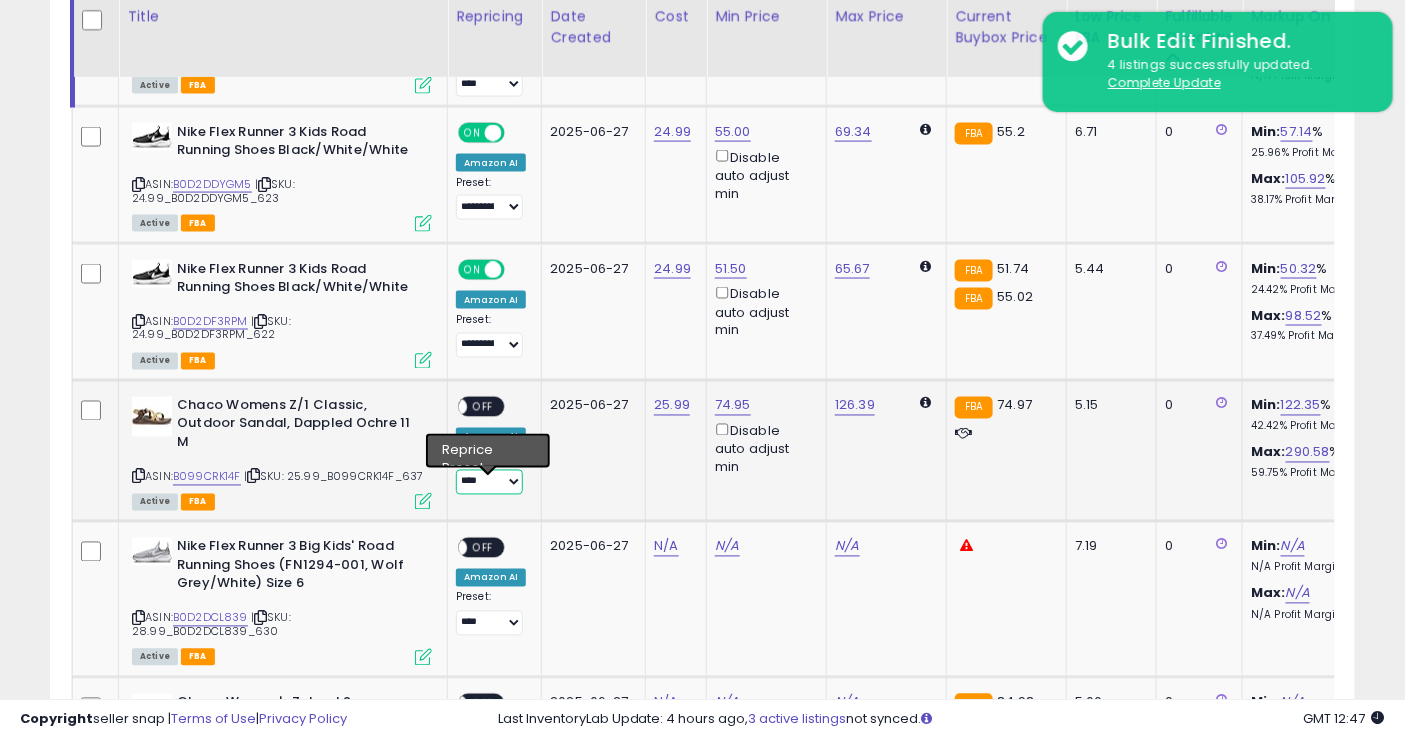 select on "**********" 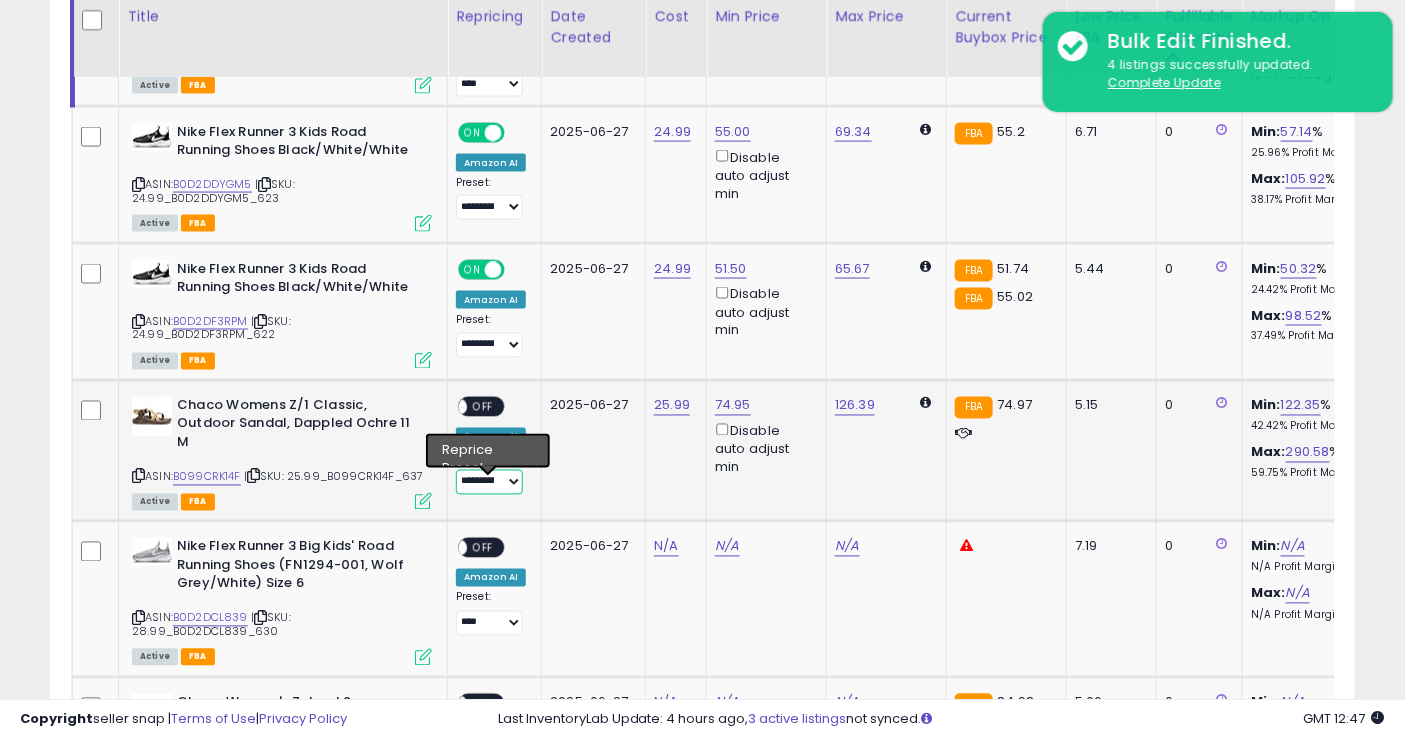 click on "**********" at bounding box center [489, 482] 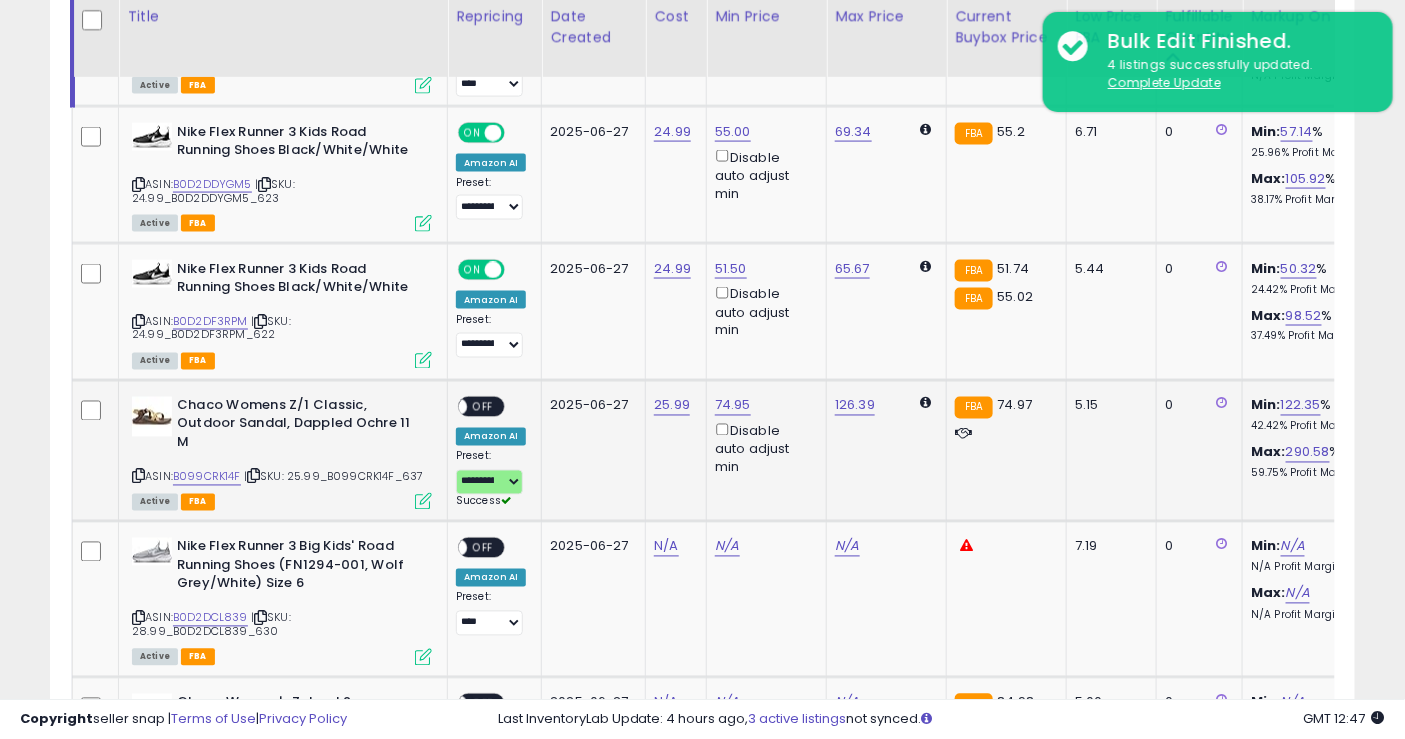 click on "OFF" at bounding box center (483, 406) 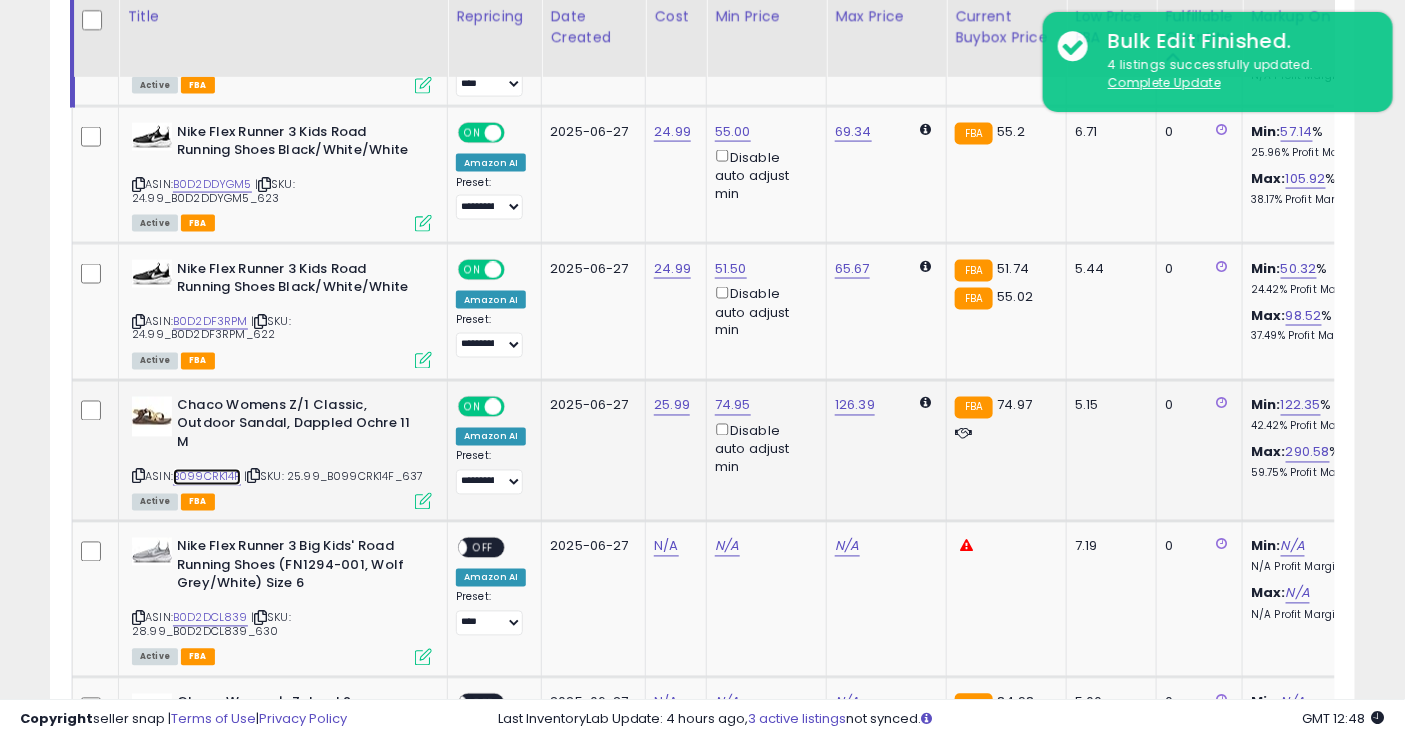 click on "B099CRK14F" at bounding box center (207, 477) 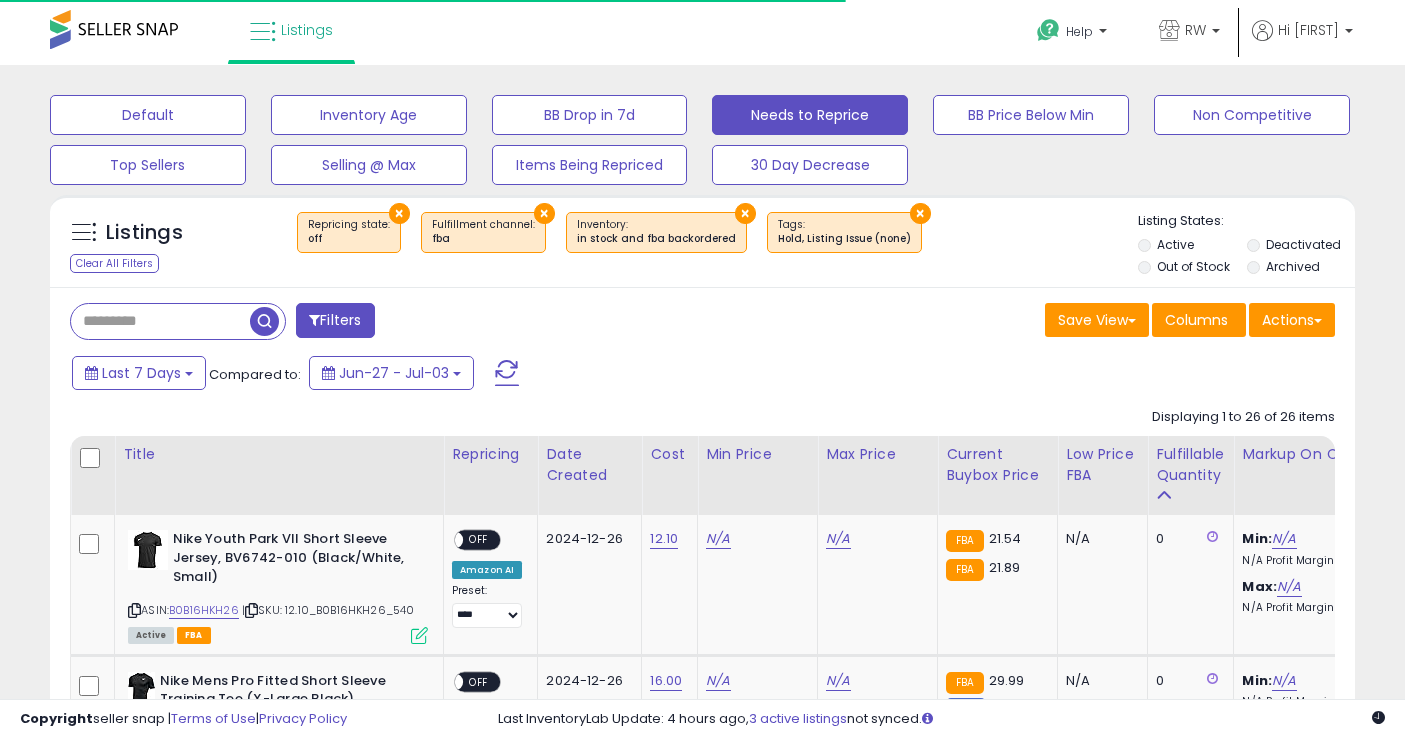 select on "**" 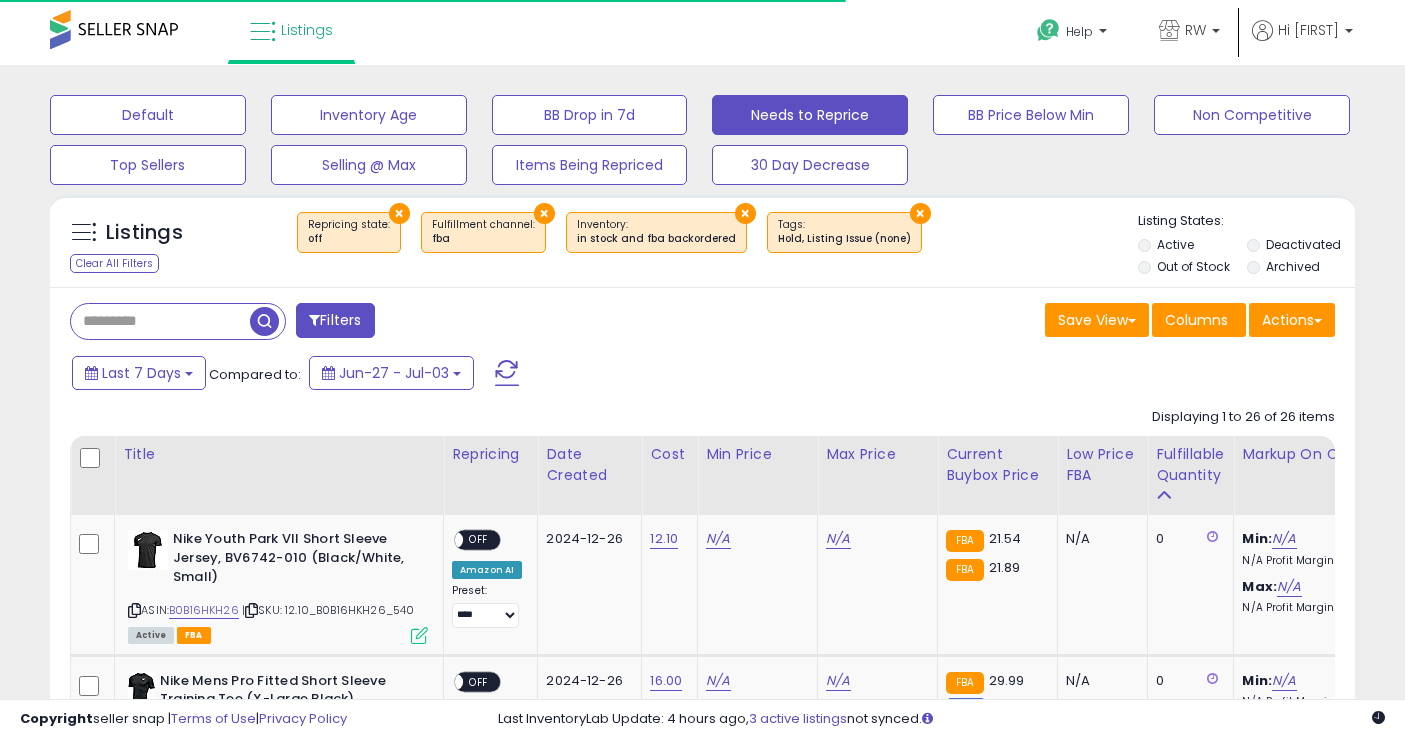 scroll, scrollTop: 156, scrollLeft: 0, axis: vertical 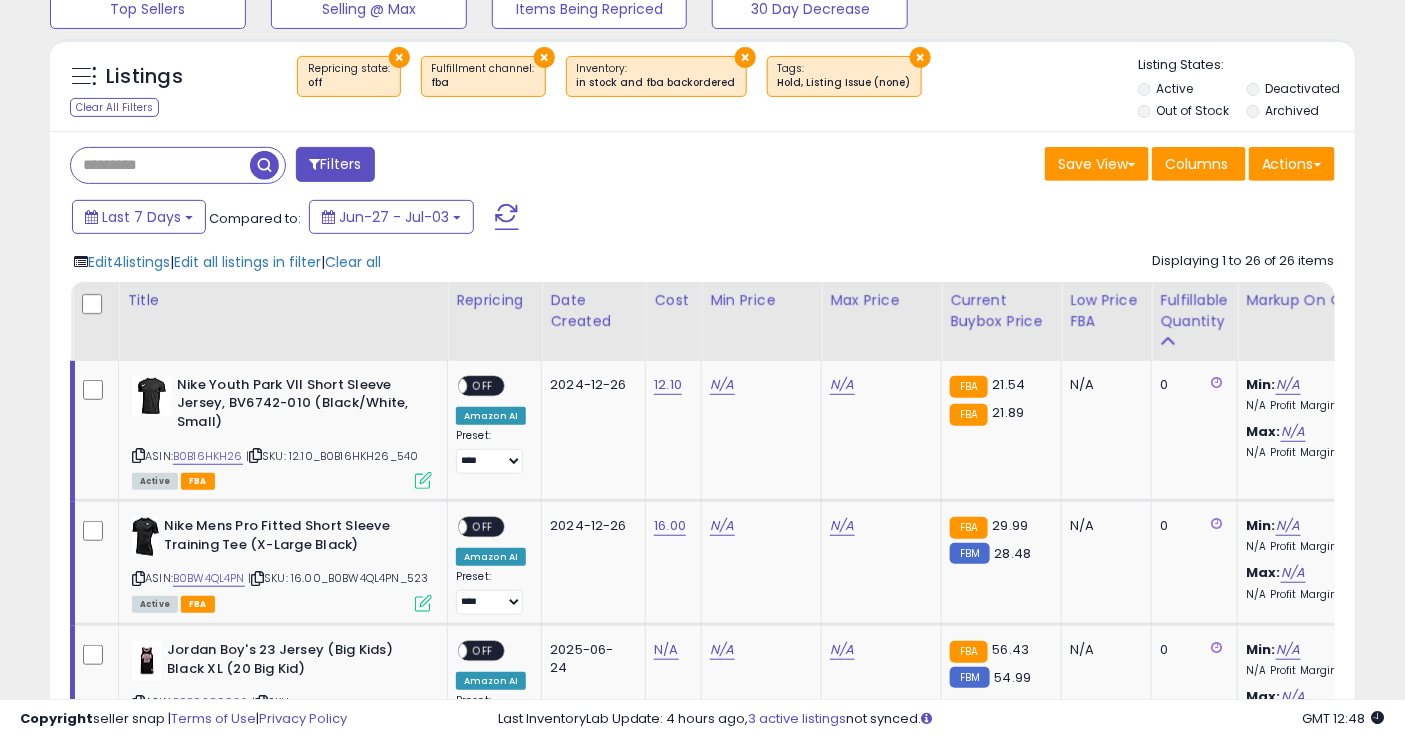 click at bounding box center [507, 217] 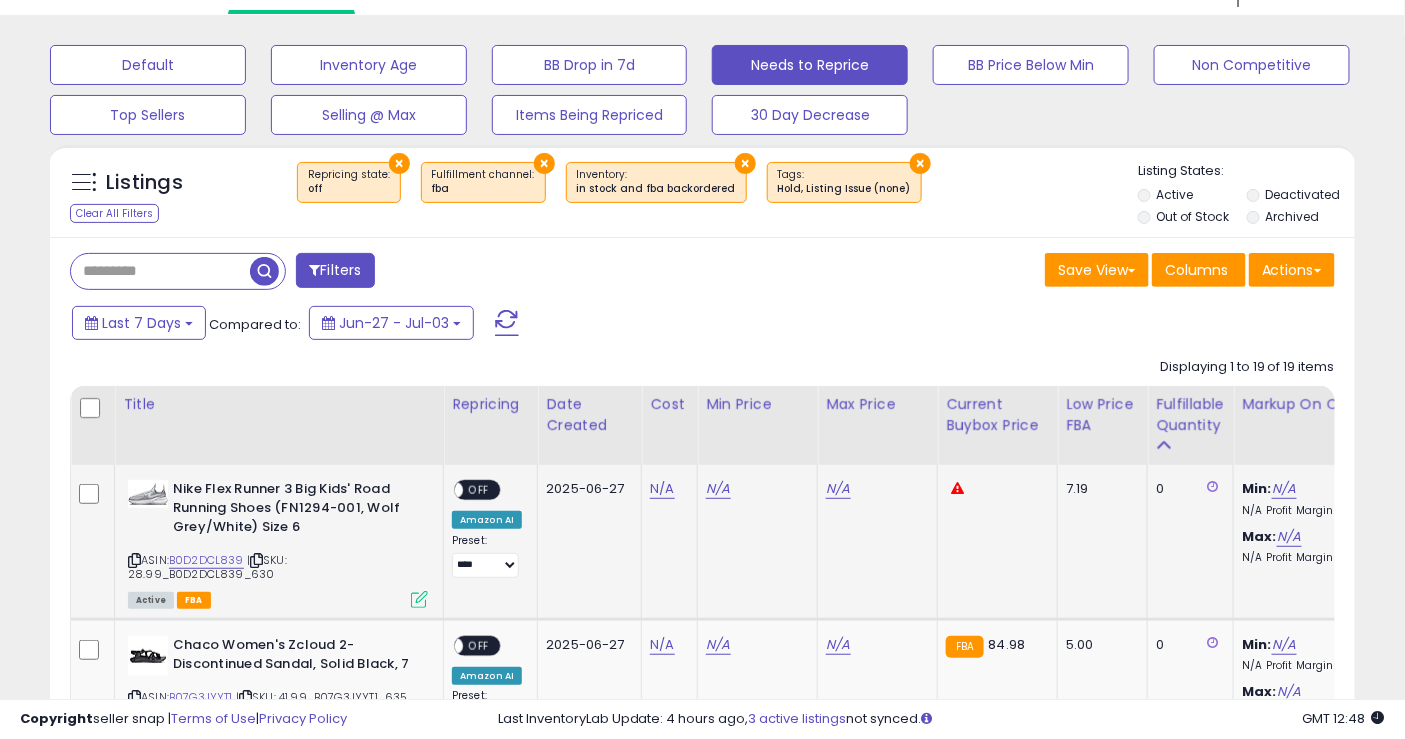 scroll, scrollTop: 222, scrollLeft: 0, axis: vertical 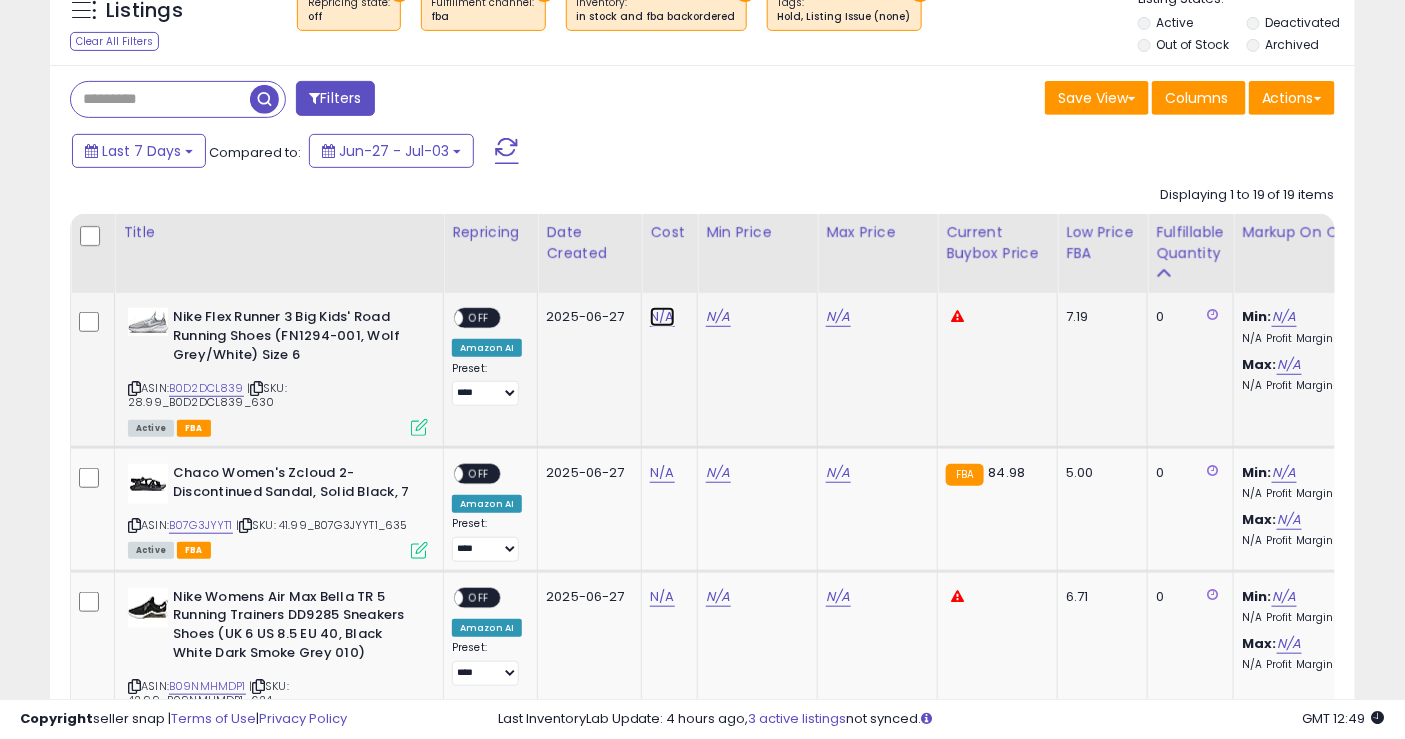 click on "N/A" at bounding box center (662, 317) 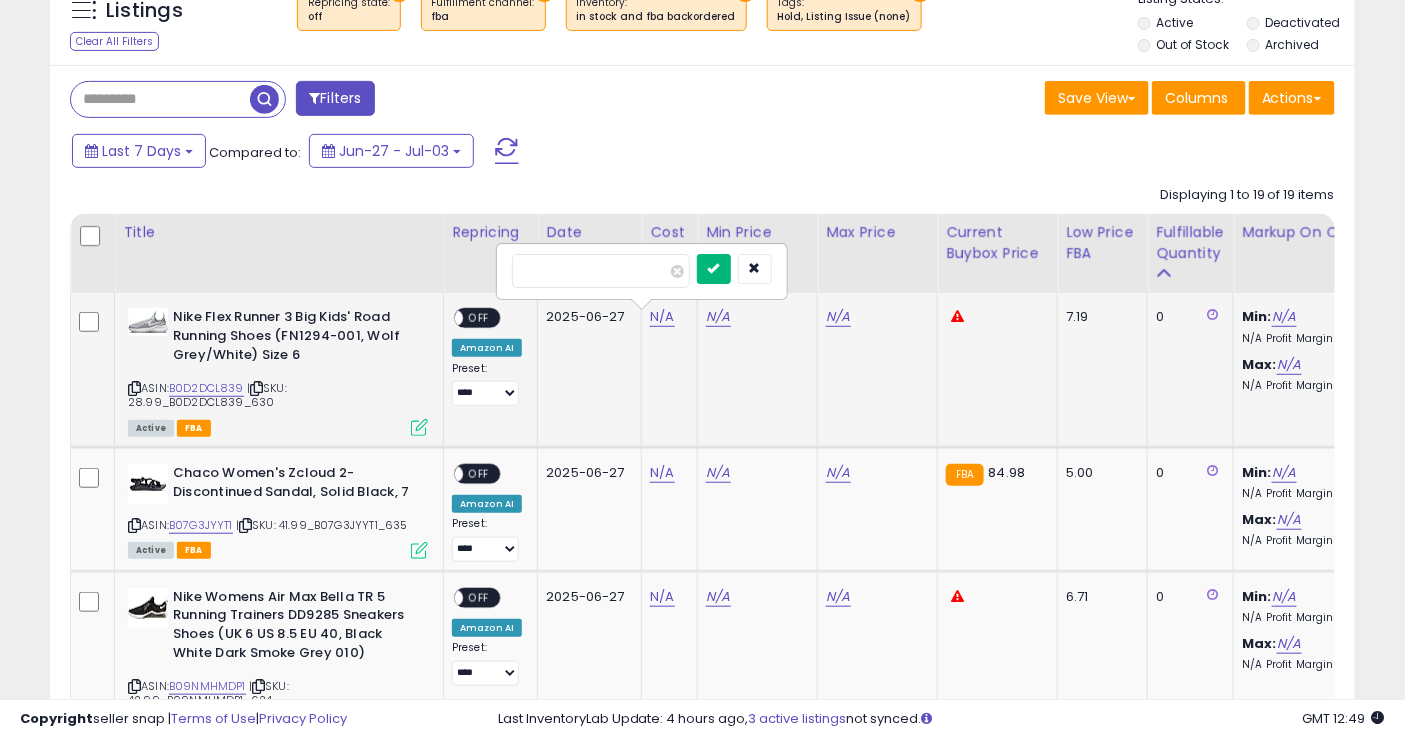 type on "*****" 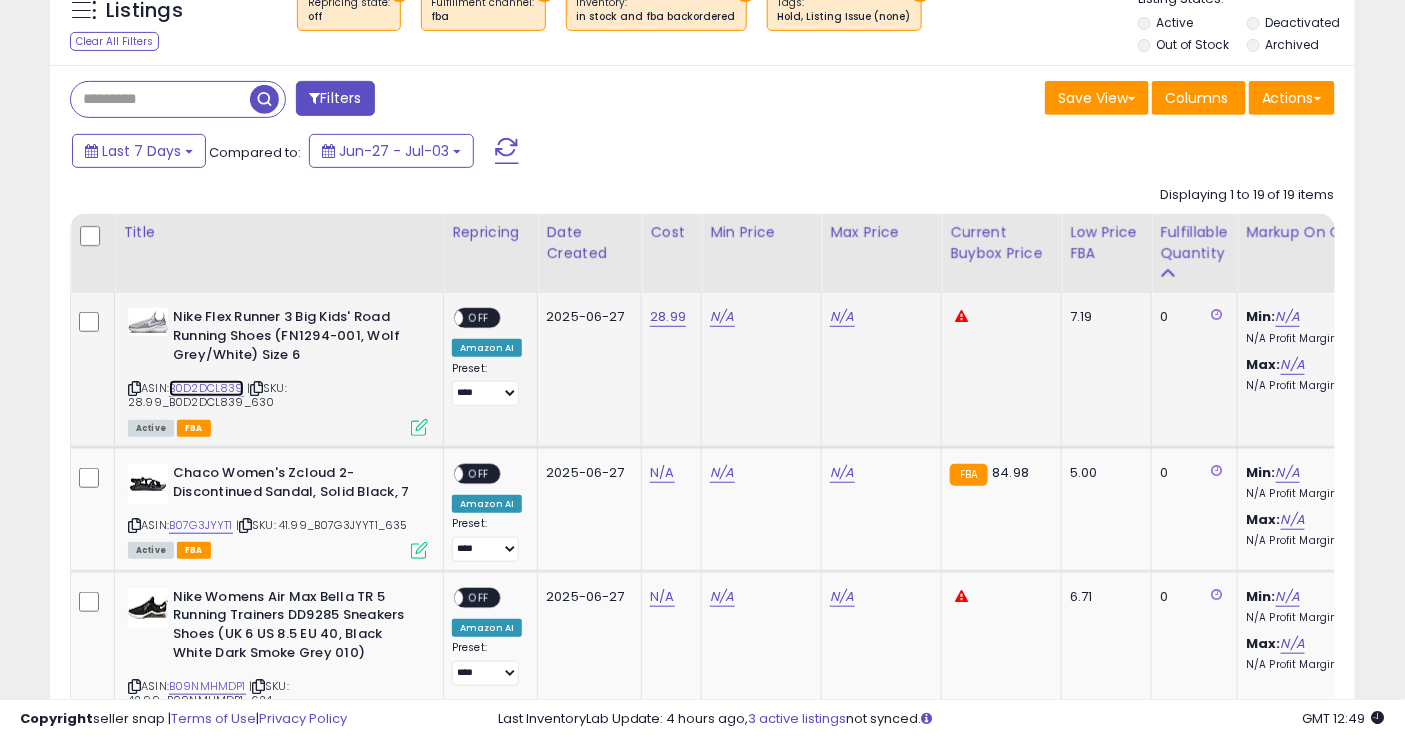 click on "B0D2DCL839" at bounding box center [206, 388] 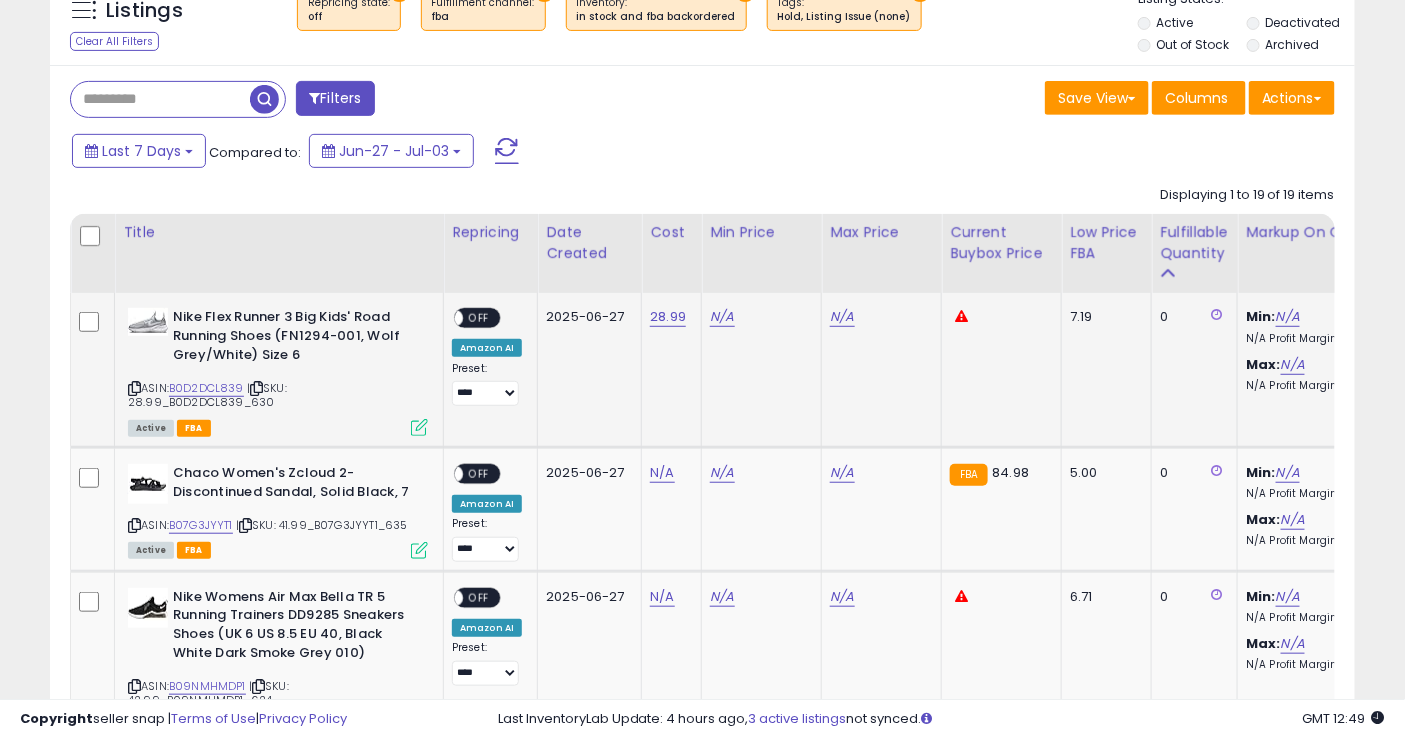 click on "N/A" at bounding box center [758, 317] 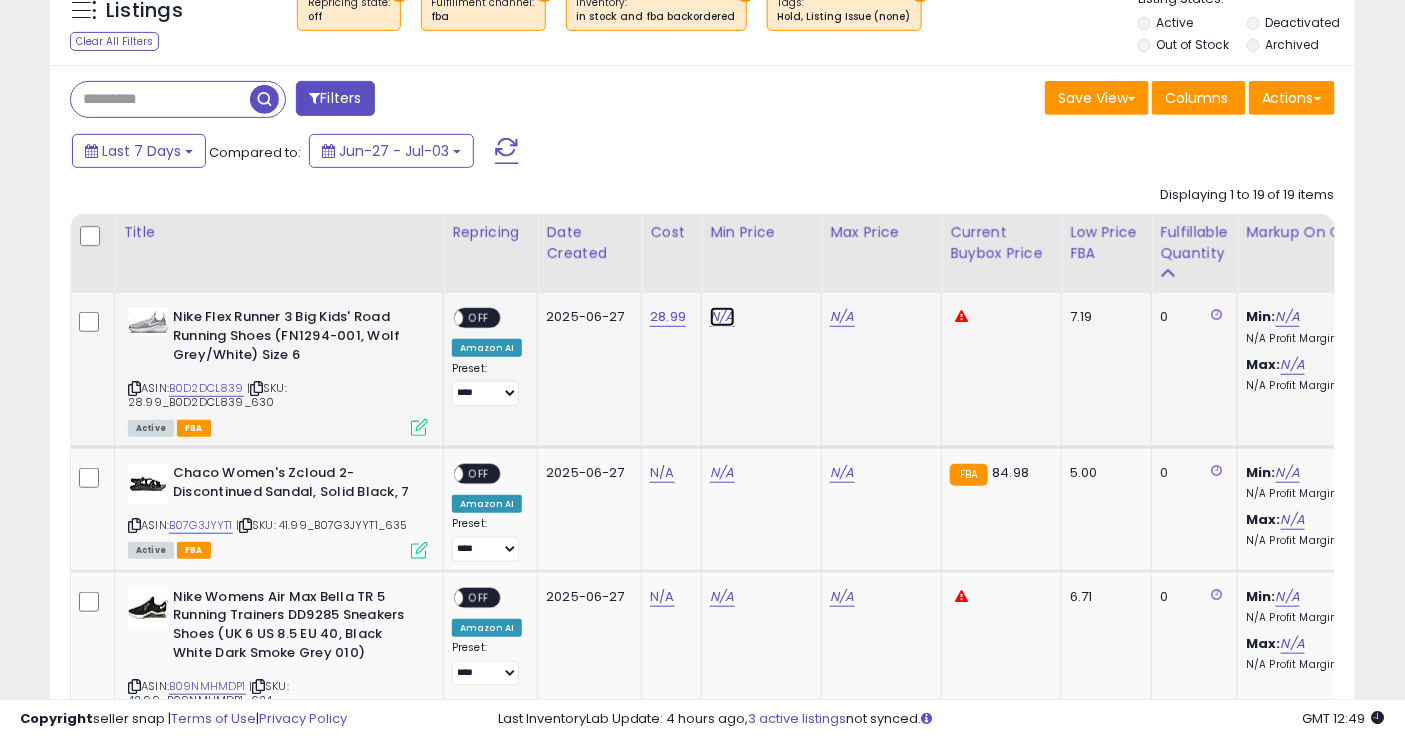 click on "N/A" at bounding box center (722, 317) 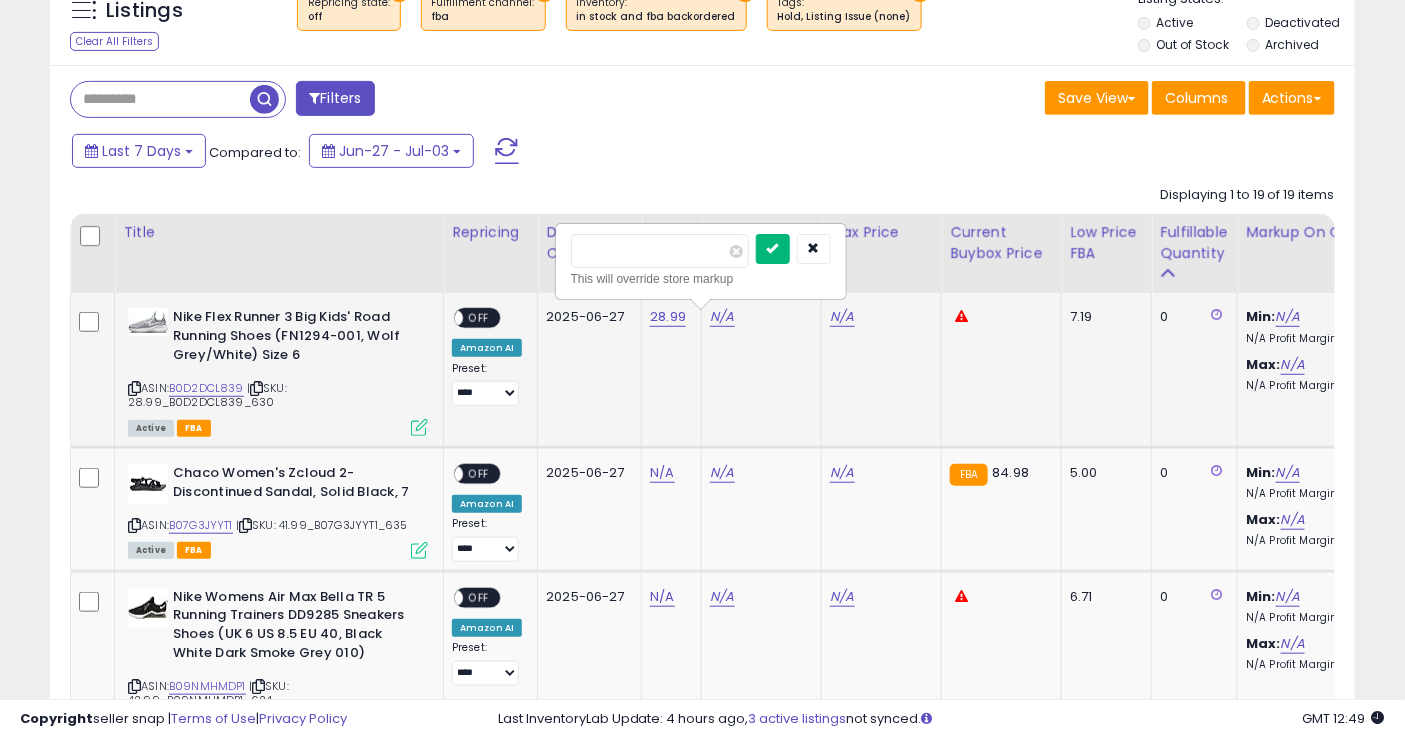 type on "**" 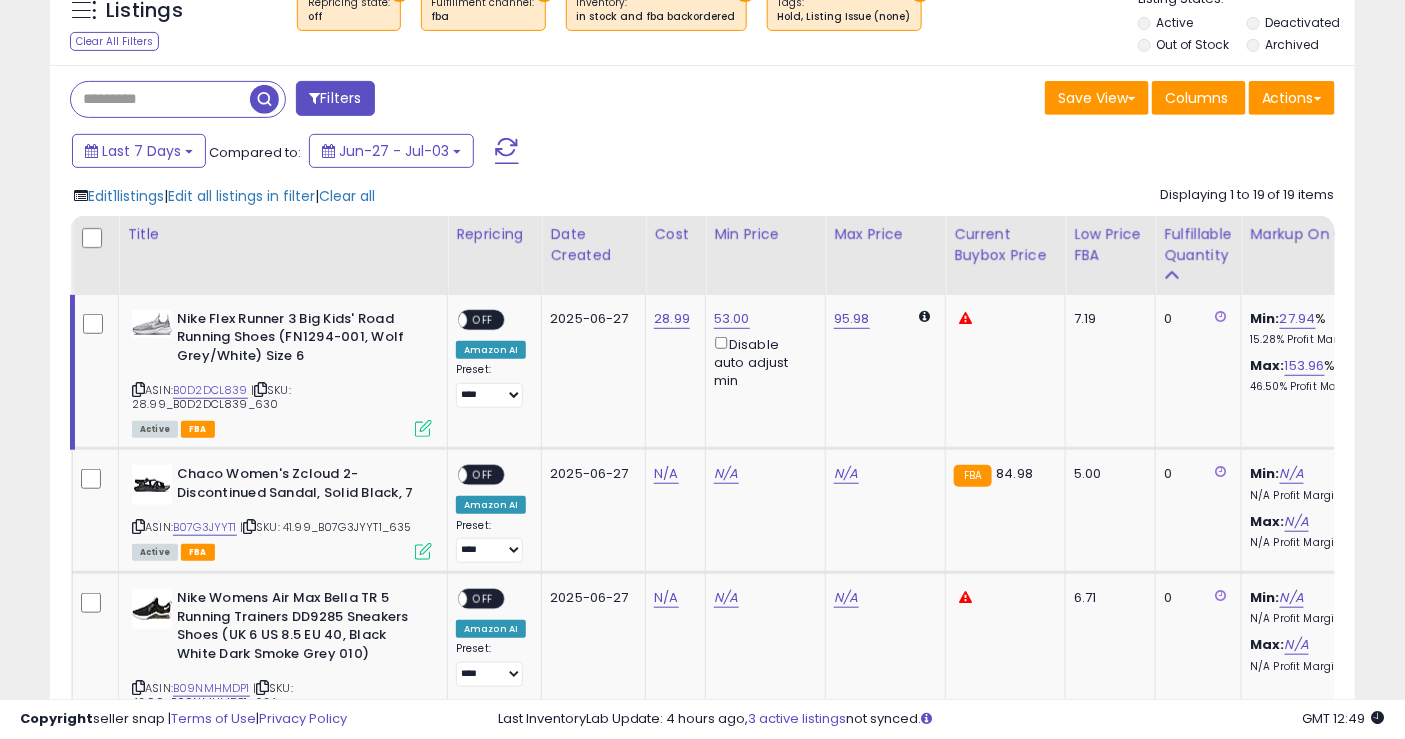 click on "53.00  Disable auto adjust min" 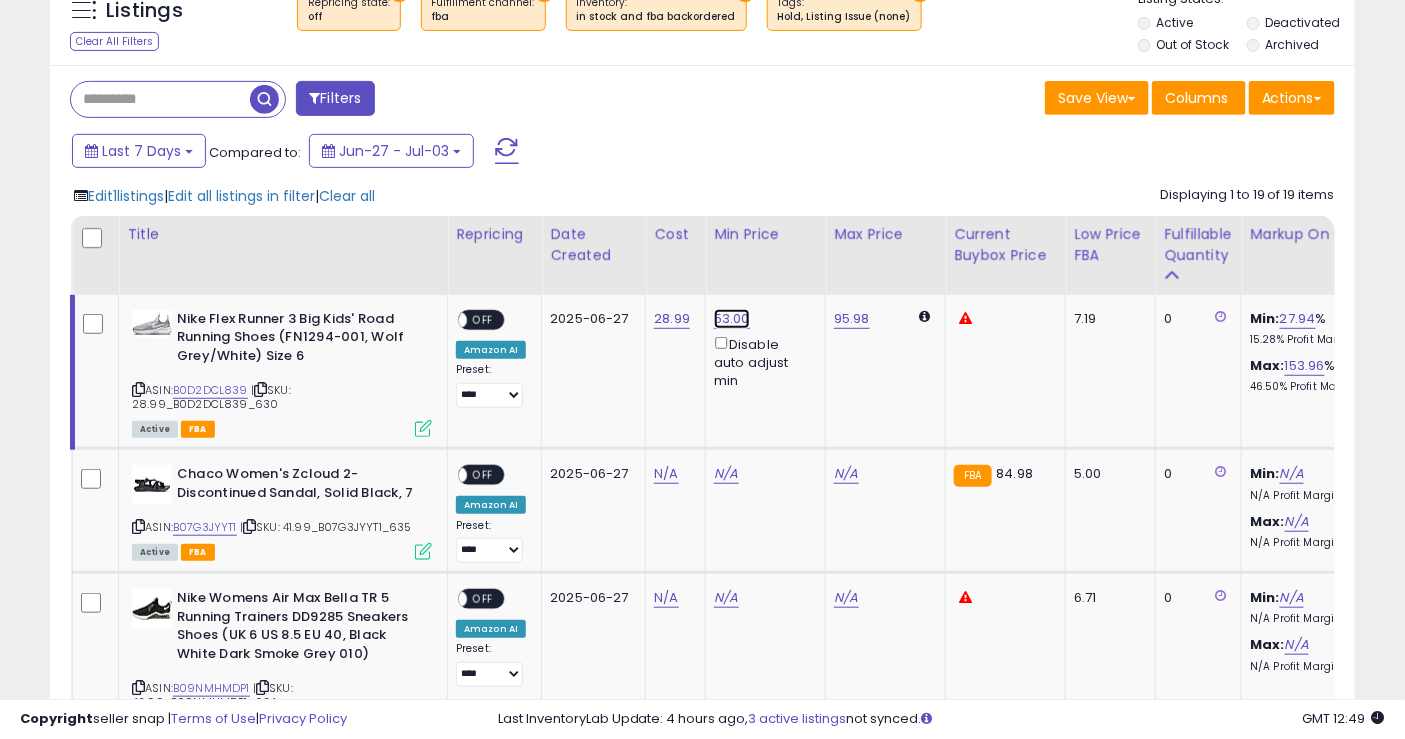 click on "53.00" at bounding box center (732, 319) 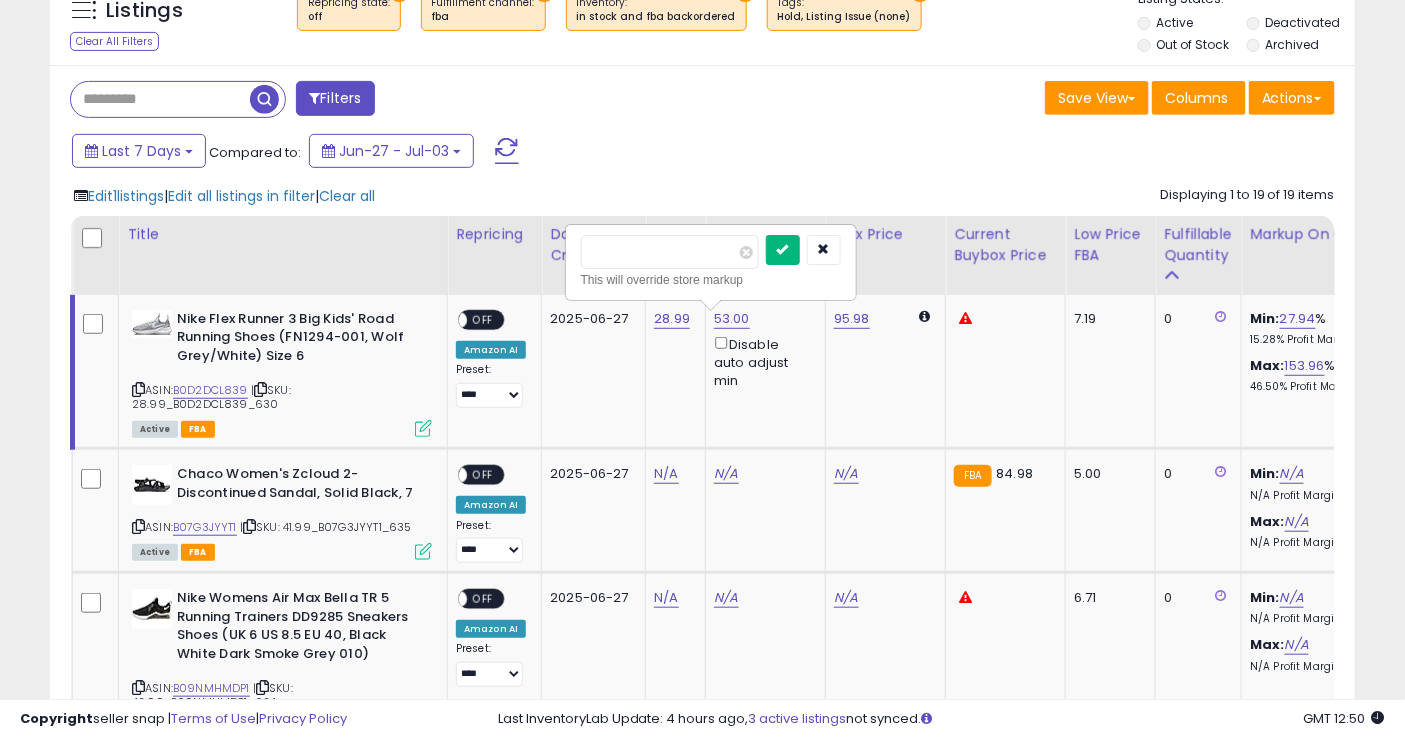 type on "**" 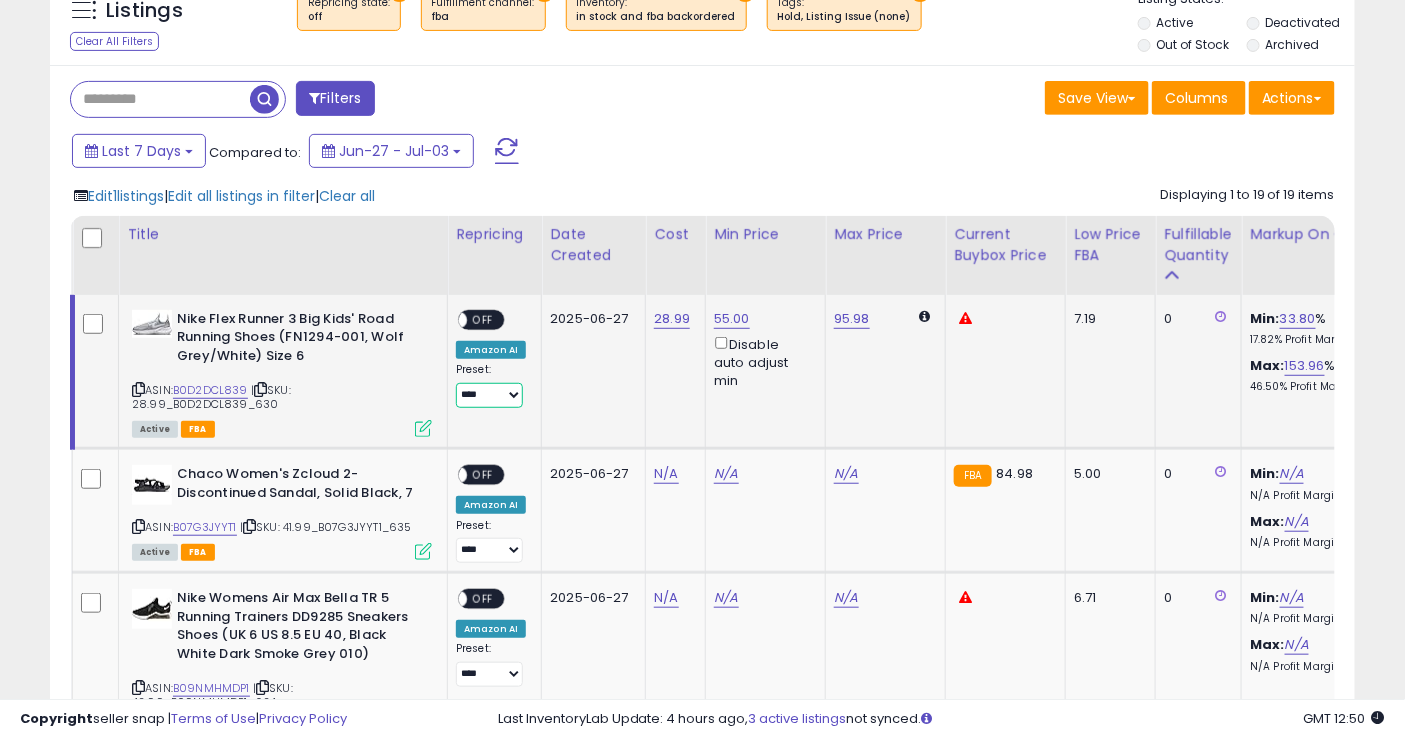 drag, startPoint x: 495, startPoint y: 392, endPoint x: 495, endPoint y: 406, distance: 14 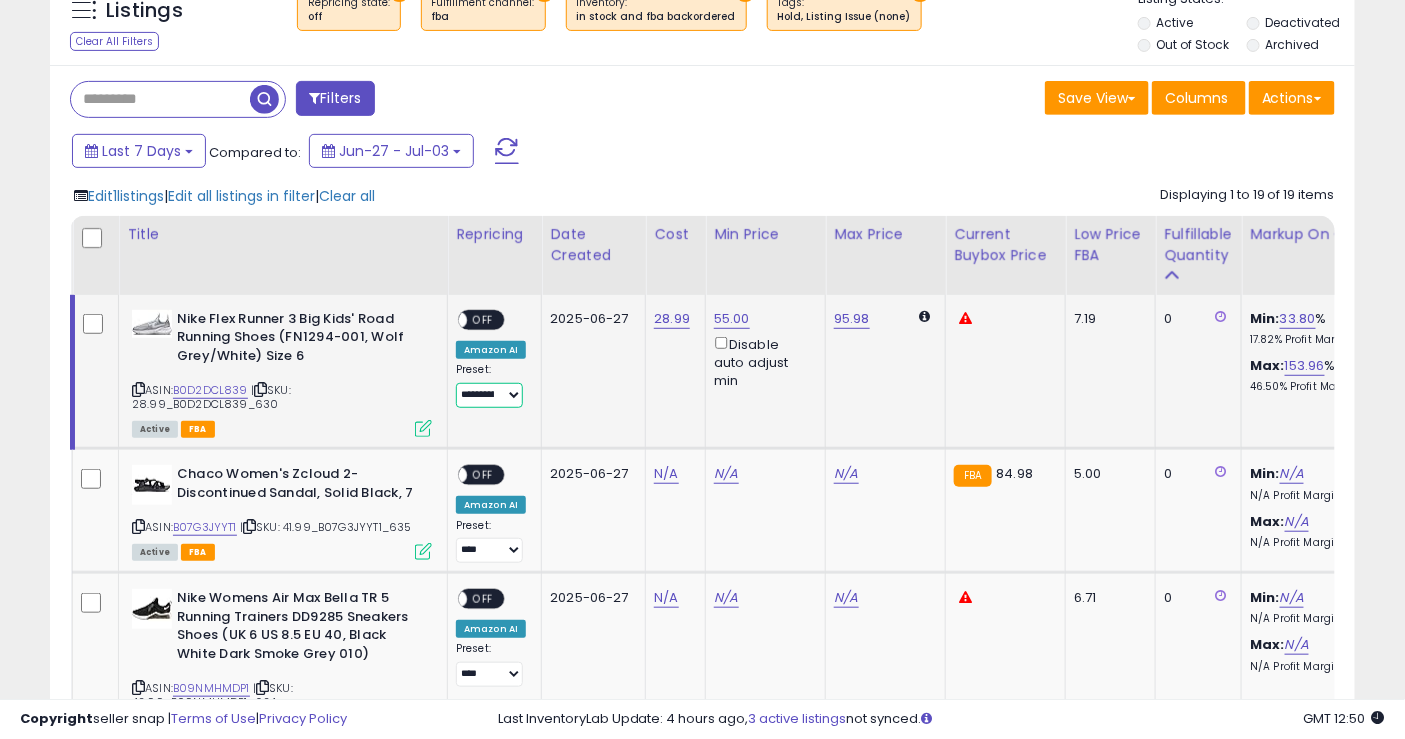 click on "**********" at bounding box center [489, 395] 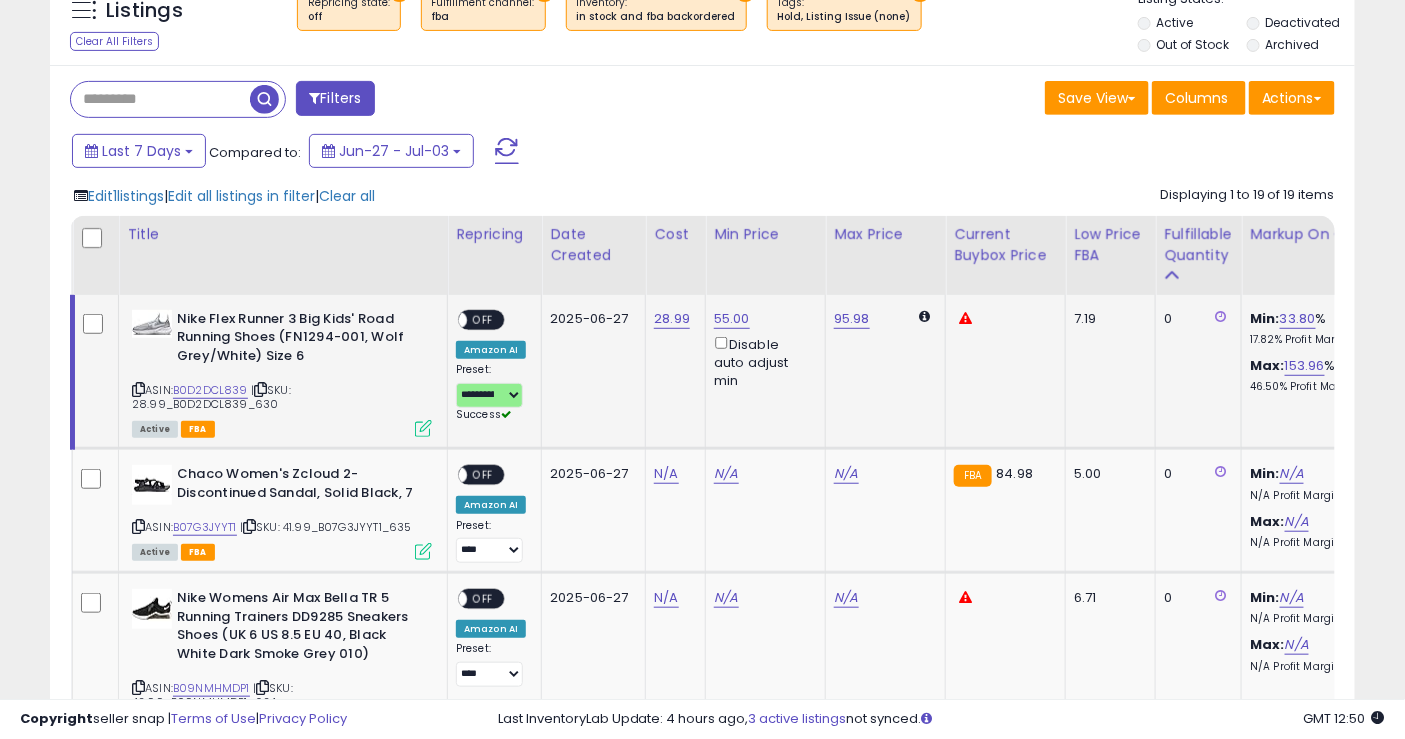 click on "**********" at bounding box center [491, 366] 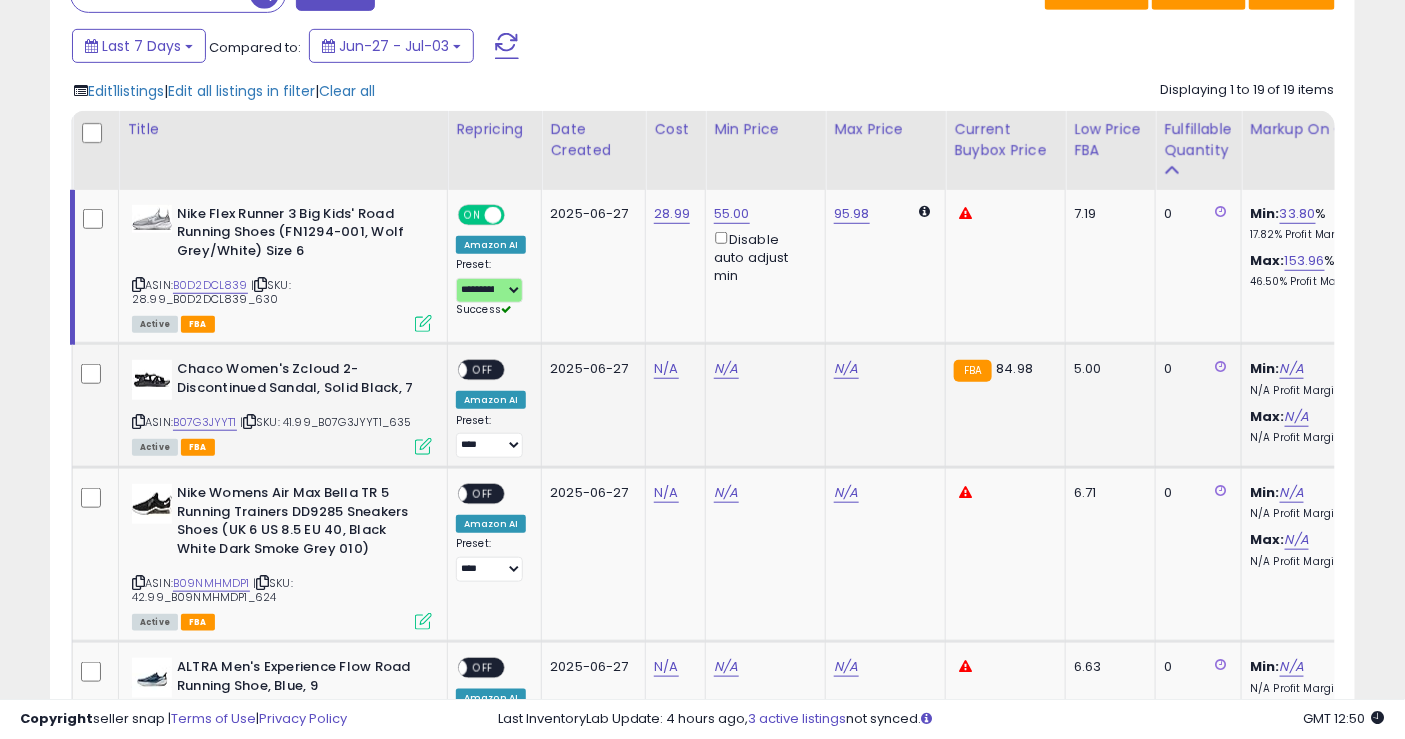 scroll, scrollTop: 333, scrollLeft: 0, axis: vertical 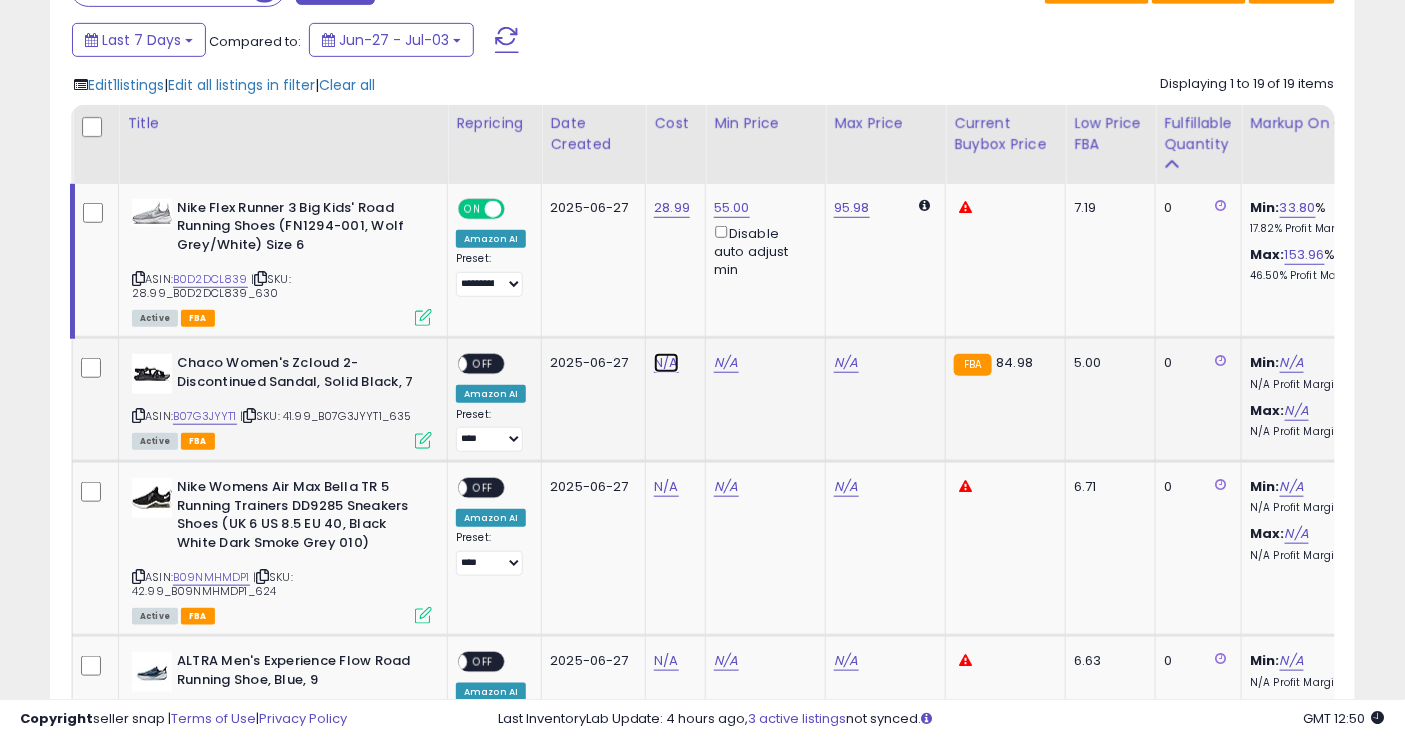 click on "N/A" at bounding box center (666, 363) 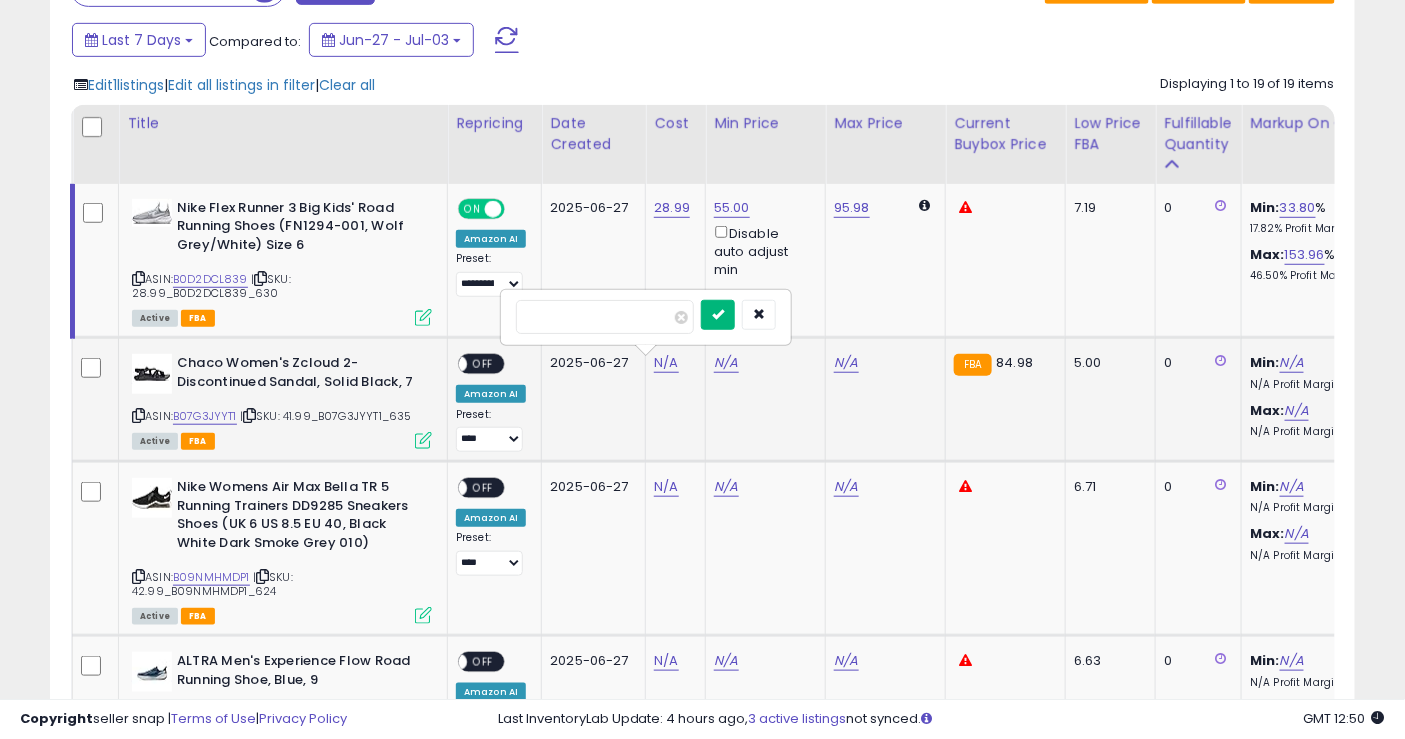 type on "*****" 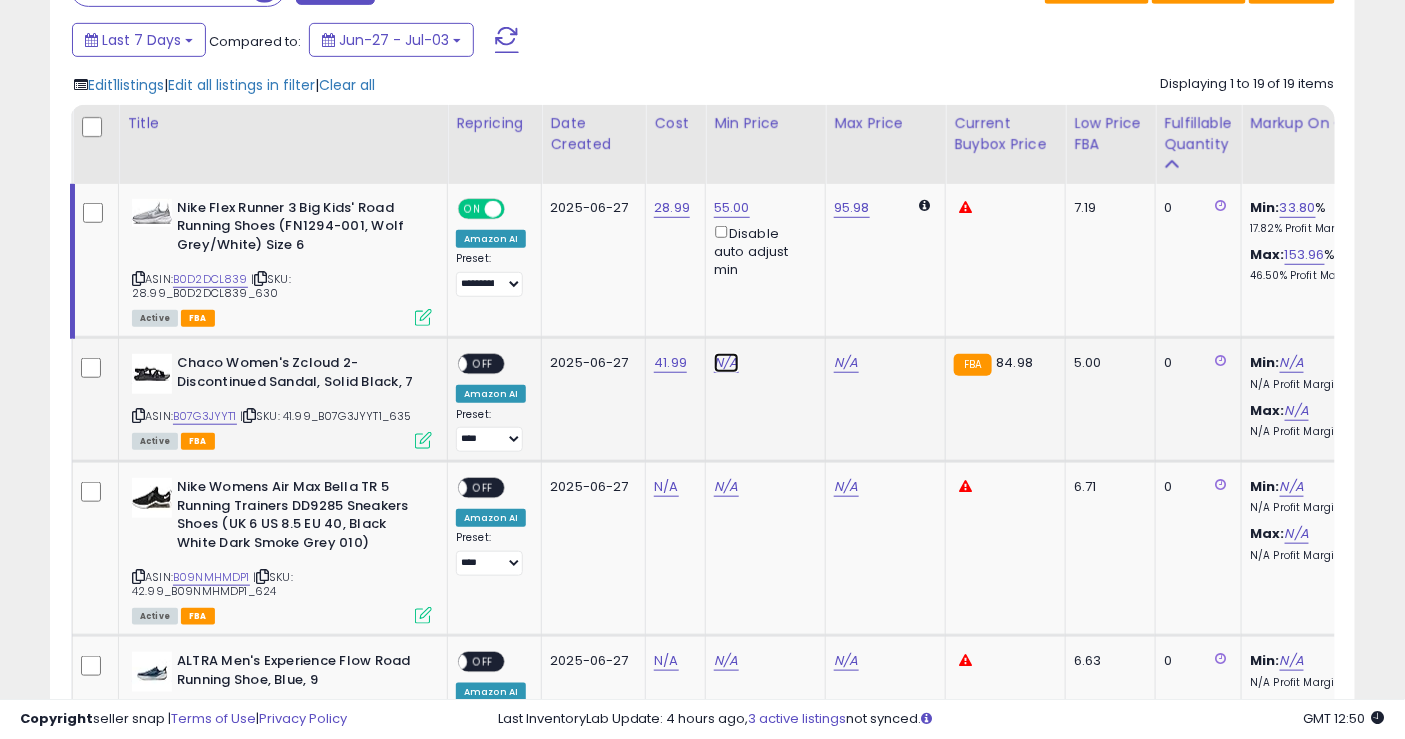 click on "N/A" at bounding box center (726, 363) 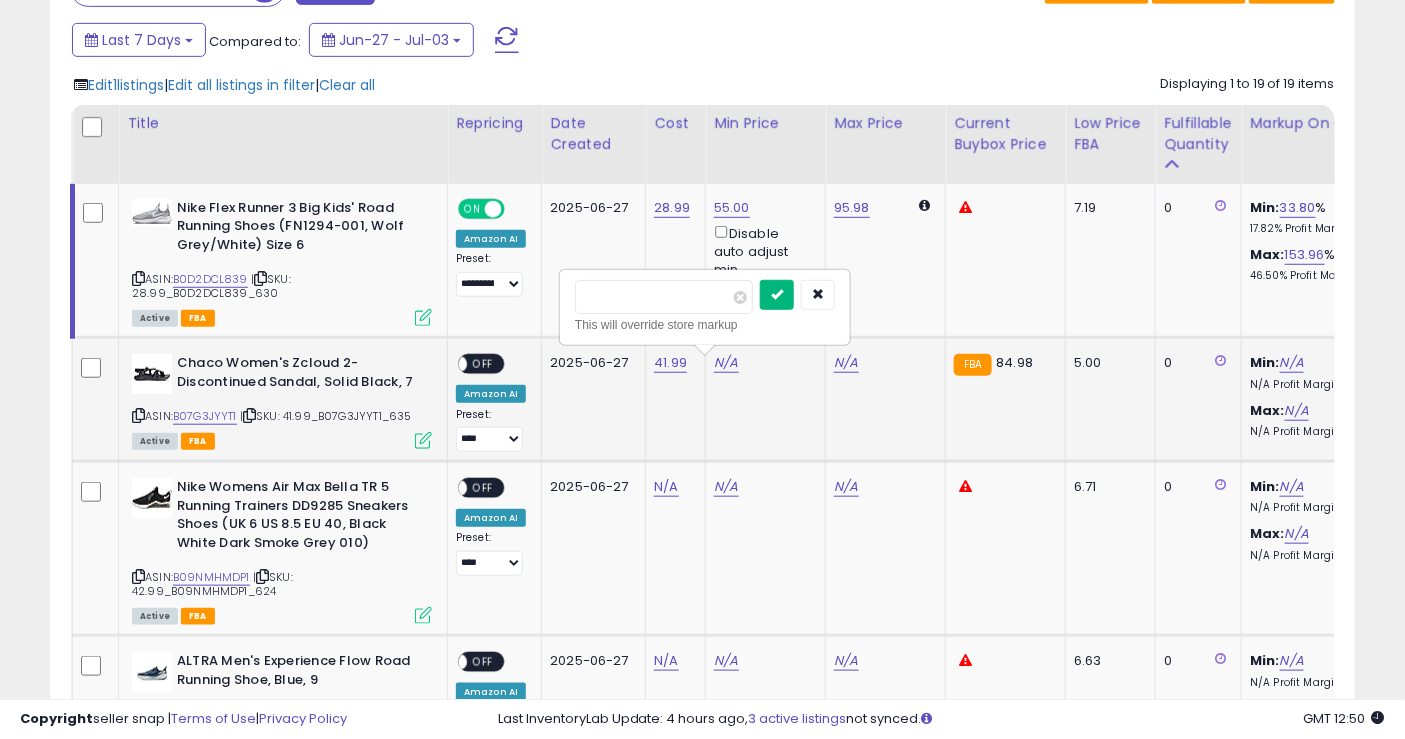 type on "*****" 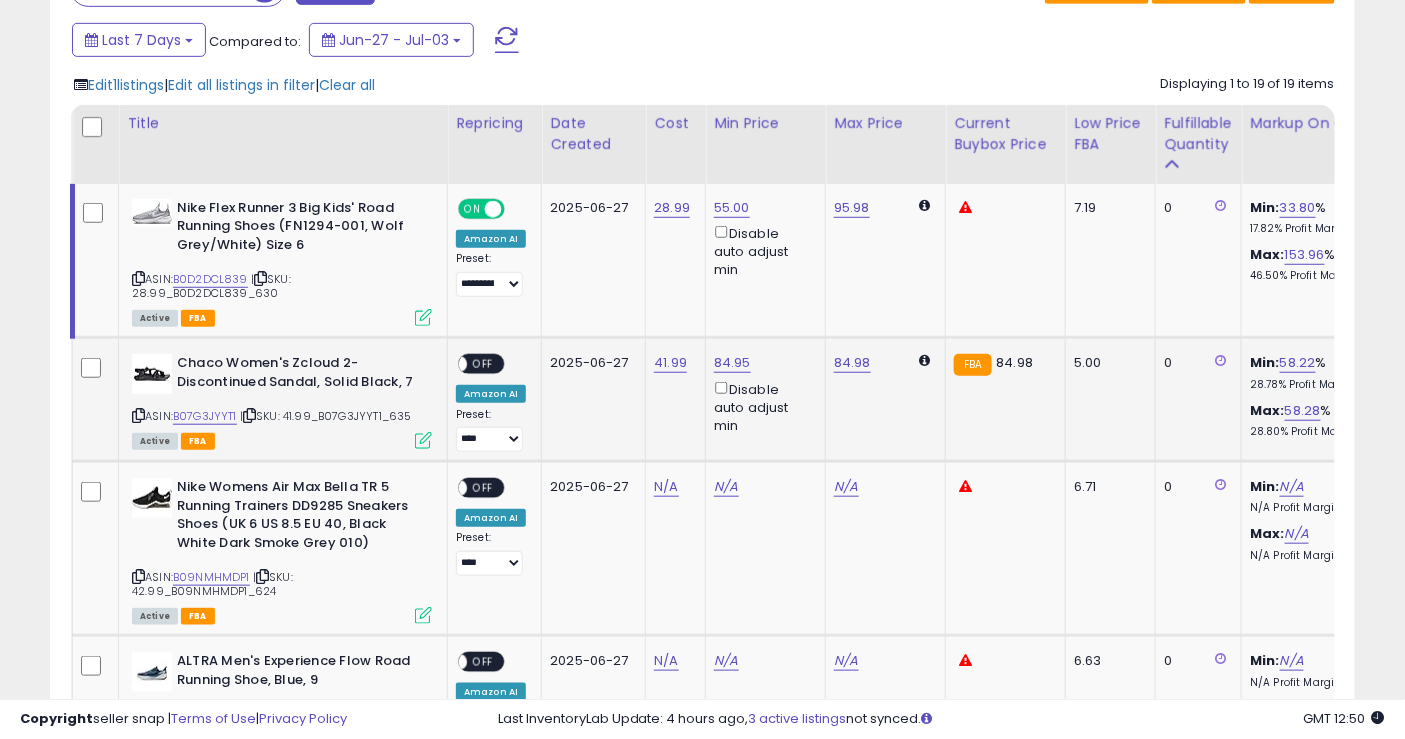 drag, startPoint x: 509, startPoint y: 420, endPoint x: 512, endPoint y: 431, distance: 11.401754 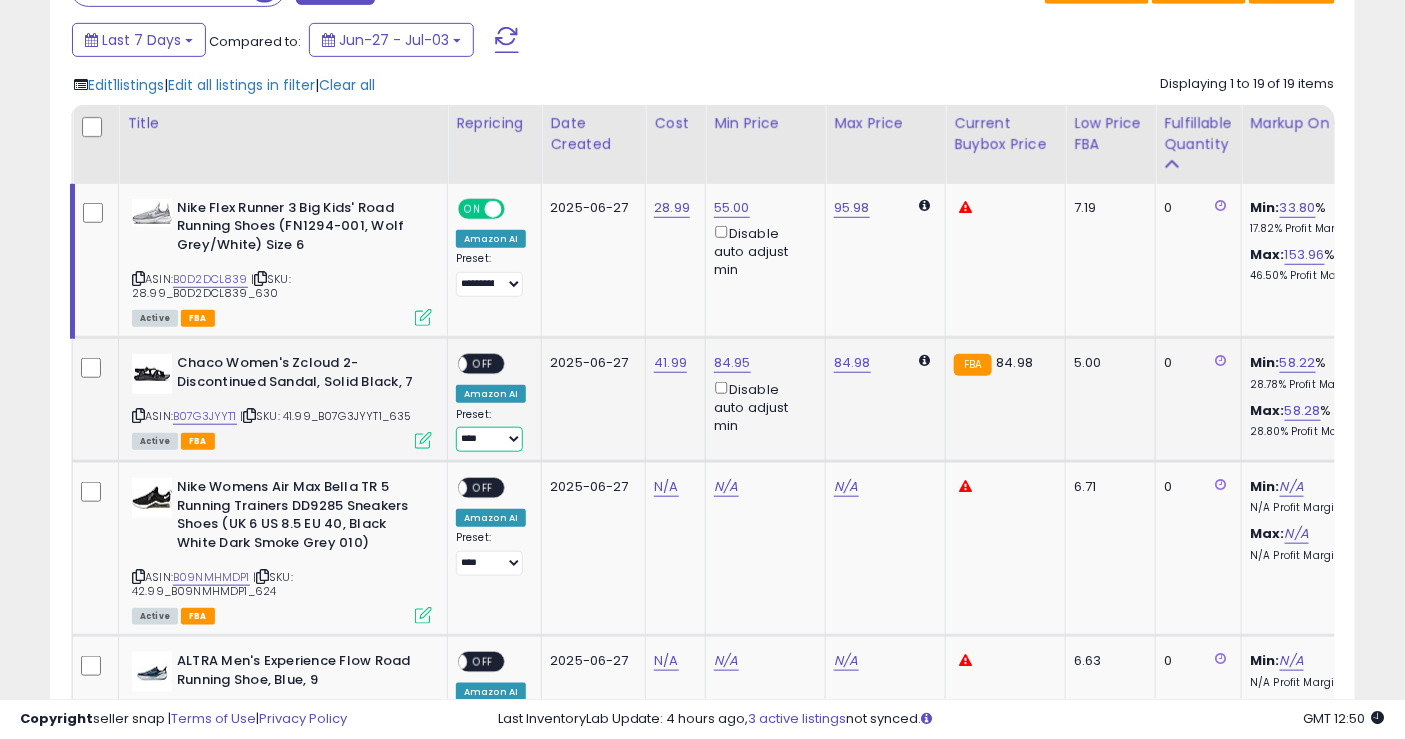 click on "**********" at bounding box center (489, 439) 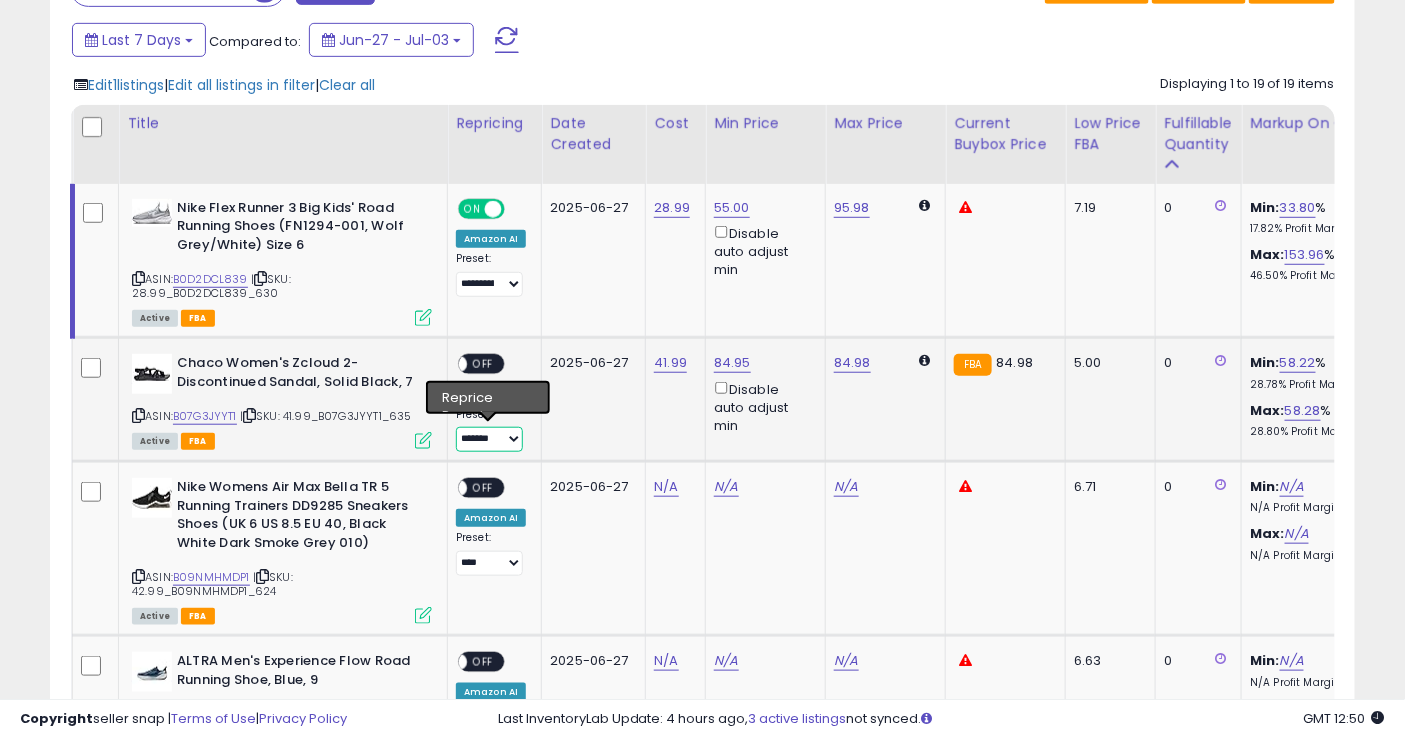 click on "**********" at bounding box center [489, 439] 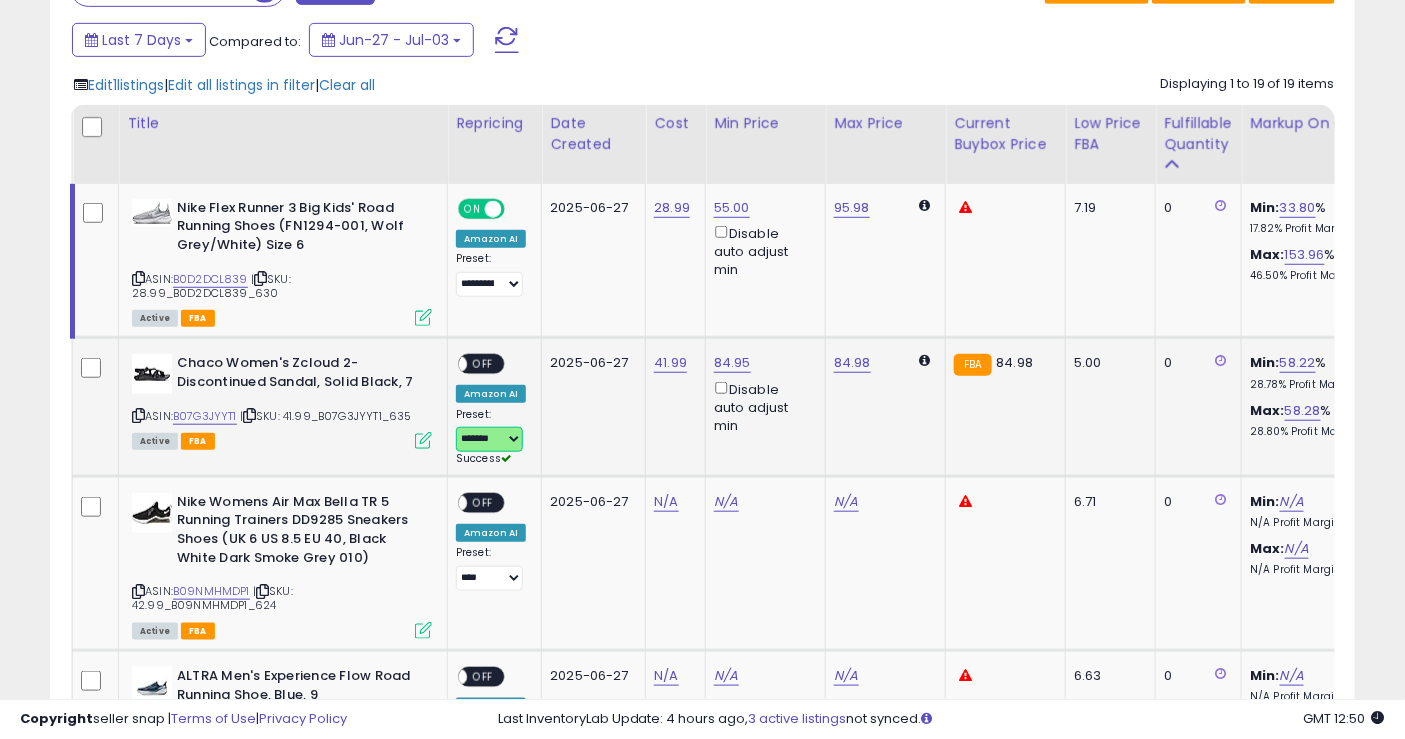 click on "**********" at bounding box center (489, 439) 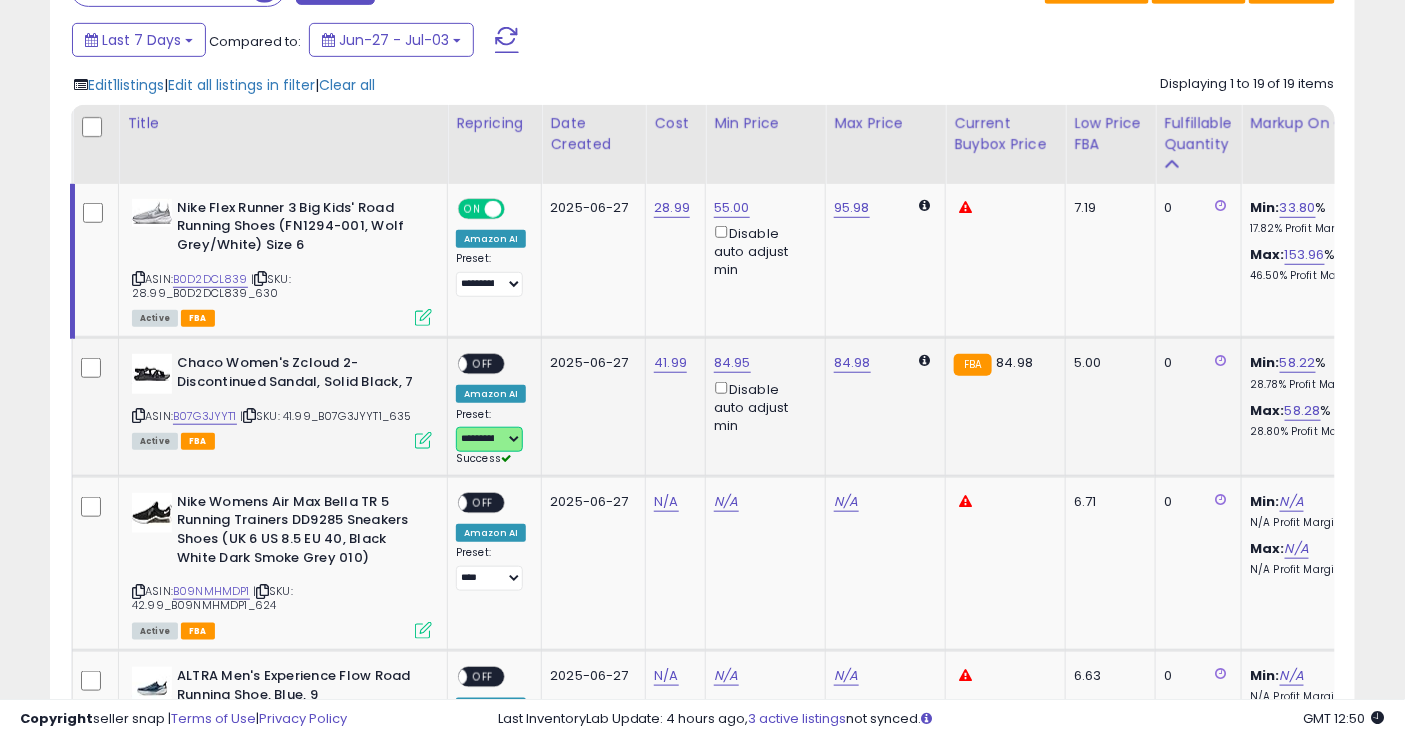 click on "**********" at bounding box center (489, 439) 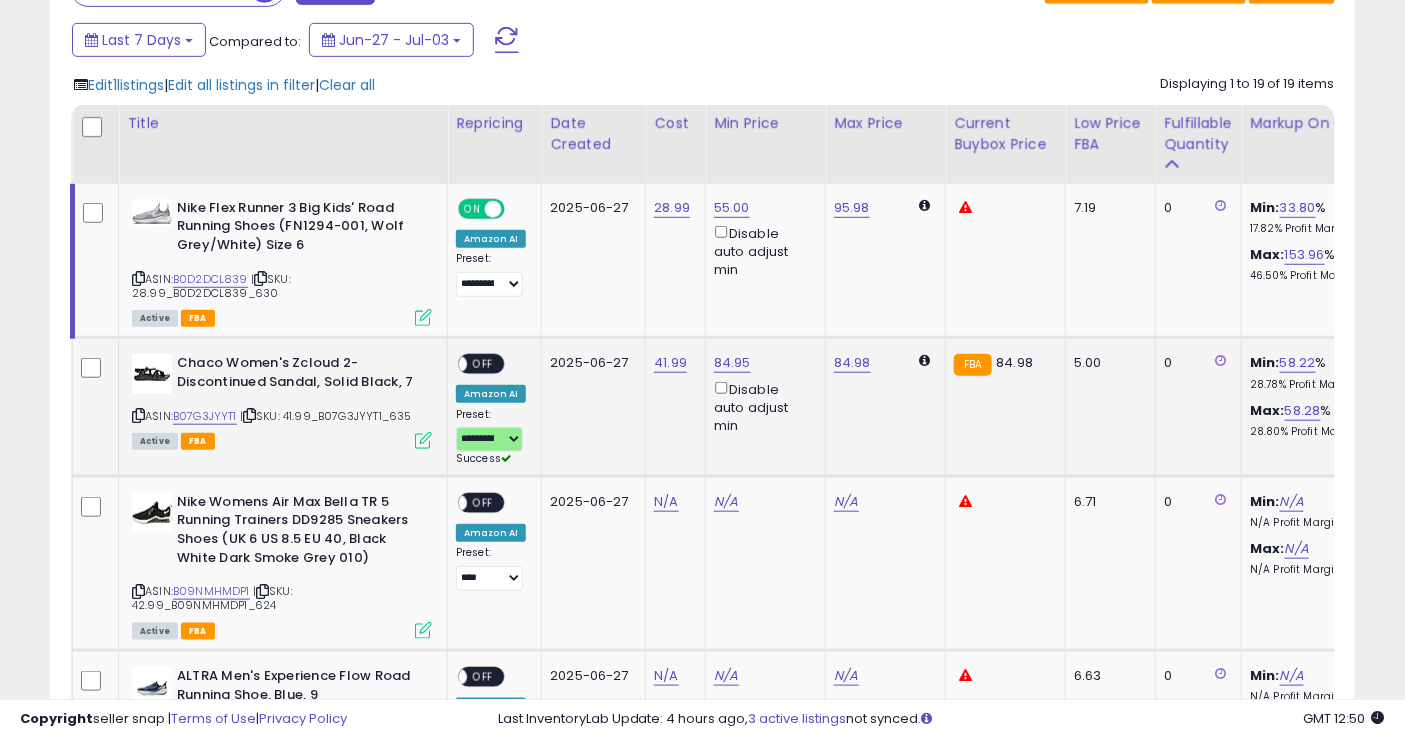 click on "OFF" at bounding box center (483, 364) 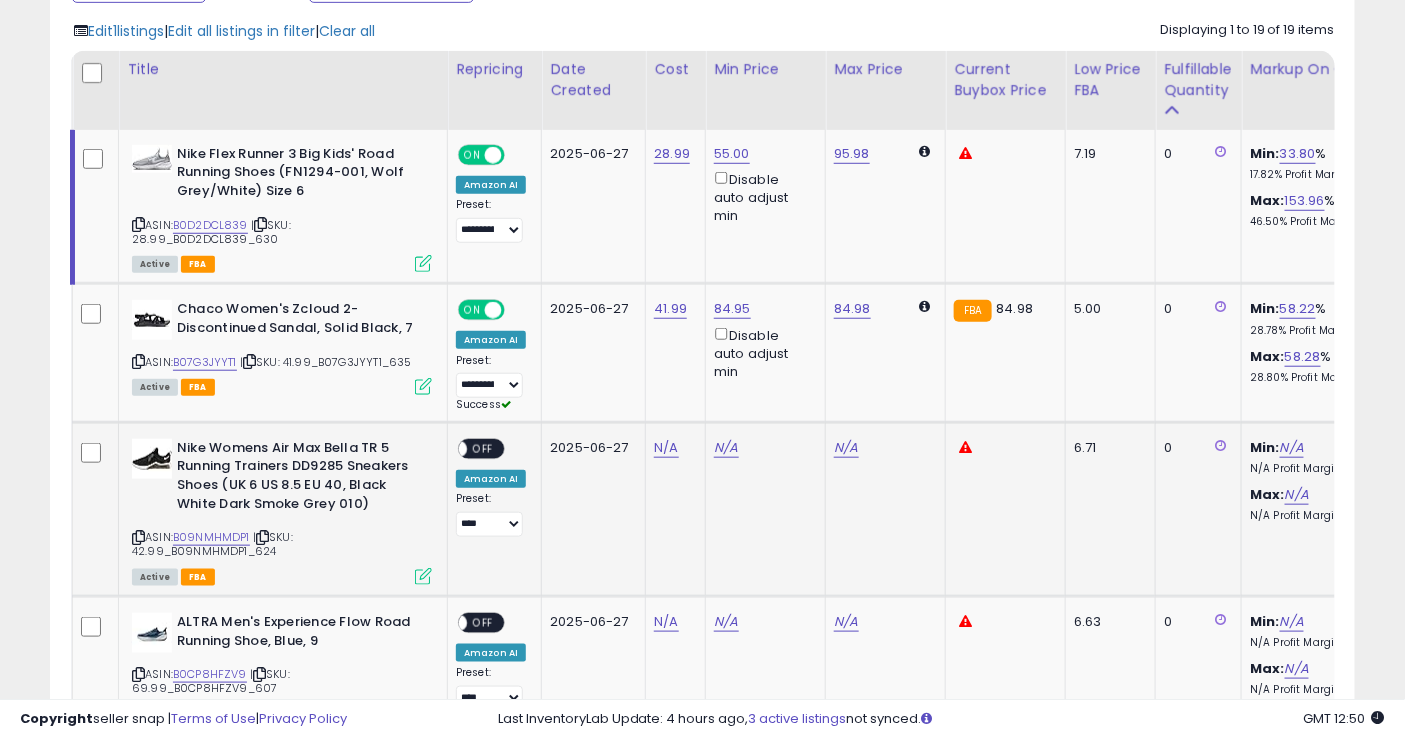 scroll, scrollTop: 555, scrollLeft: 0, axis: vertical 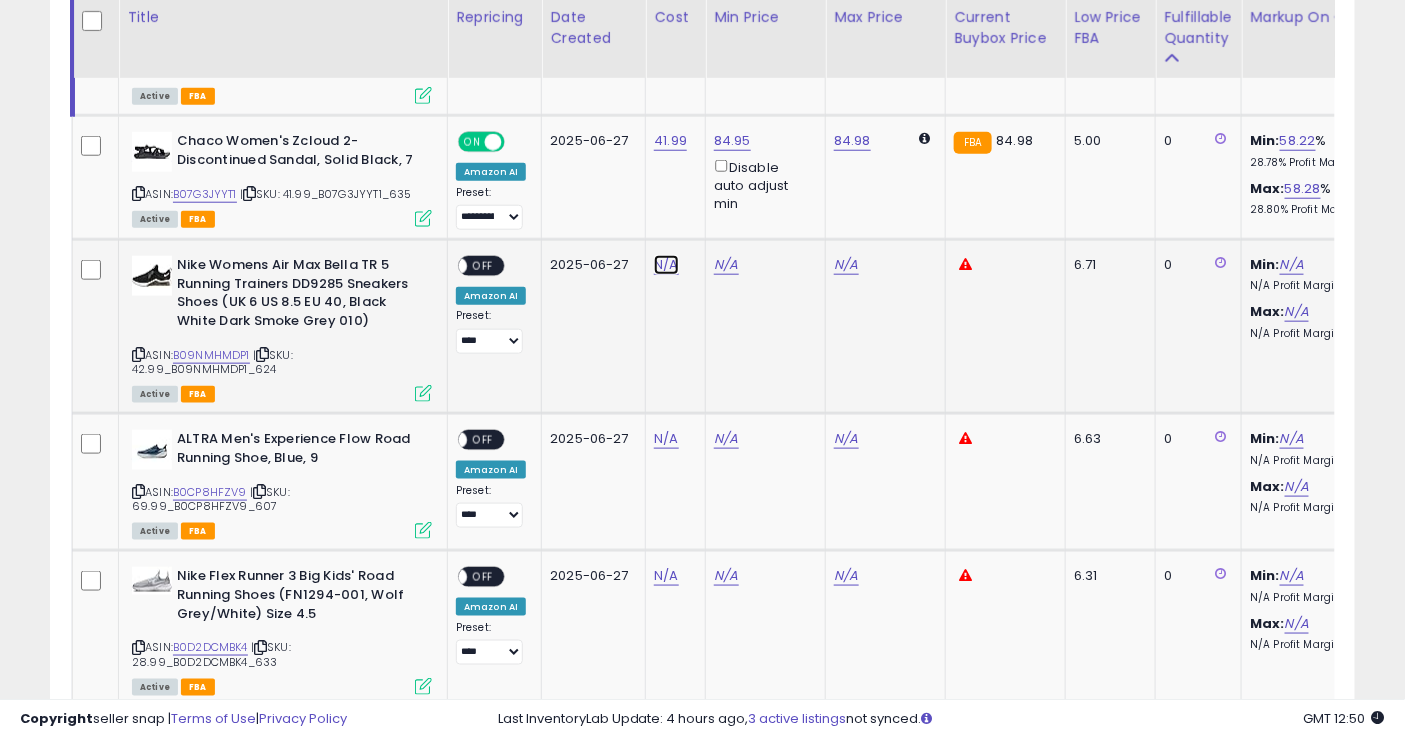 click on "N/A" at bounding box center (666, 265) 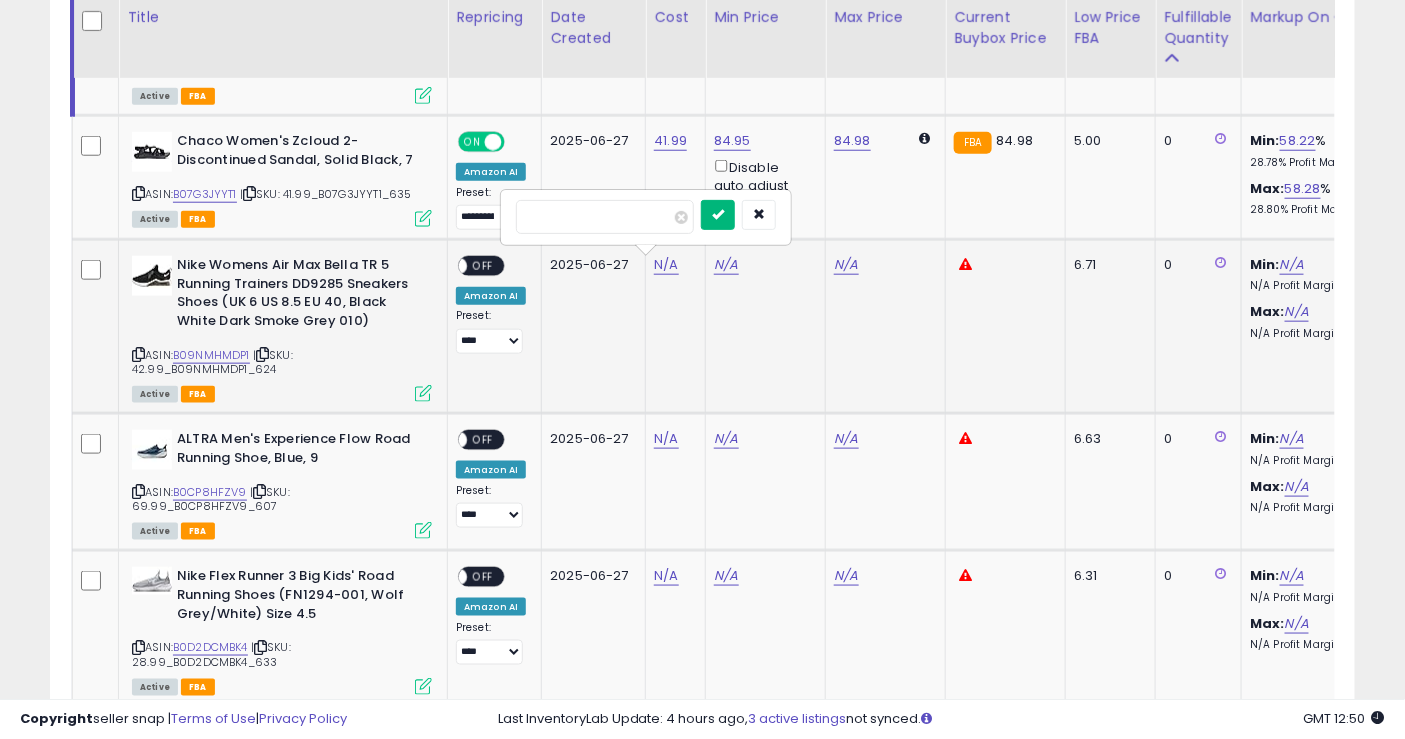 type on "*****" 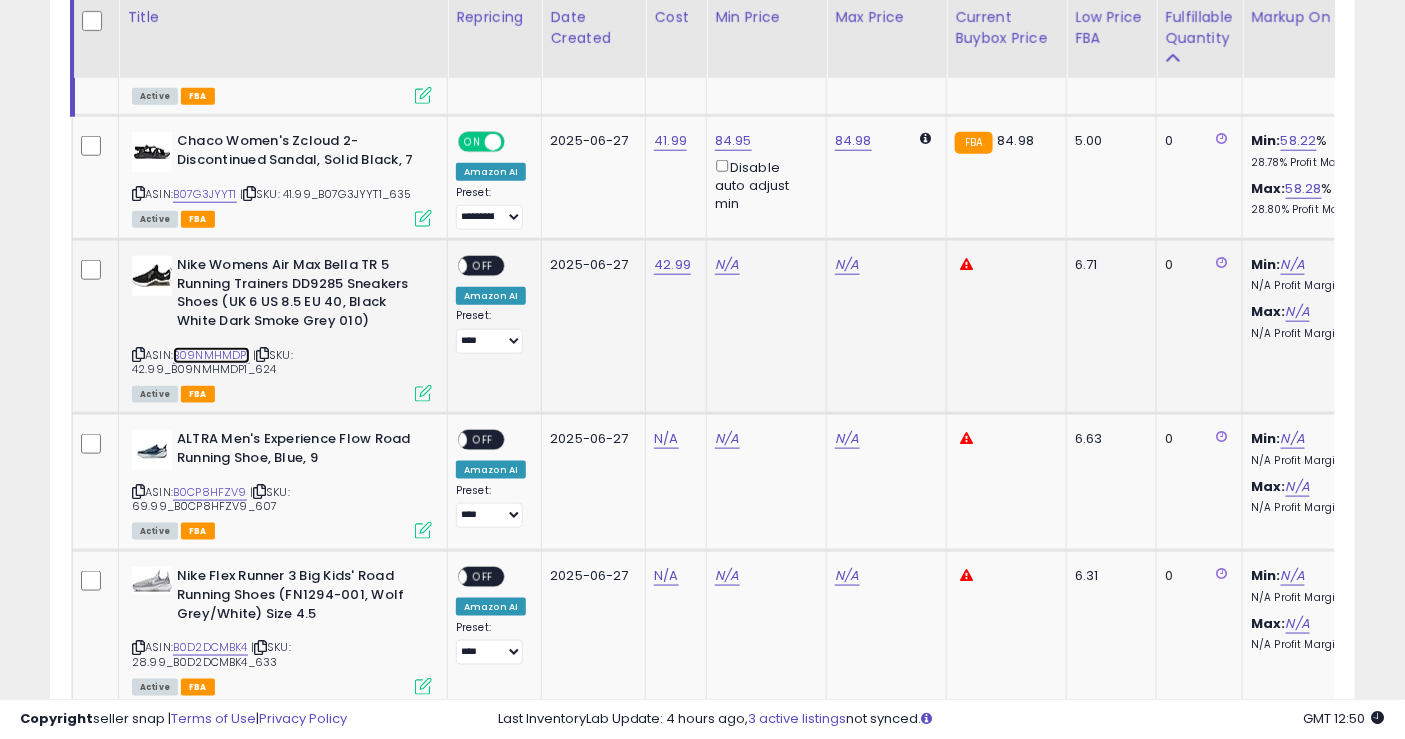 click on "B09NMHMDP1" at bounding box center (211, 355) 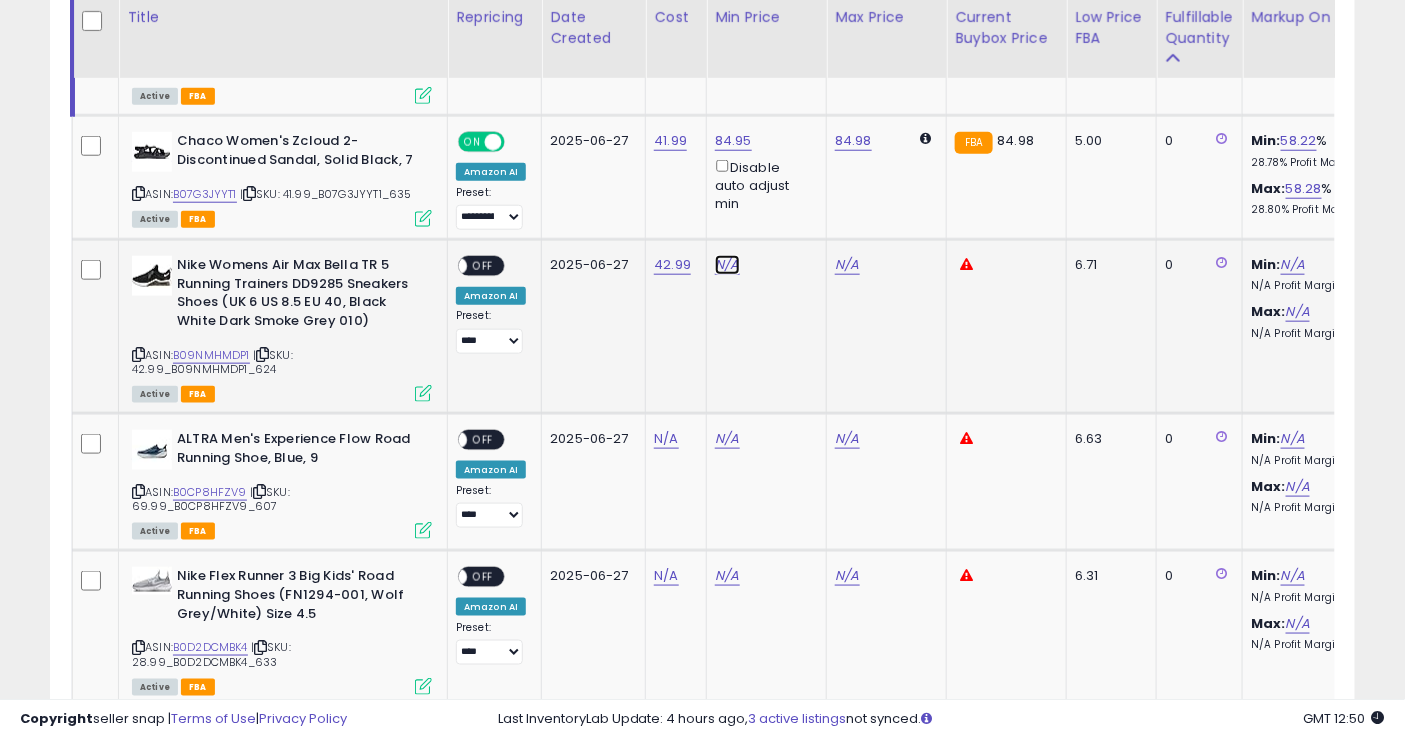 click on "N/A" at bounding box center (727, 265) 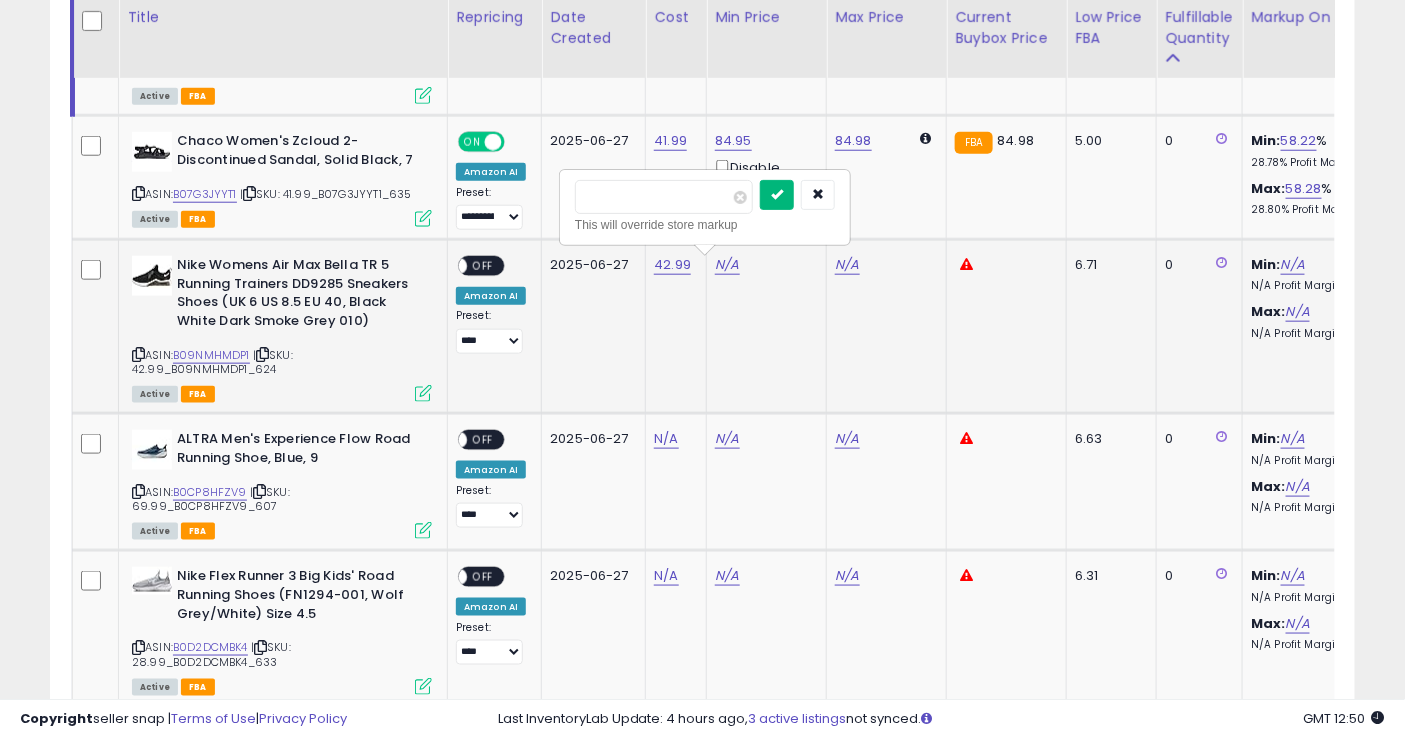 type on "****" 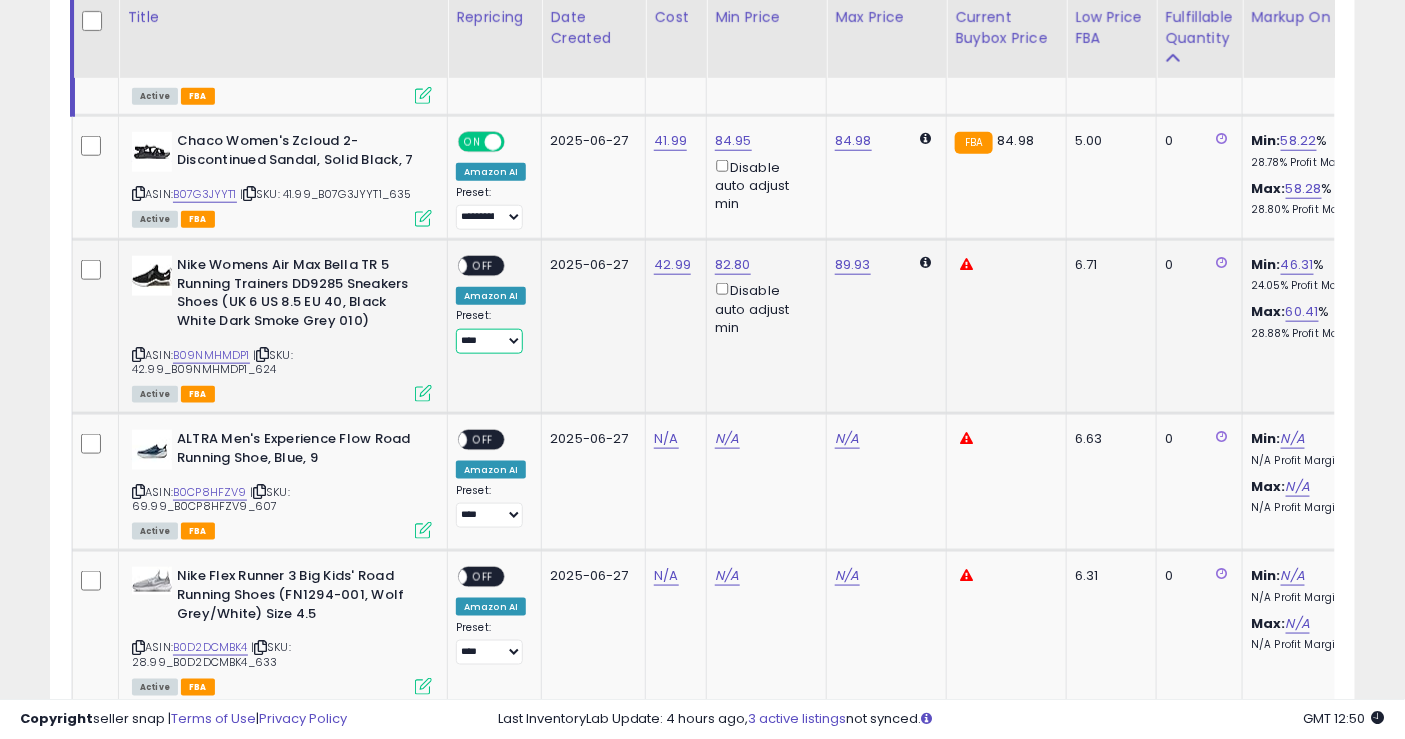 click on "**********" at bounding box center [489, 341] 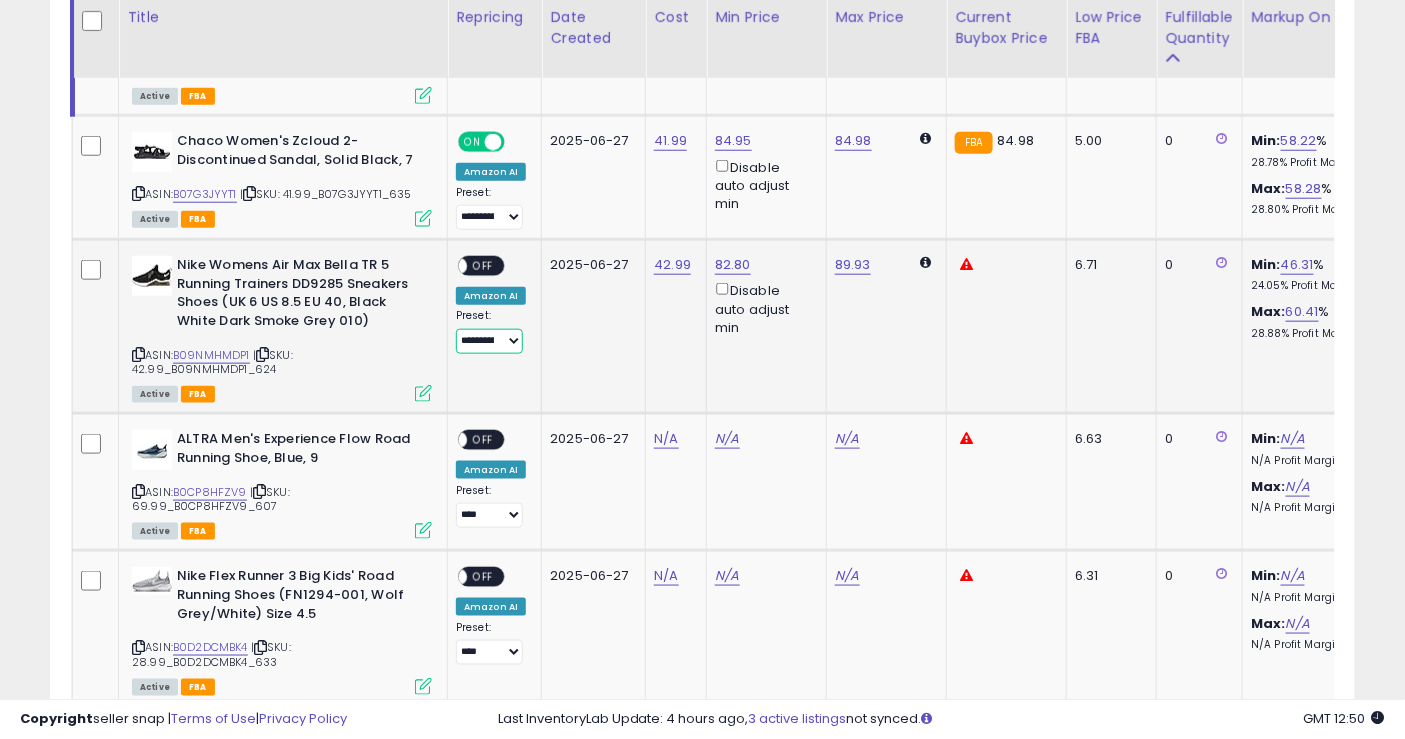 click on "**********" at bounding box center (489, 341) 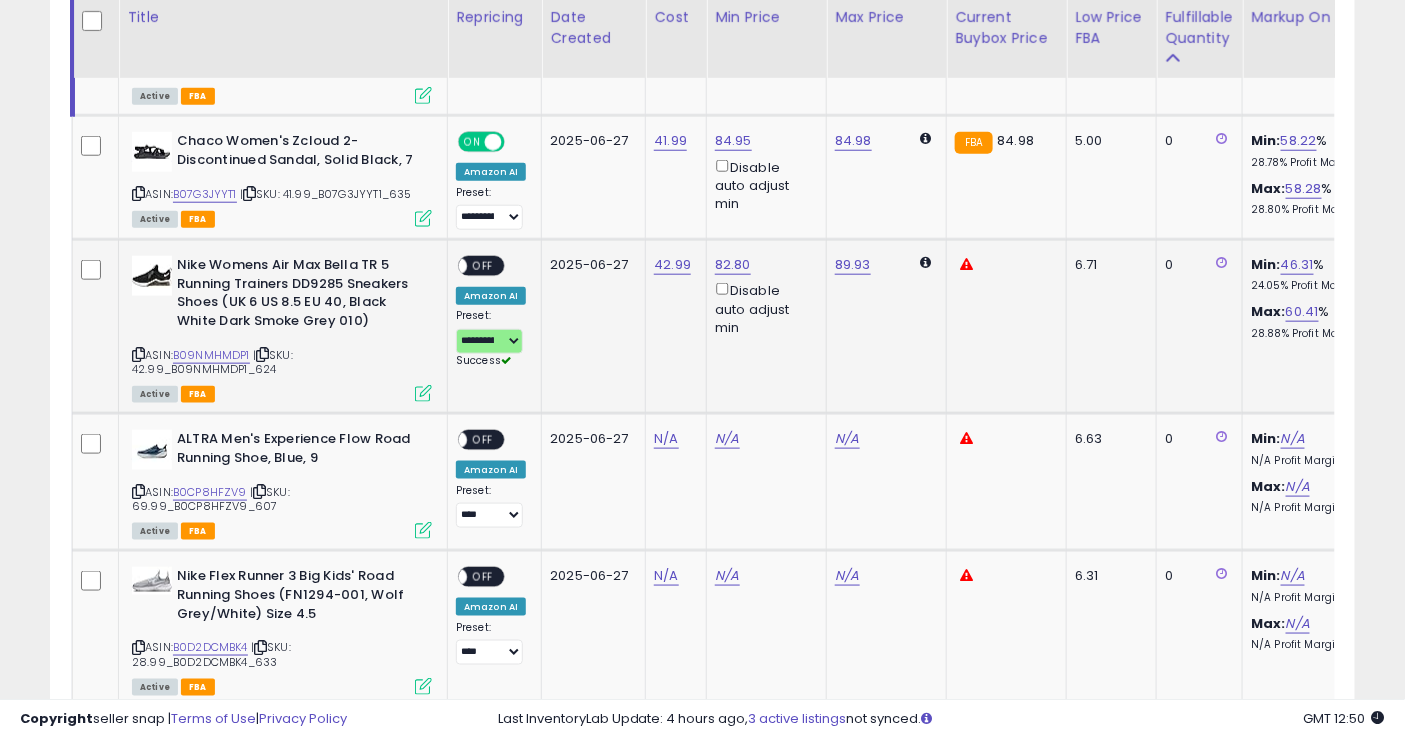 click on "OFF" at bounding box center [483, 266] 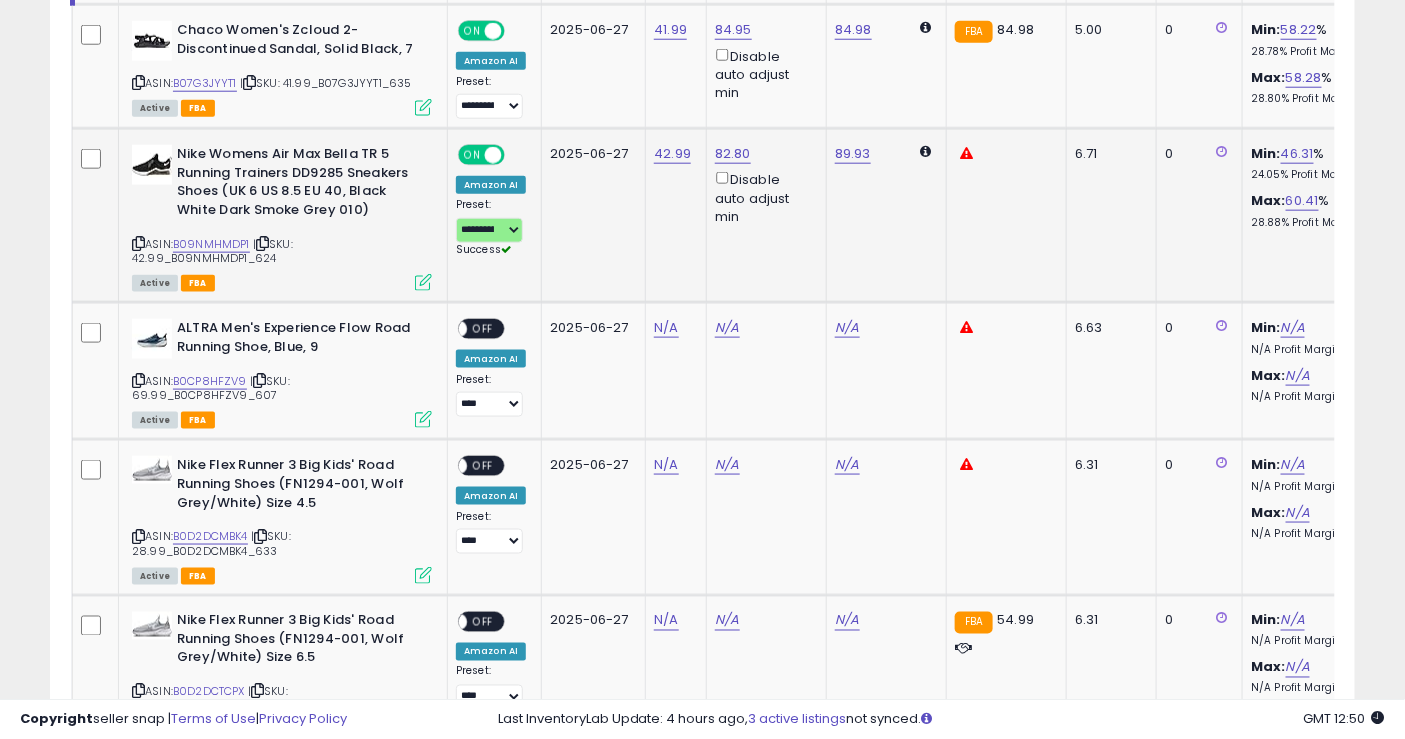 scroll, scrollTop: 666, scrollLeft: 0, axis: vertical 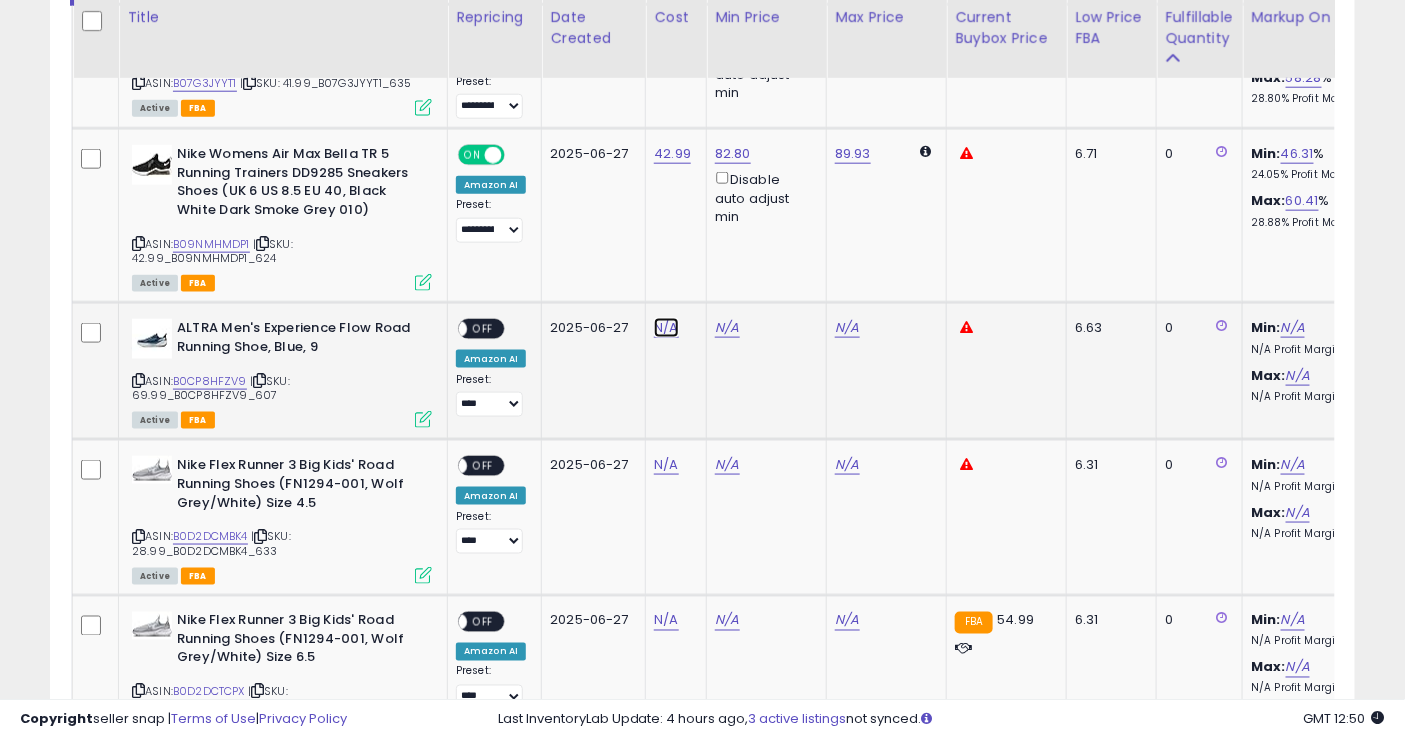 click on "N/A" at bounding box center [666, 328] 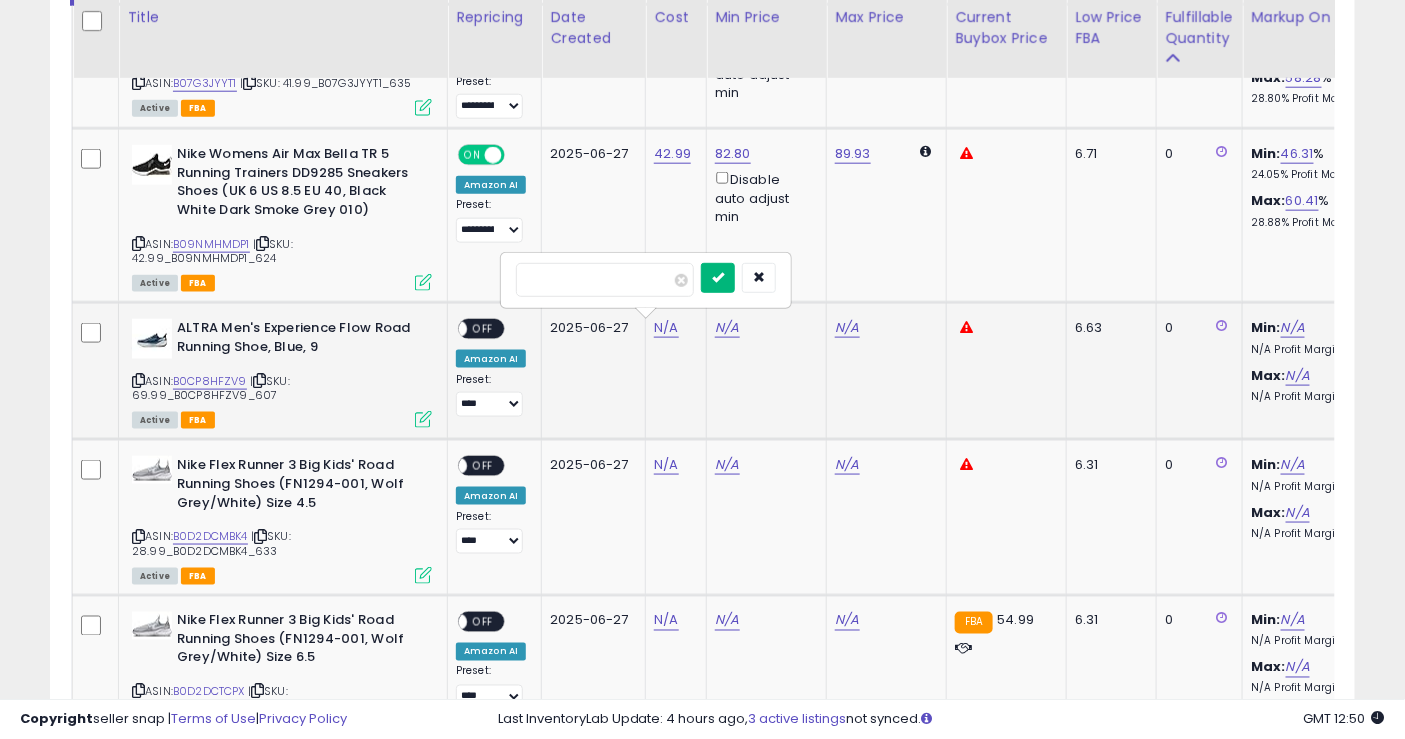 type on "*****" 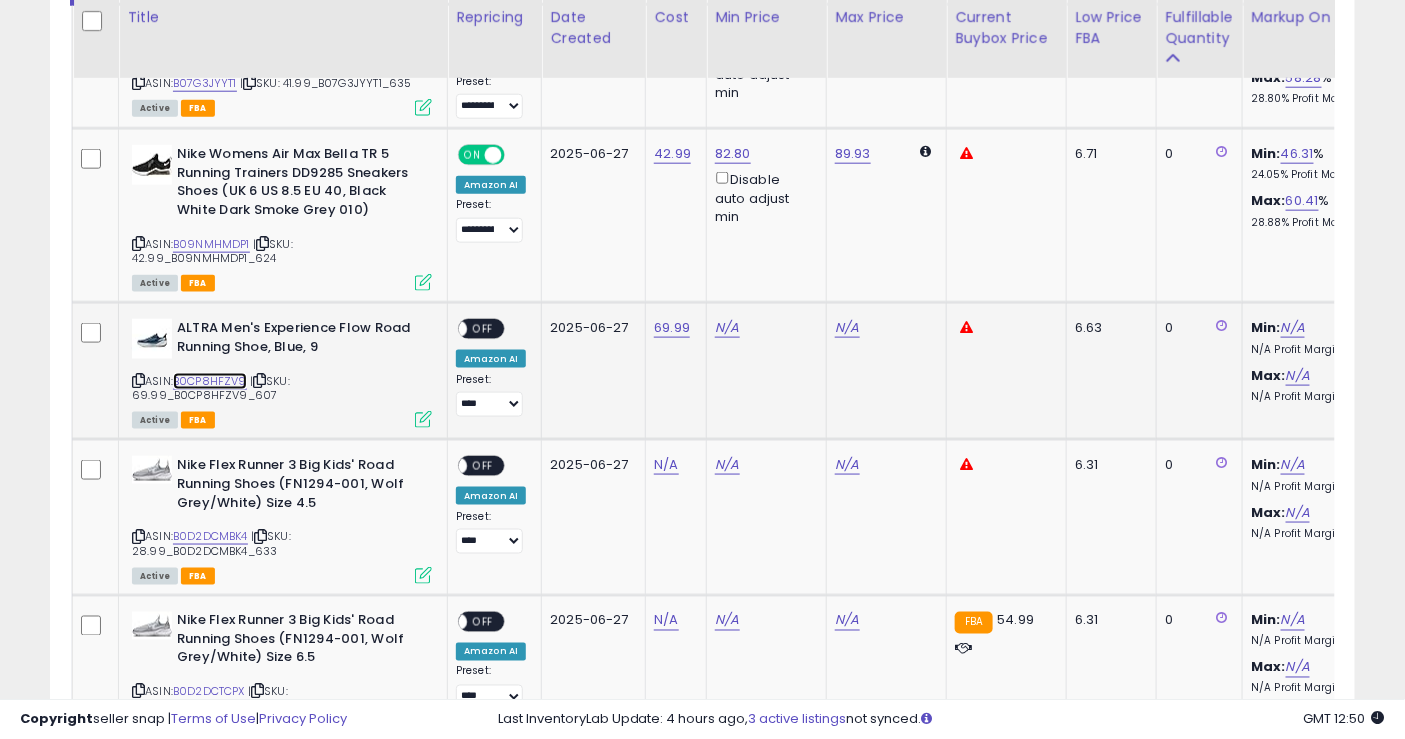 click on "B0CP8HFZV9" at bounding box center (210, 381) 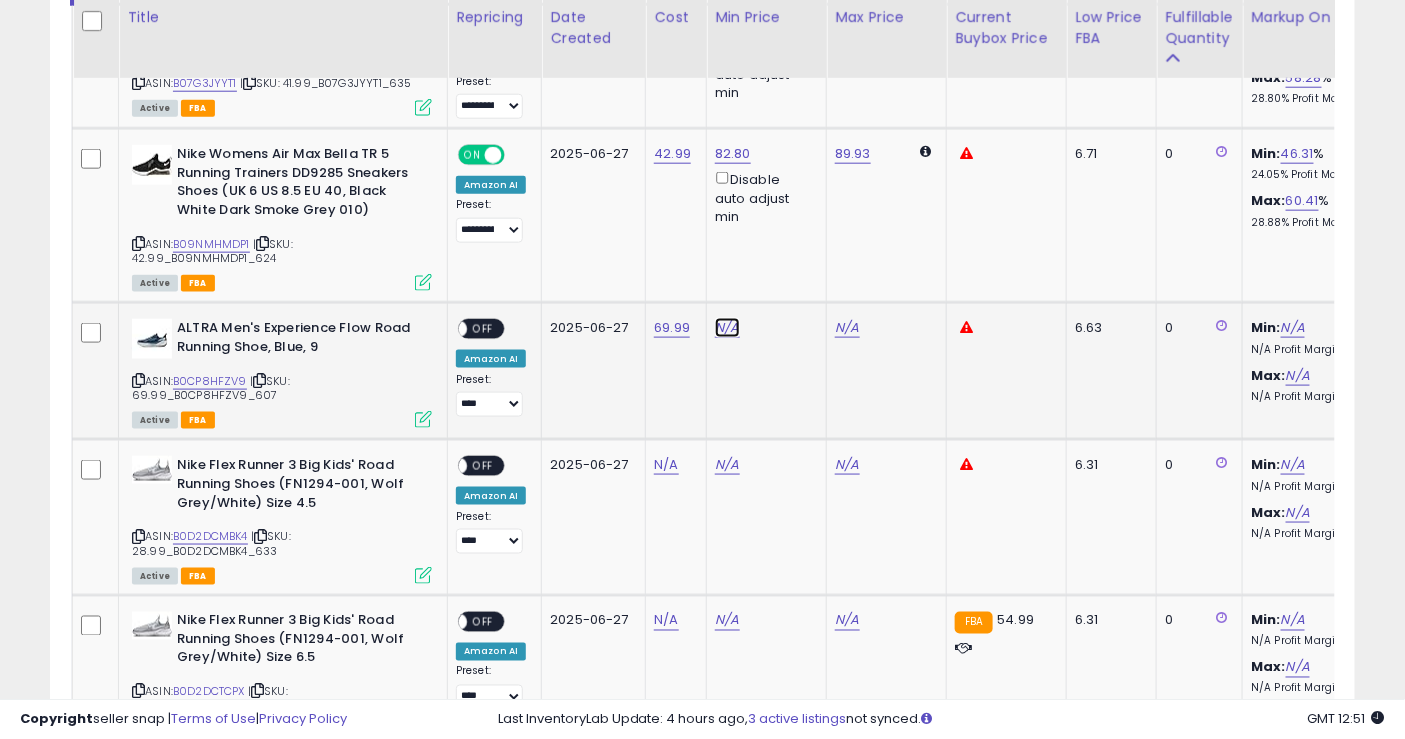 click on "N/A" at bounding box center (727, 328) 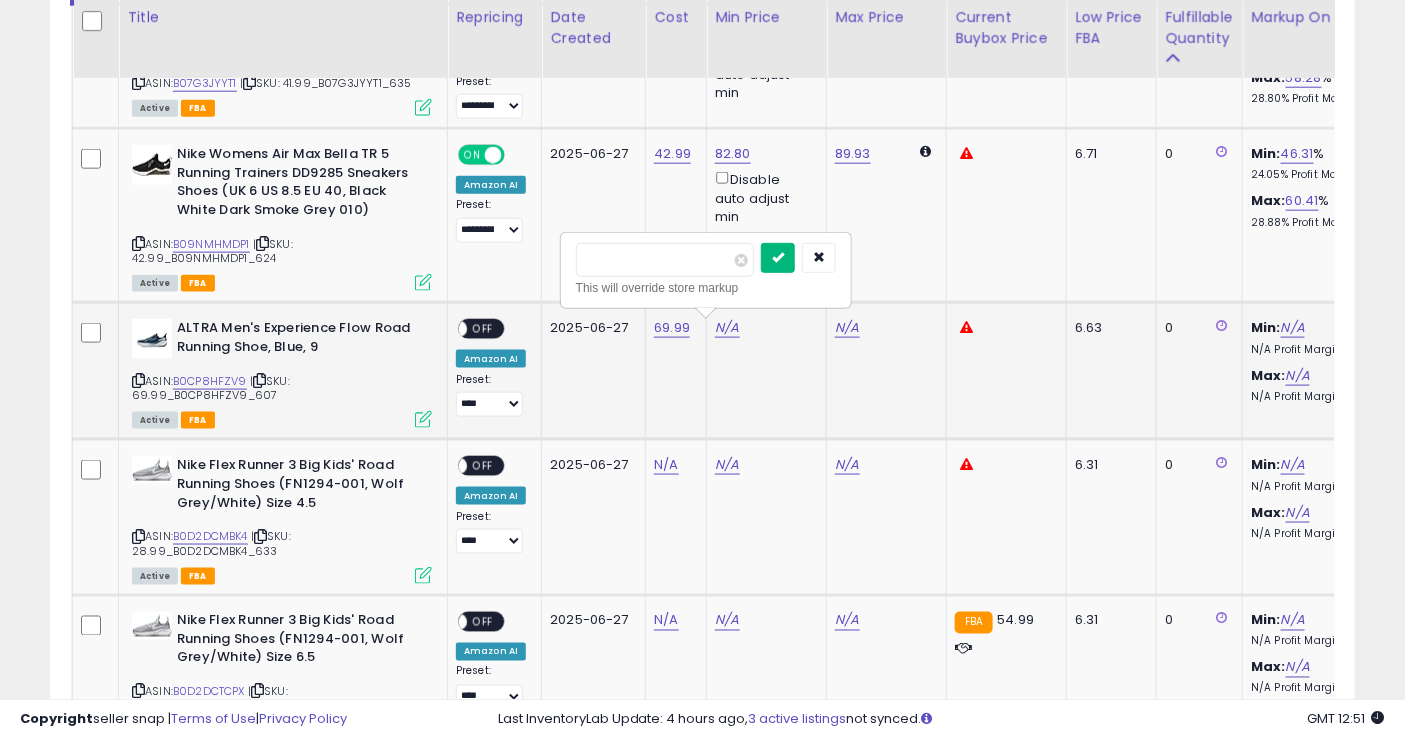 type on "******" 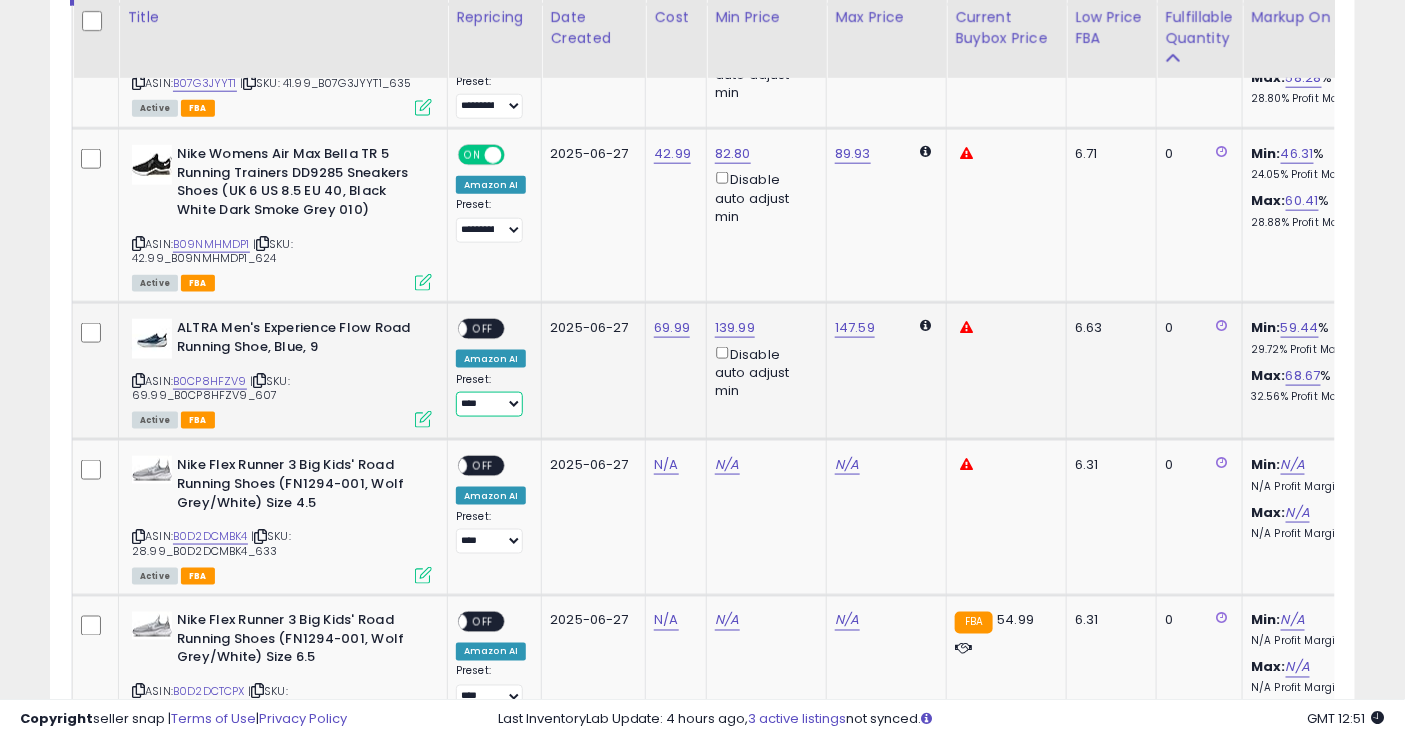 click on "**********" at bounding box center [489, 404] 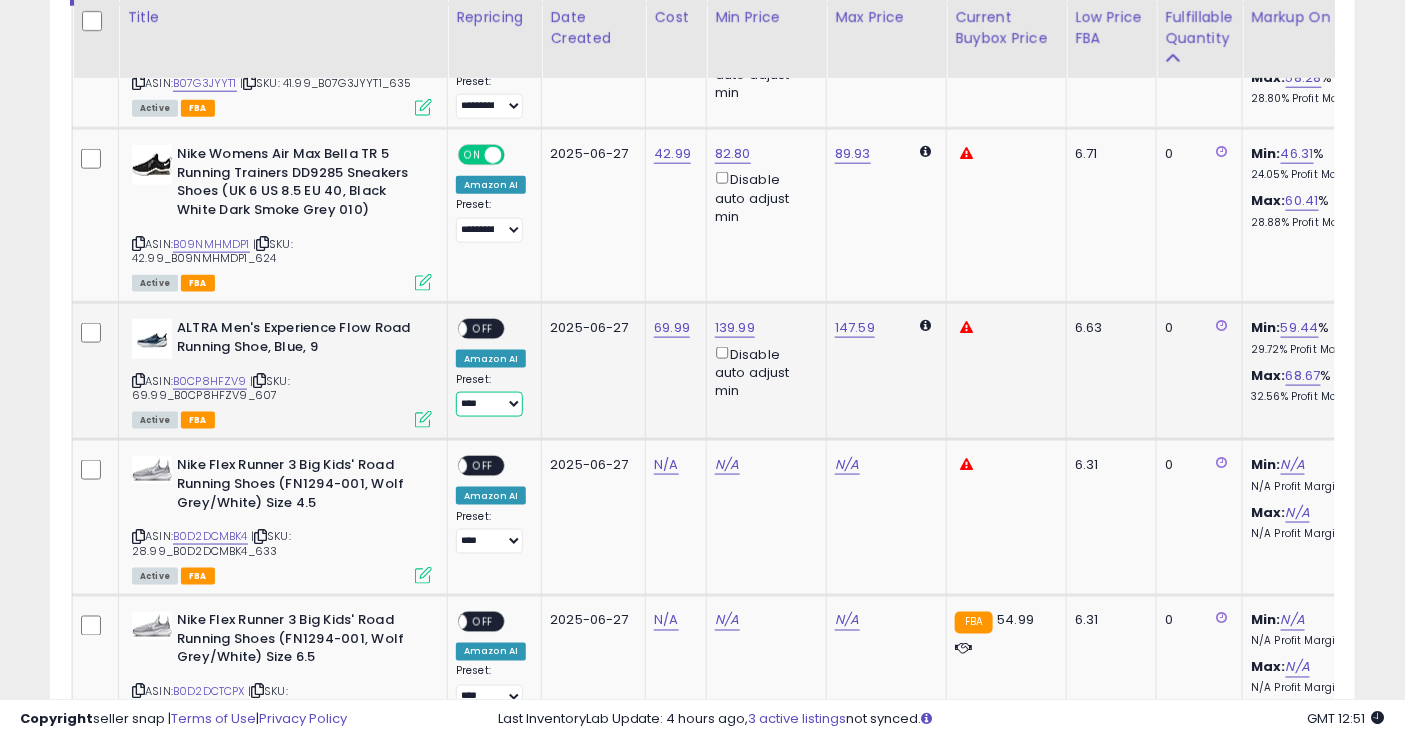 select on "**********" 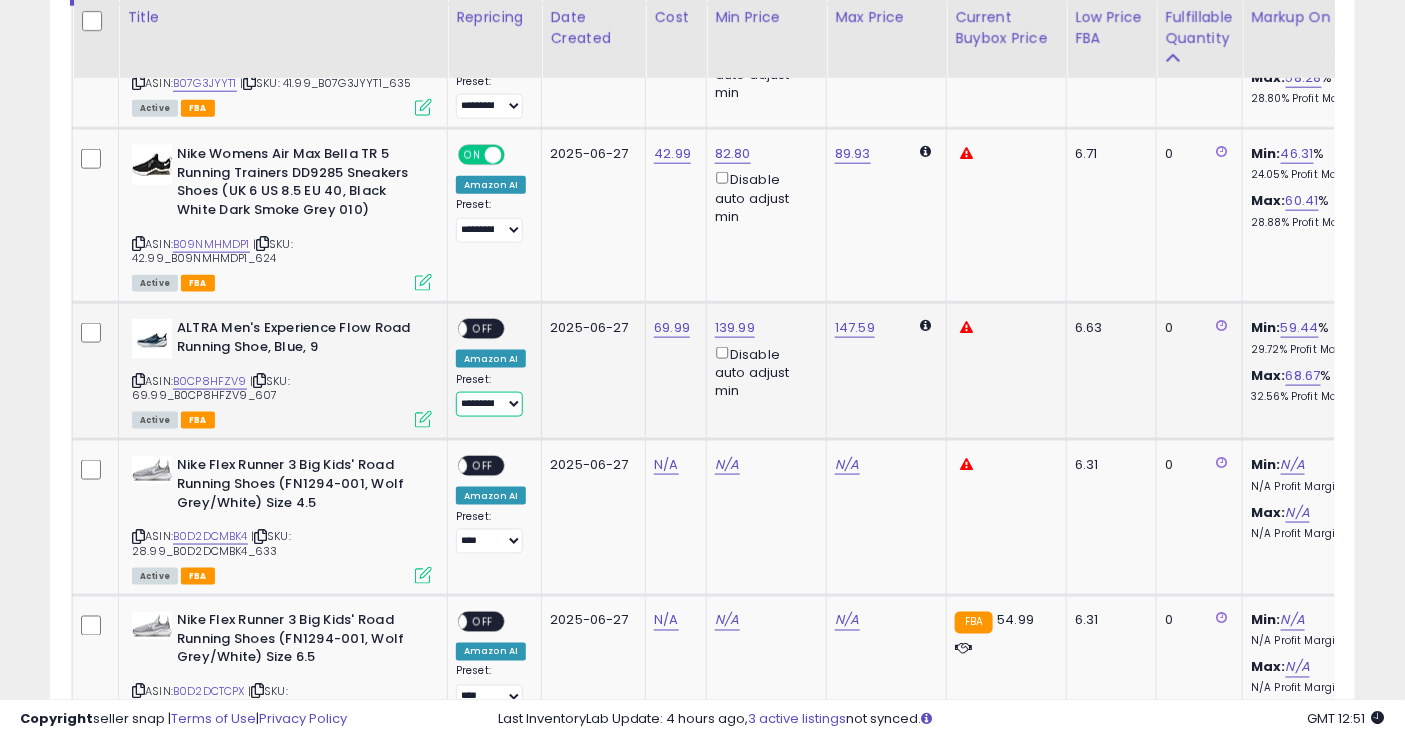 click on "**********" at bounding box center [489, 404] 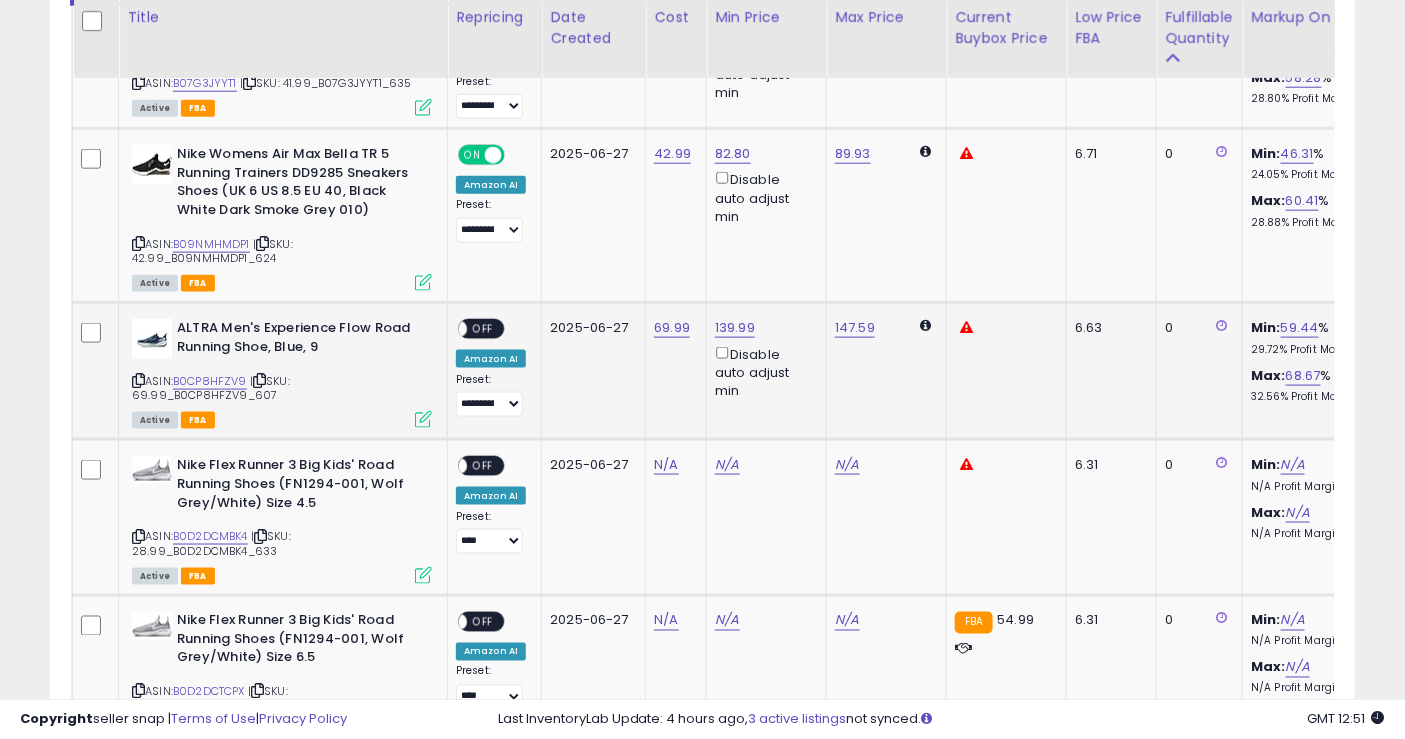 click on "OFF" at bounding box center (483, 329) 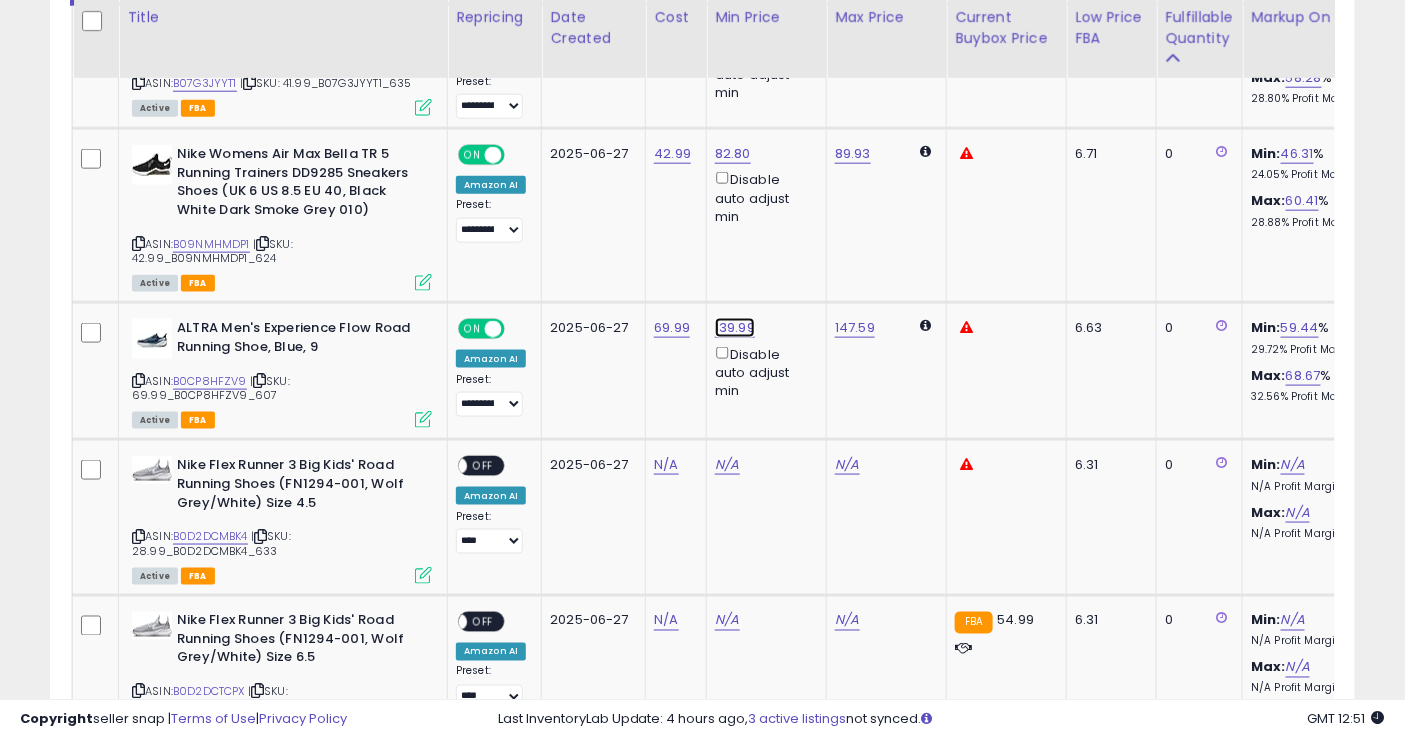 click on "139.99" at bounding box center (733, -125) 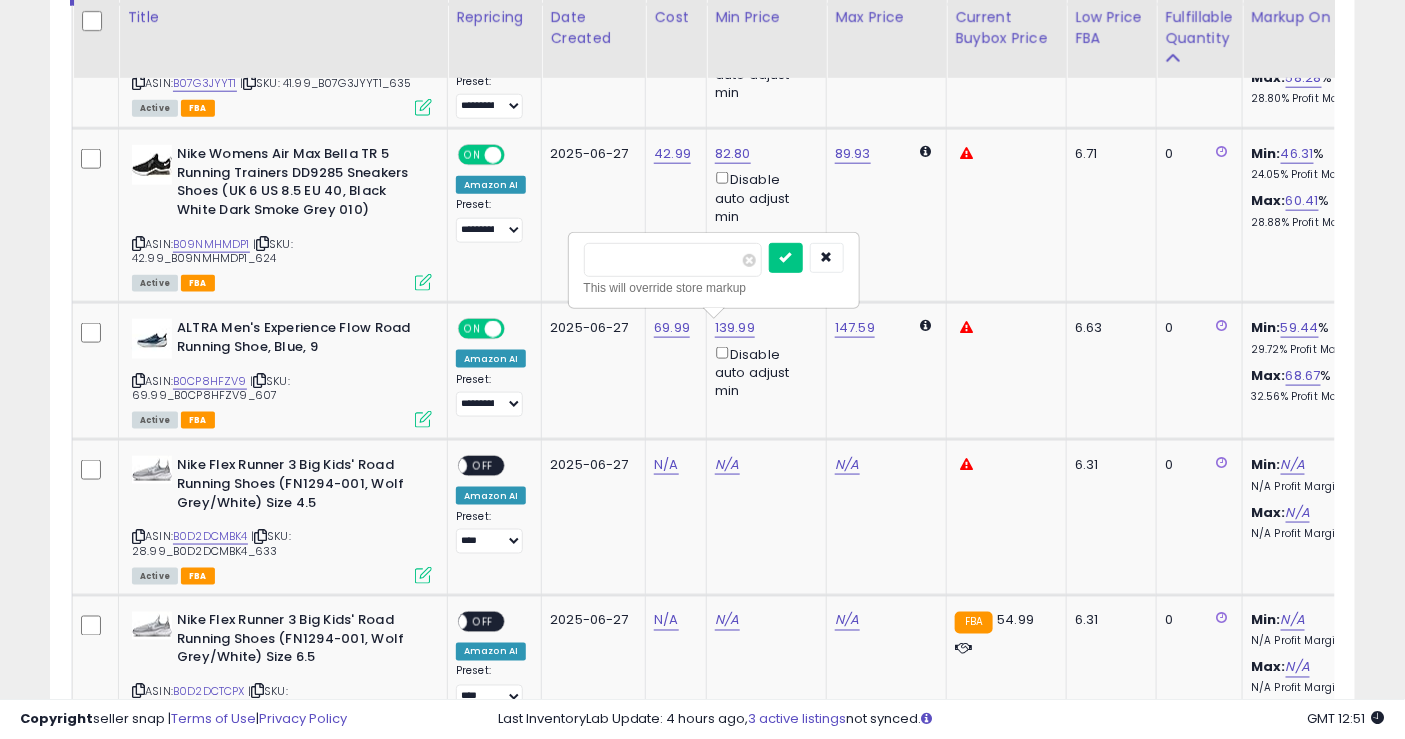 click on "******" at bounding box center [673, 260] 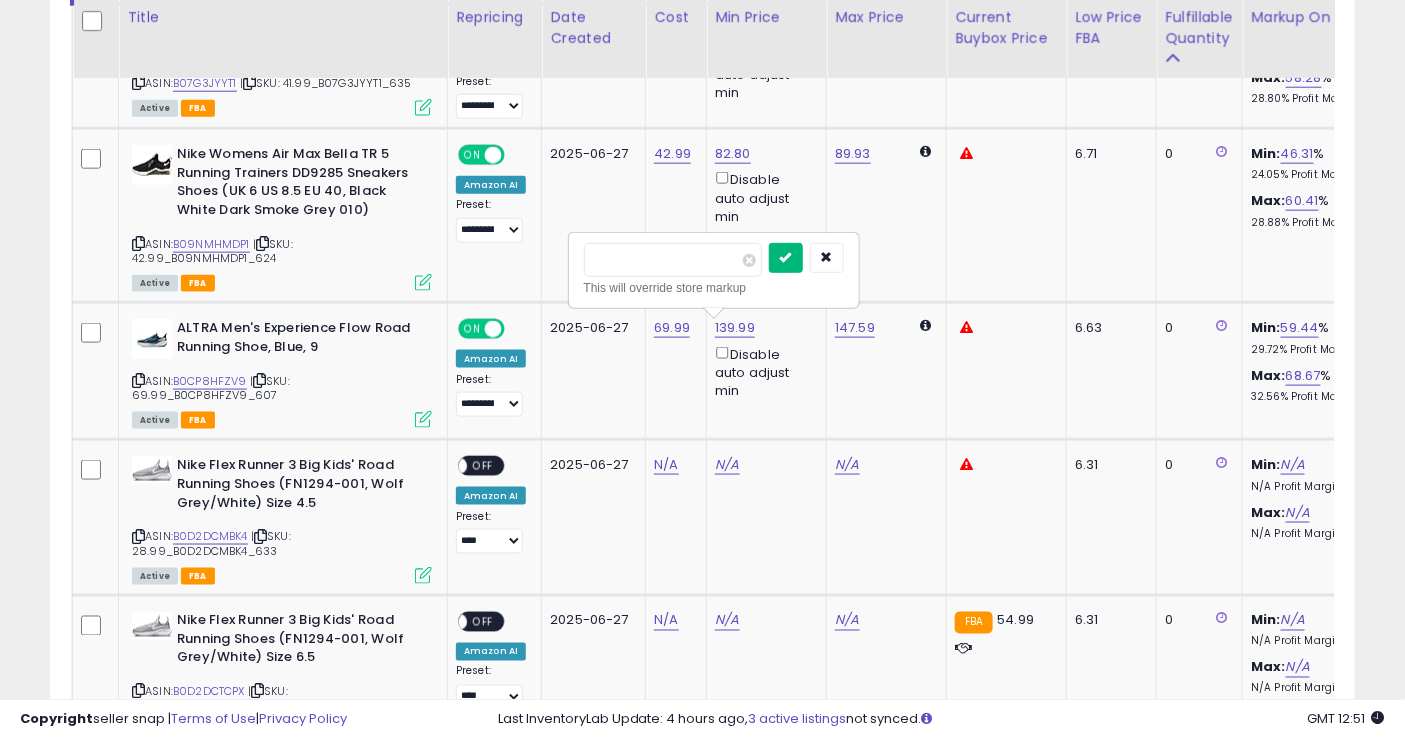 type on "******" 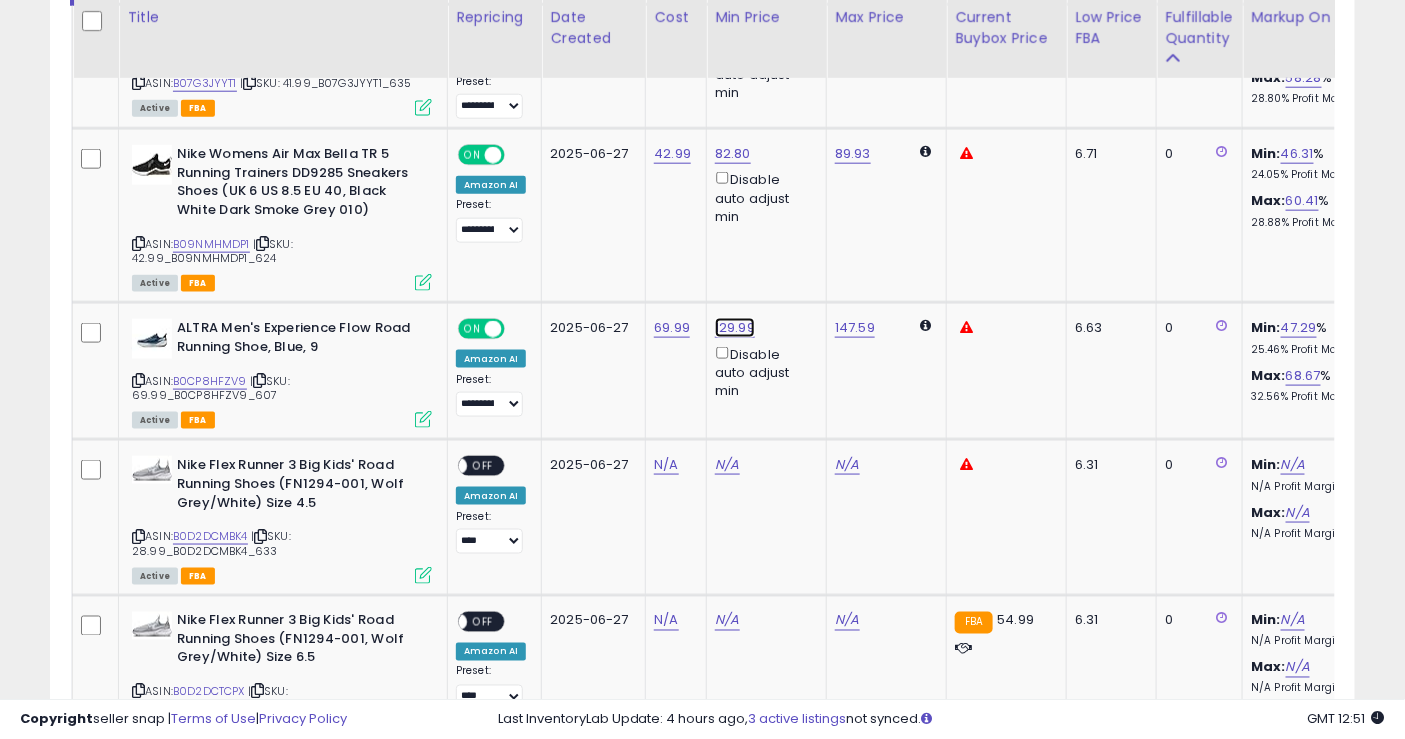 click on "129.99" at bounding box center [733, -125] 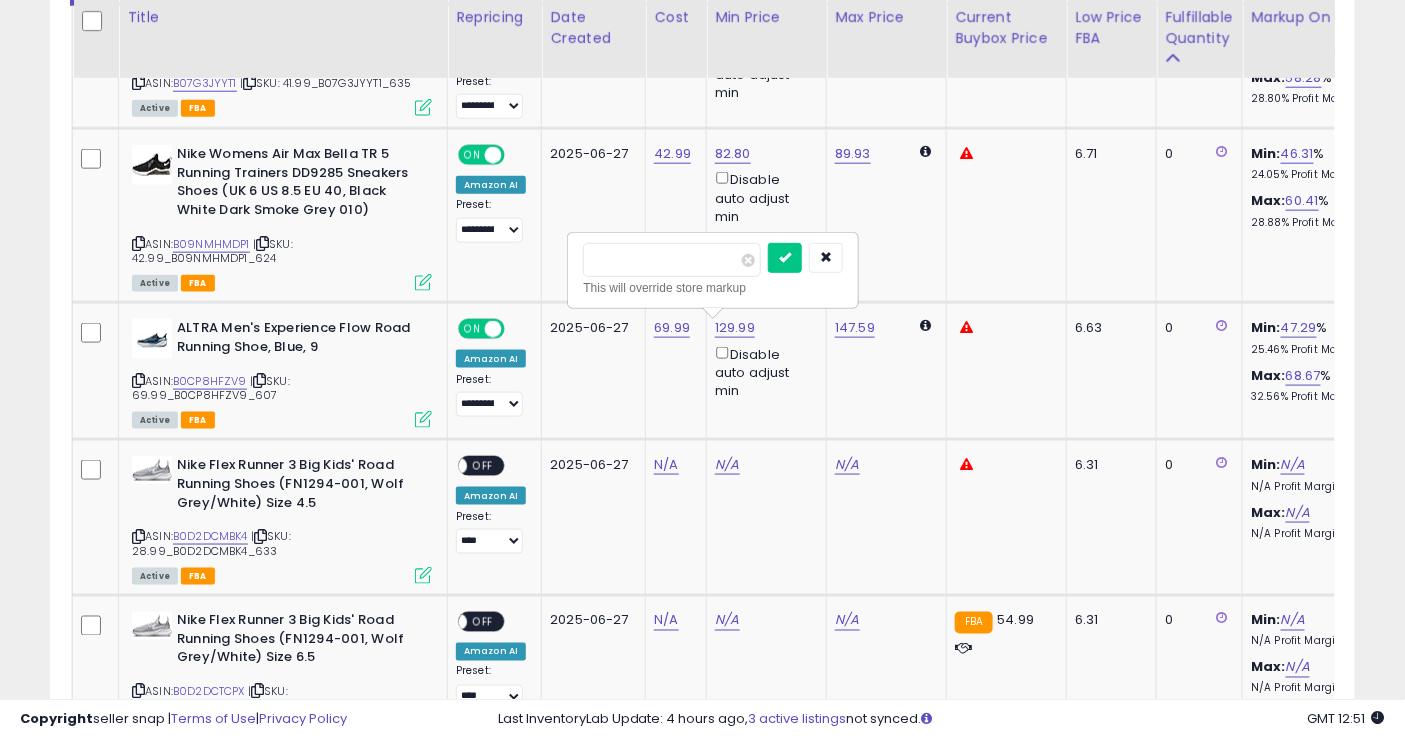 drag, startPoint x: 601, startPoint y: 263, endPoint x: 611, endPoint y: 267, distance: 10.770329 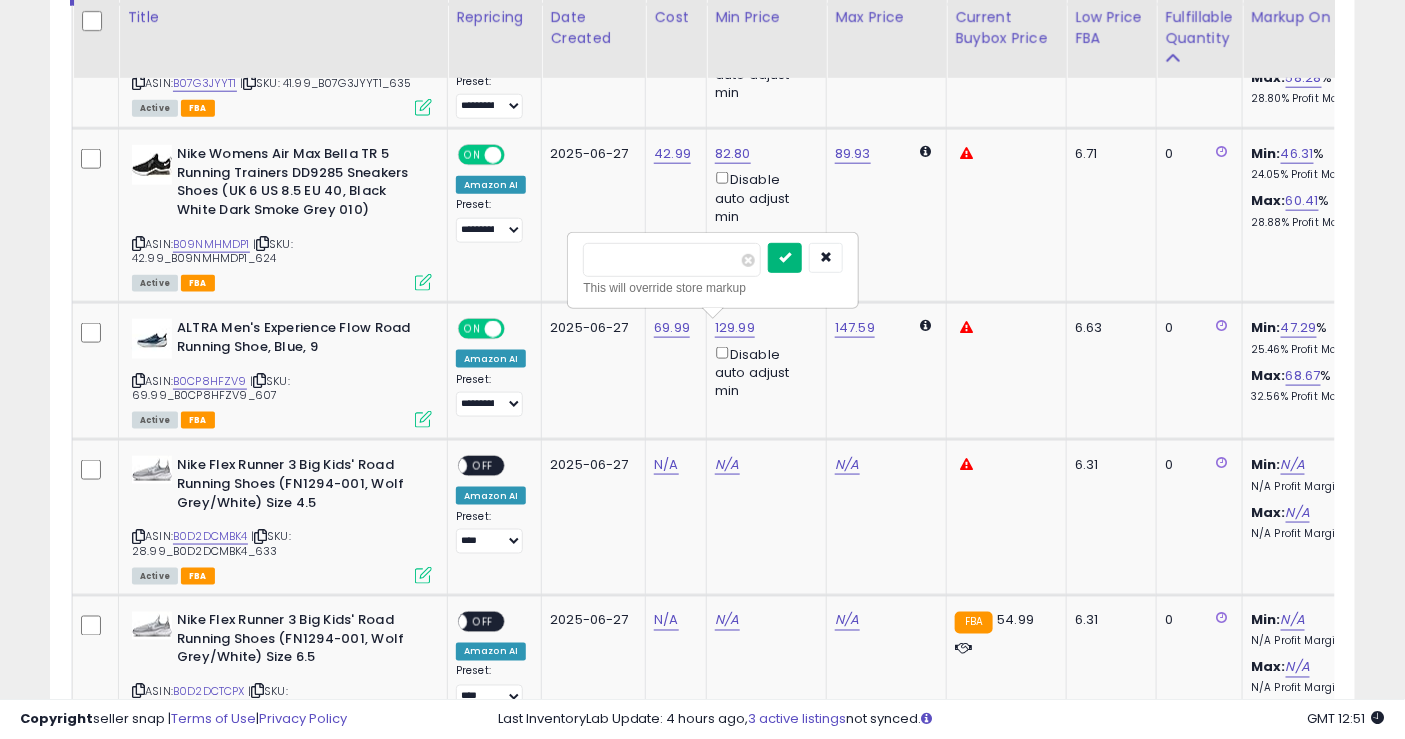 type on "******" 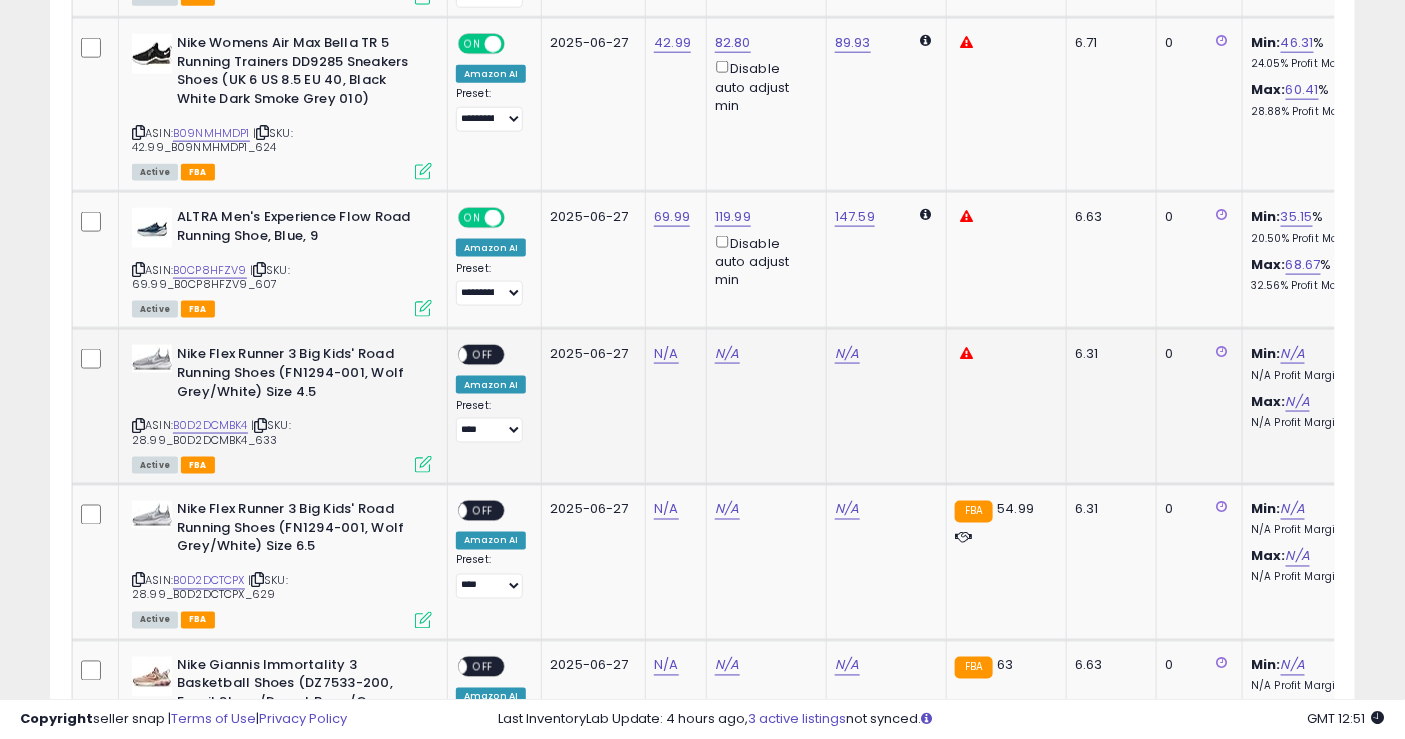 scroll, scrollTop: 777, scrollLeft: 0, axis: vertical 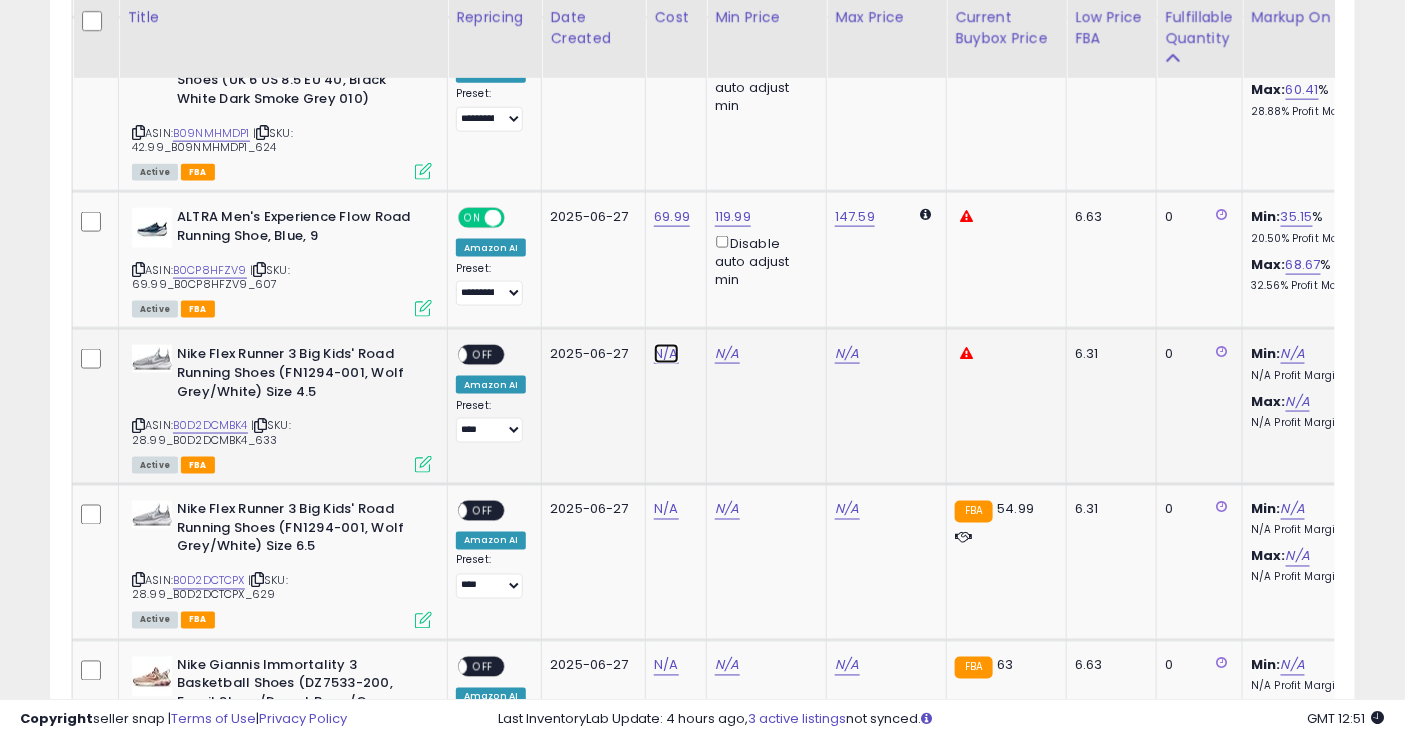 click on "N/A" at bounding box center [666, 354] 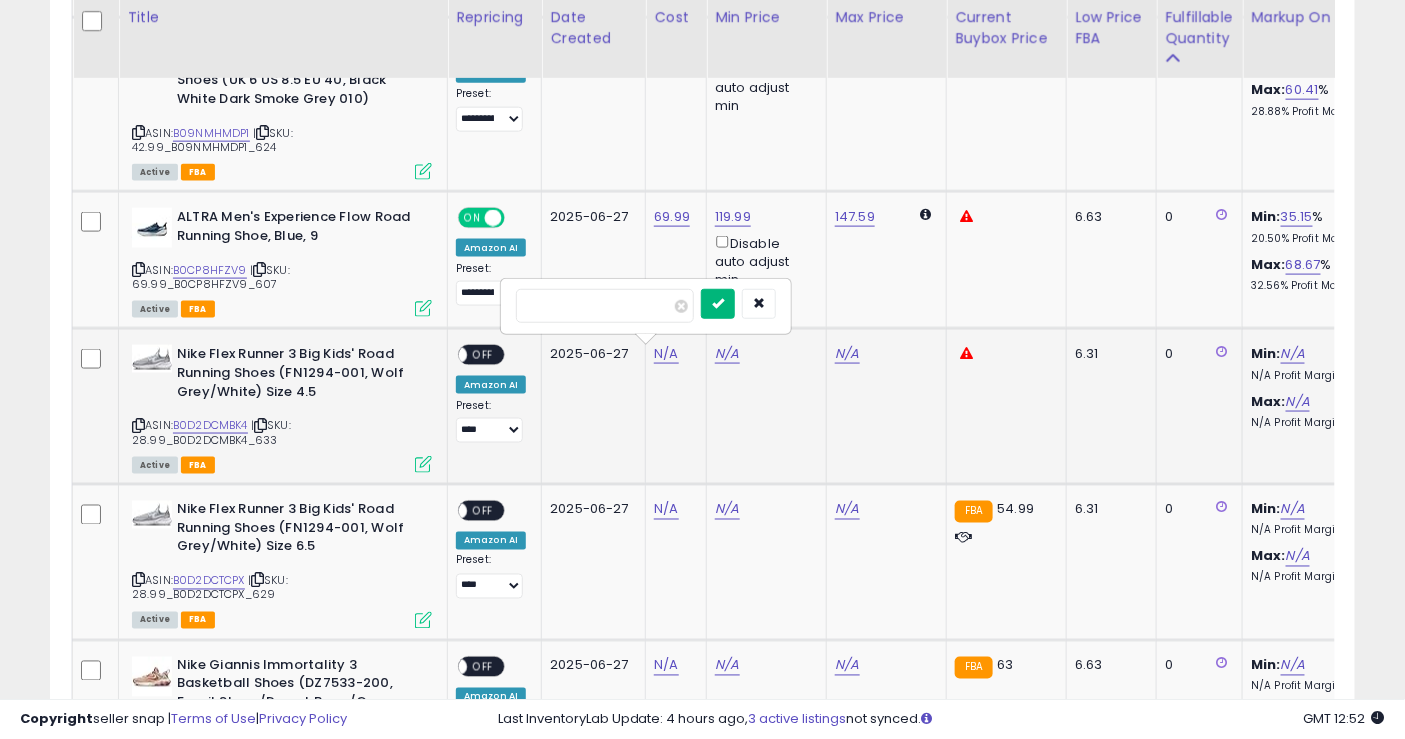 type on "*****" 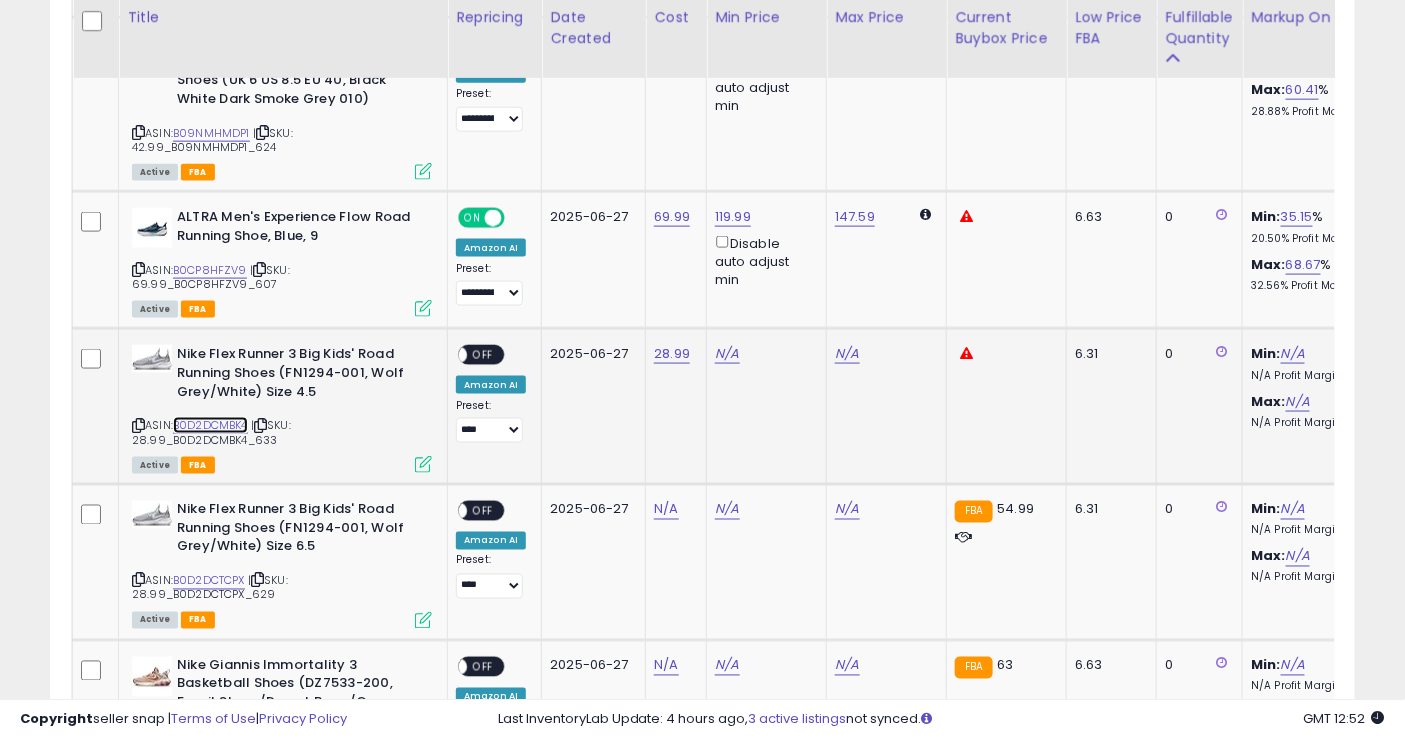 click on "B0D2DCMBK4" at bounding box center [210, 425] 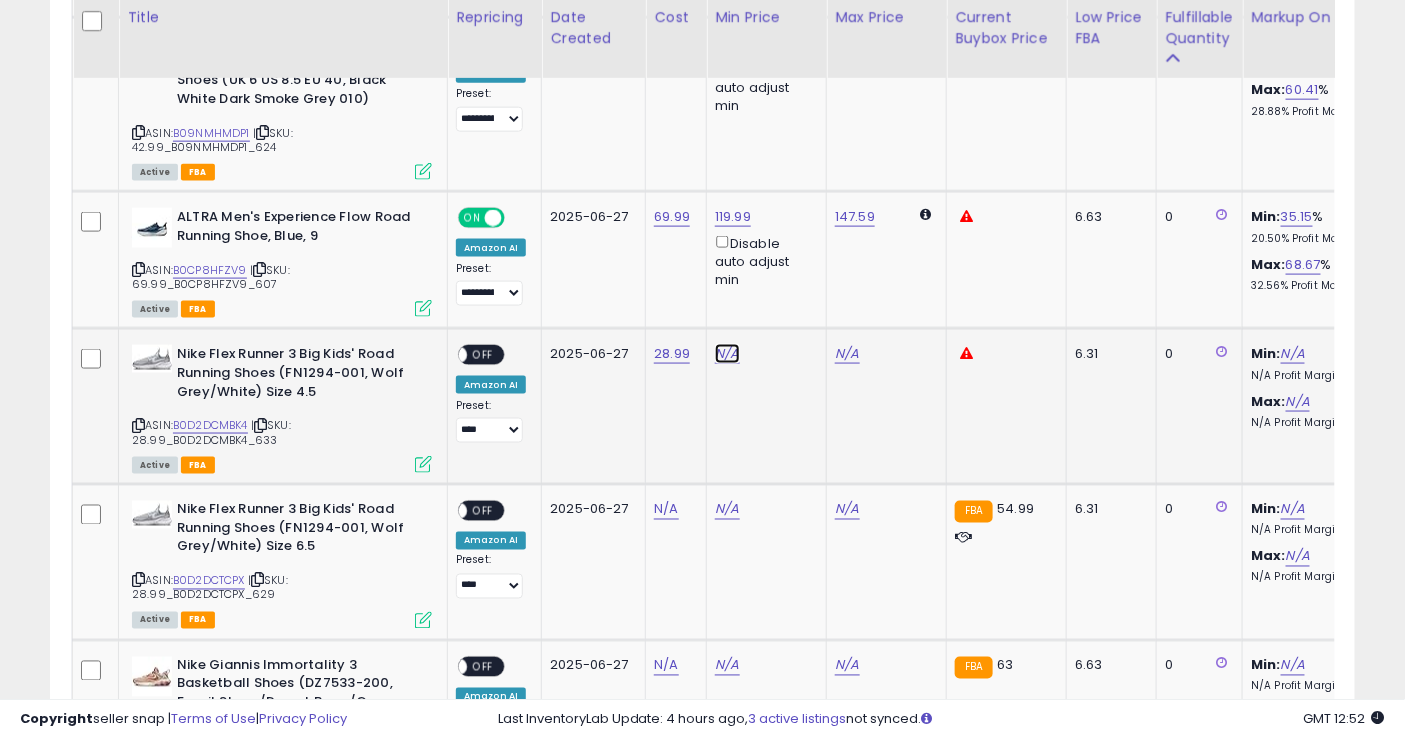 click on "N/A" at bounding box center (727, 354) 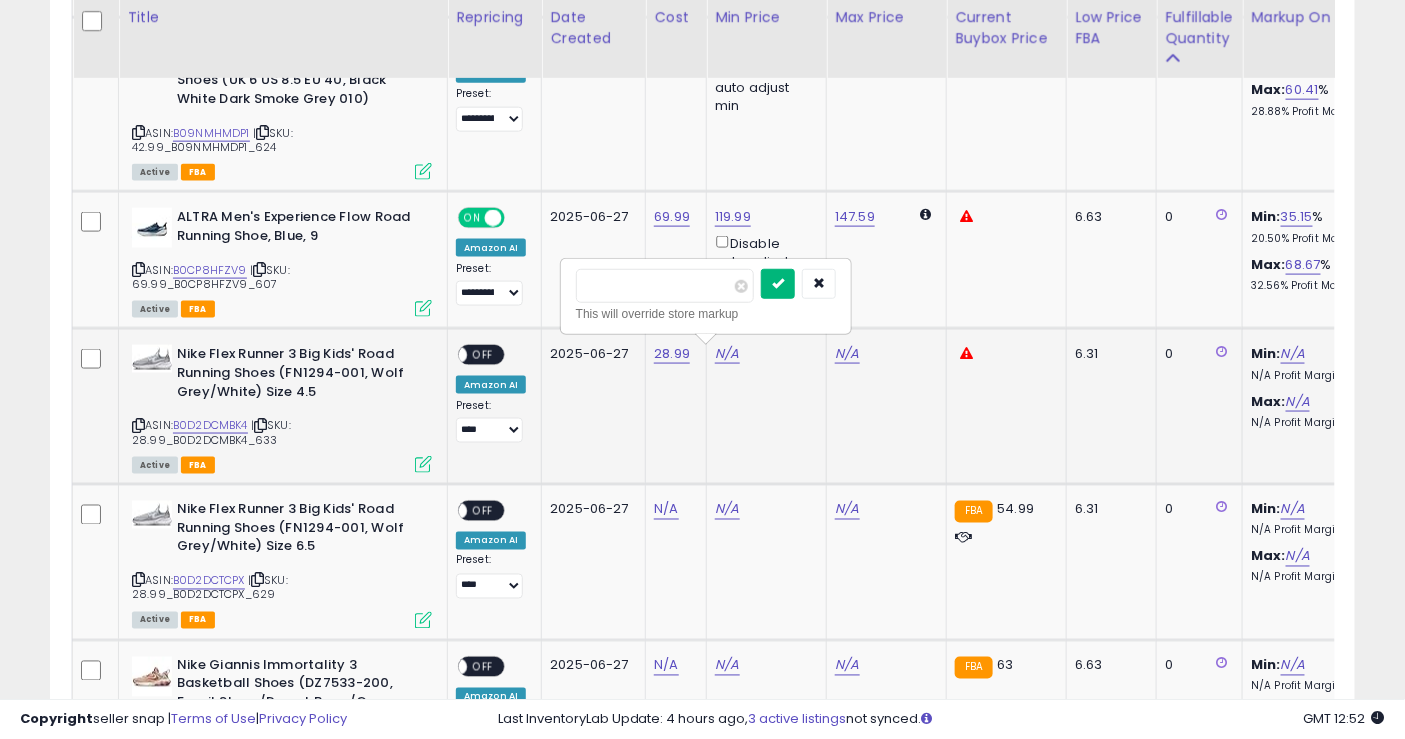 type on "**" 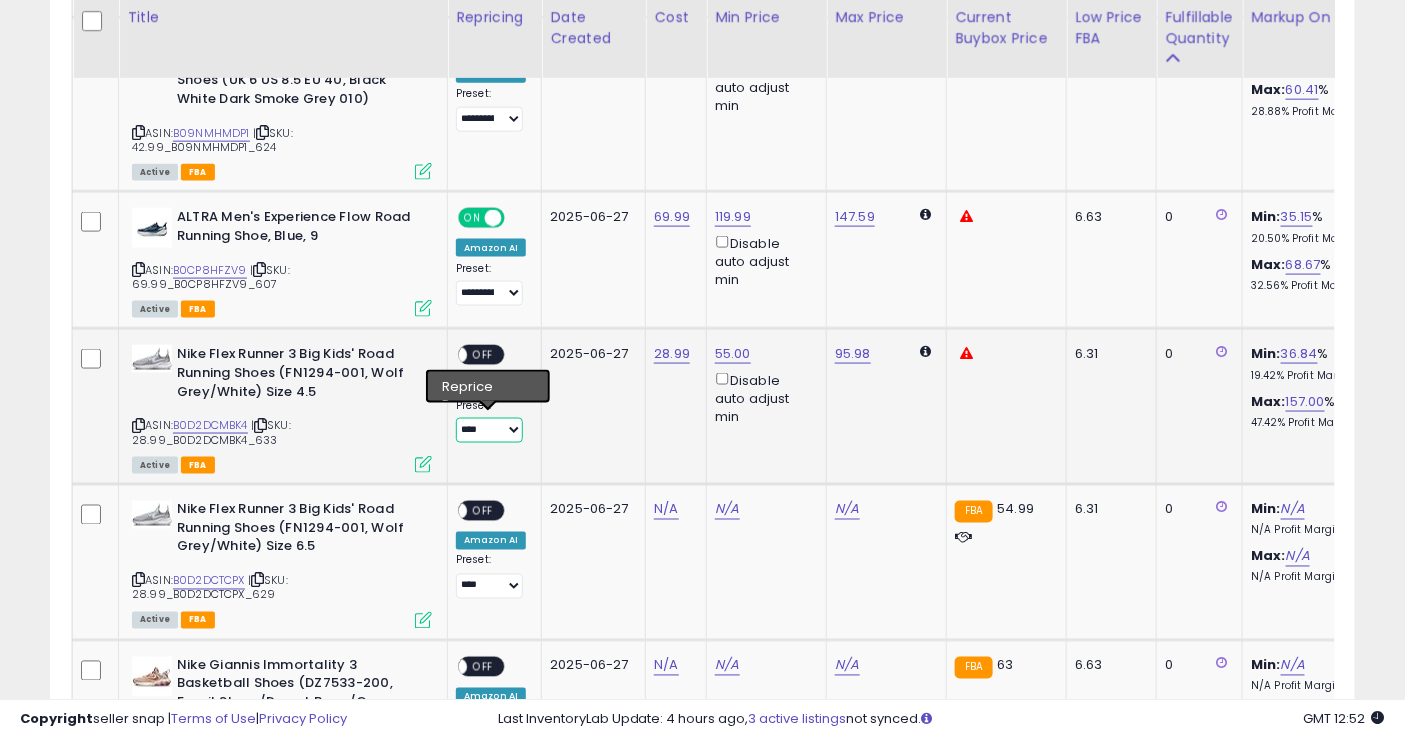 click on "**********" at bounding box center [489, 430] 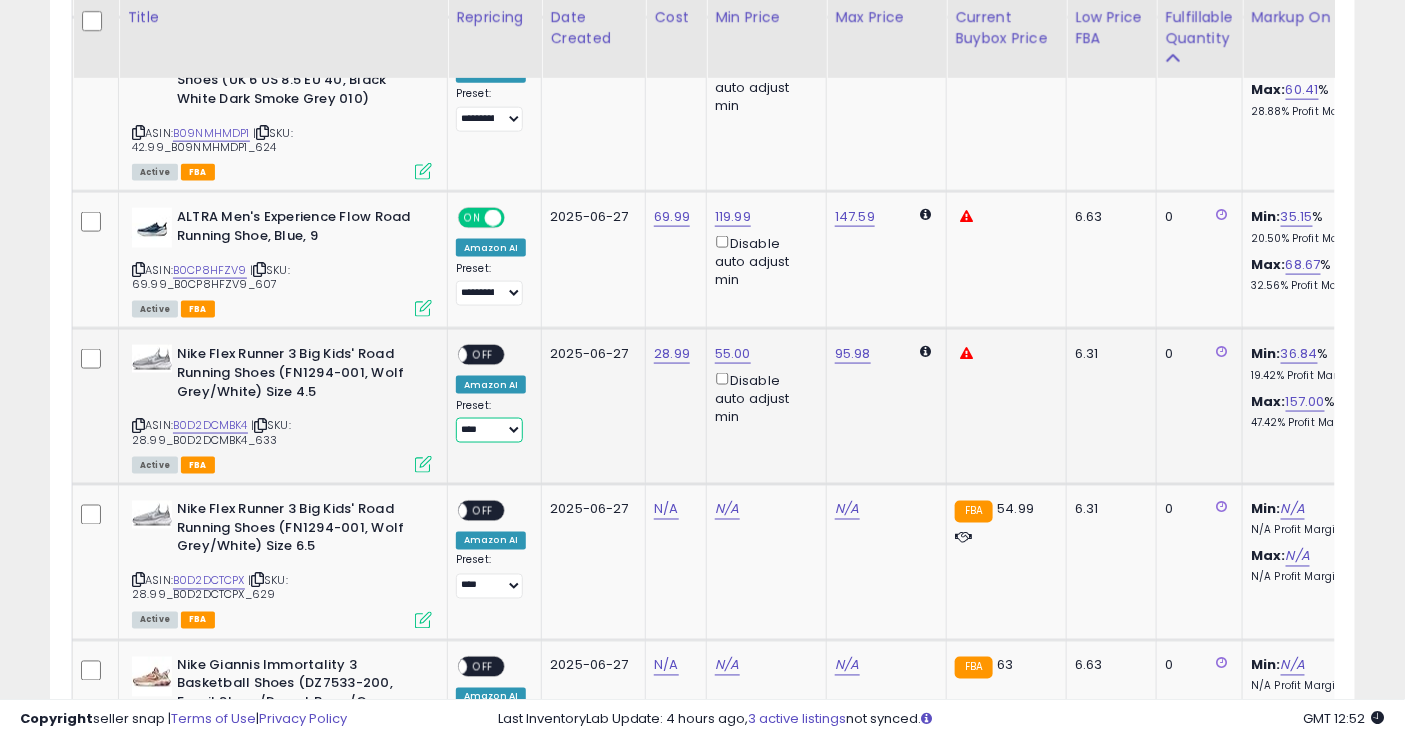 select on "**********" 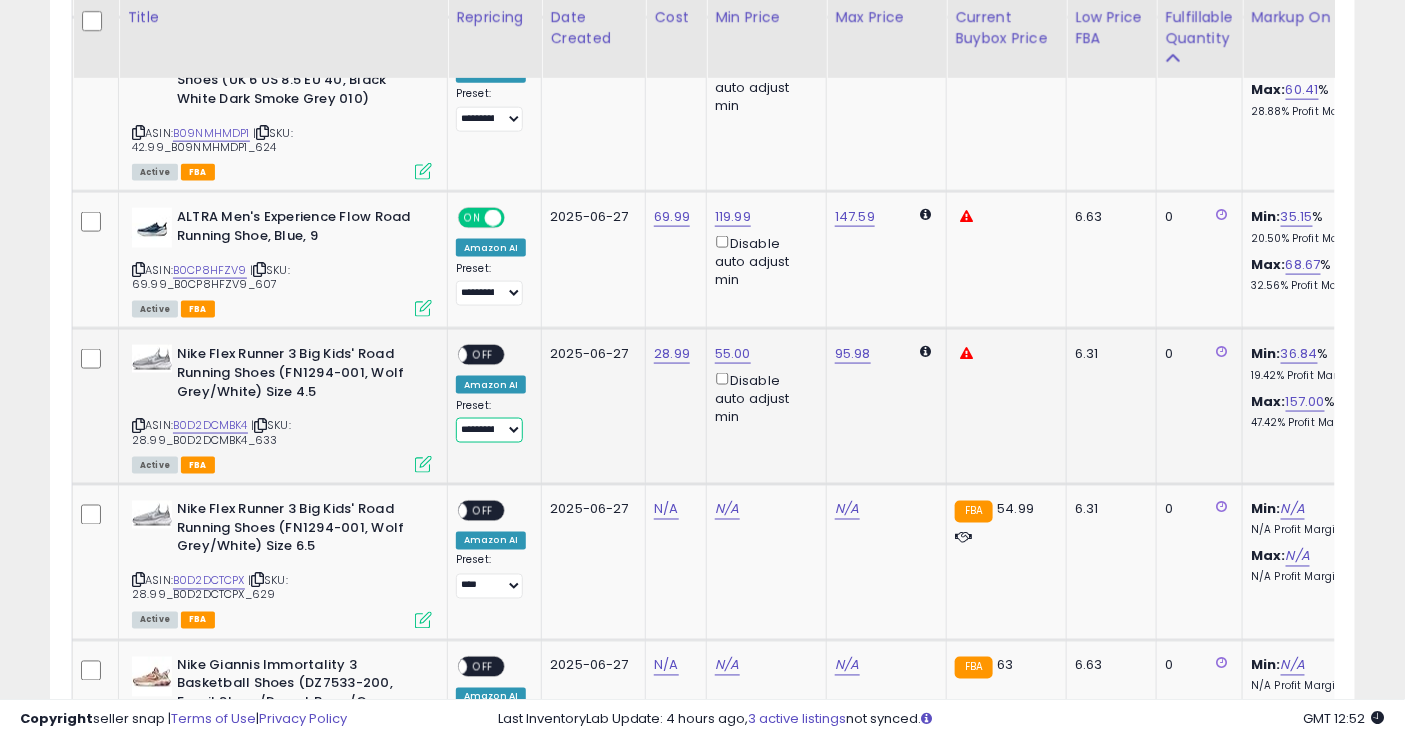 click on "**********" at bounding box center (489, 430) 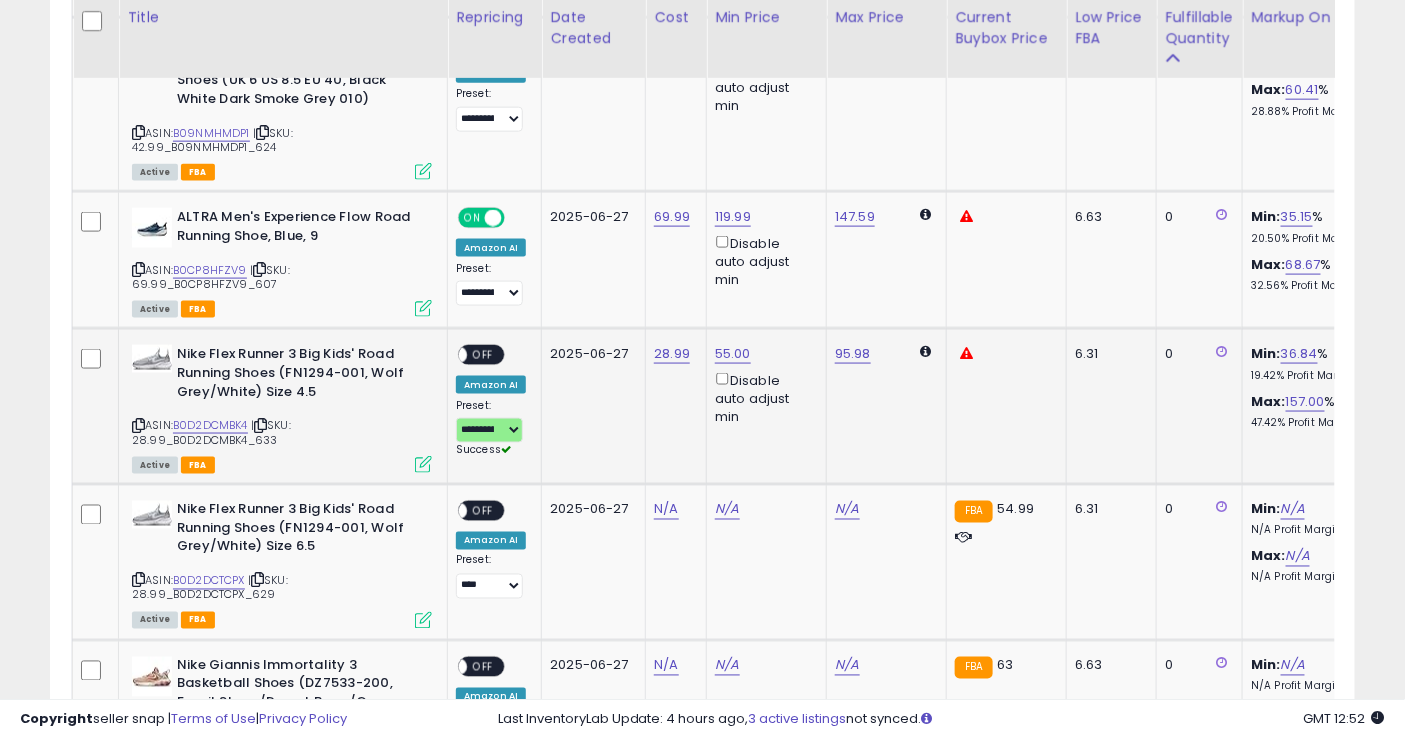 drag, startPoint x: 496, startPoint y: 353, endPoint x: 549, endPoint y: 390, distance: 64.63745 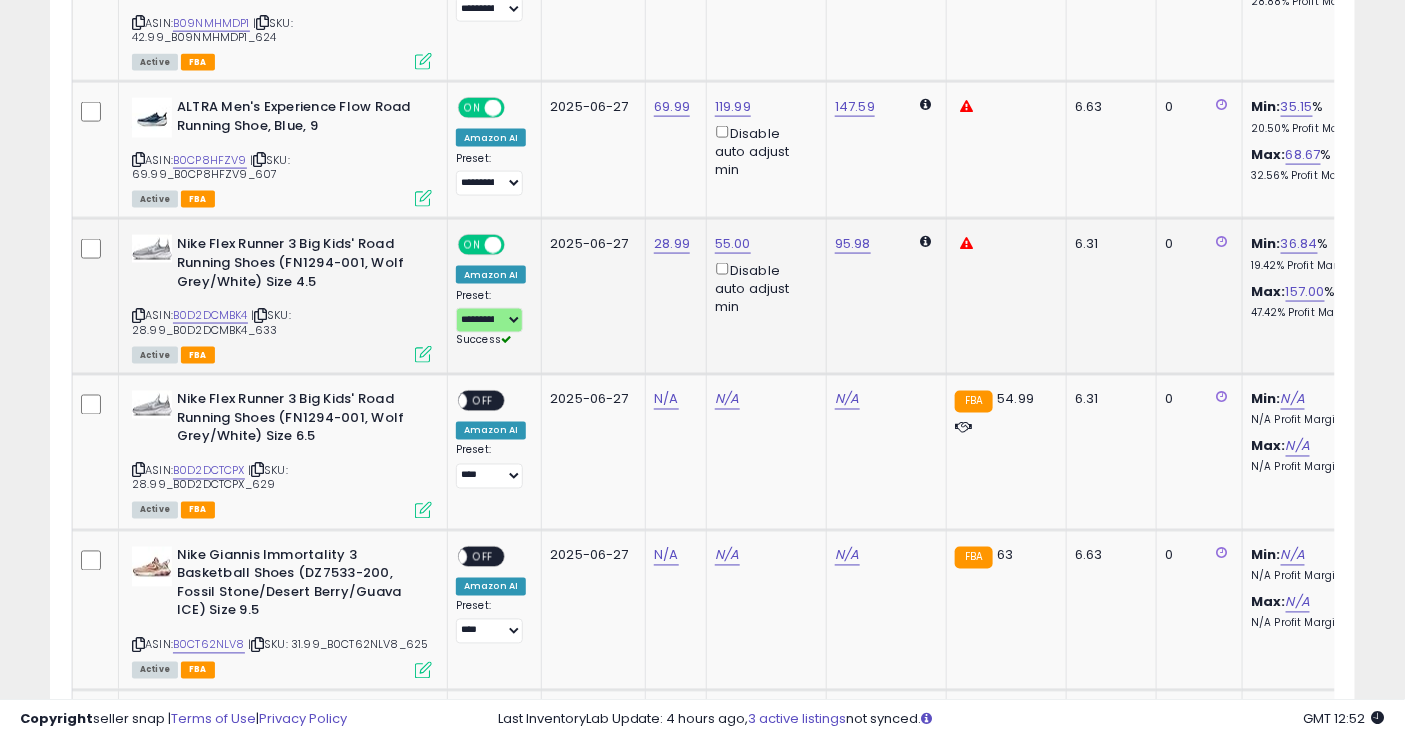 scroll, scrollTop: 1000, scrollLeft: 0, axis: vertical 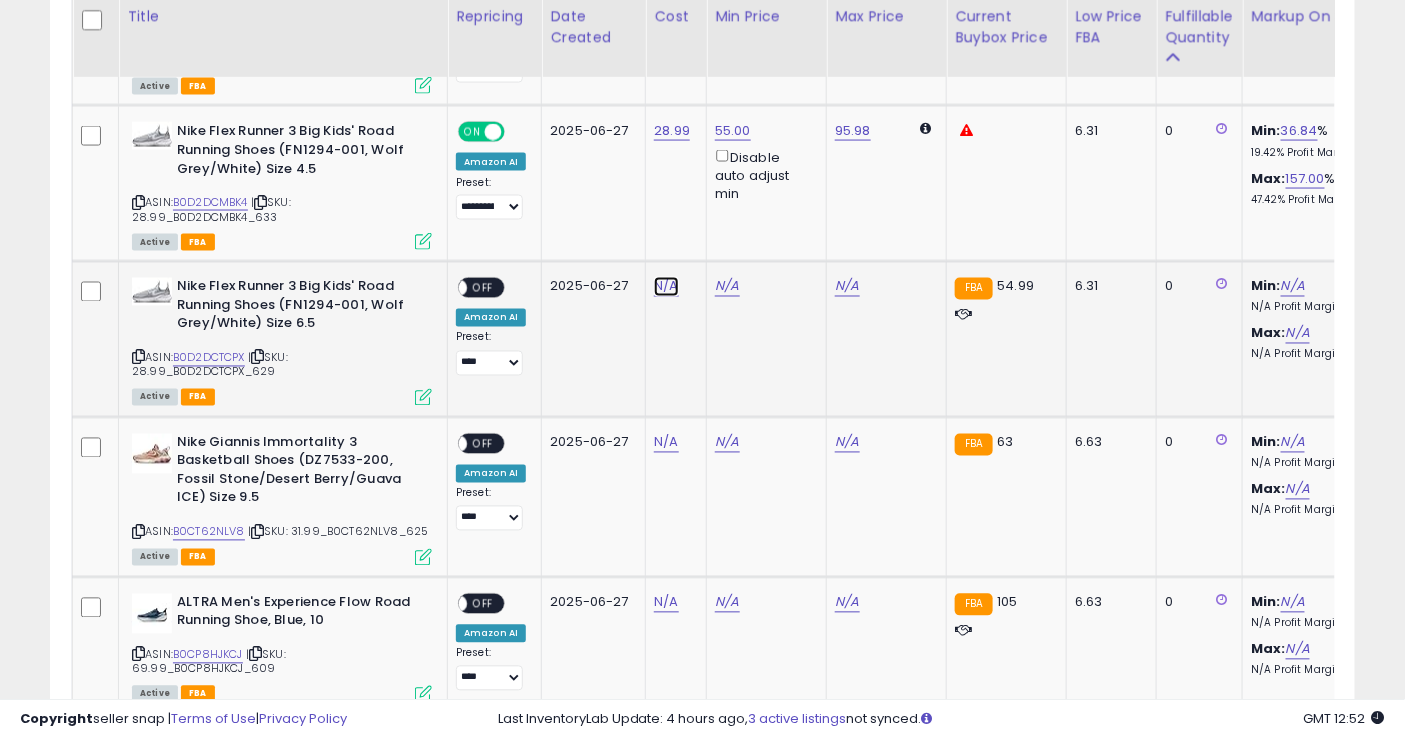 click on "N/A" at bounding box center [666, 287] 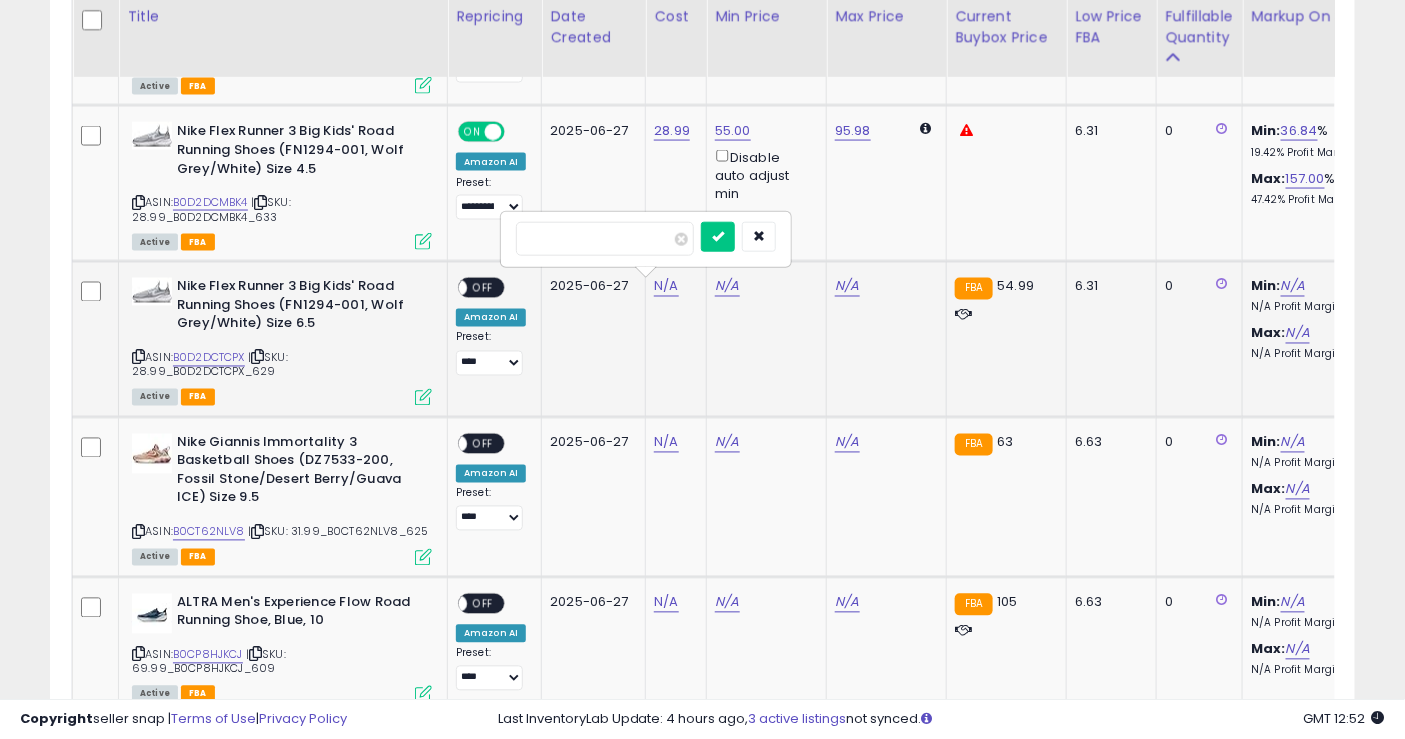 type on "*****" 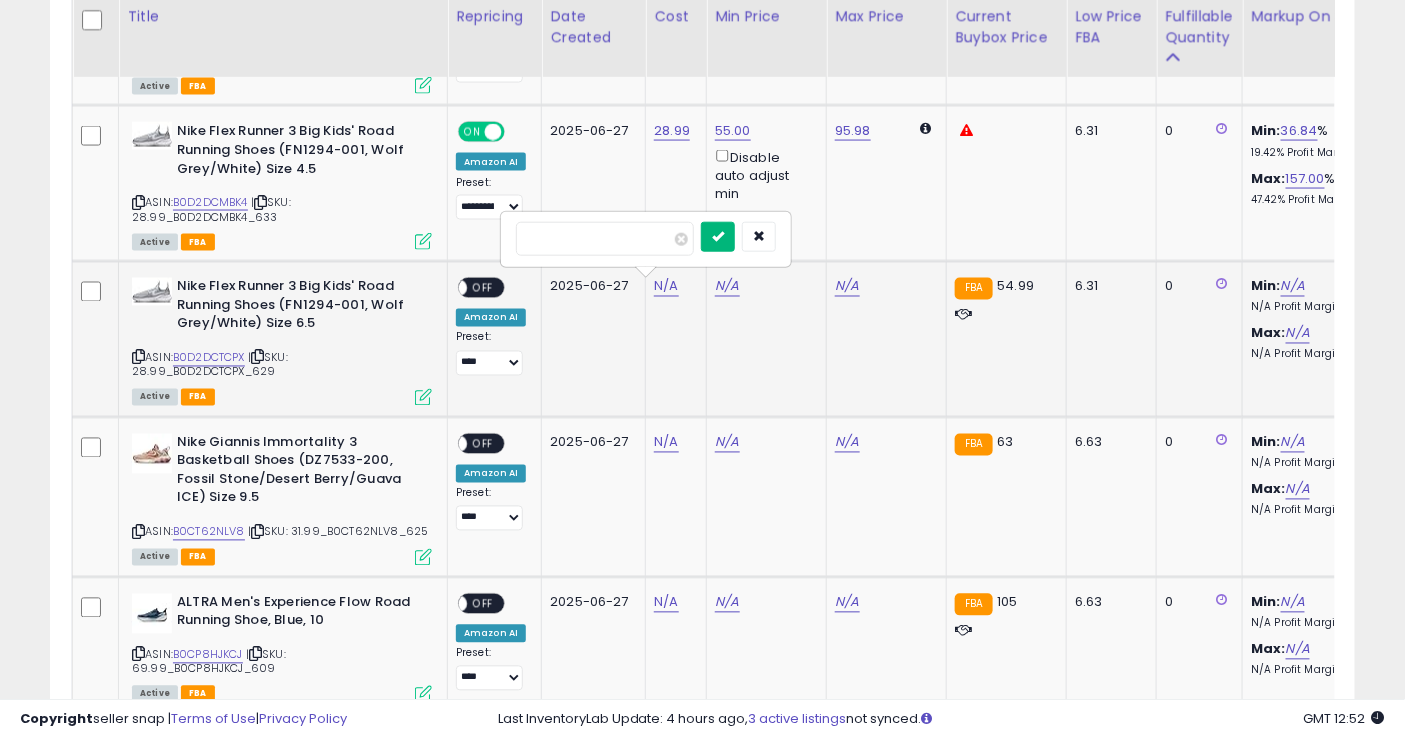 click at bounding box center (718, 236) 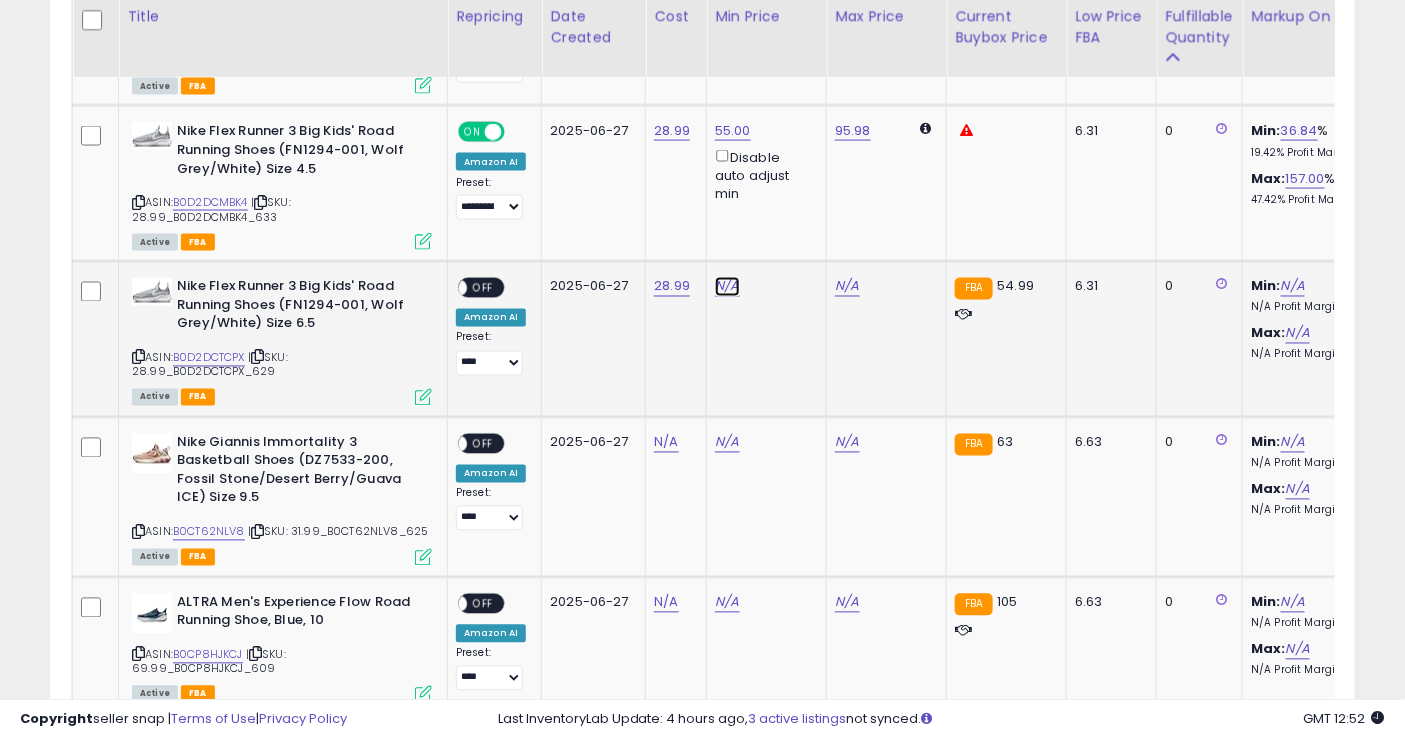 click on "N/A" at bounding box center (727, 287) 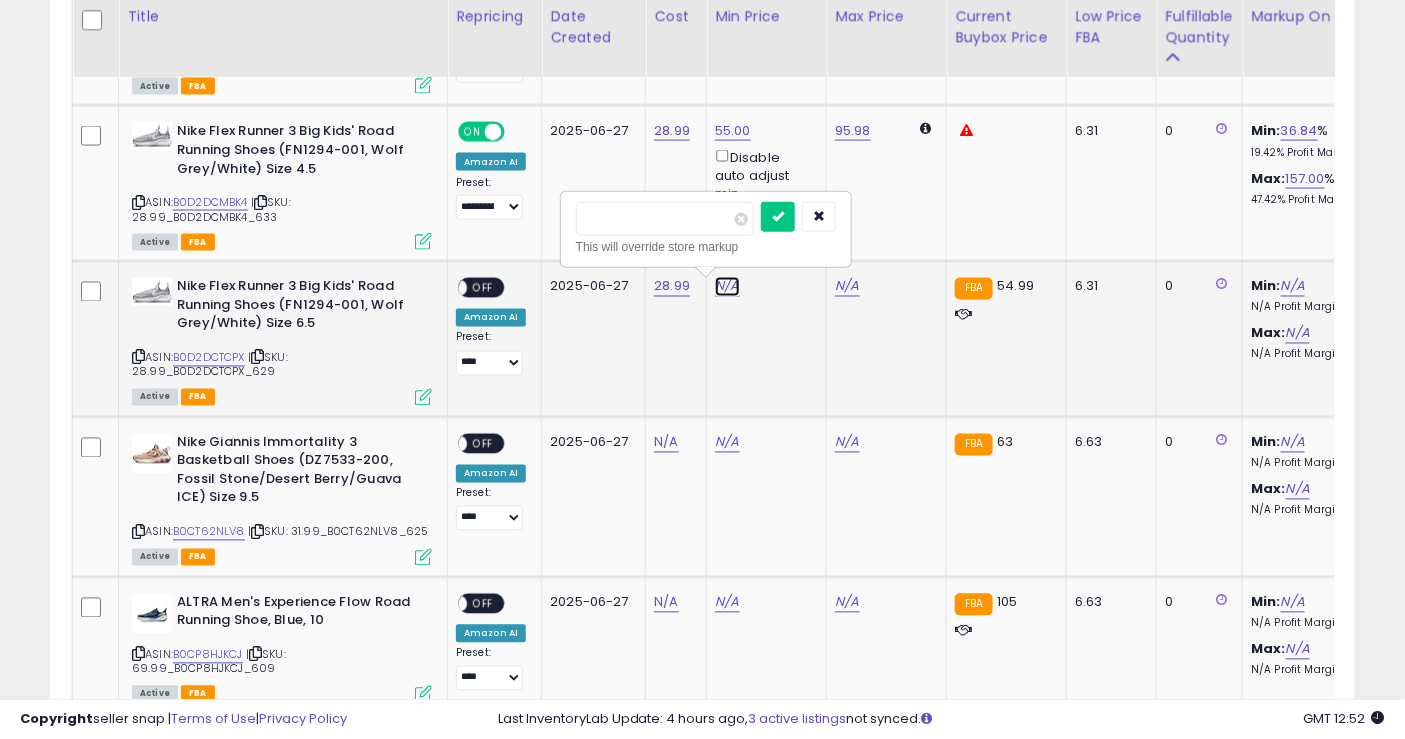 click on "N/A" at bounding box center (727, 287) 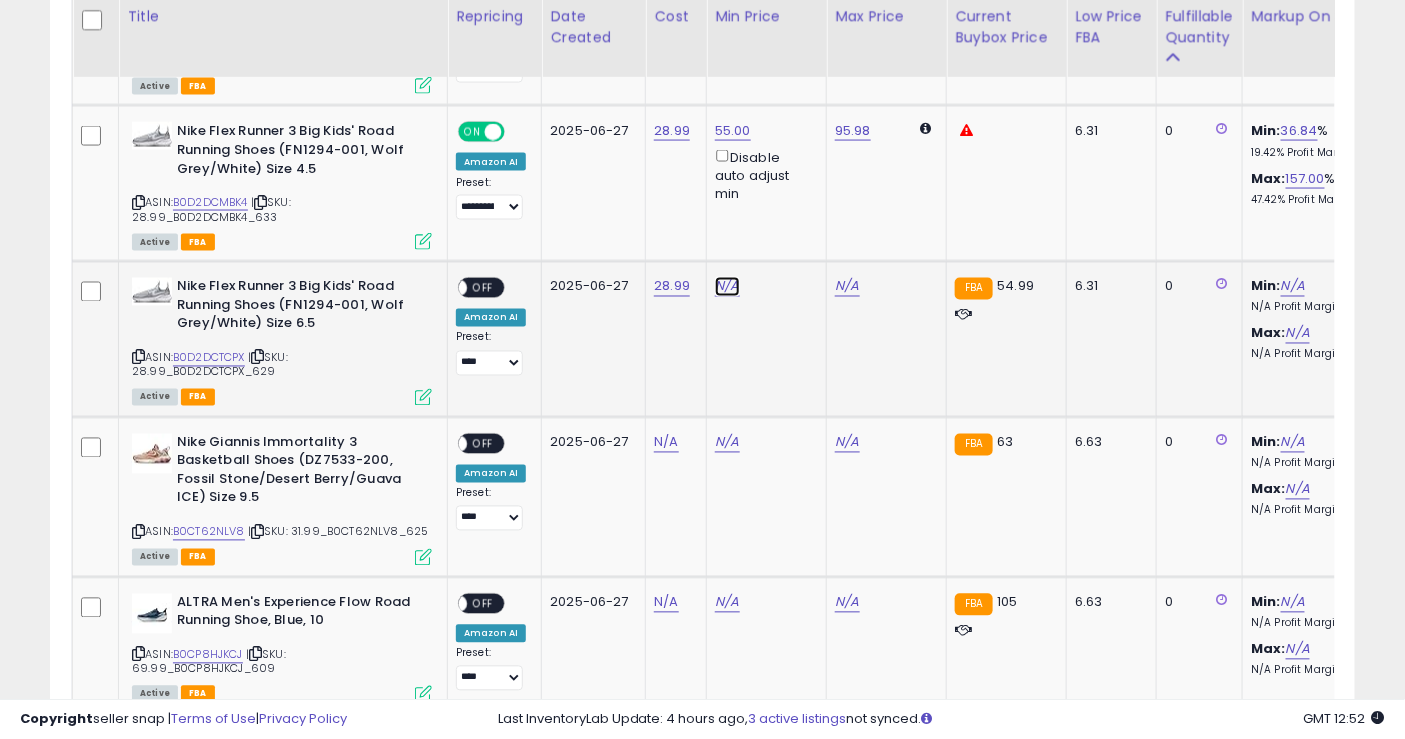 click on "N/A" at bounding box center [727, 287] 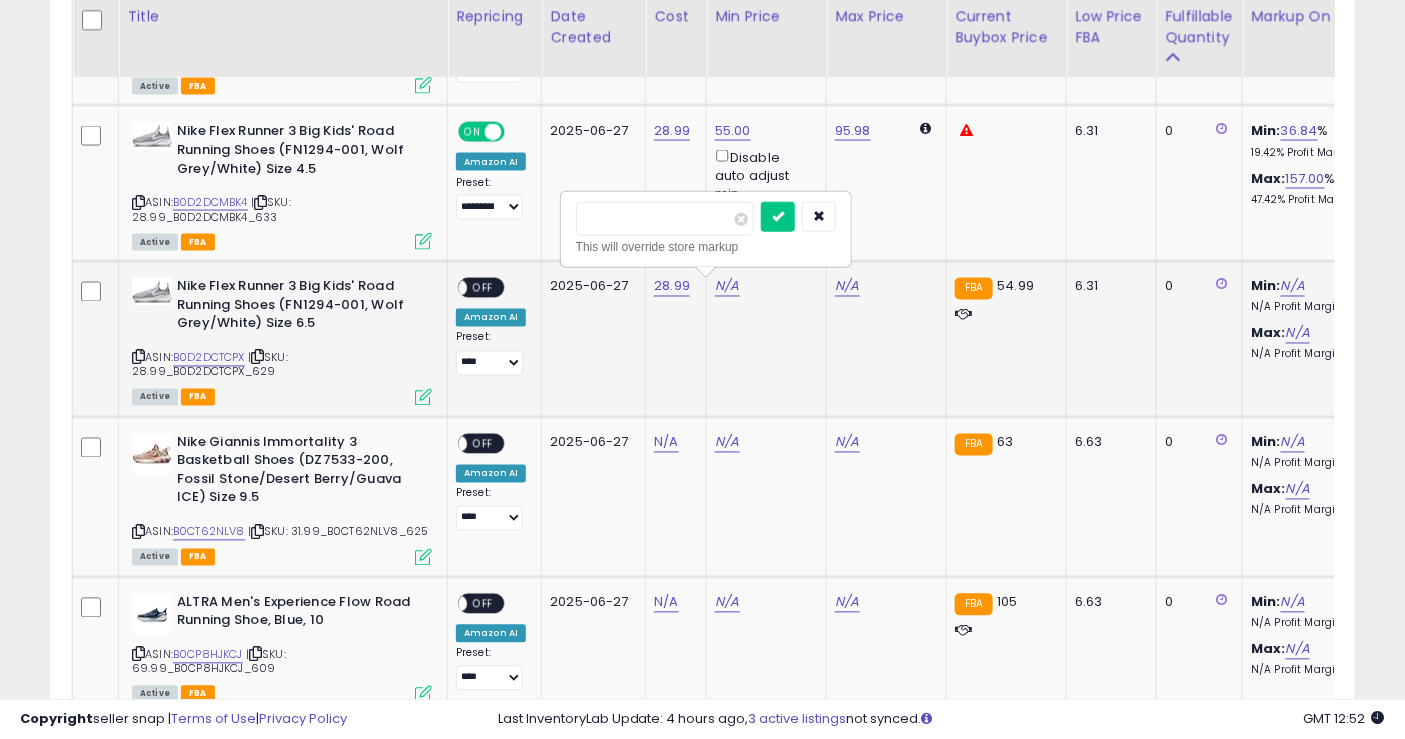 click at bounding box center (665, 219) 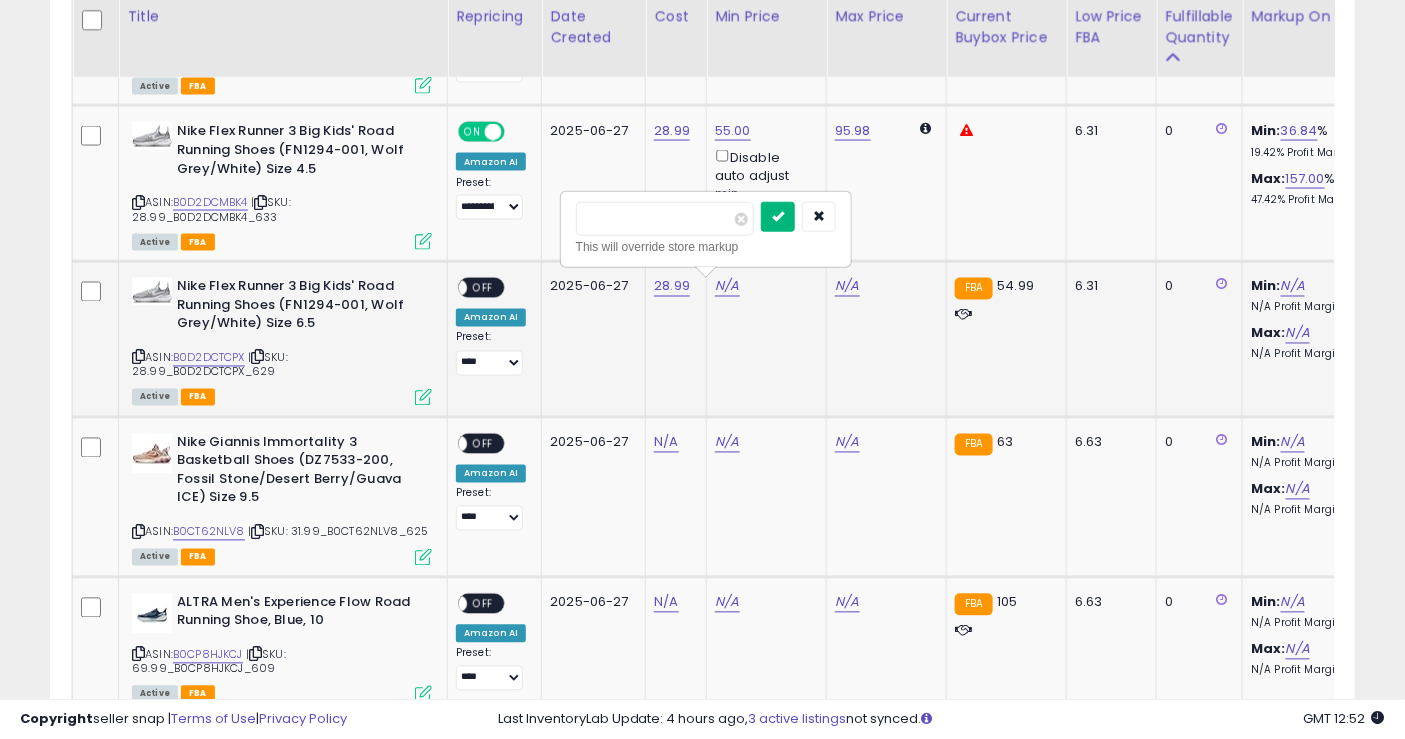 type on "*****" 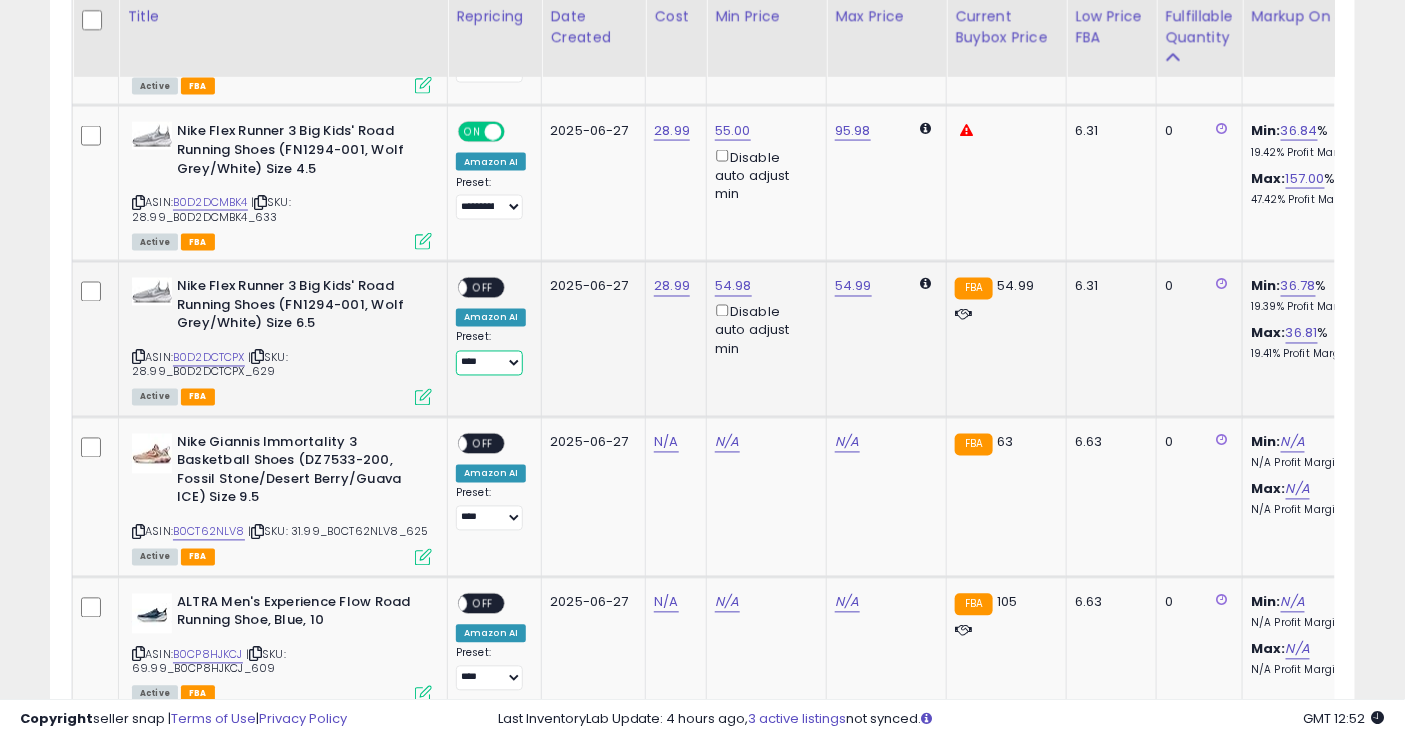 click on "**********" at bounding box center [489, 363] 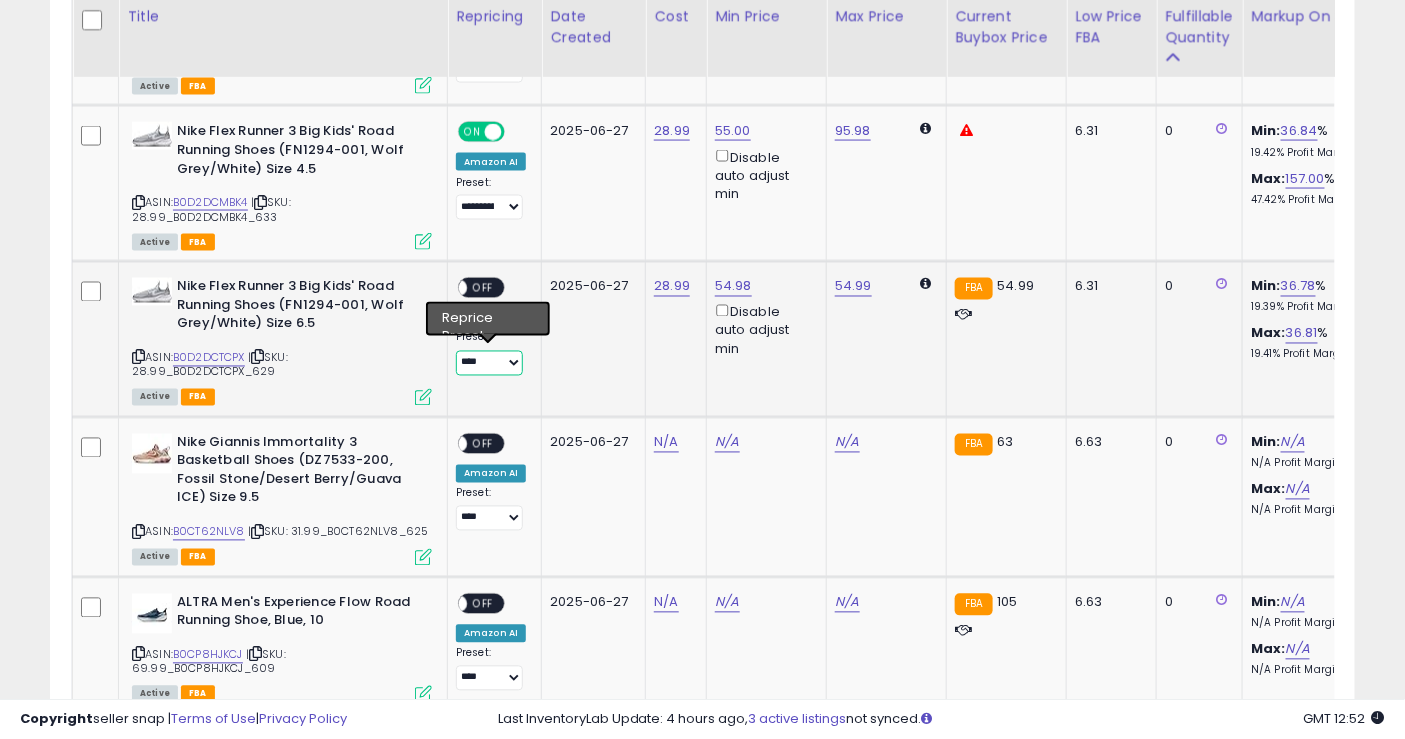 select on "**********" 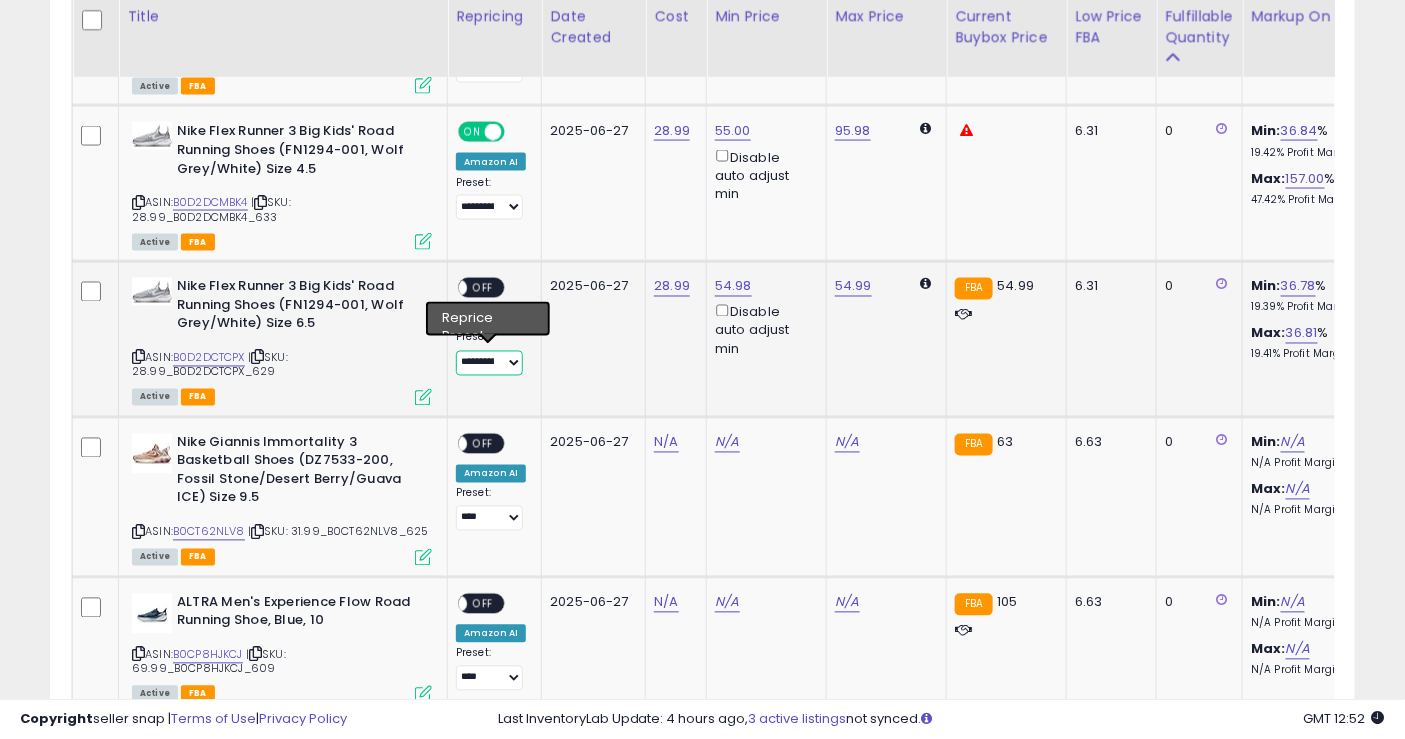 click on "**********" at bounding box center [489, 363] 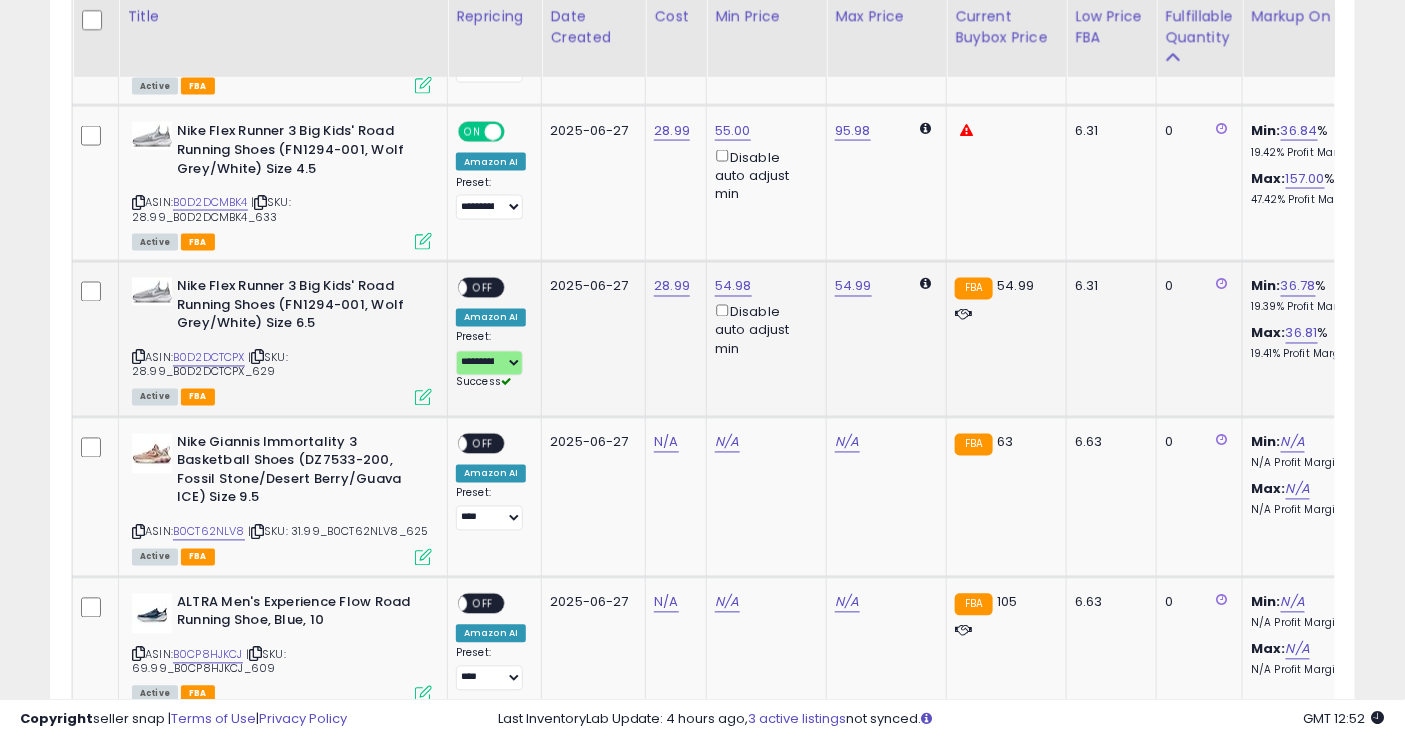 click on "**********" 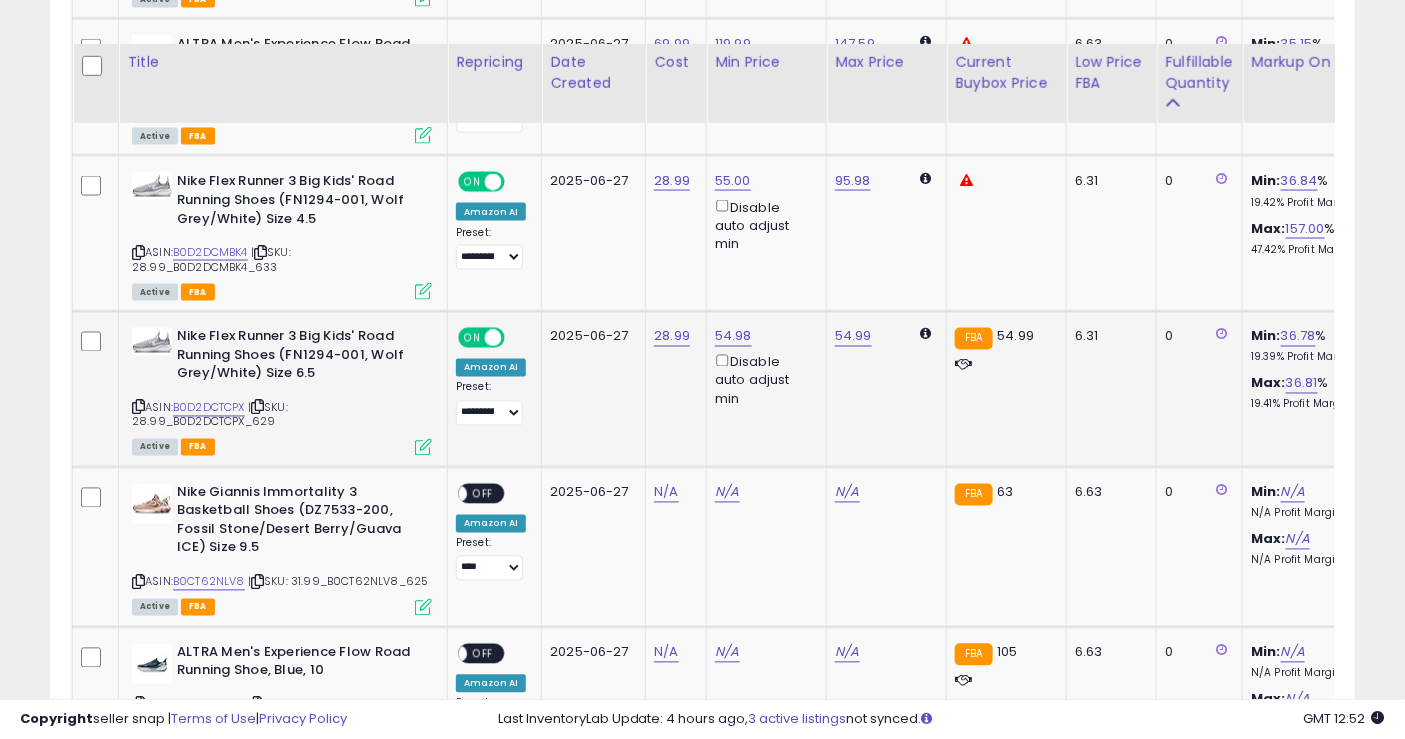 scroll, scrollTop: 777, scrollLeft: 0, axis: vertical 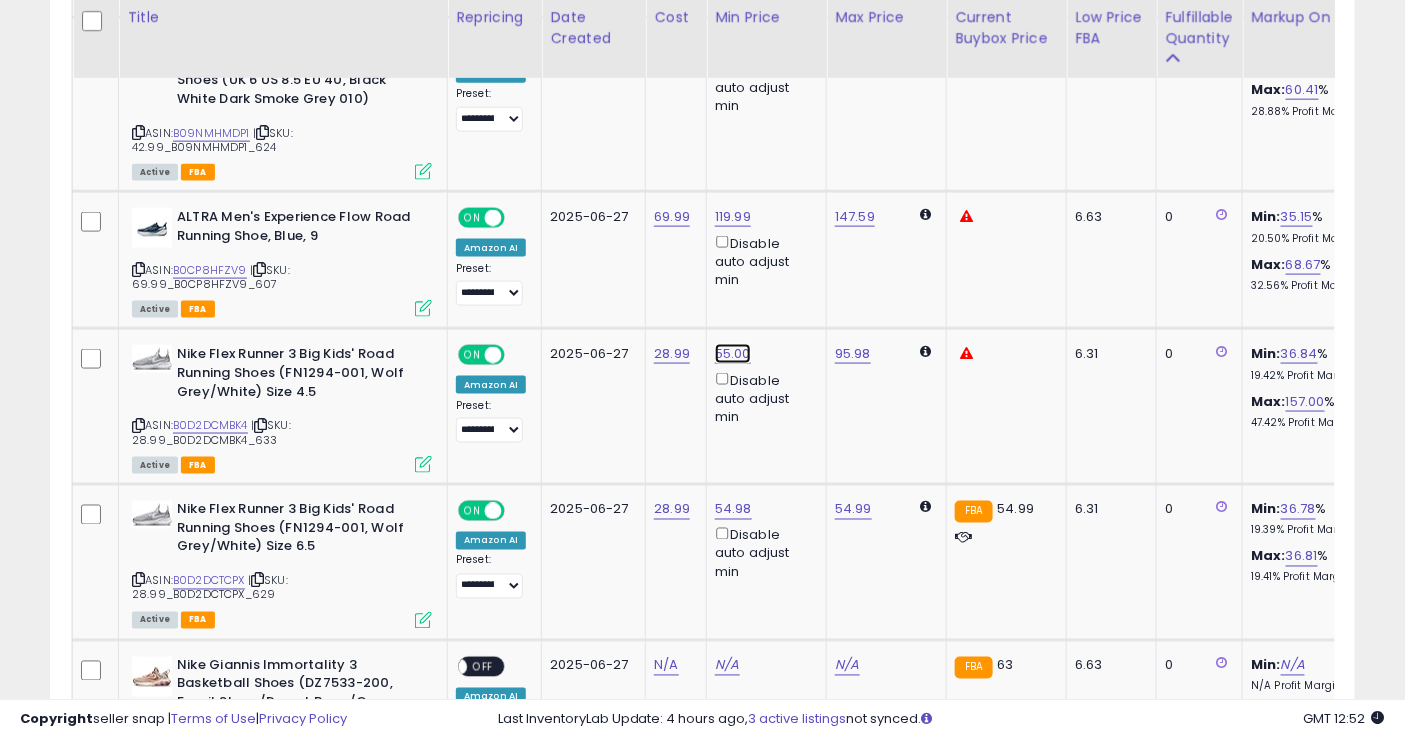 click on "55.00" at bounding box center [733, -236] 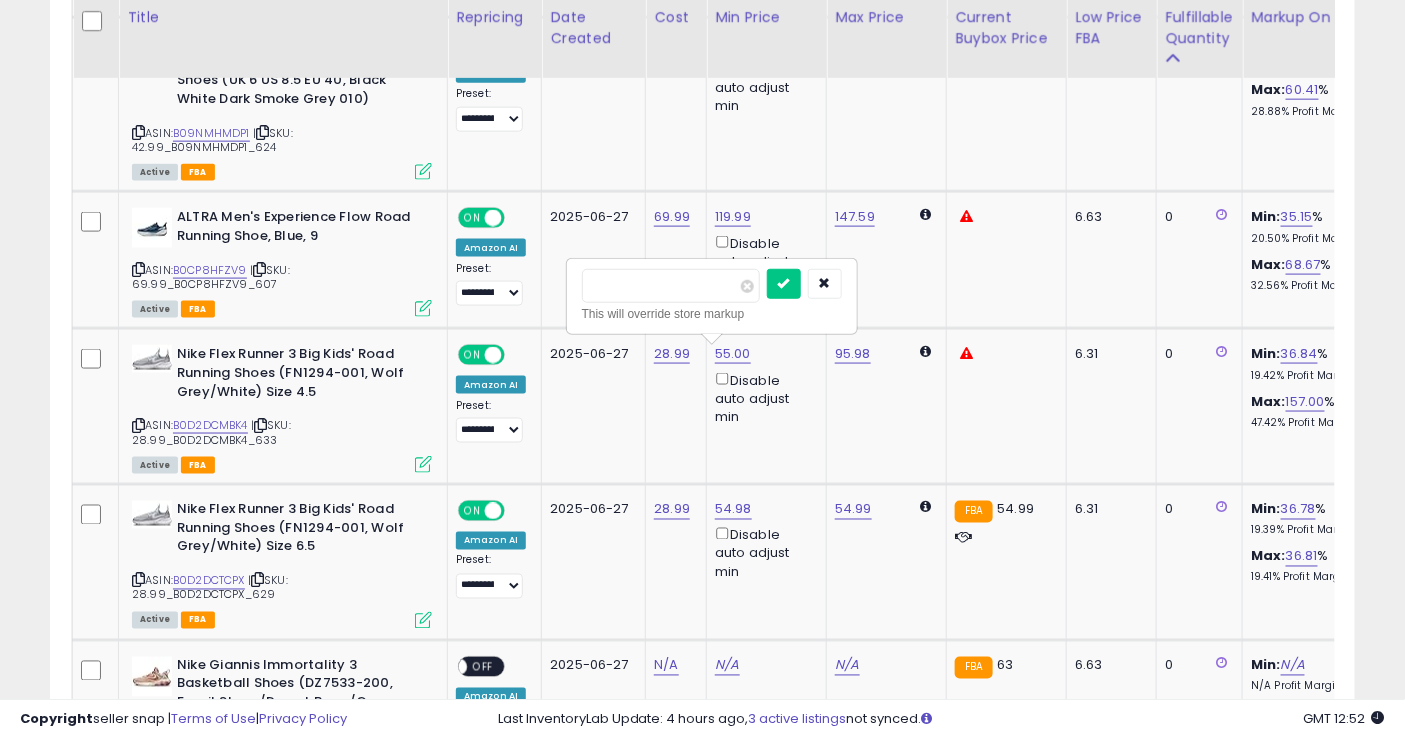 click on "*****" at bounding box center [671, 286] 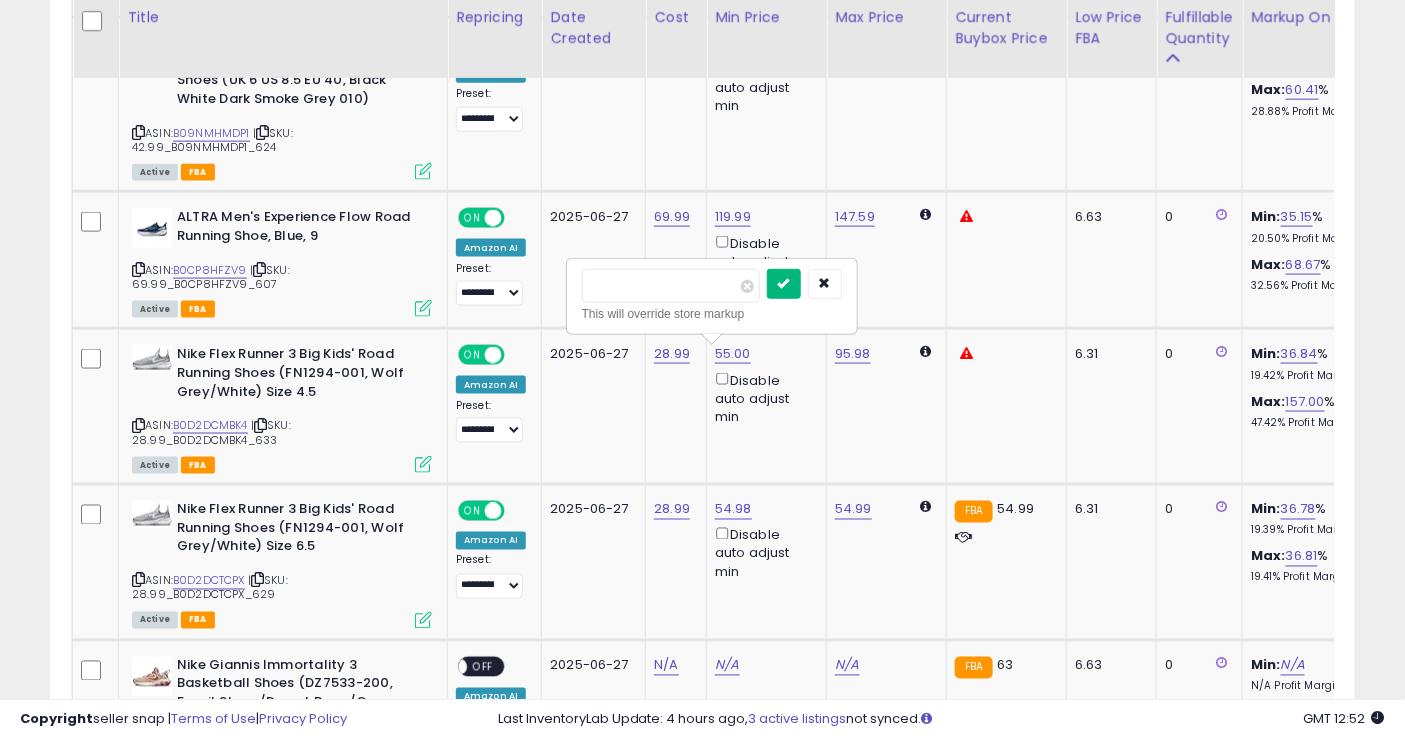 click at bounding box center (784, 283) 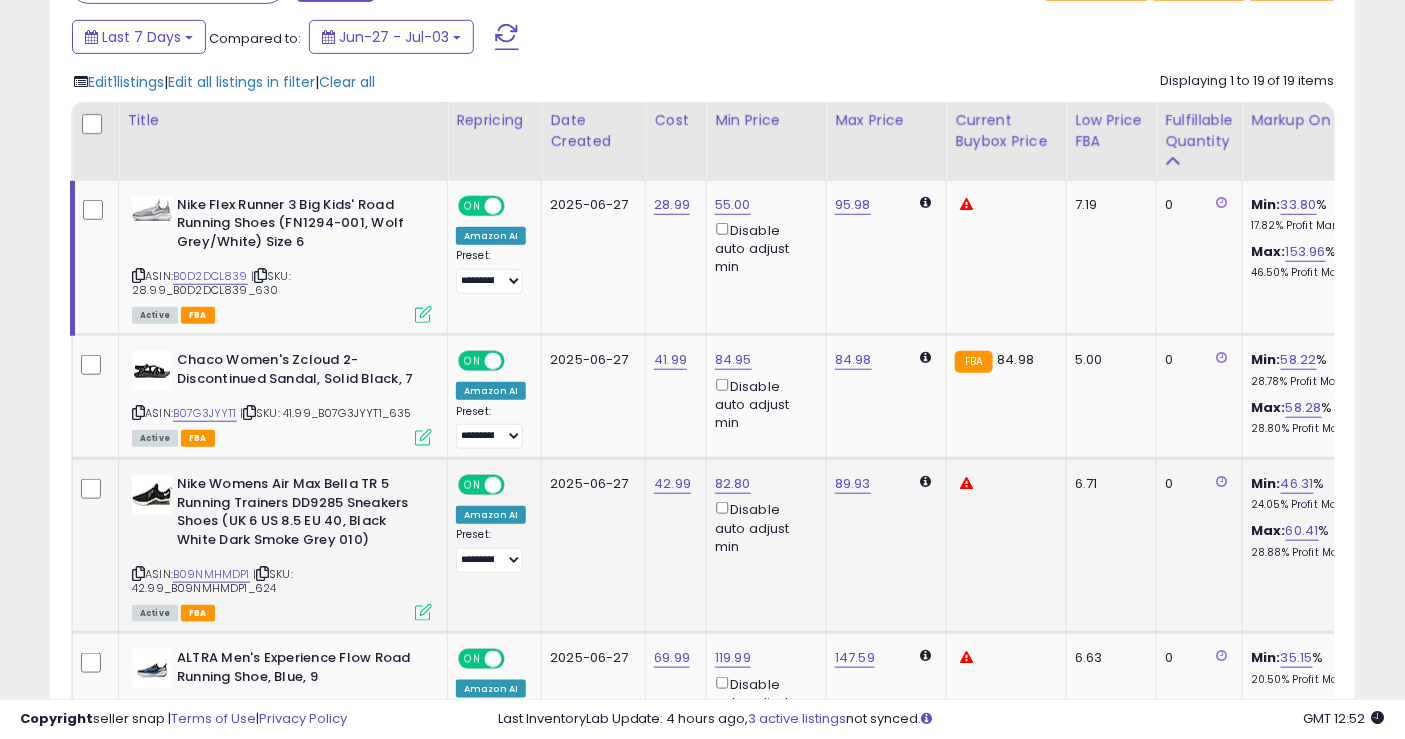 scroll, scrollTop: 333, scrollLeft: 0, axis: vertical 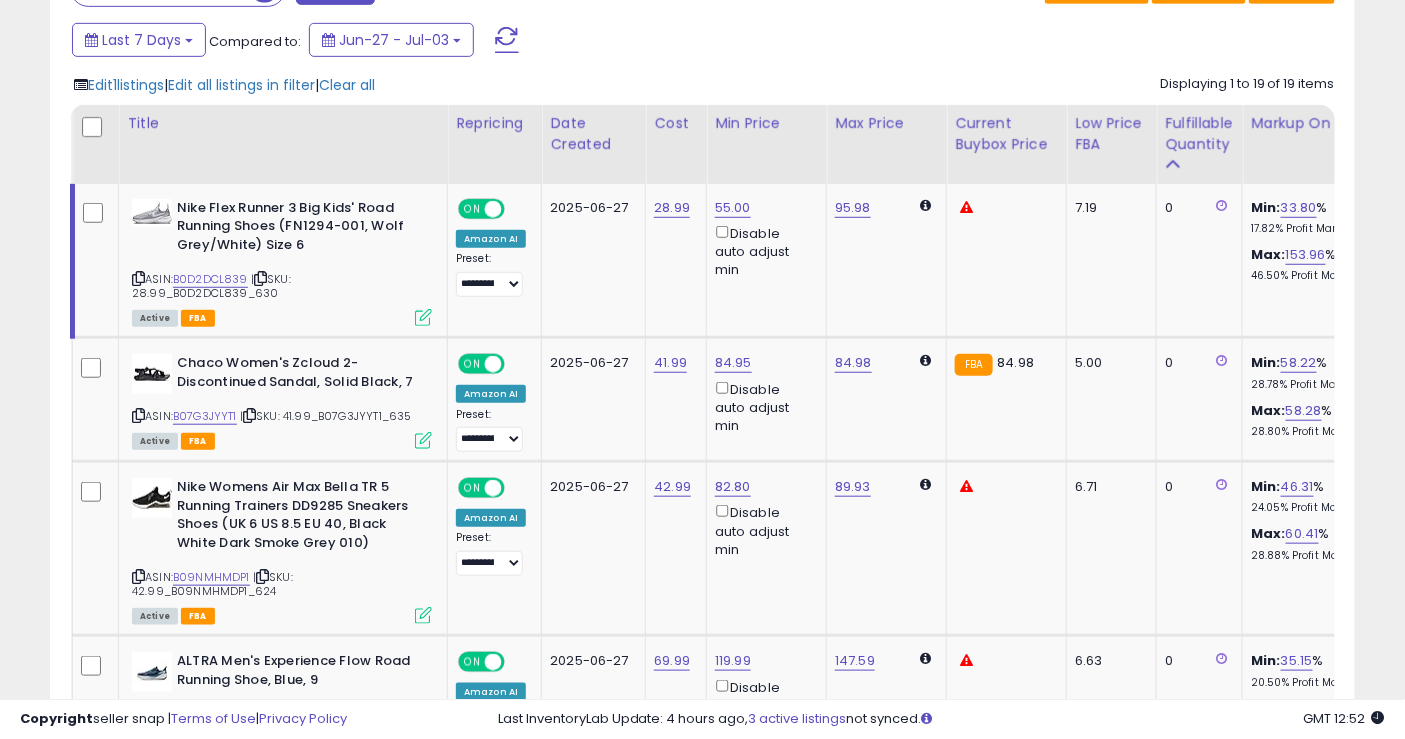 click on "55.00  Disable auto adjust min" at bounding box center [763, 239] 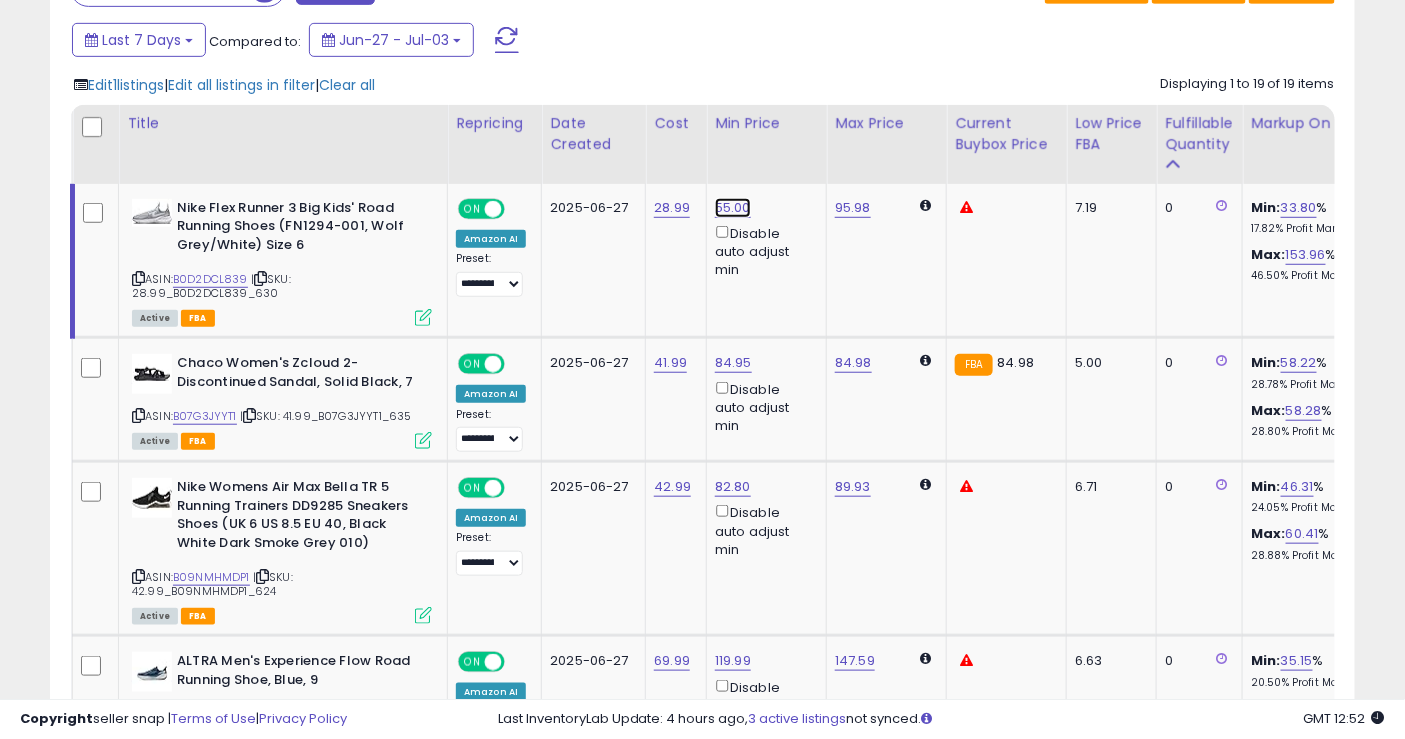 click on "55.00" at bounding box center (733, 208) 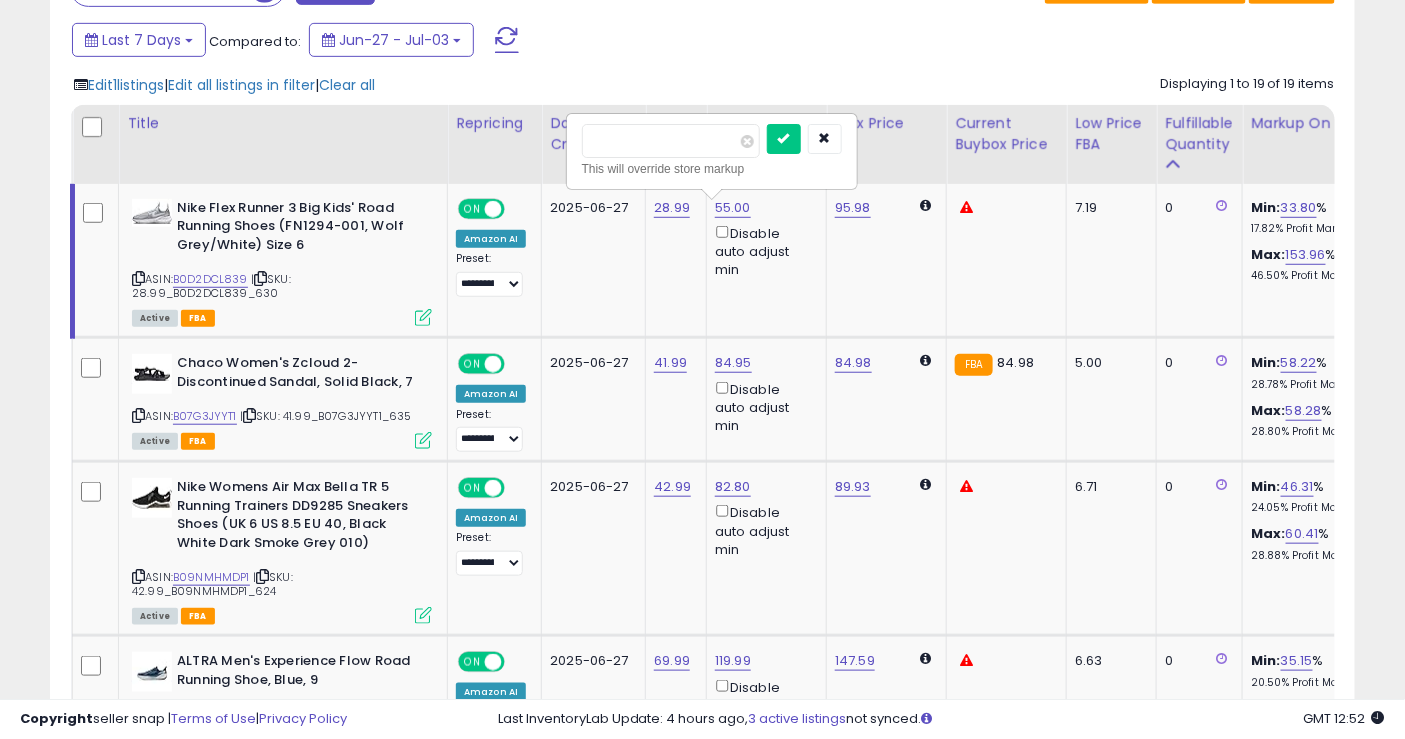 click on "***** This will override store markup" at bounding box center [712, 151] 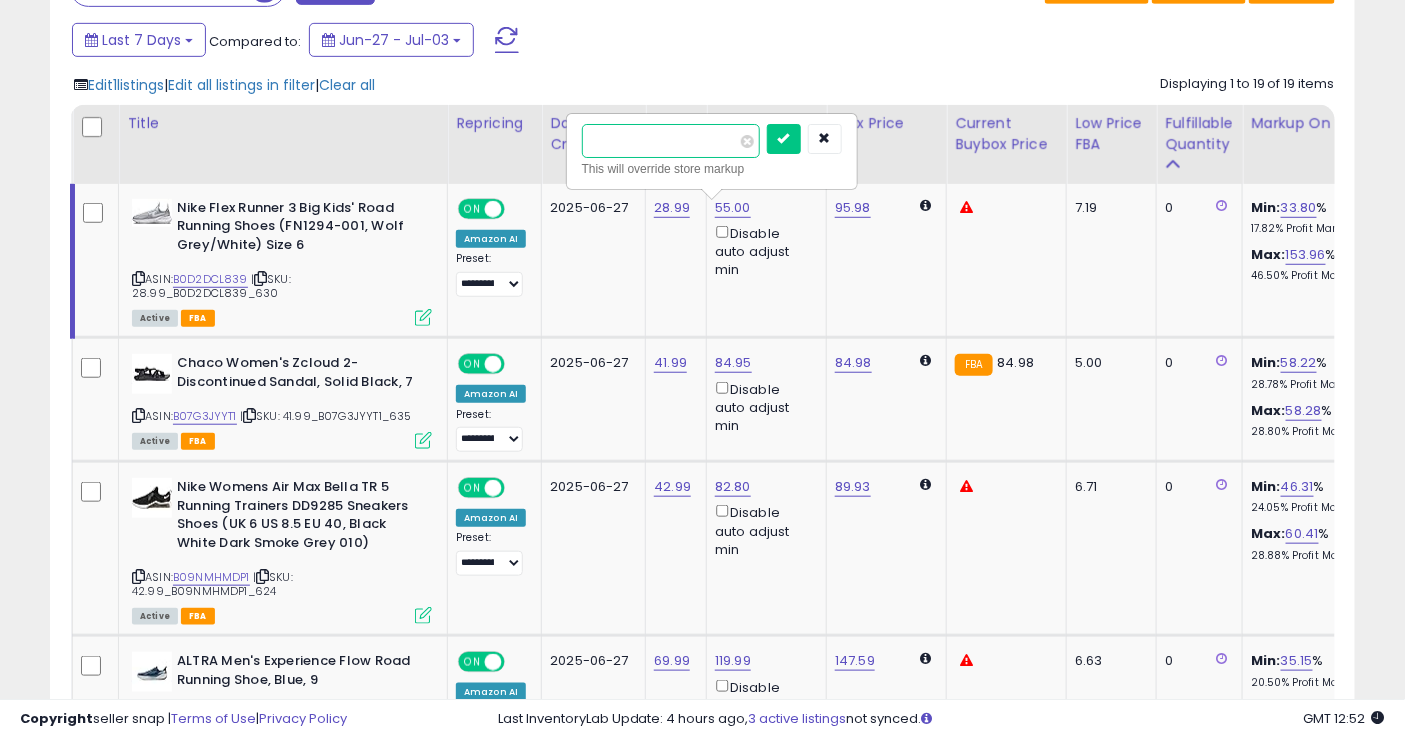 click on "*****" at bounding box center [671, 141] 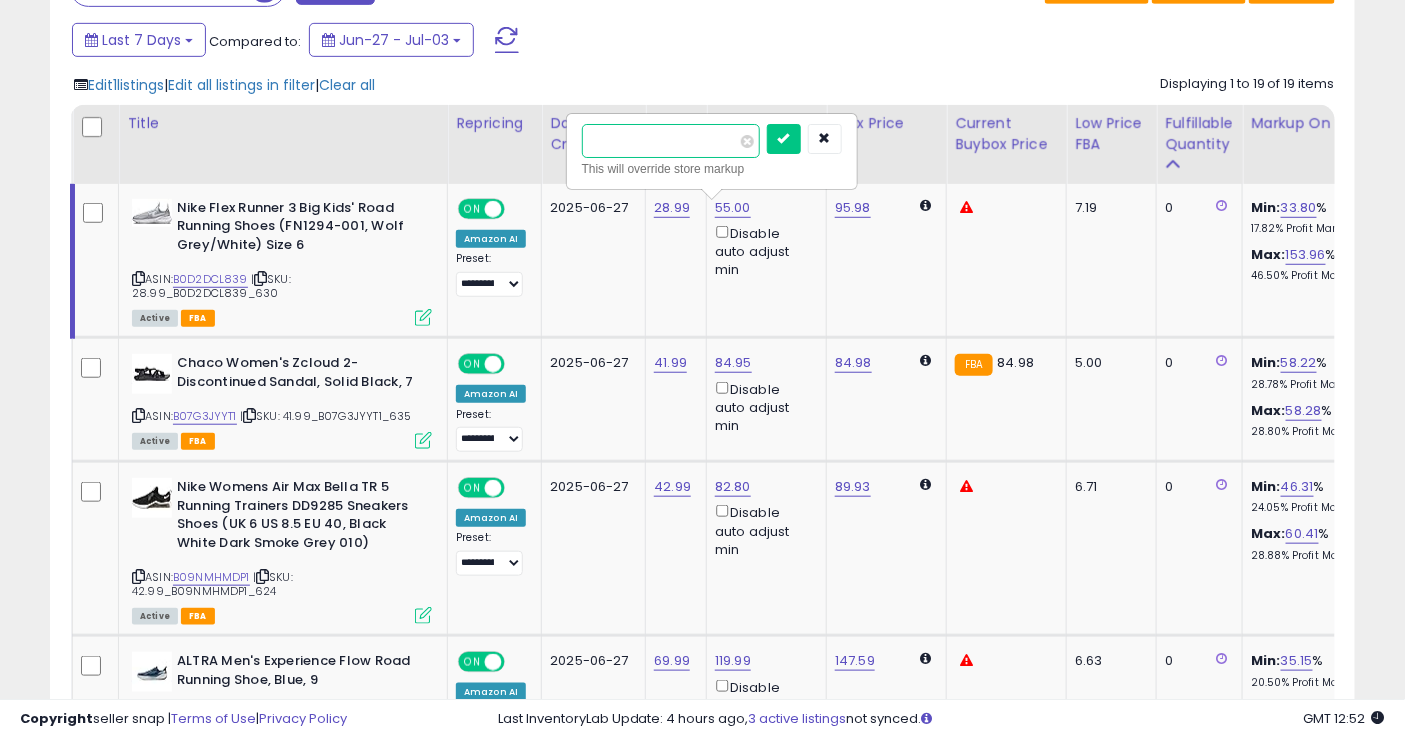 type on "*****" 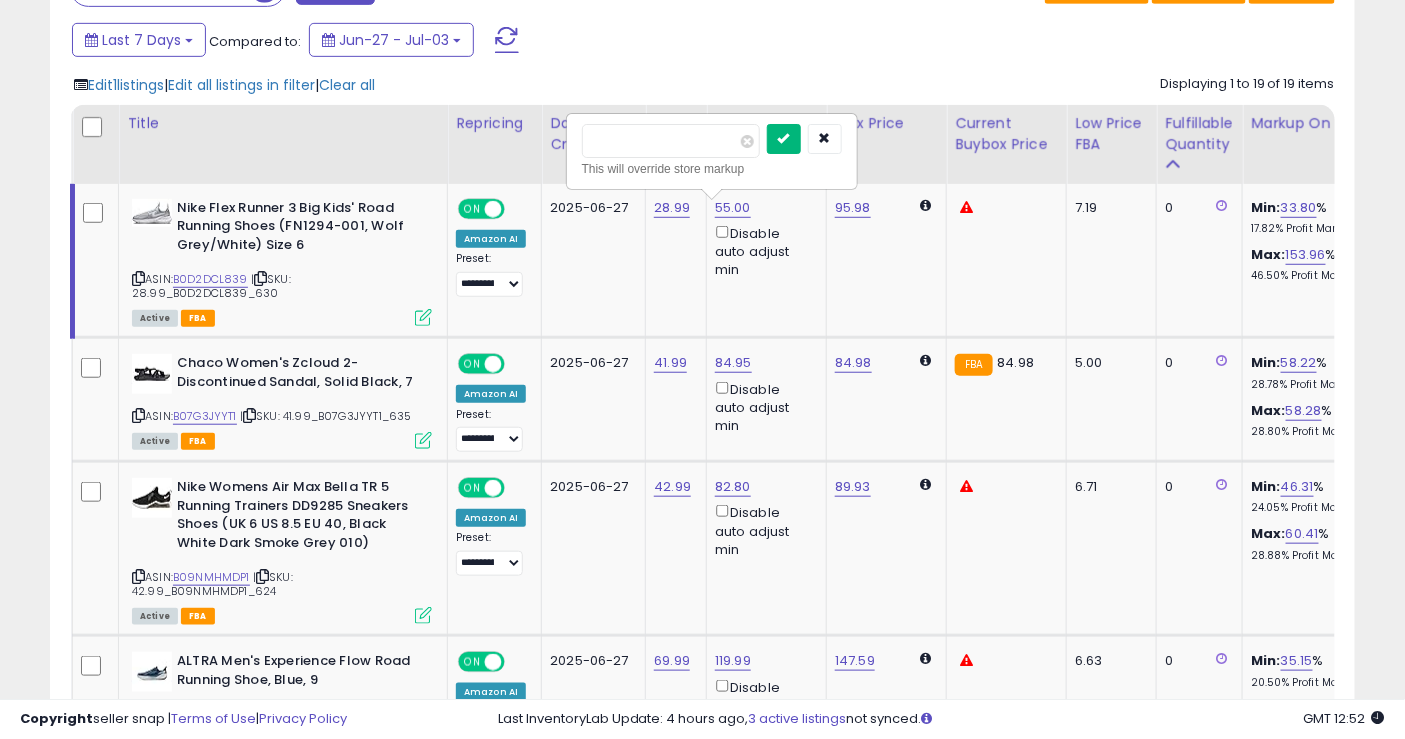 click on "***** This will override store markup" at bounding box center [712, 151] 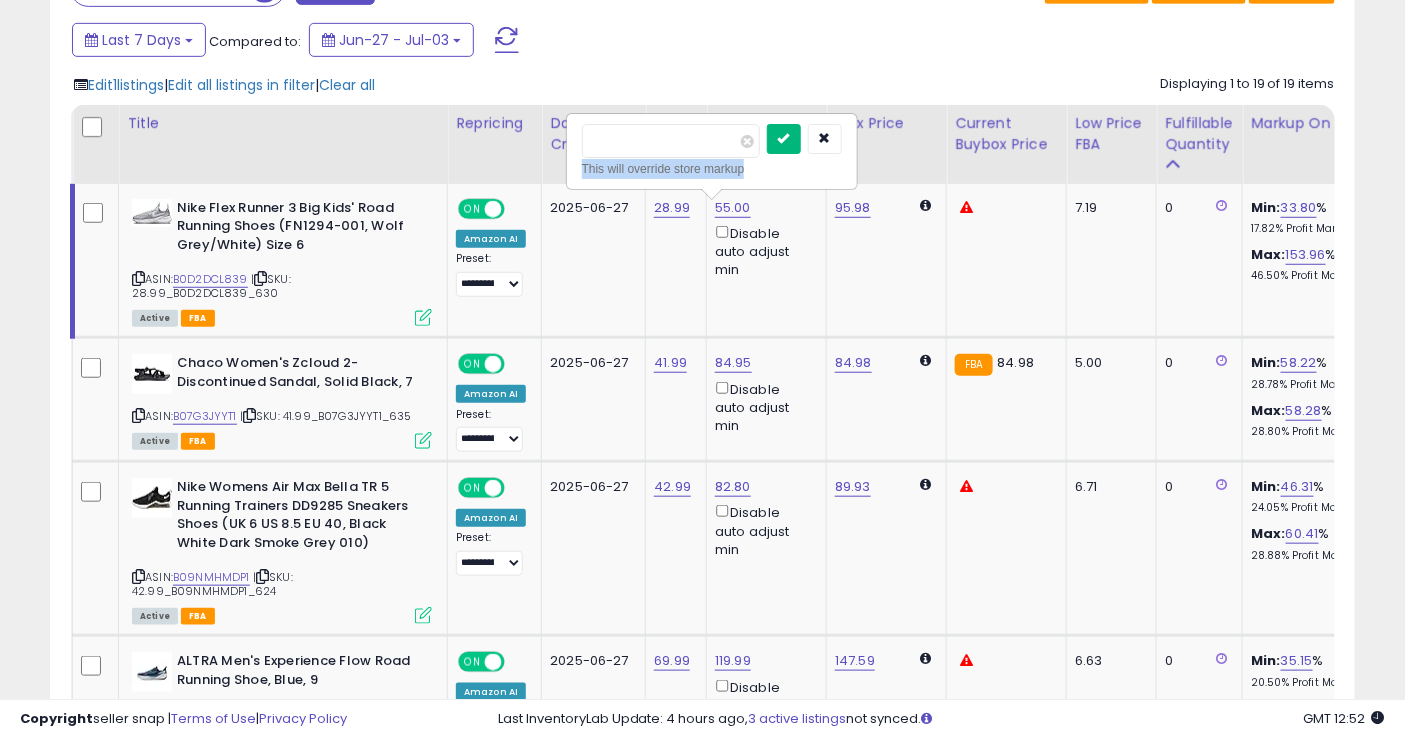 click at bounding box center [784, 139] 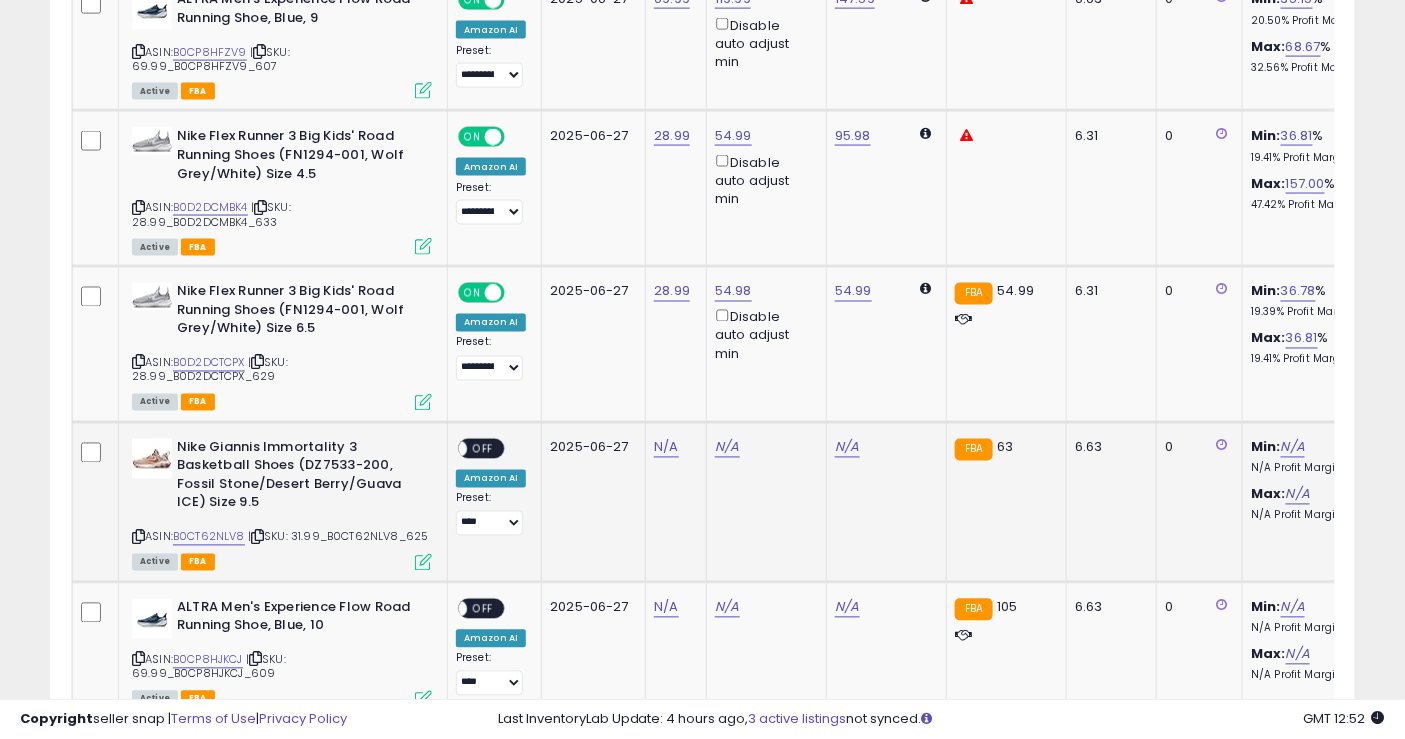 scroll, scrollTop: 1000, scrollLeft: 0, axis: vertical 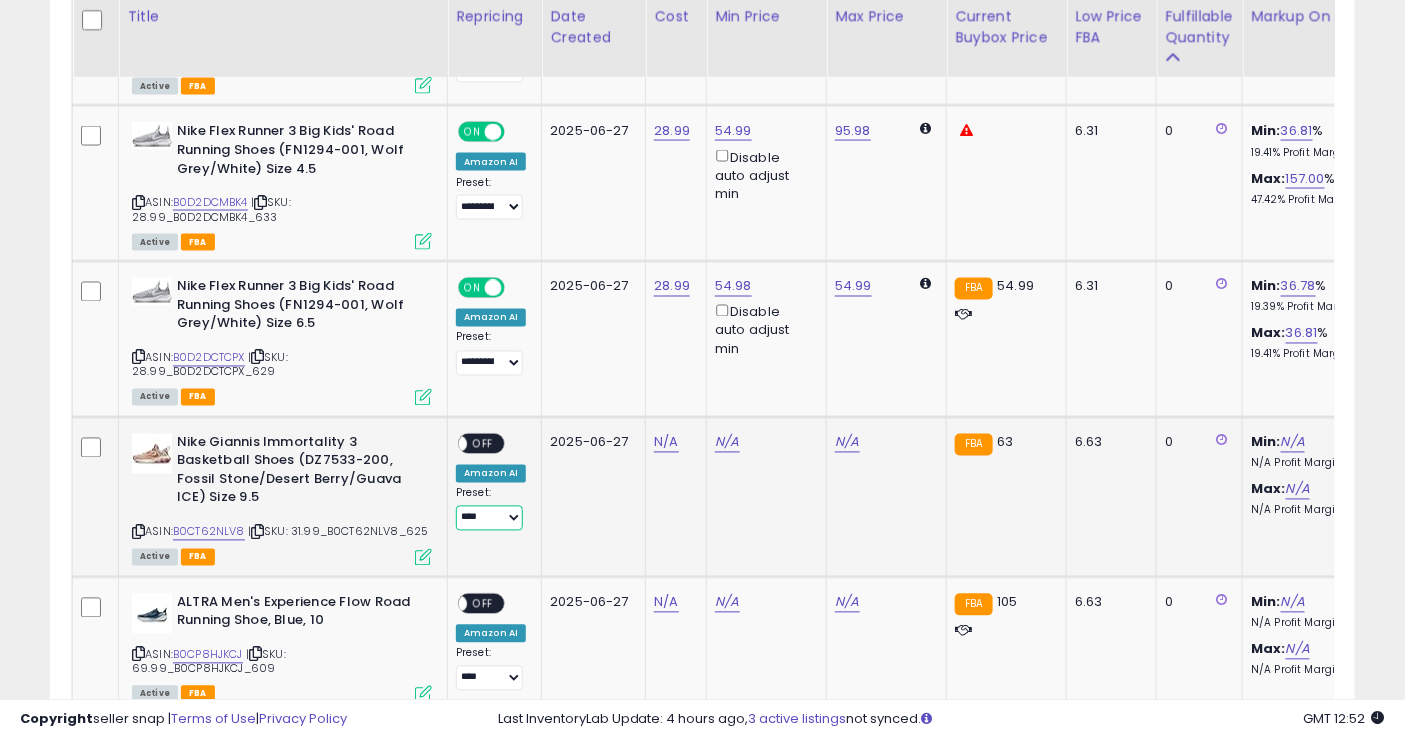 click on "**********" at bounding box center (489, 518) 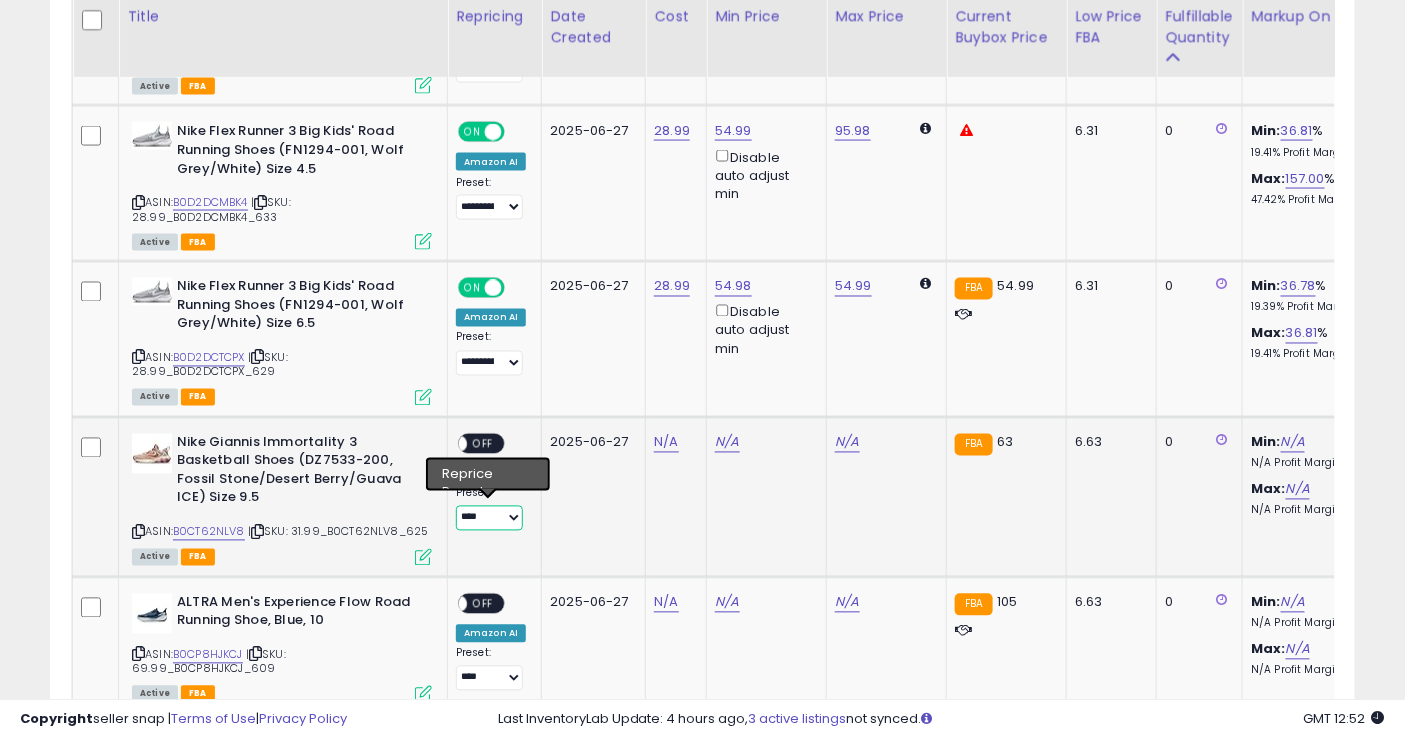 select on "**********" 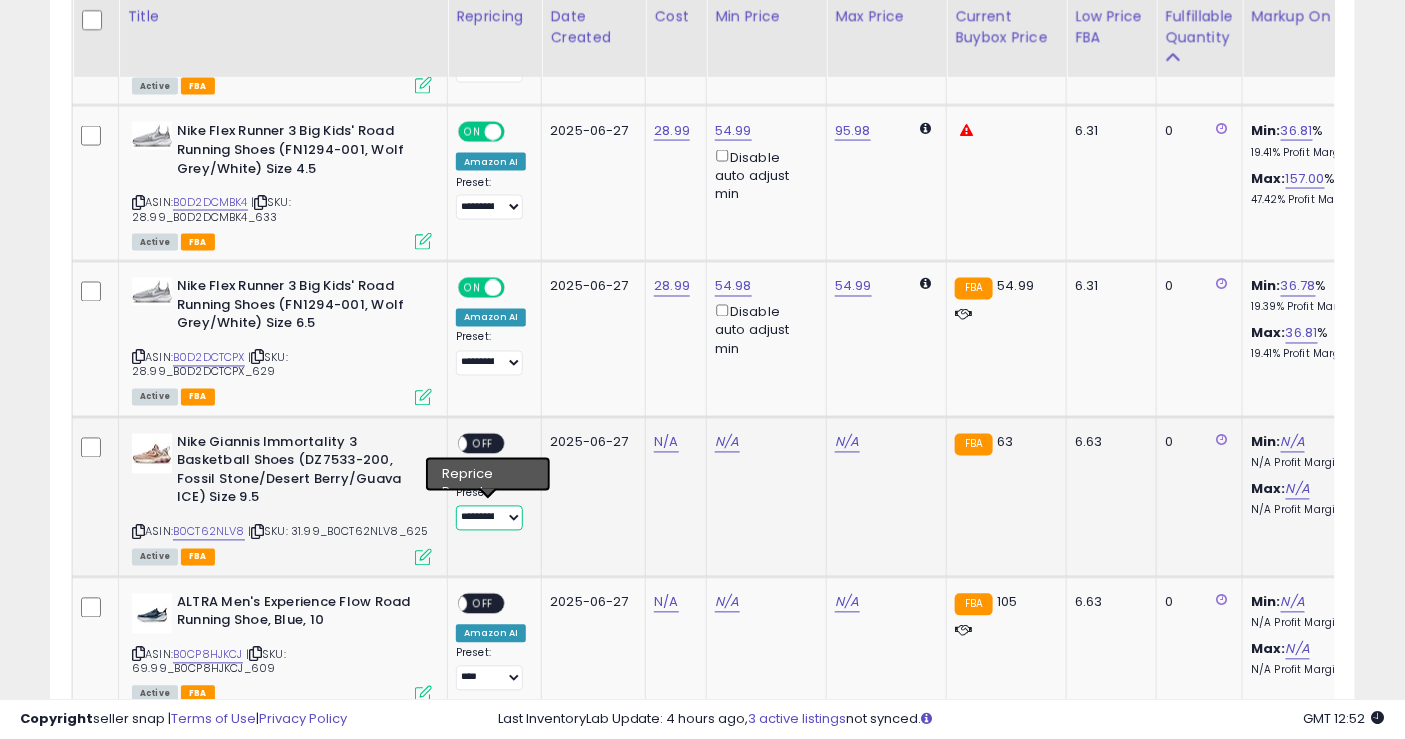 click on "**********" at bounding box center (489, 518) 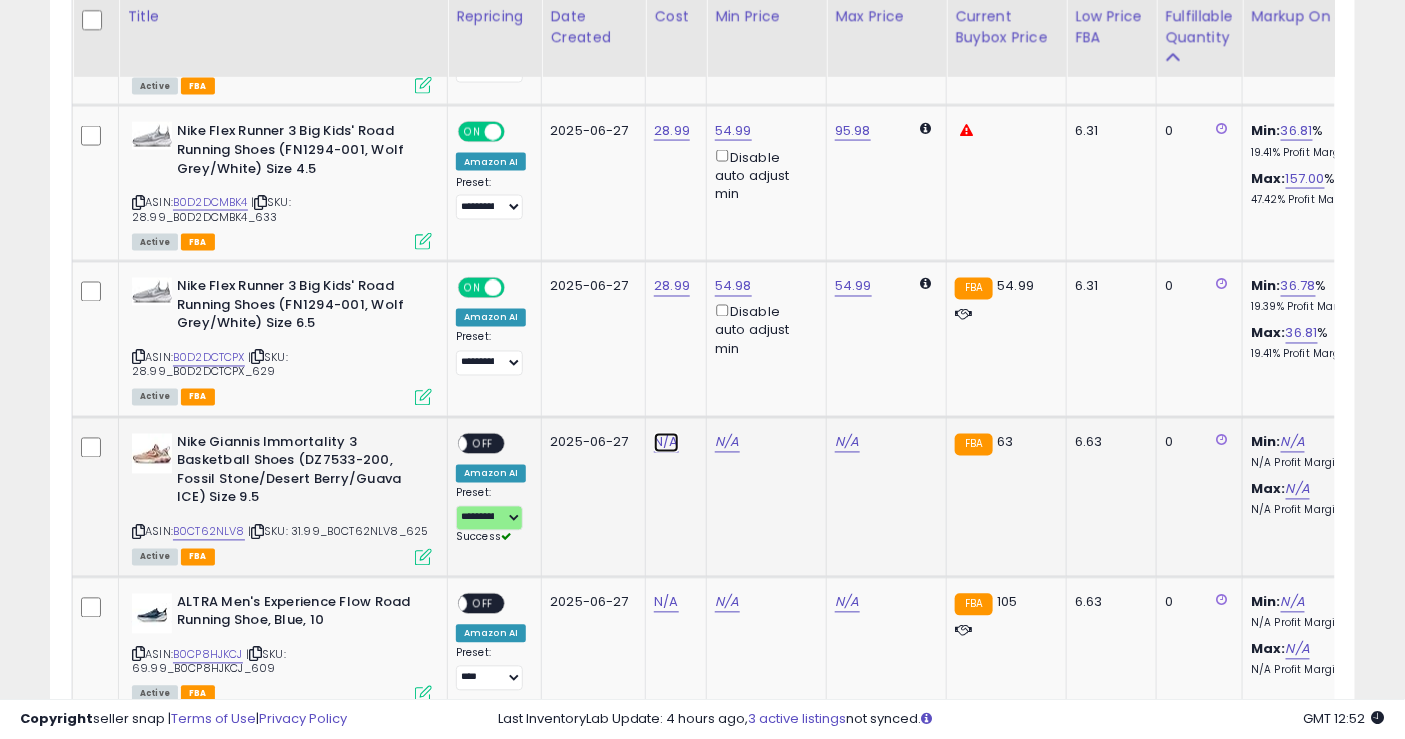 click on "N/A" at bounding box center (666, 443) 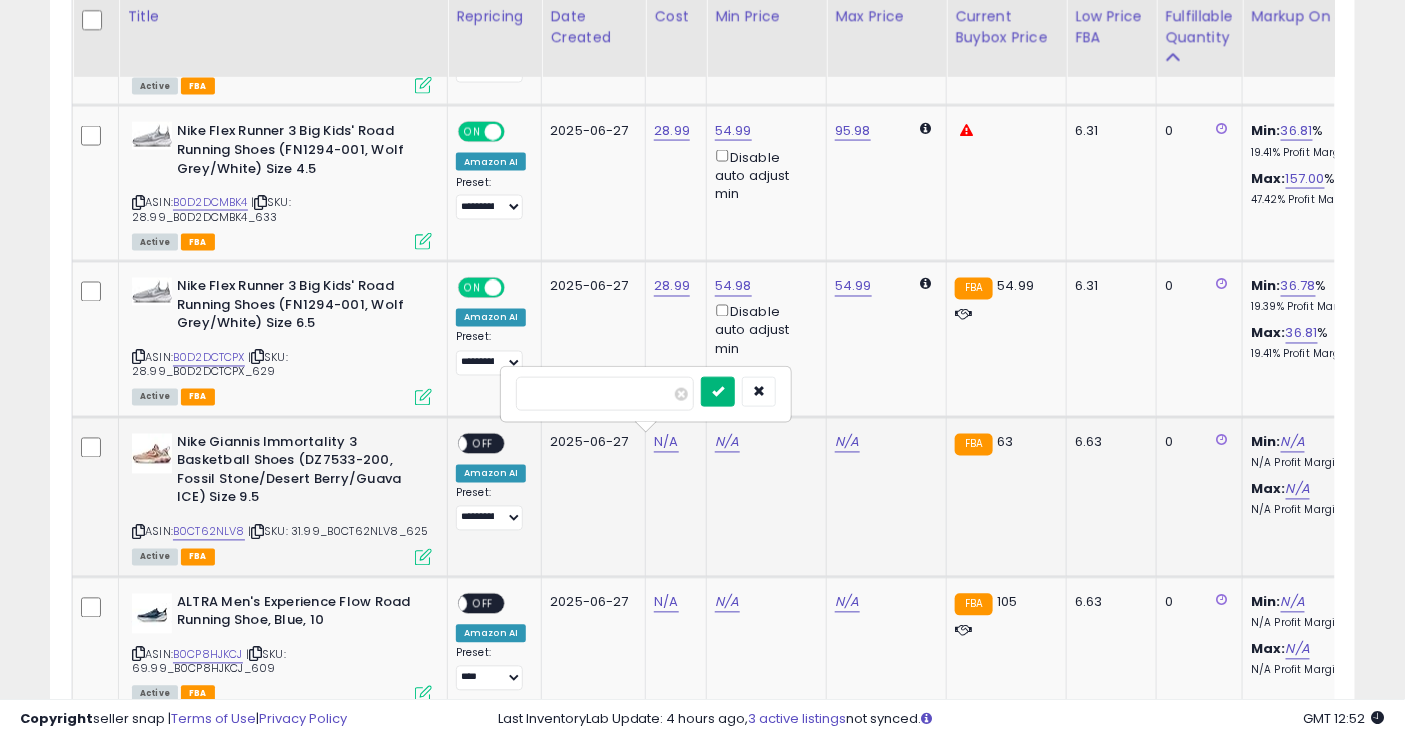 type on "*****" 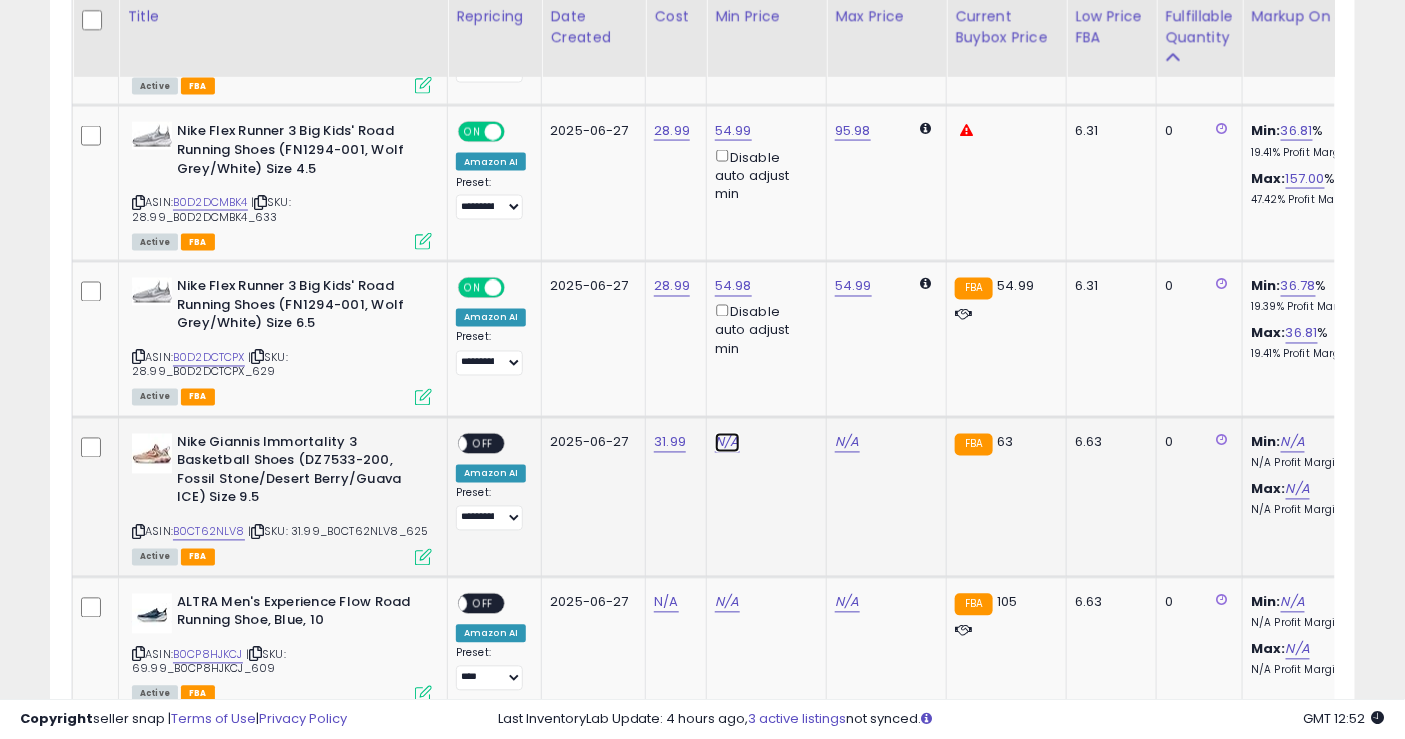click on "N/A" at bounding box center (727, 443) 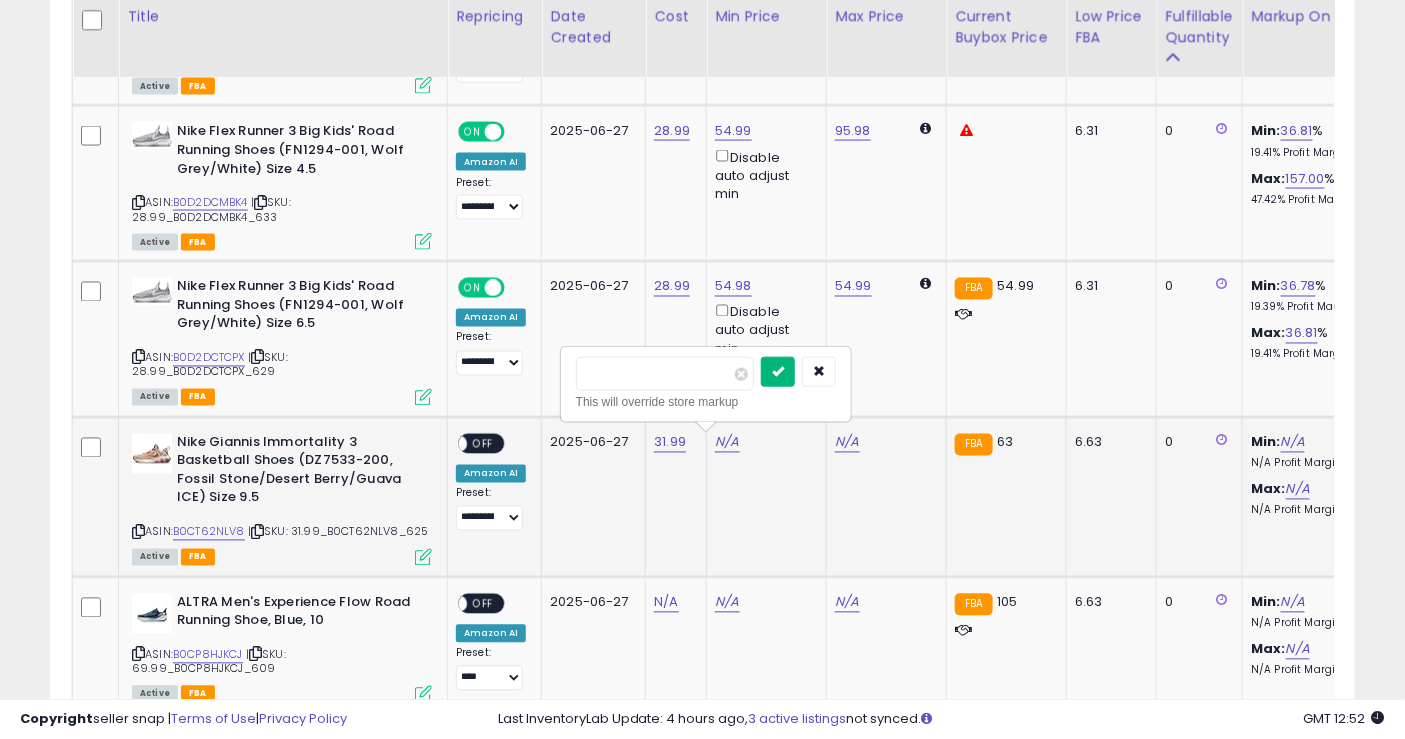 type on "*****" 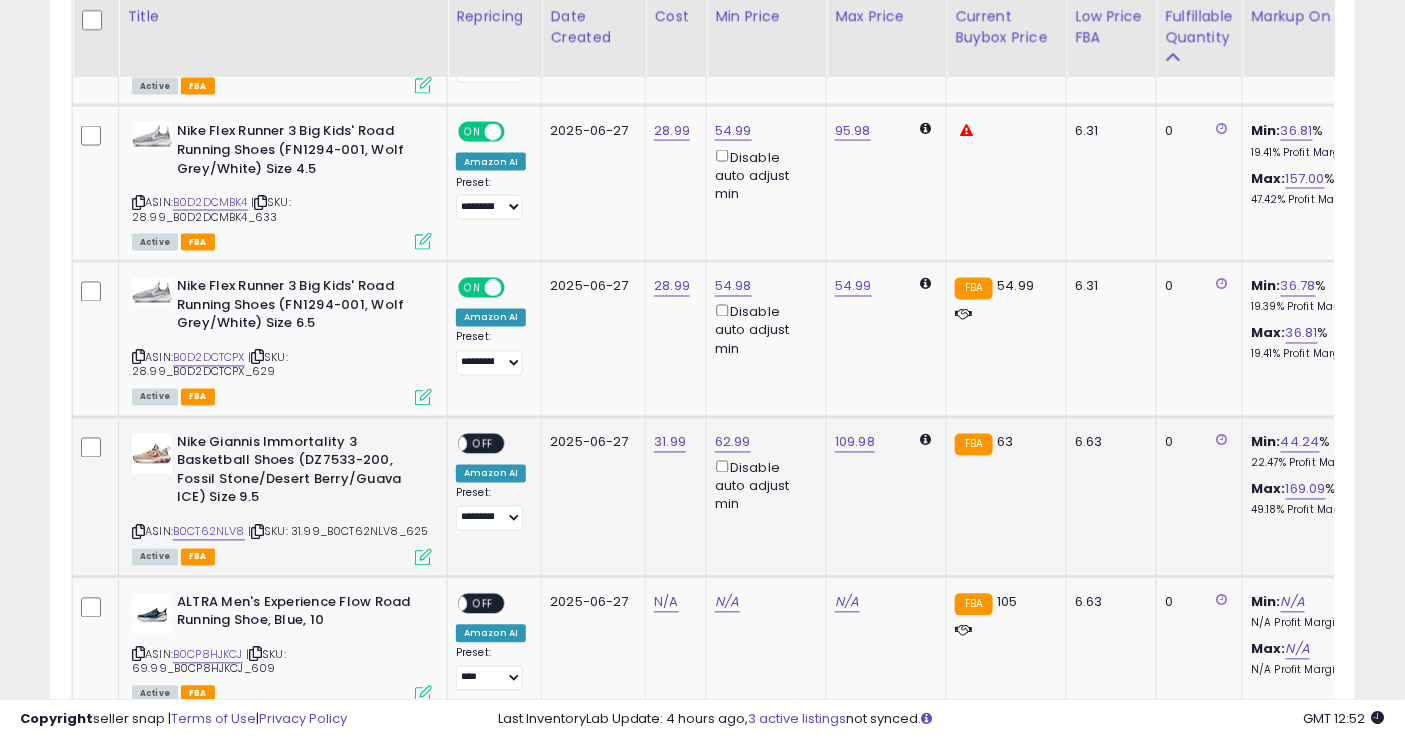 click on "OFF" at bounding box center [483, 443] 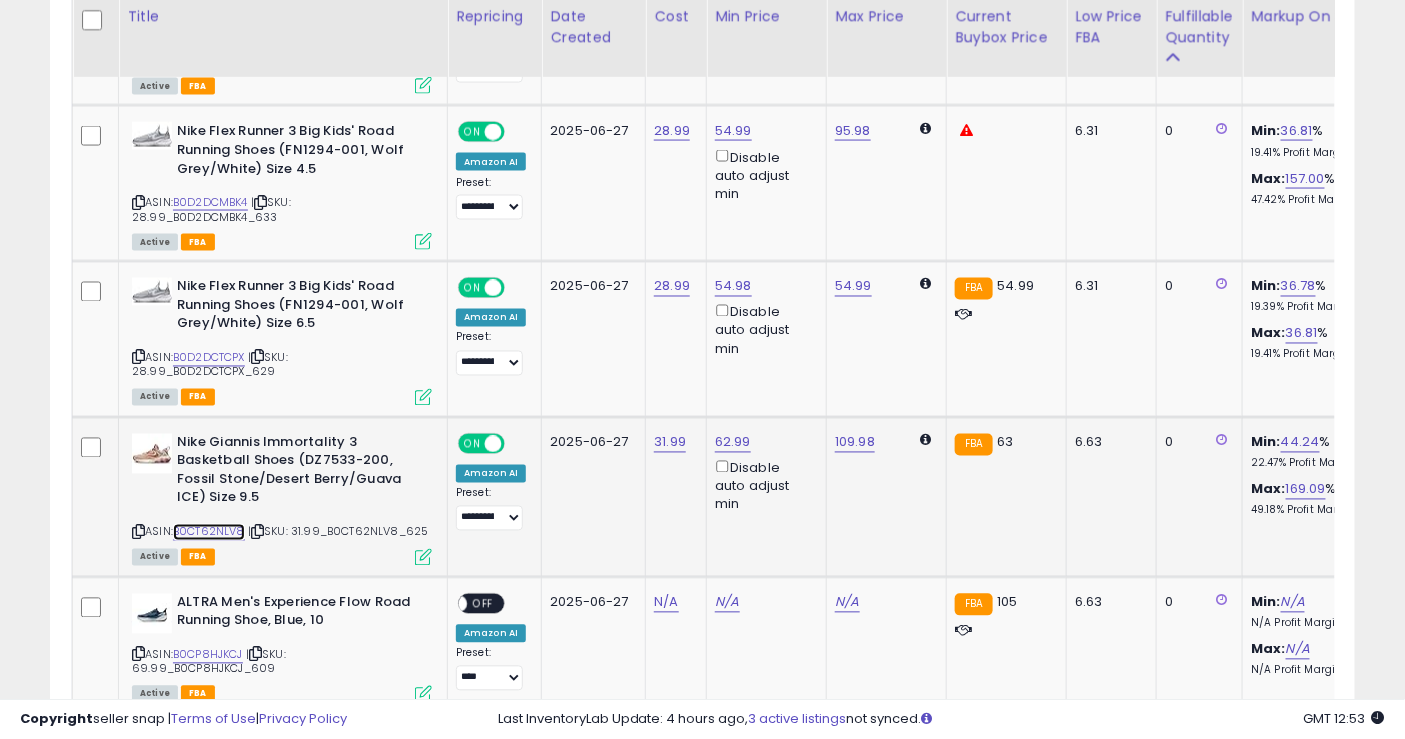 click on "B0CT62NLV8" at bounding box center (209, 532) 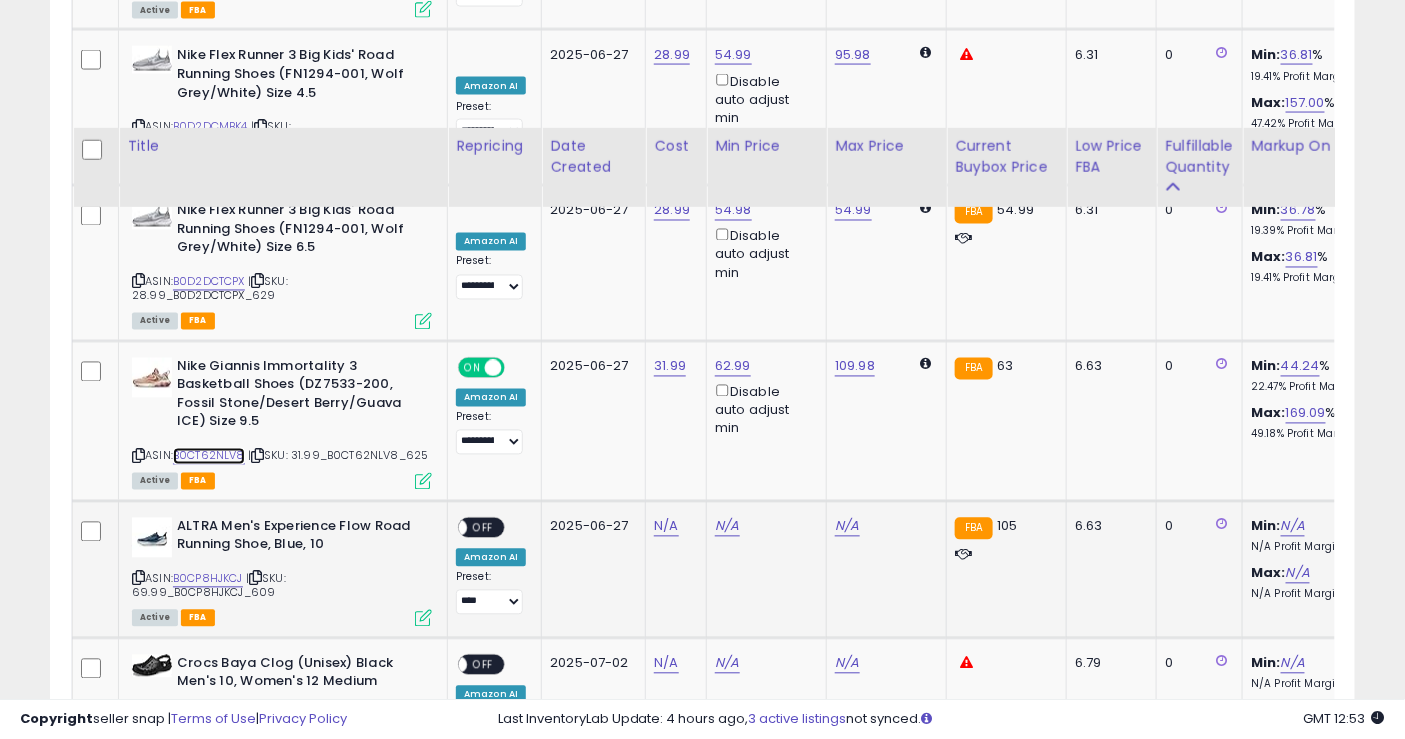 scroll, scrollTop: 1222, scrollLeft: 0, axis: vertical 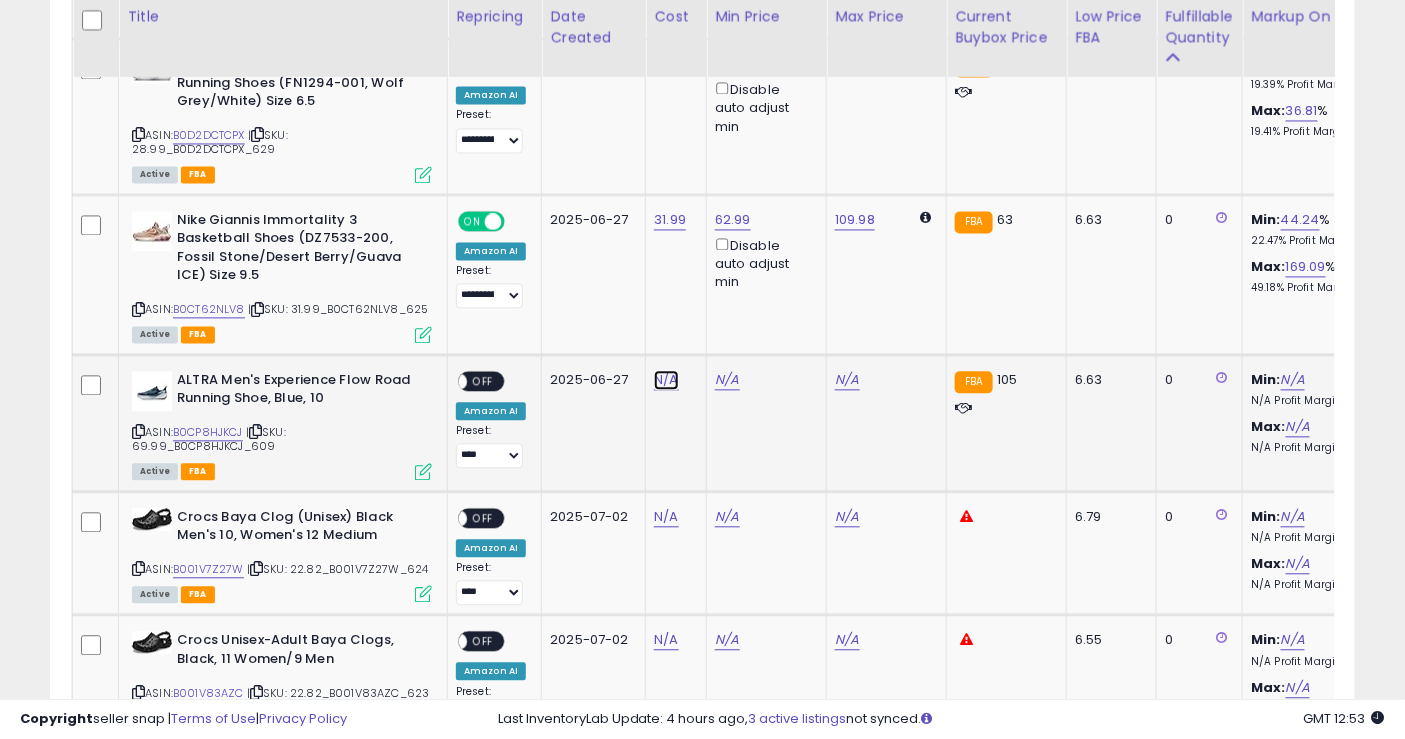 click on "N/A" at bounding box center (666, 381) 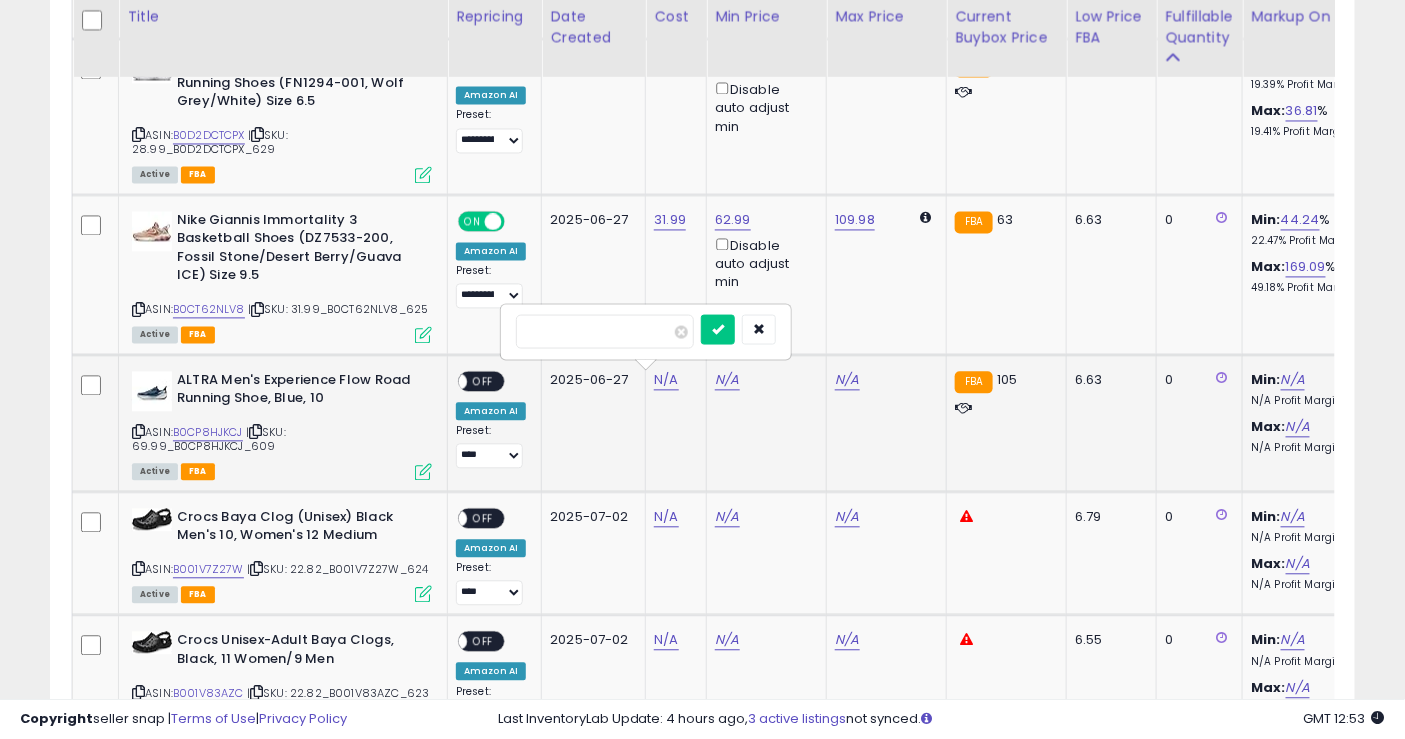 type on "*" 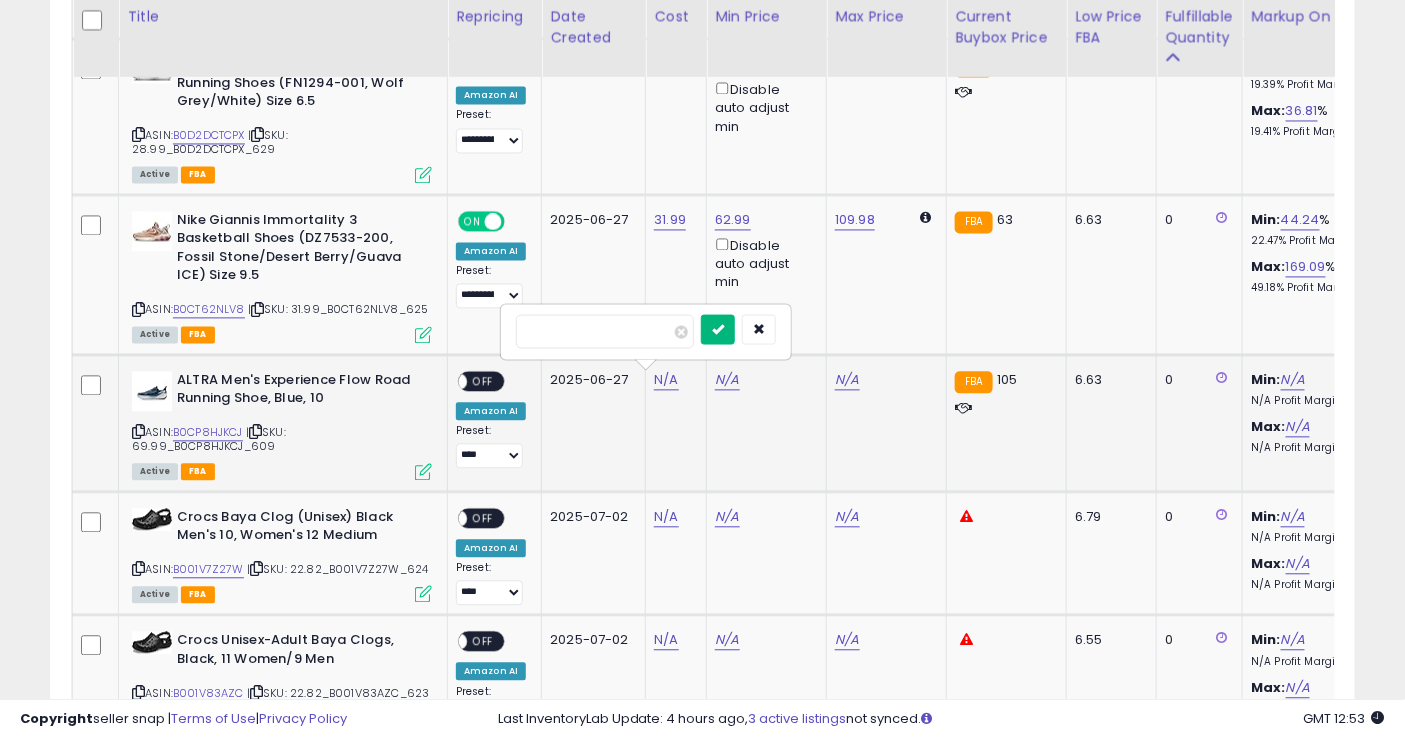 type on "*****" 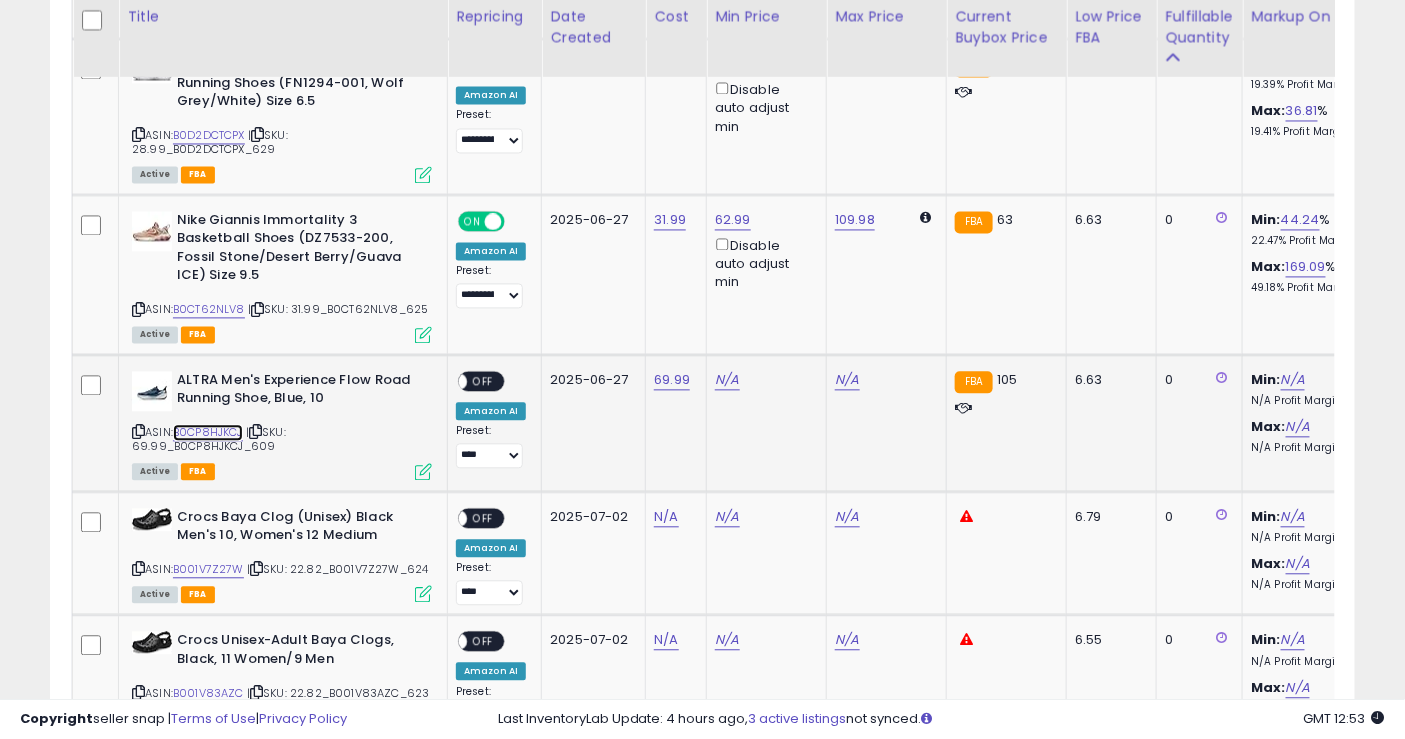 click on "B0CP8HJKCJ" at bounding box center [208, 433] 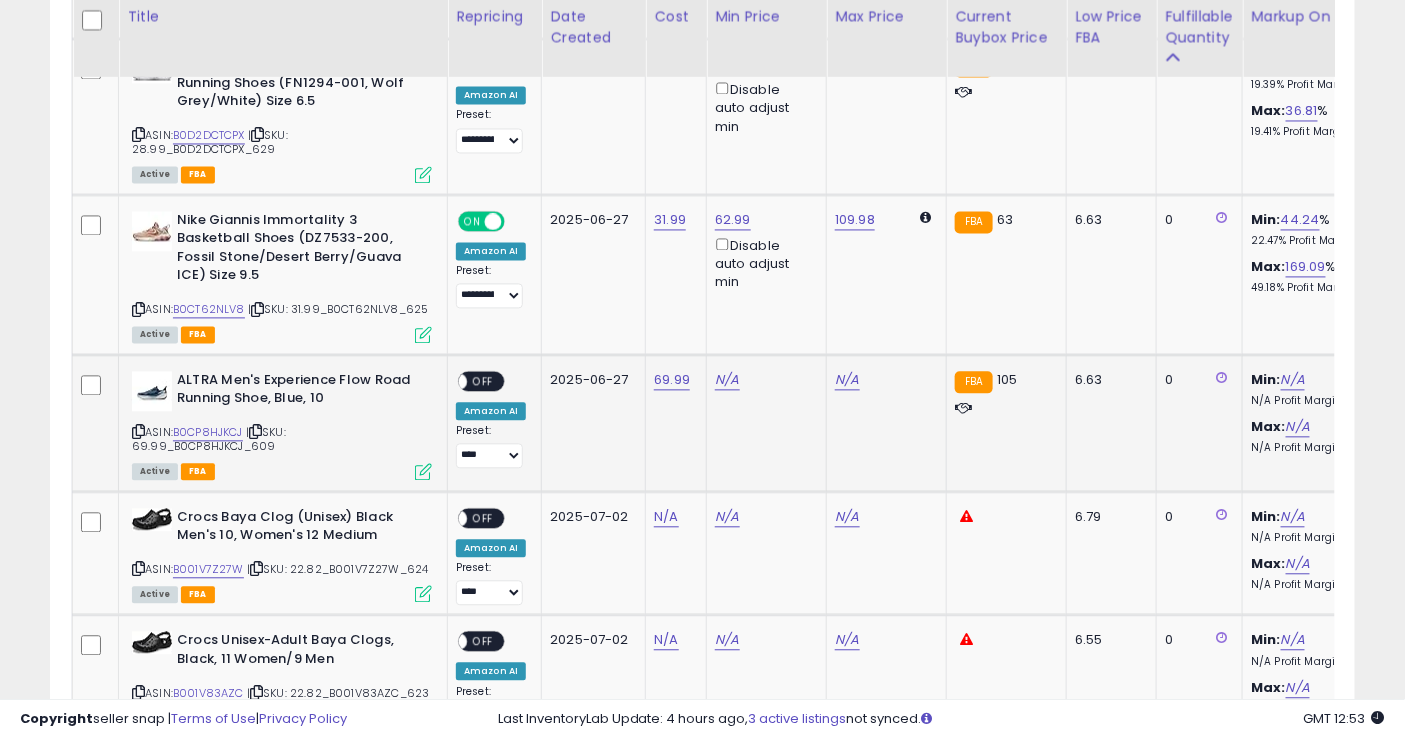 click 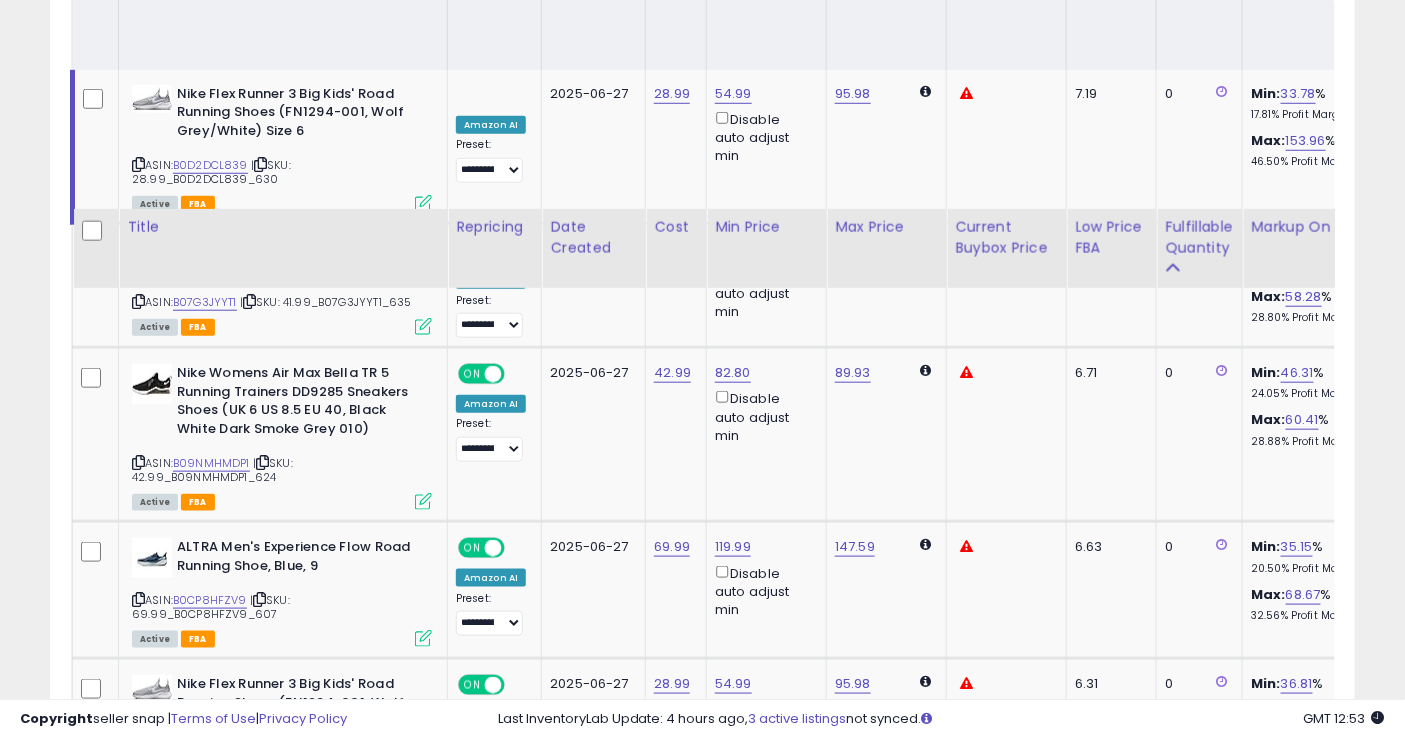 scroll, scrollTop: 0, scrollLeft: 0, axis: both 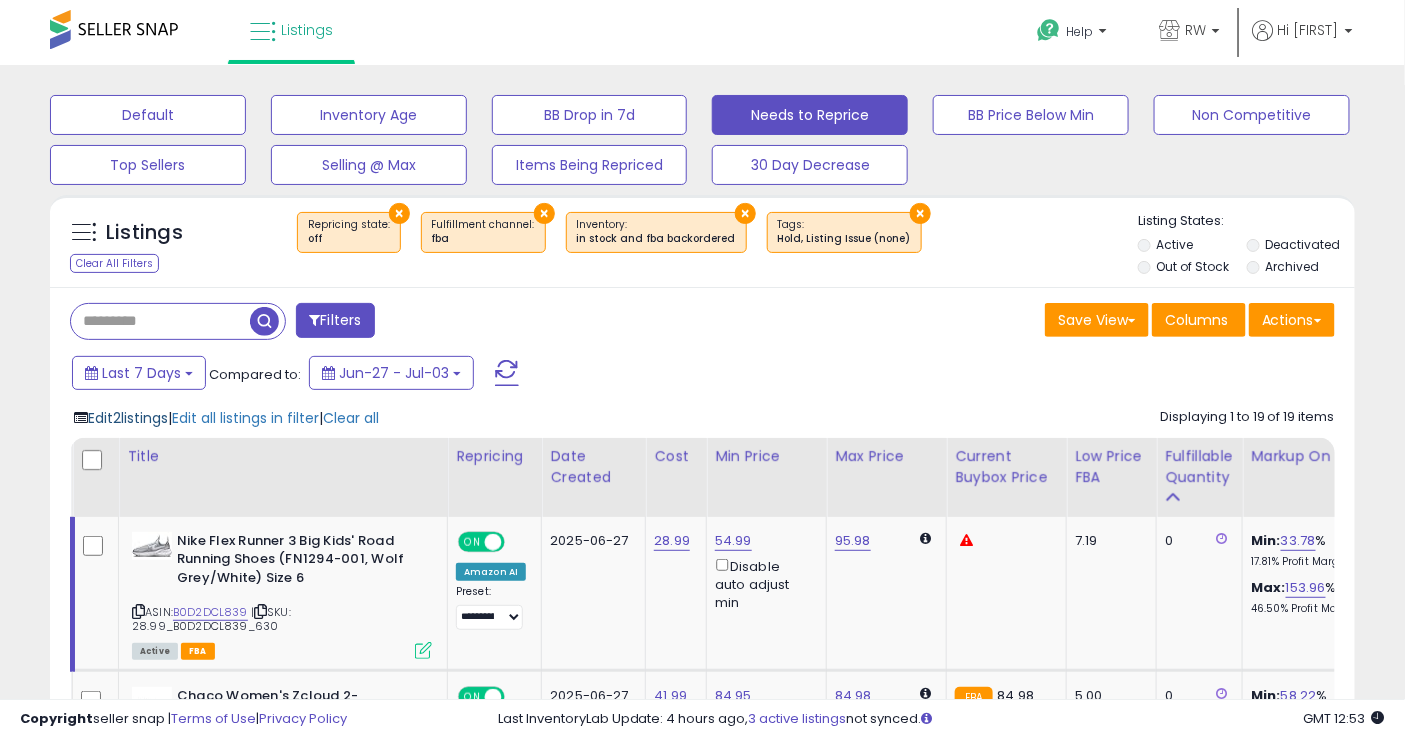 click on "Edit  2  listings" at bounding box center [128, 418] 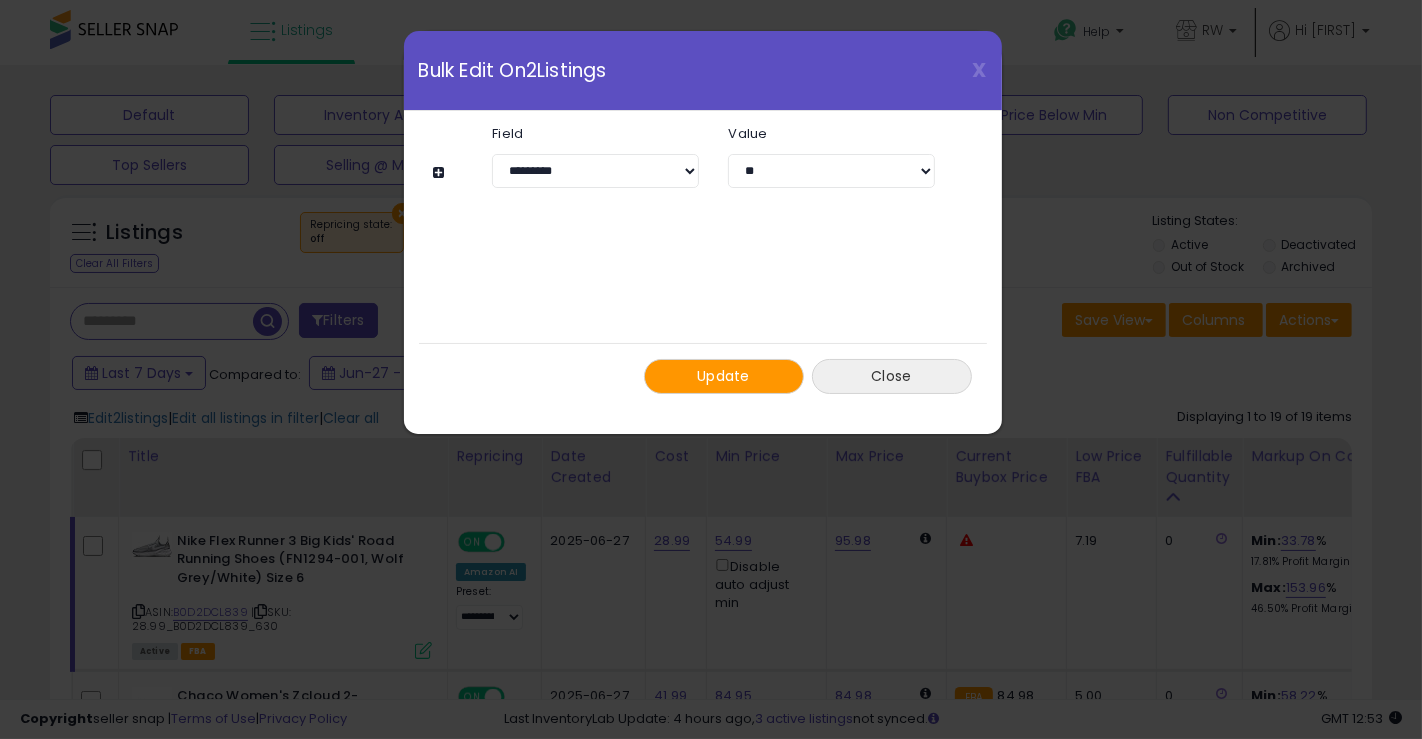 click on "Close" at bounding box center [892, 376] 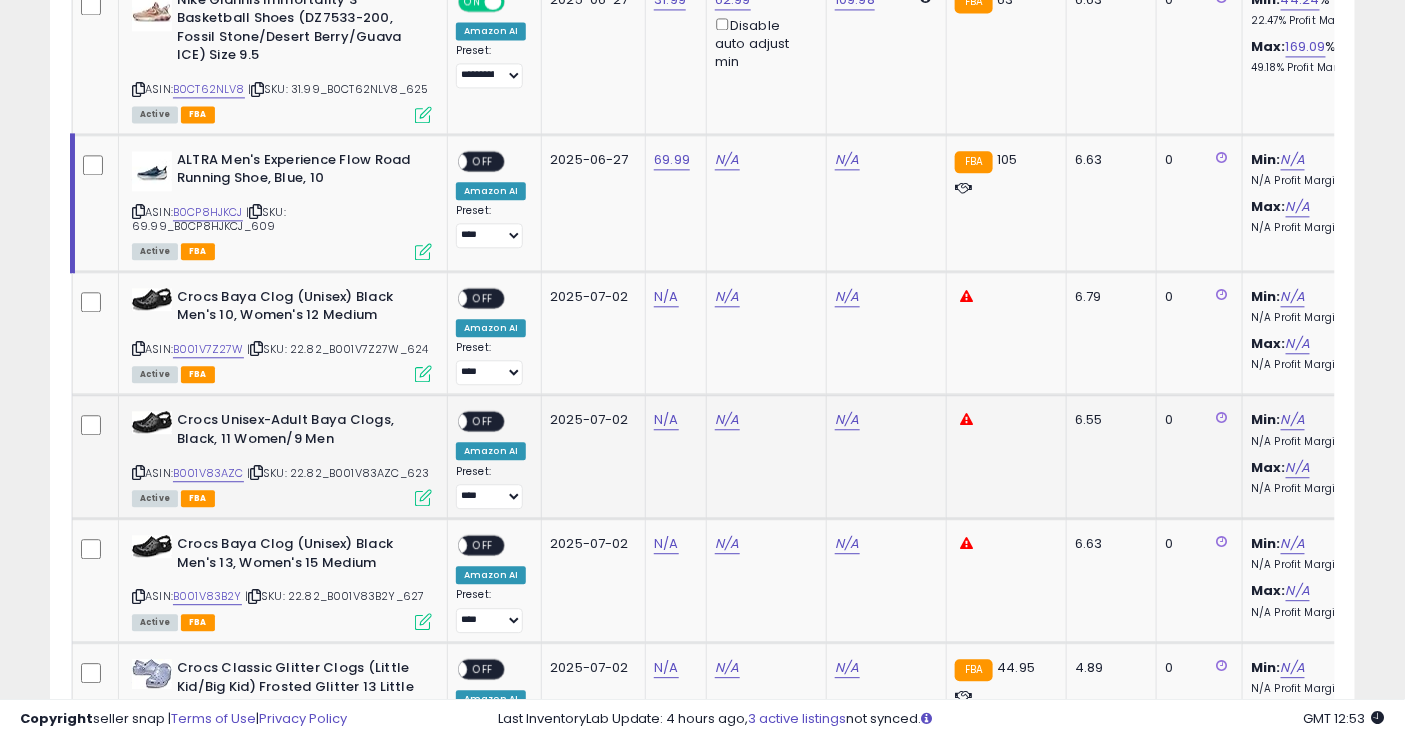 scroll, scrollTop: 1444, scrollLeft: 0, axis: vertical 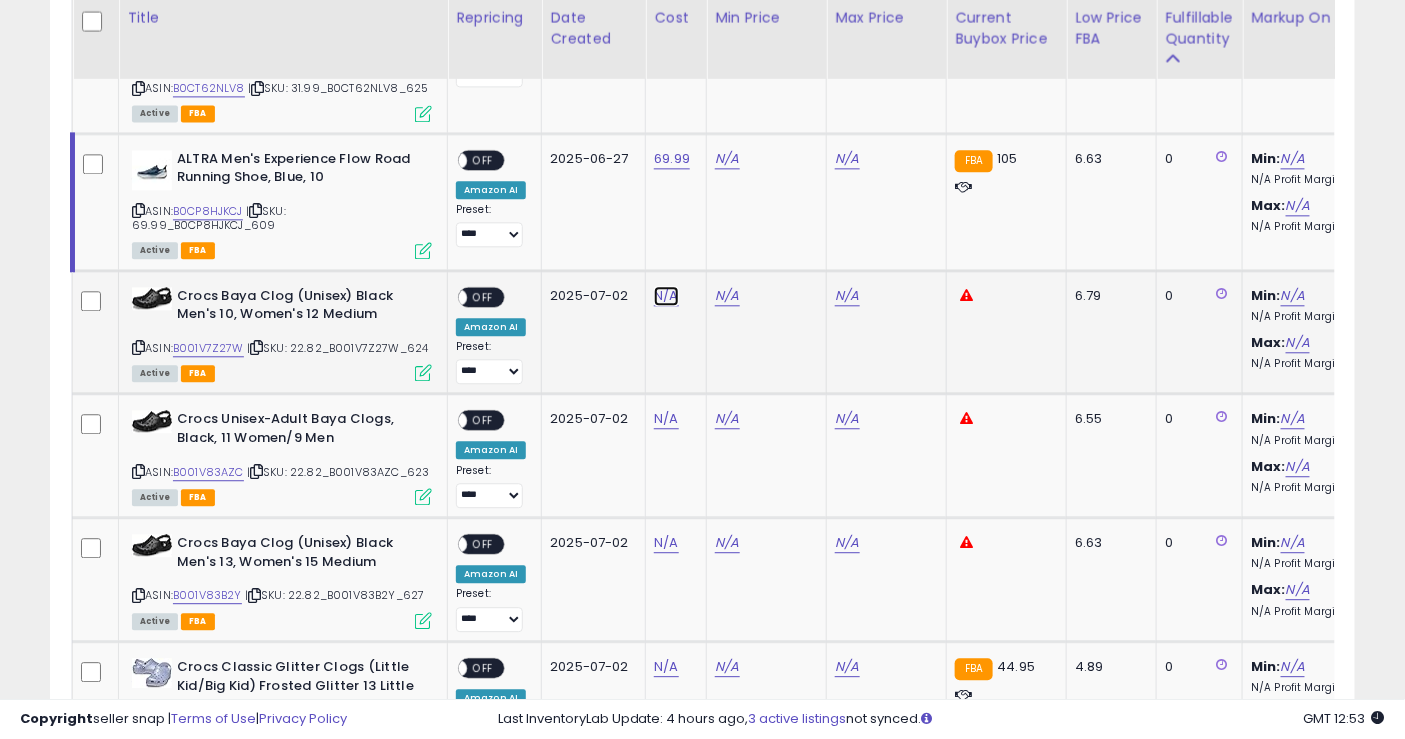 click on "N/A" at bounding box center [666, 296] 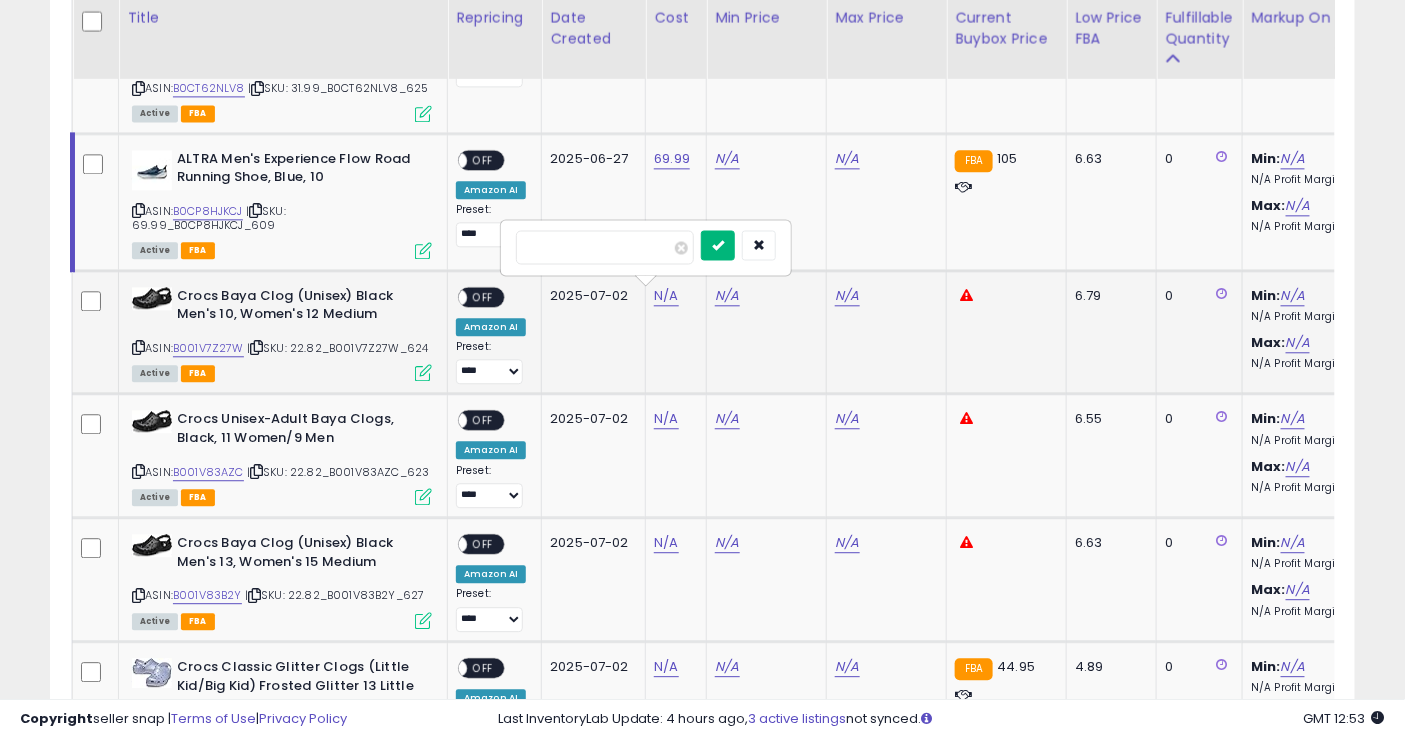type on "*****" 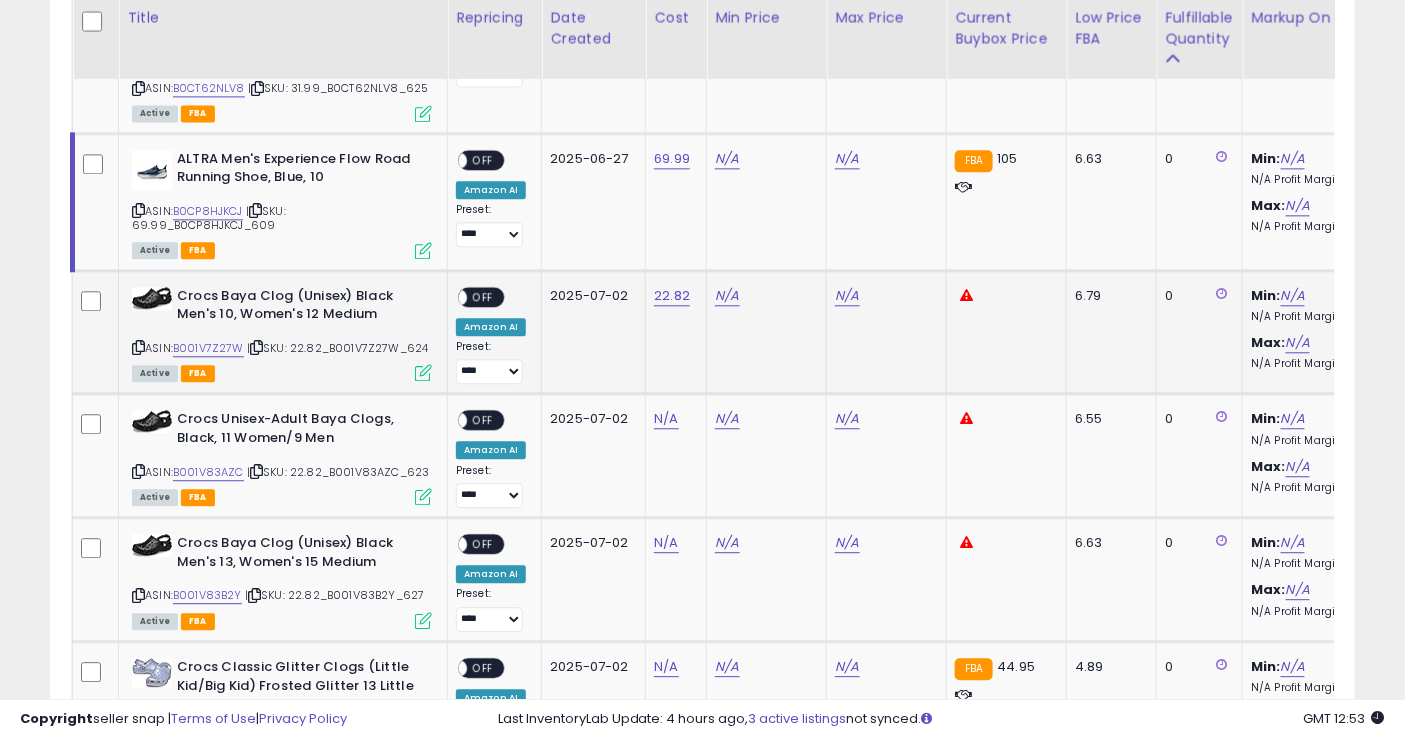 click on "**********" at bounding box center (491, 362) 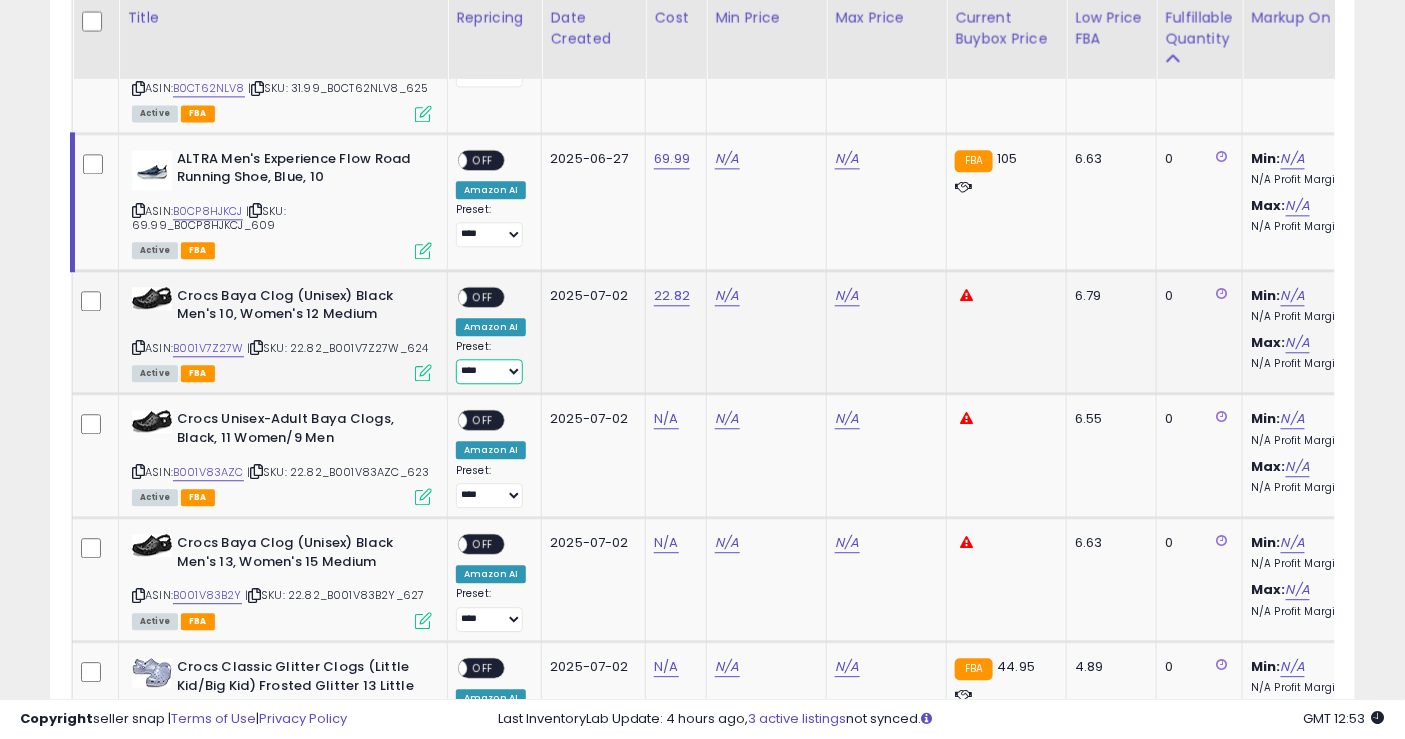 click on "**********" at bounding box center [489, 371] 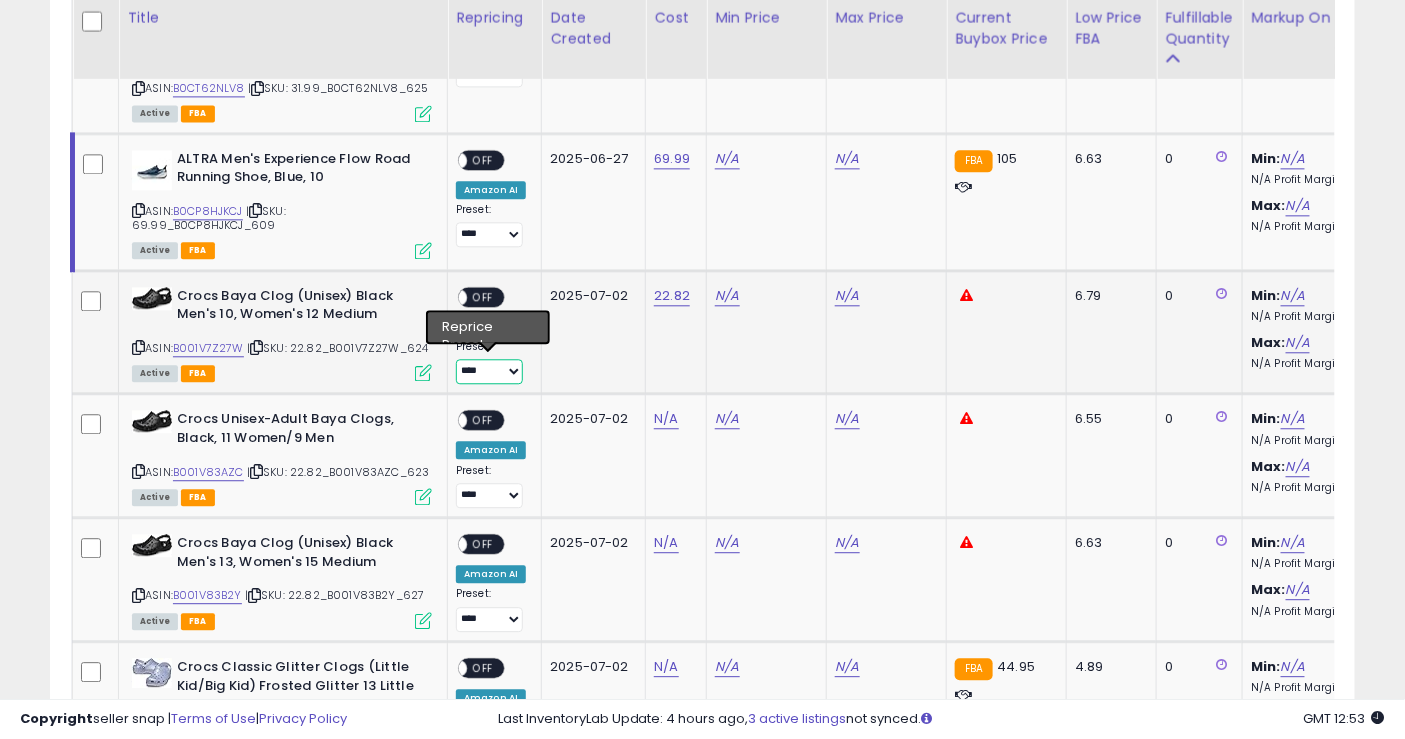 select on "**********" 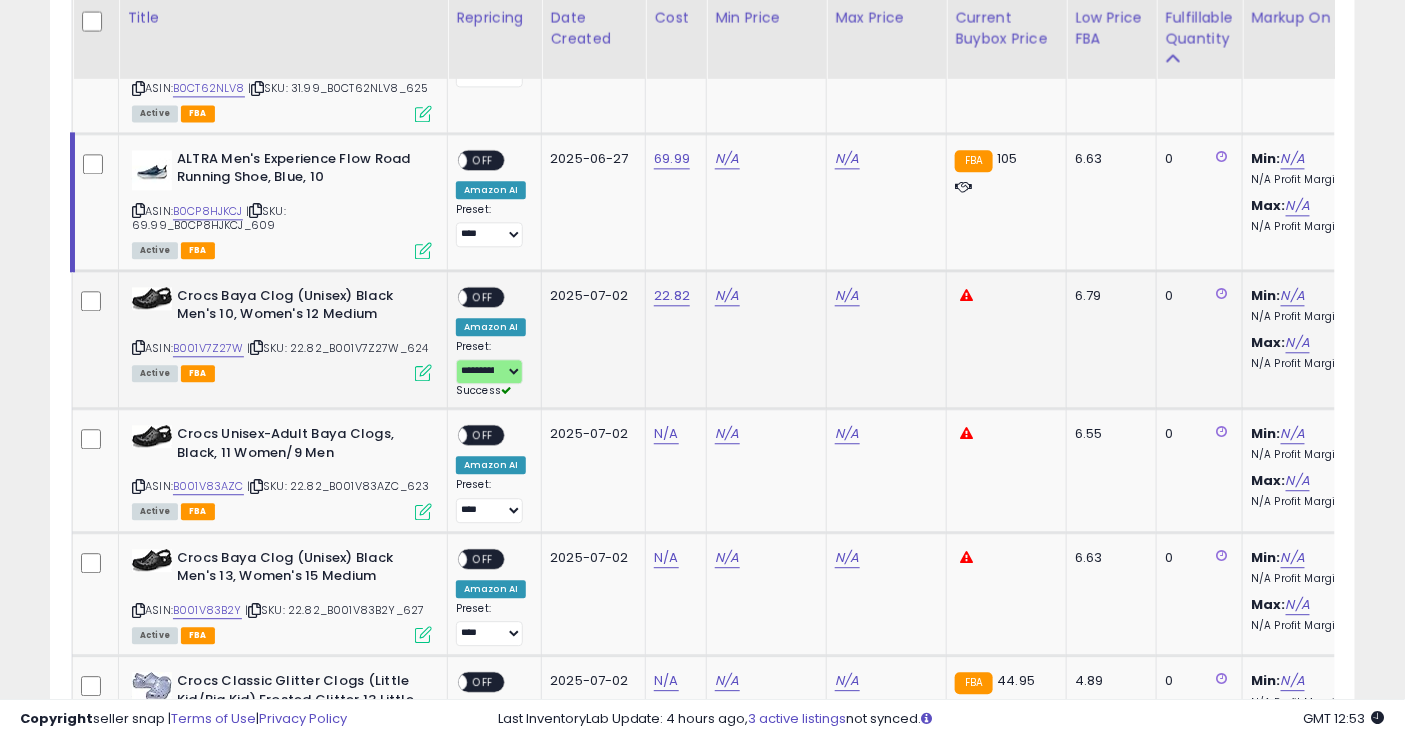 click on "ASIN:  B001V7Z27W    |   SKU: 22.82_B001V7Z27W_624 Active FBA" at bounding box center [282, 333] 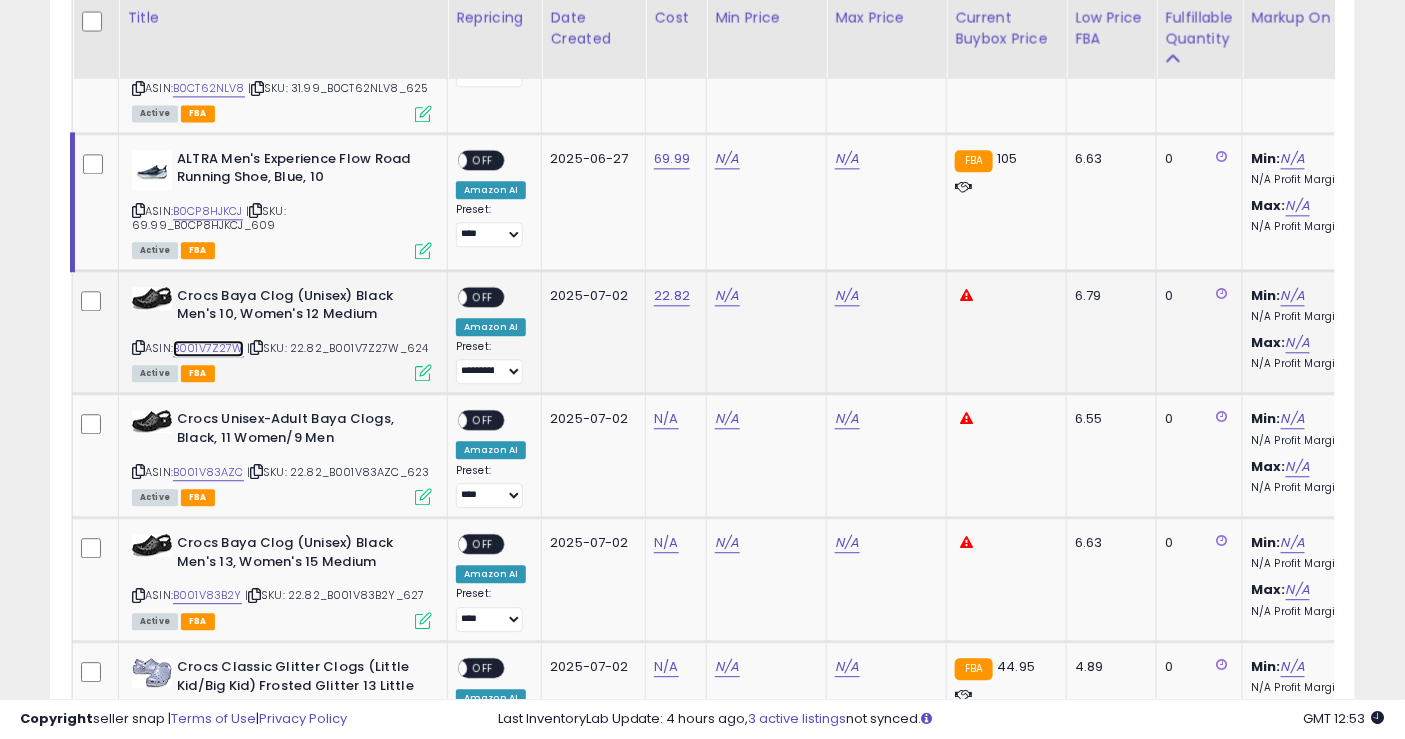 click on "B001V7Z27W" at bounding box center (208, 348) 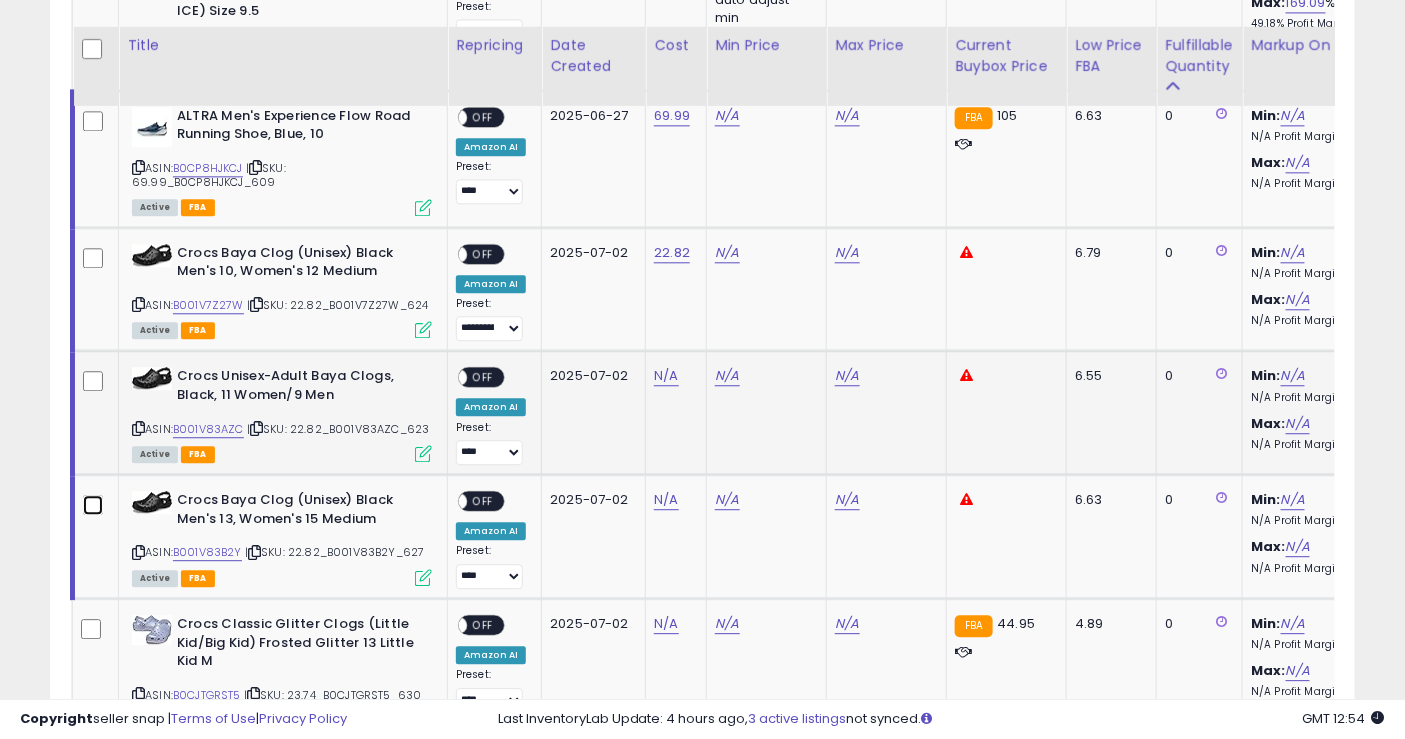 scroll, scrollTop: 1555, scrollLeft: 0, axis: vertical 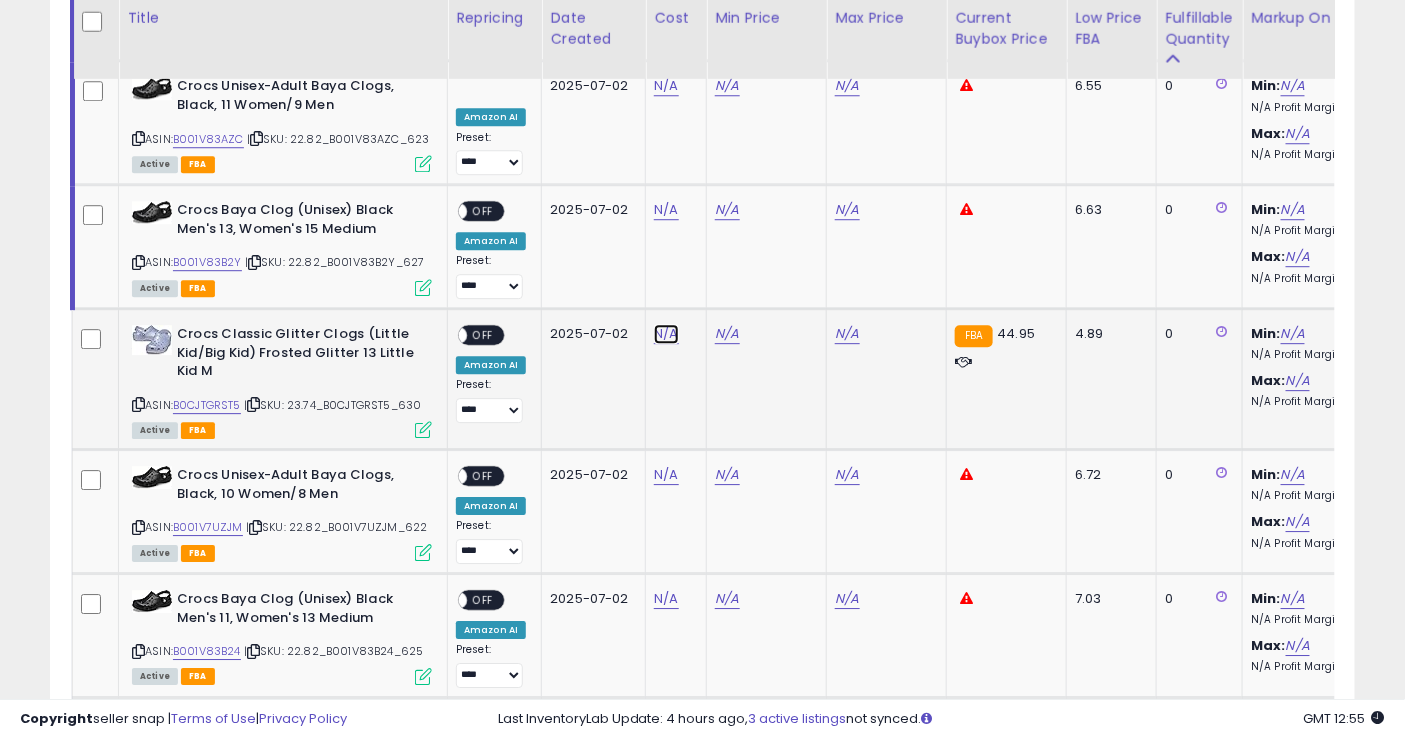 click on "N/A" at bounding box center [666, 86] 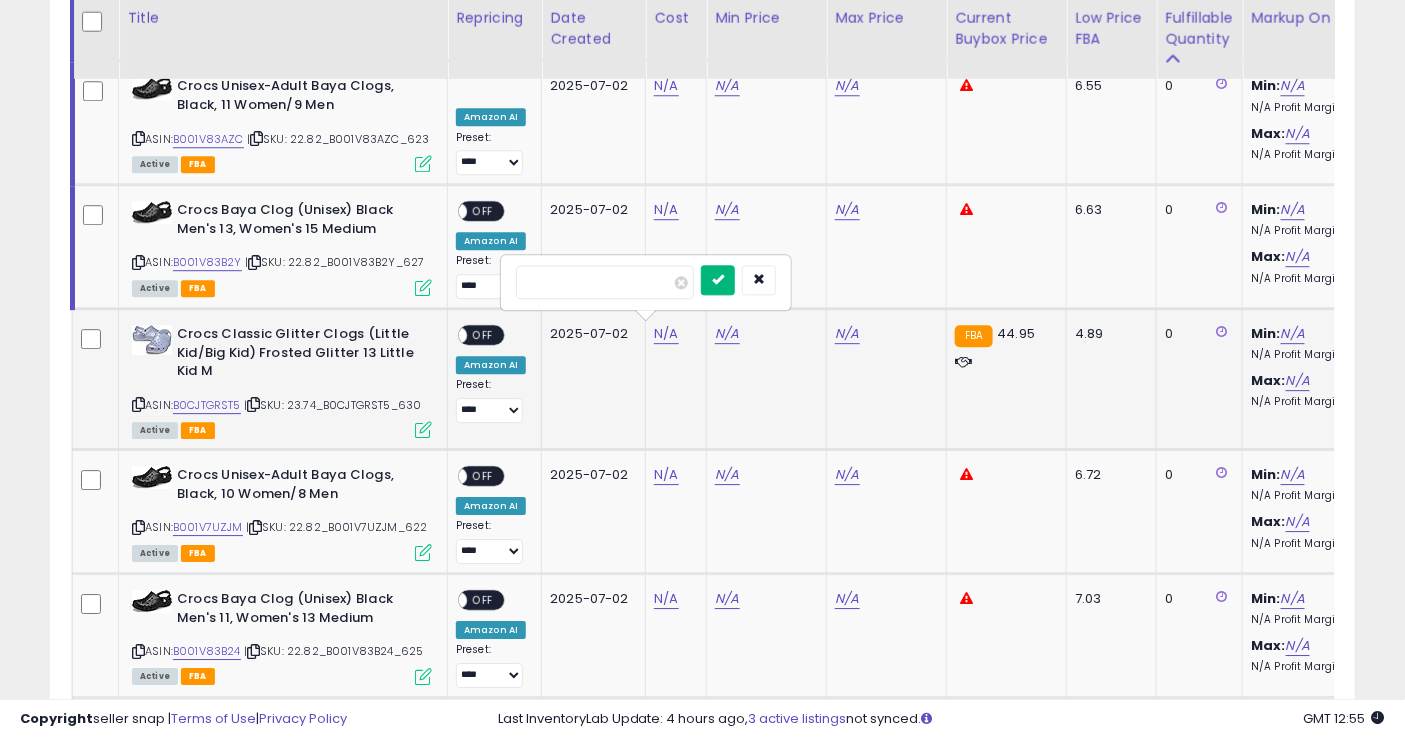 type on "*****" 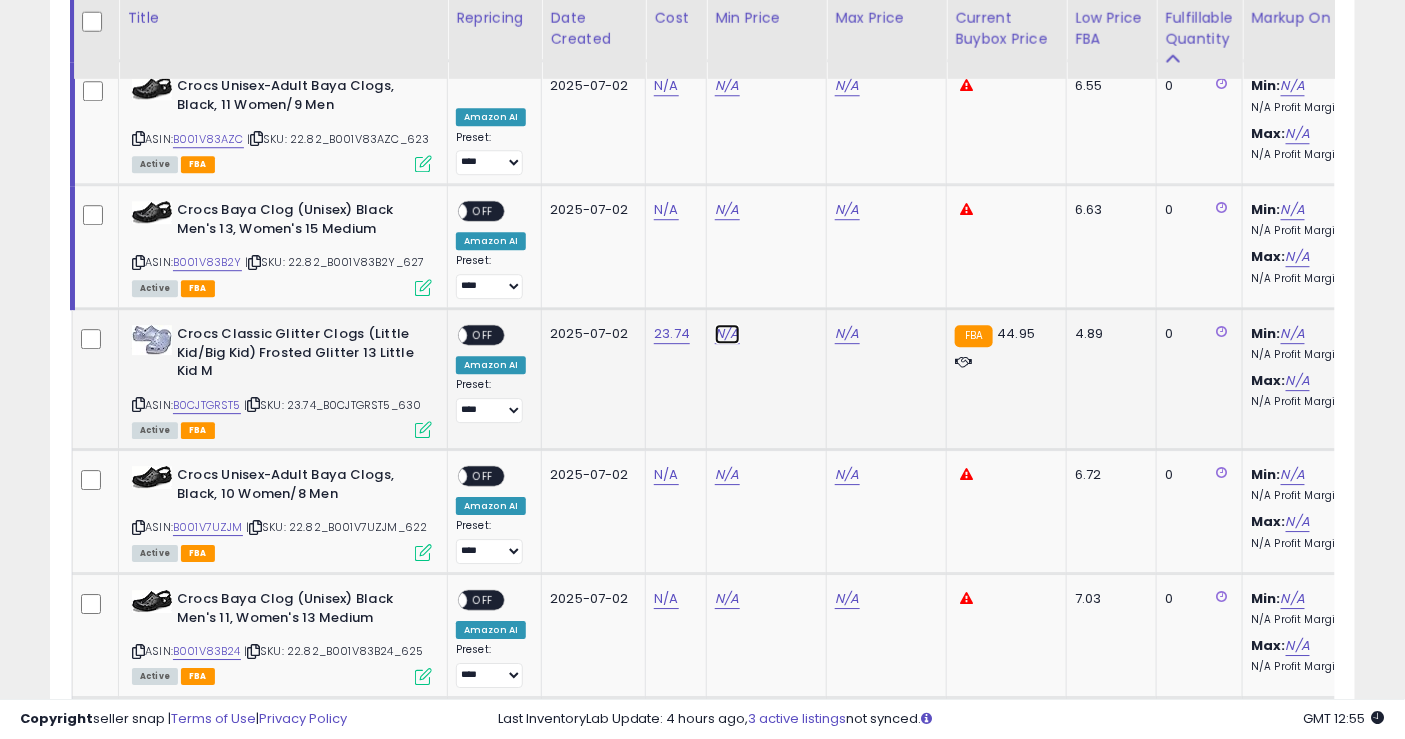click on "N/A" at bounding box center (727, -174) 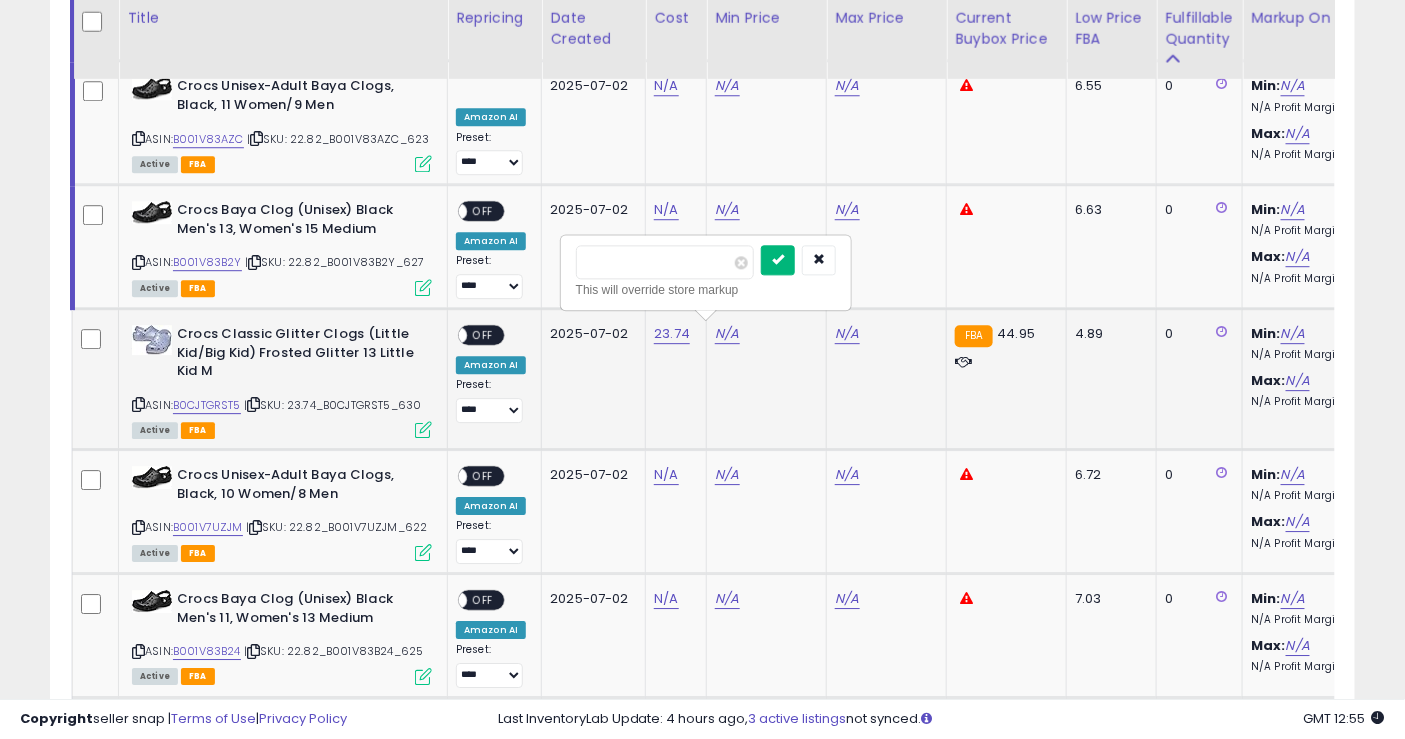 type on "*****" 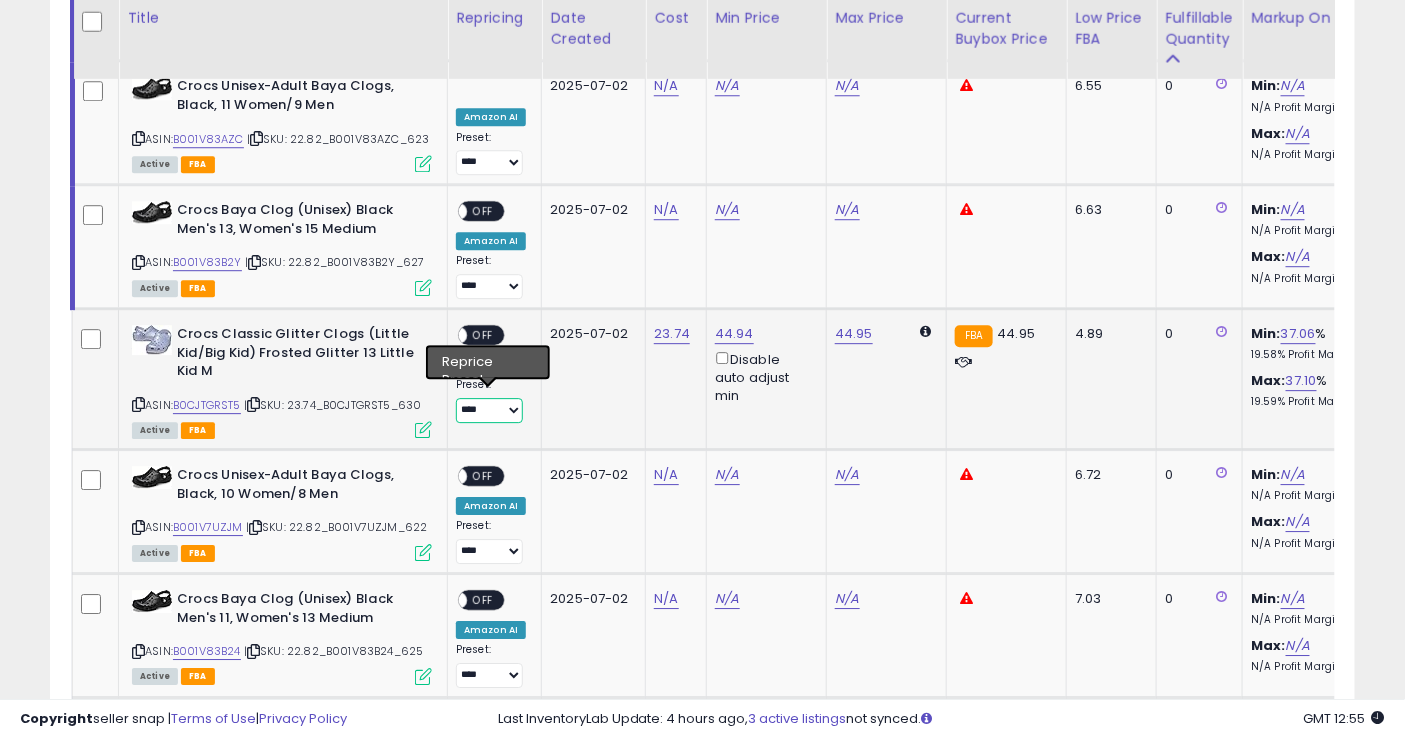 click on "**********" at bounding box center [489, 410] 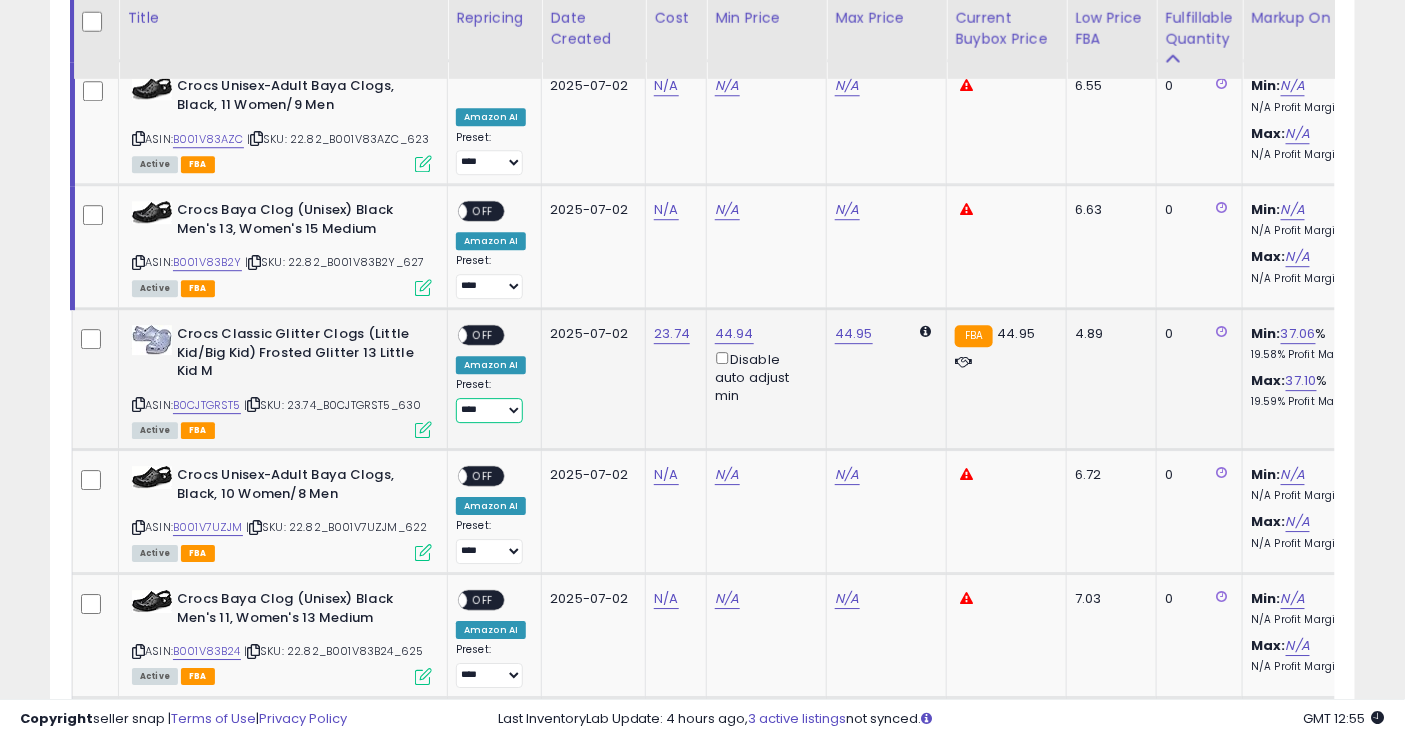 select on "**********" 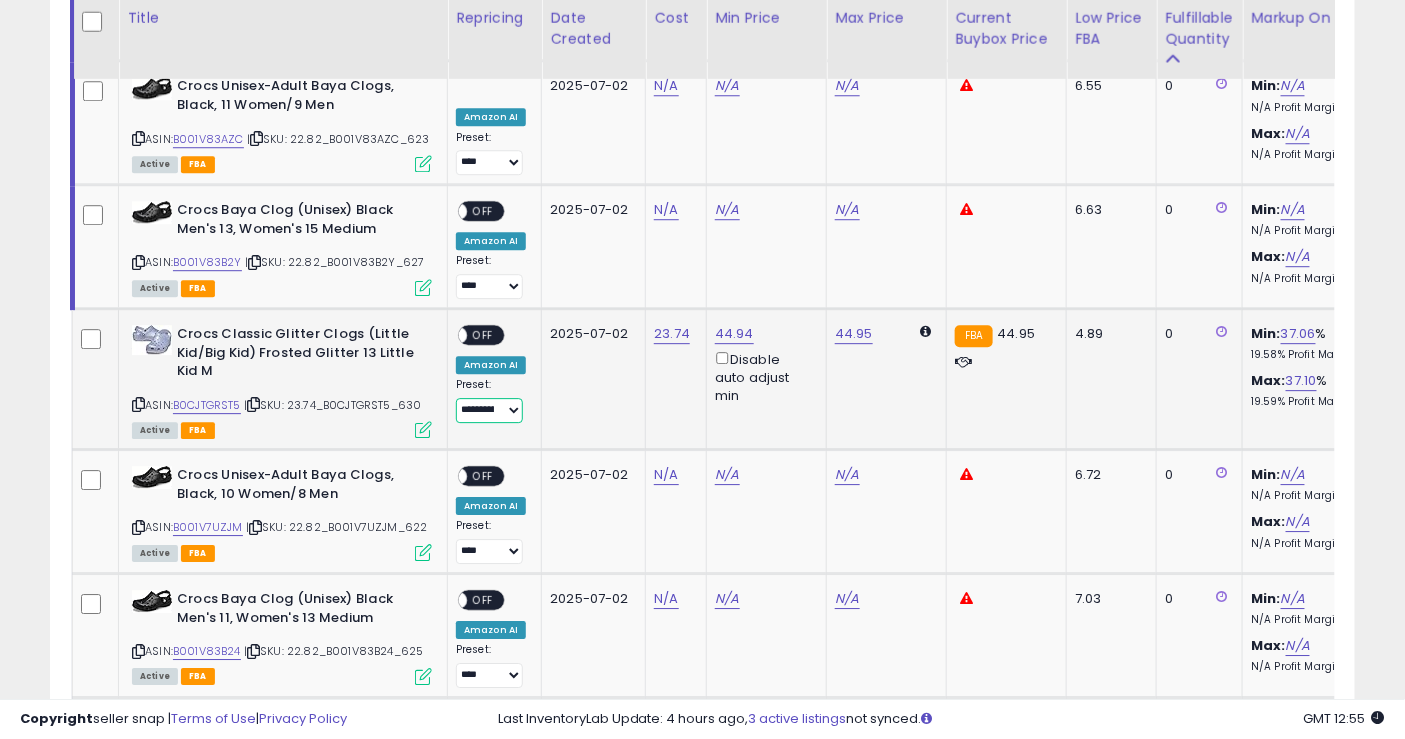 click on "**********" at bounding box center [489, 410] 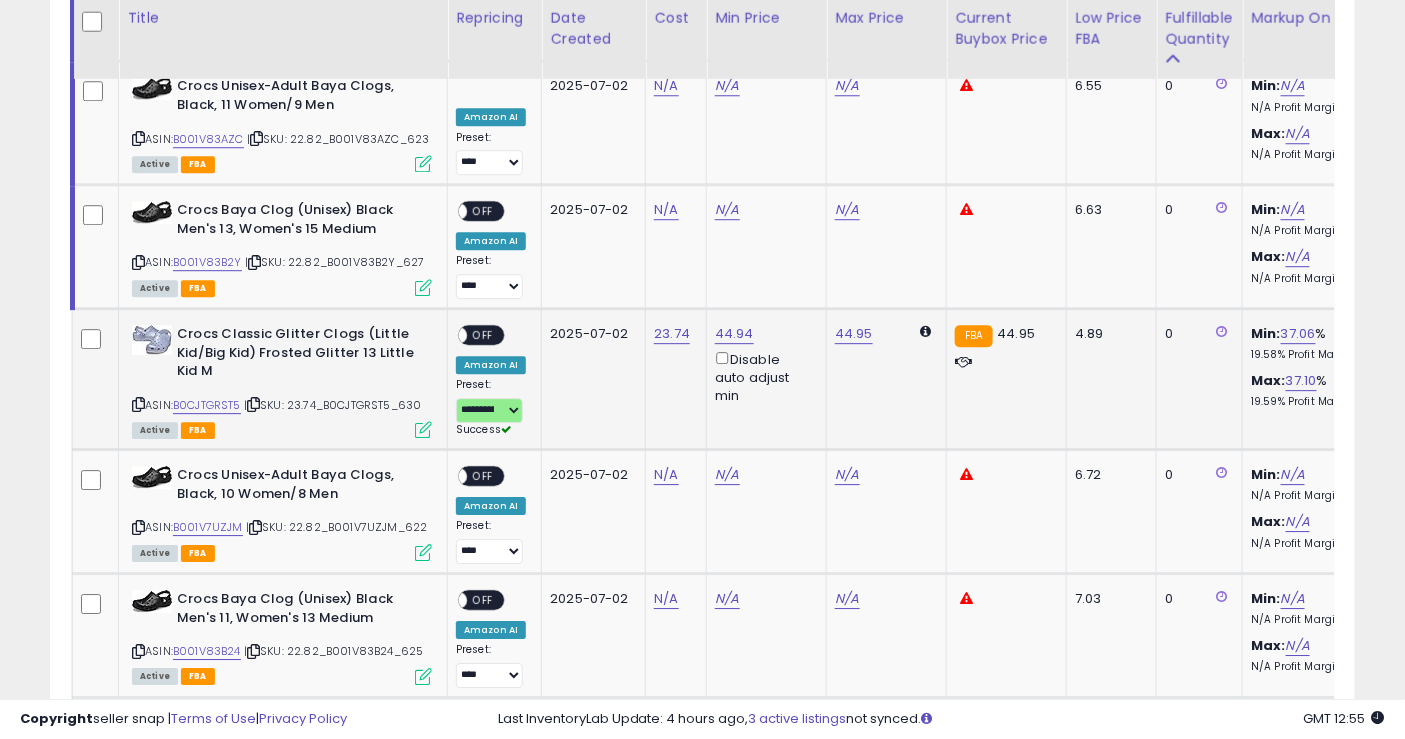 click on "ON   OFF" at bounding box center (481, 334) 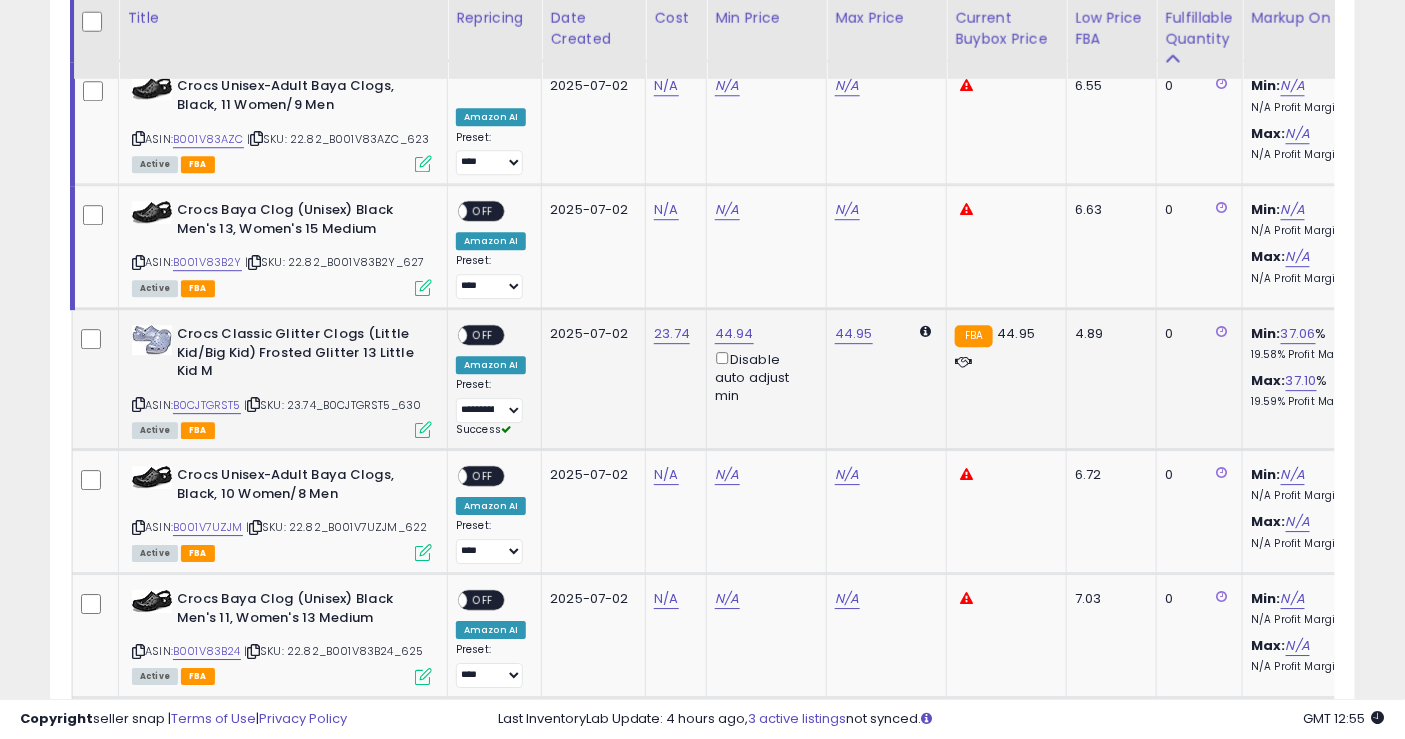 click on "OFF" at bounding box center (483, 335) 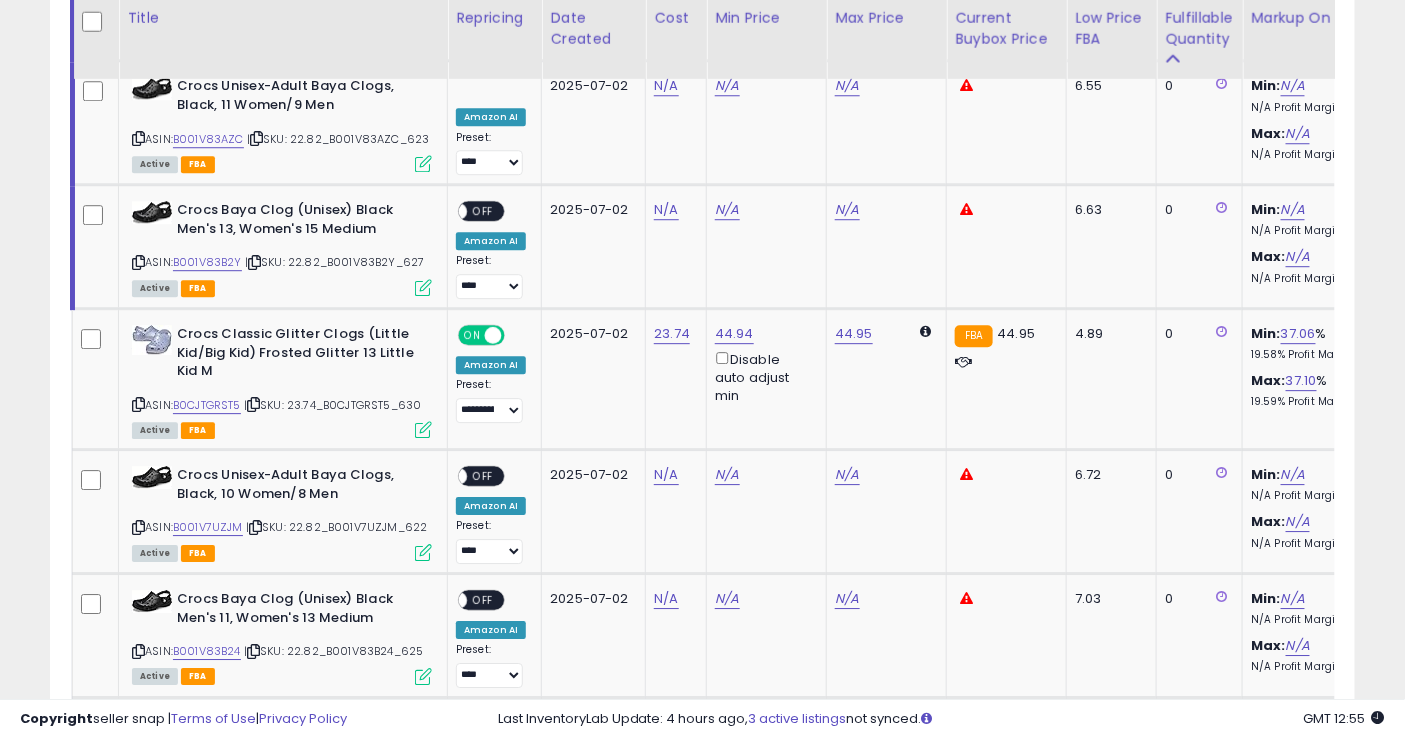 click on "44.94  Disable auto adjust min" at bounding box center (763, 365) 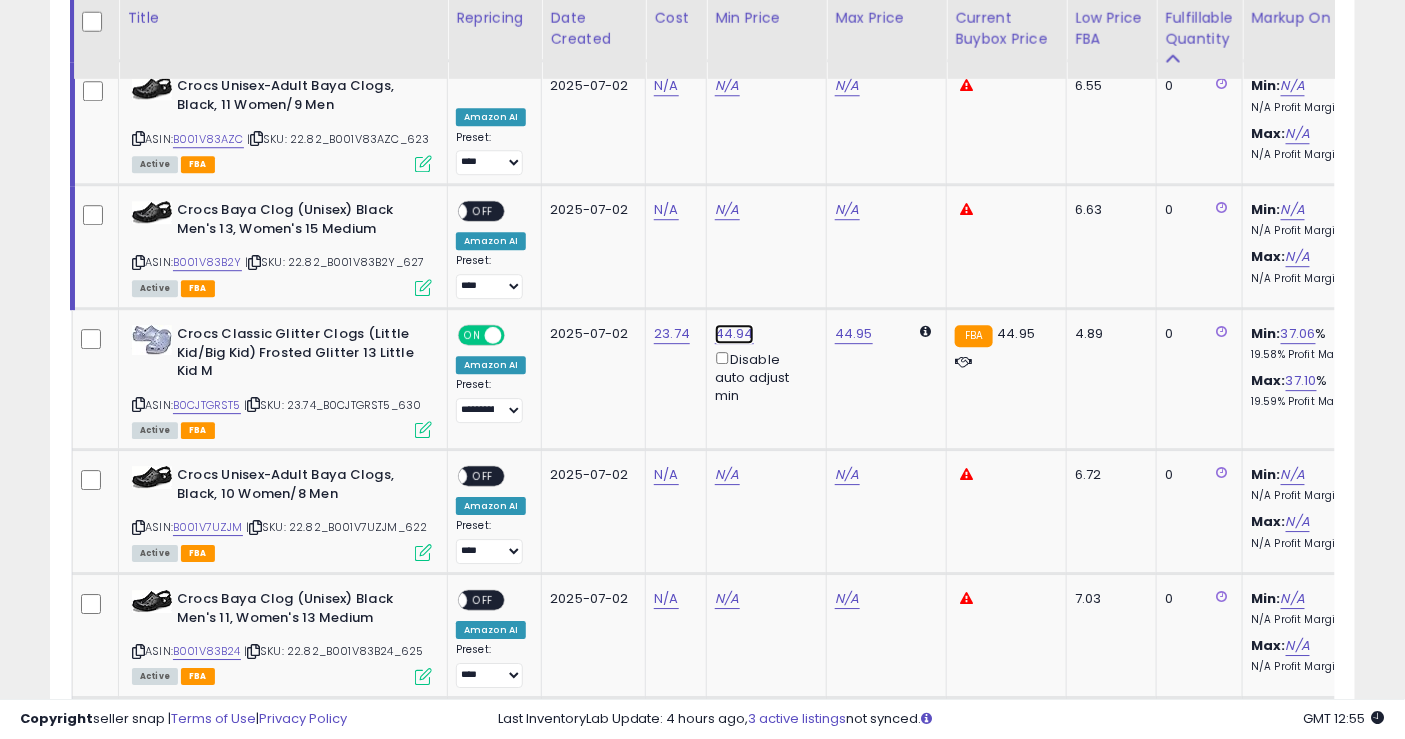 click on "44.94" at bounding box center [733, -1236] 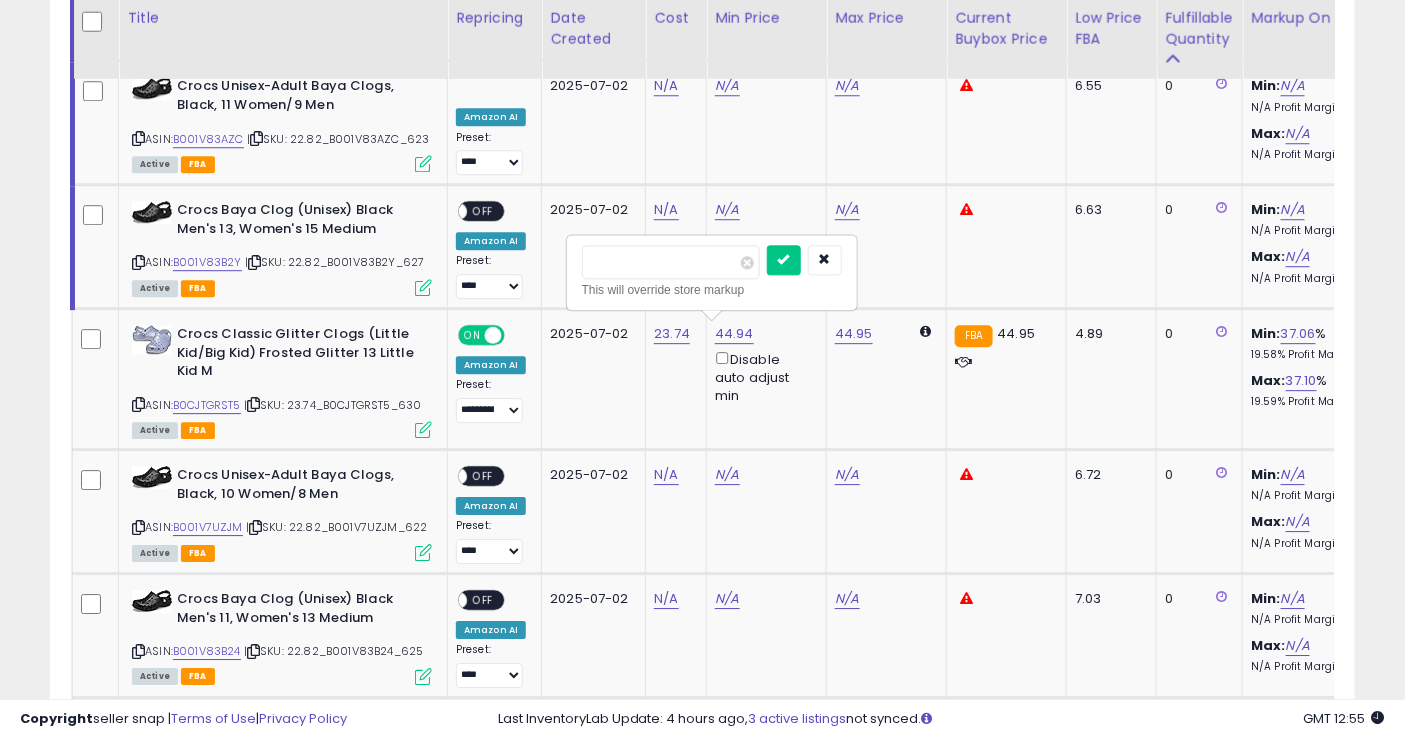 drag, startPoint x: 644, startPoint y: 265, endPoint x: 655, endPoint y: 266, distance: 11.045361 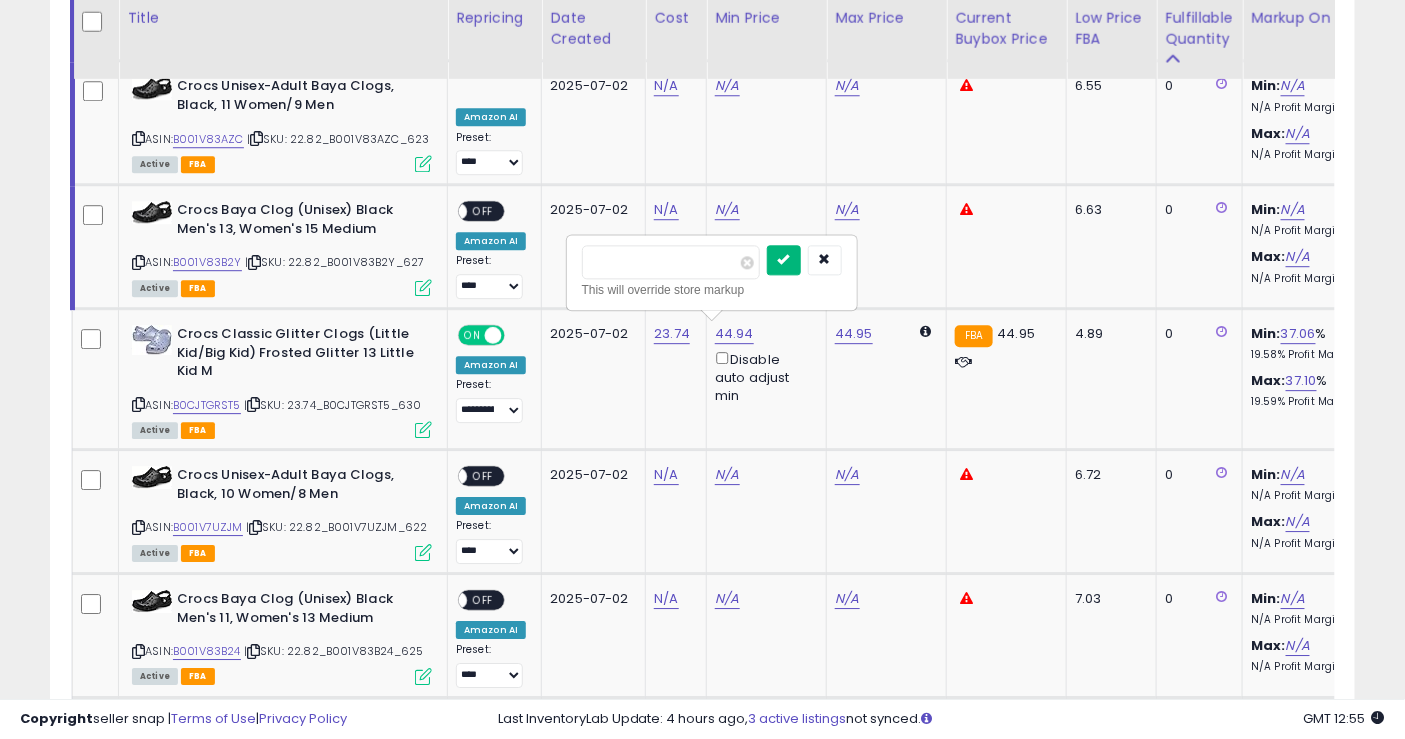 type on "****" 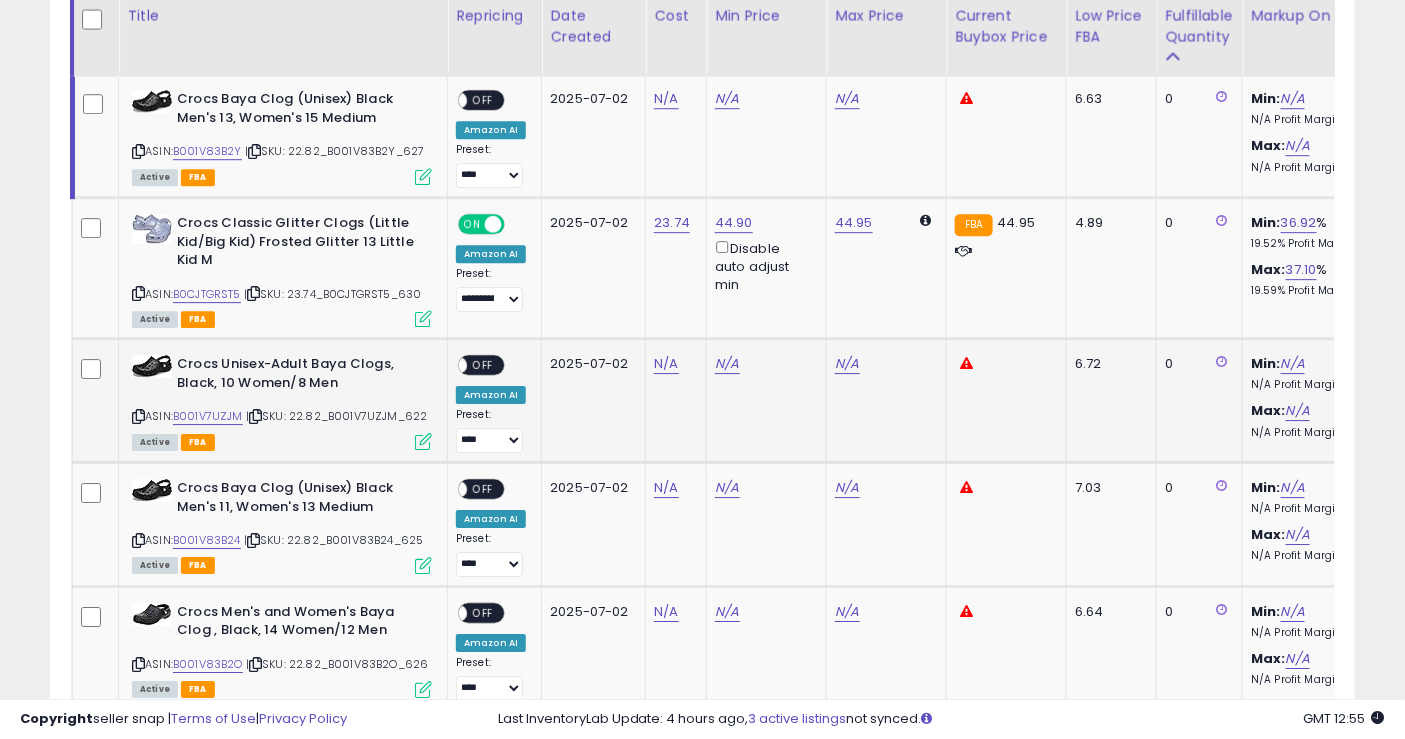 scroll, scrollTop: 1888, scrollLeft: 0, axis: vertical 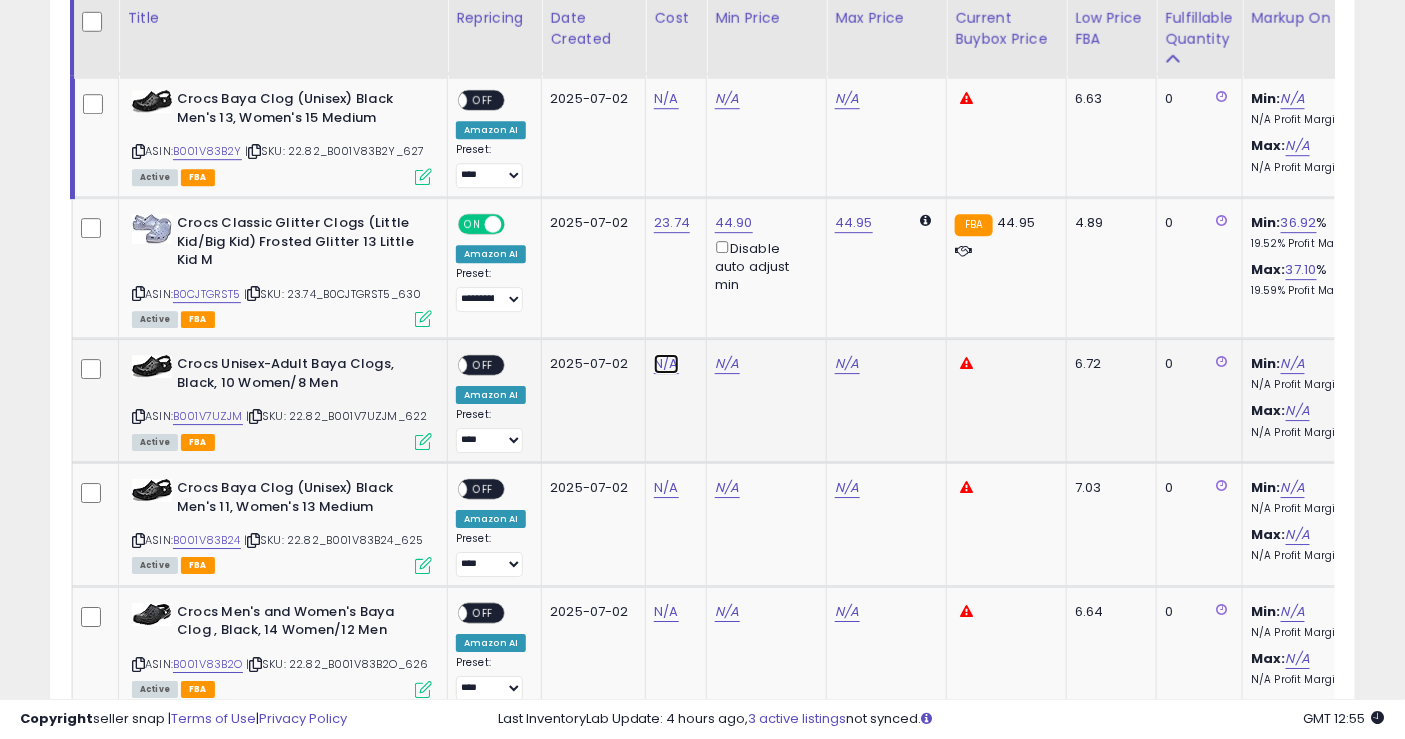 click on "N/A" at bounding box center [666, -25] 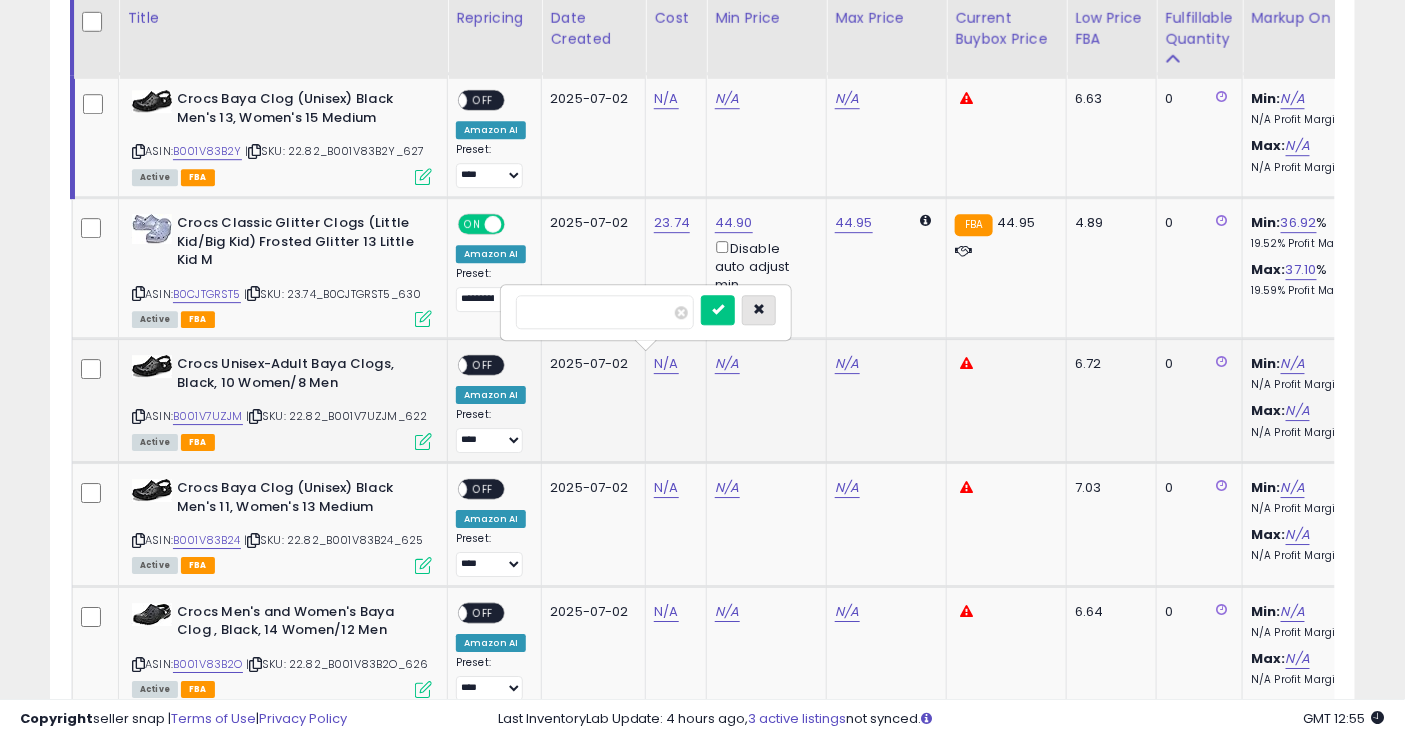 drag, startPoint x: 782, startPoint y: 314, endPoint x: 772, endPoint y: 318, distance: 10.770329 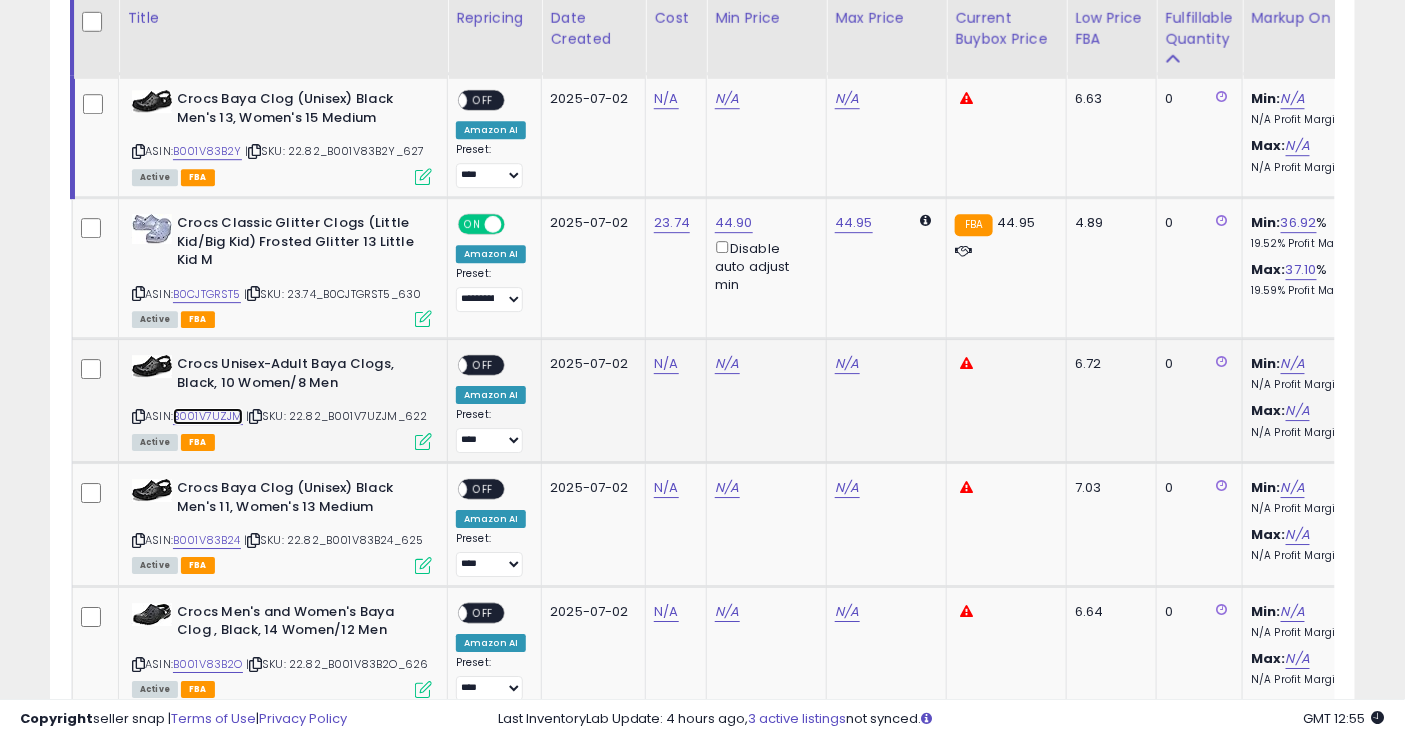 click on "B001V7UZJM" at bounding box center (208, 416) 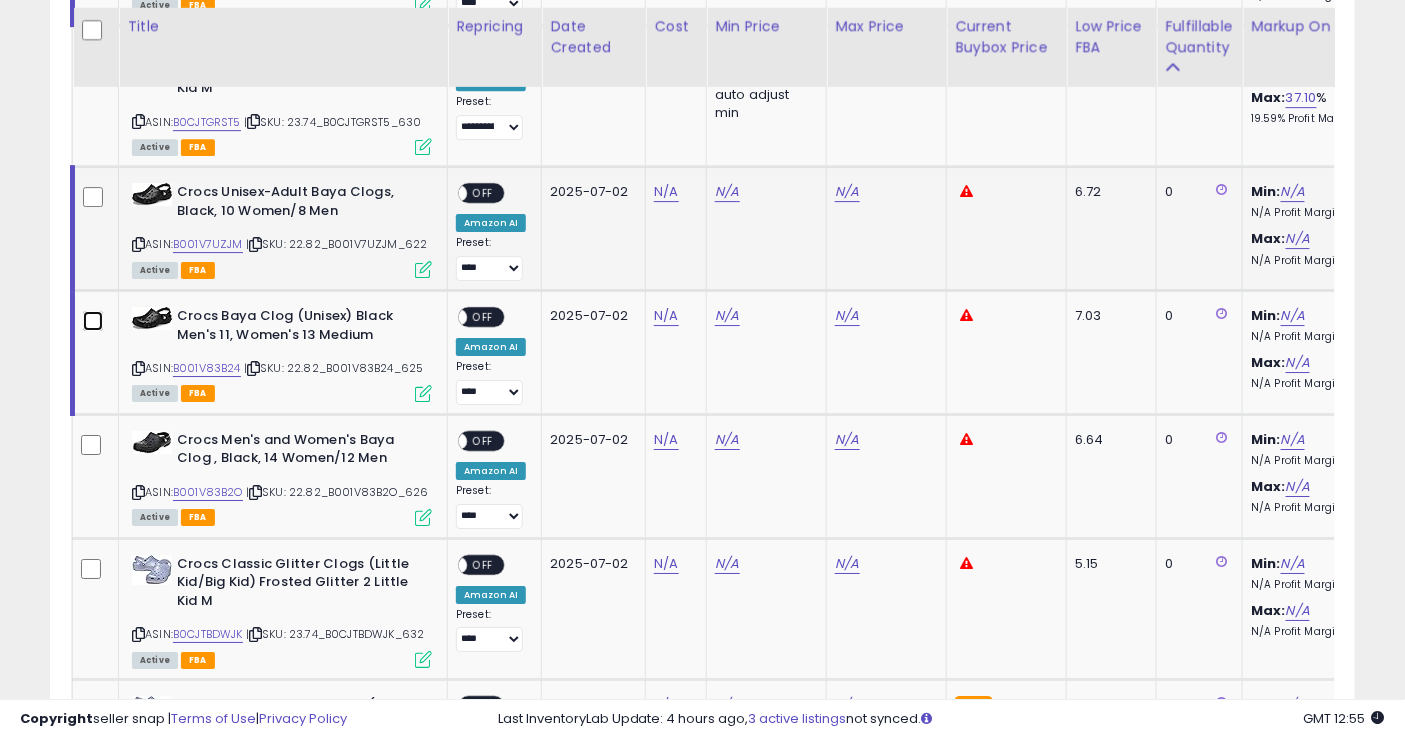 scroll, scrollTop: 2111, scrollLeft: 0, axis: vertical 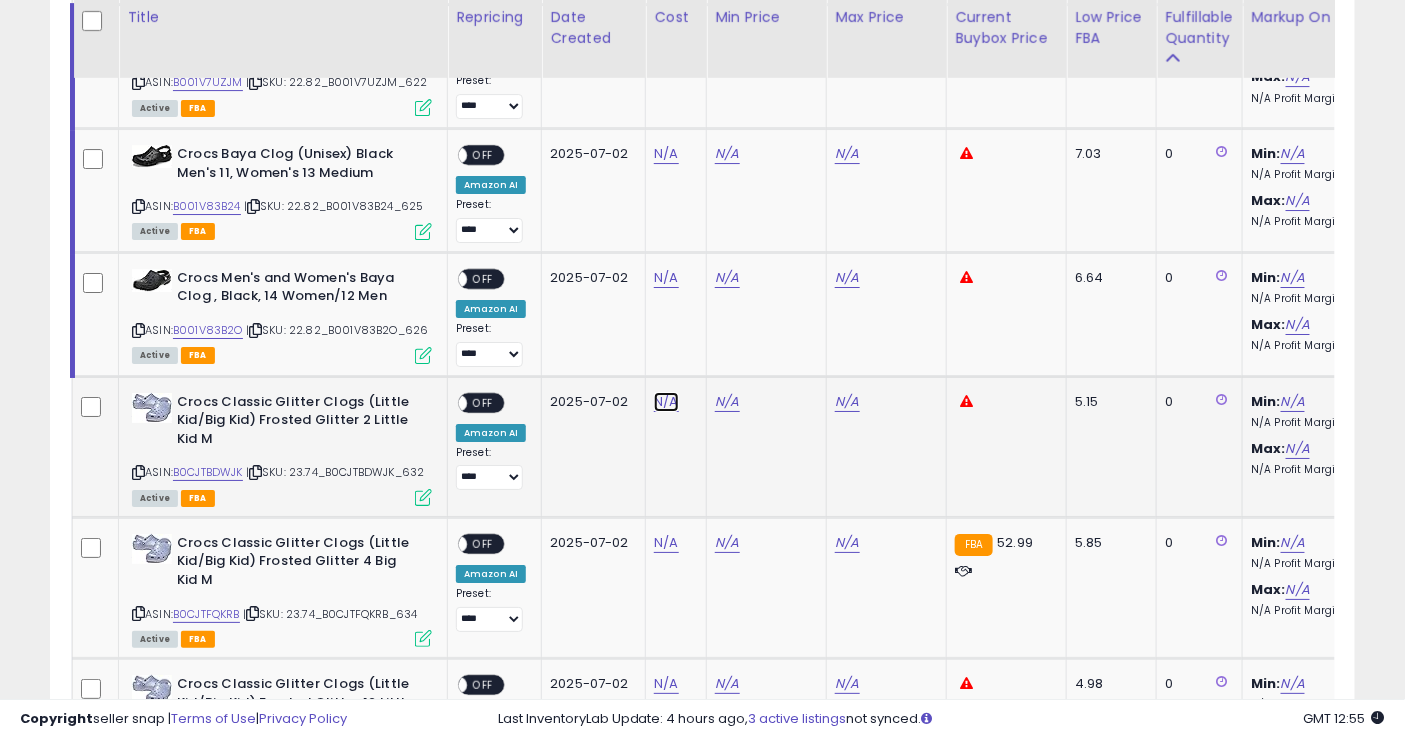 click on "N/A" at bounding box center [666, -359] 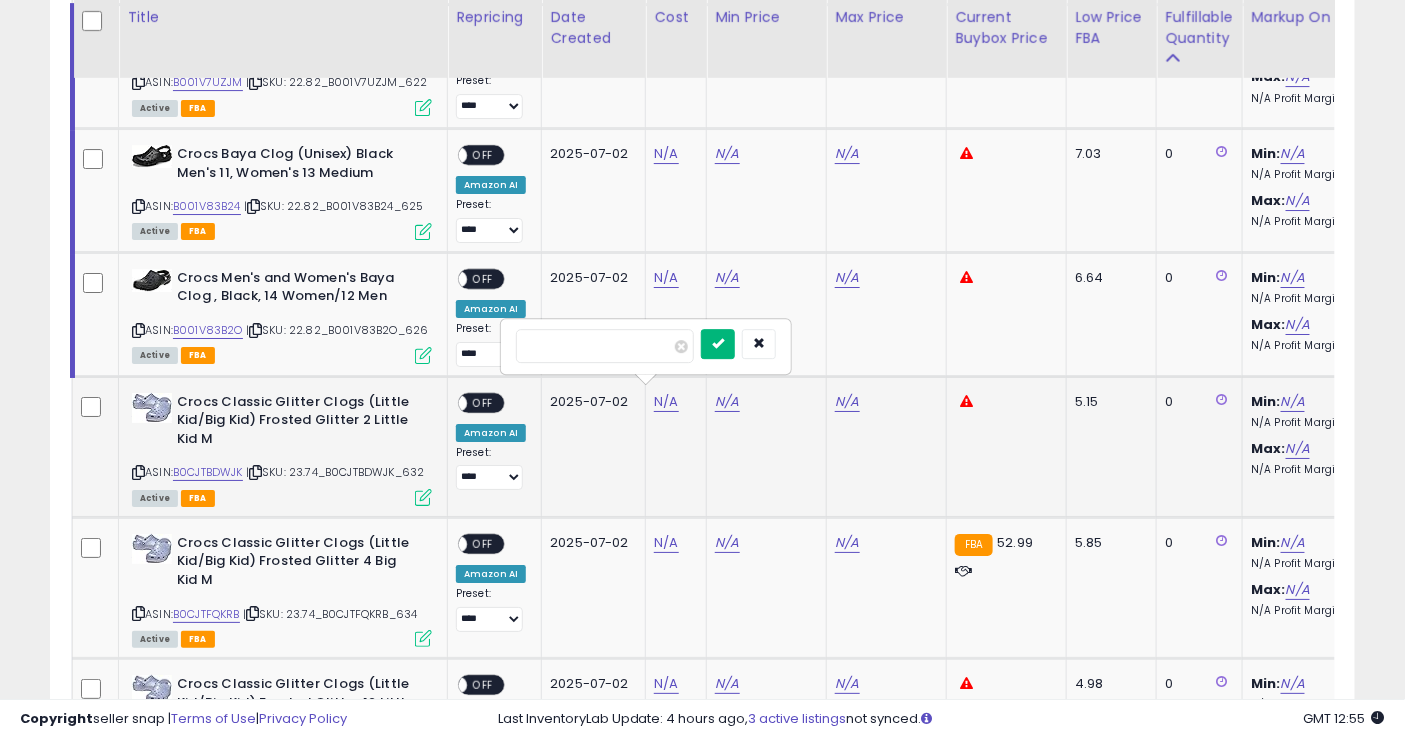 type on "*****" 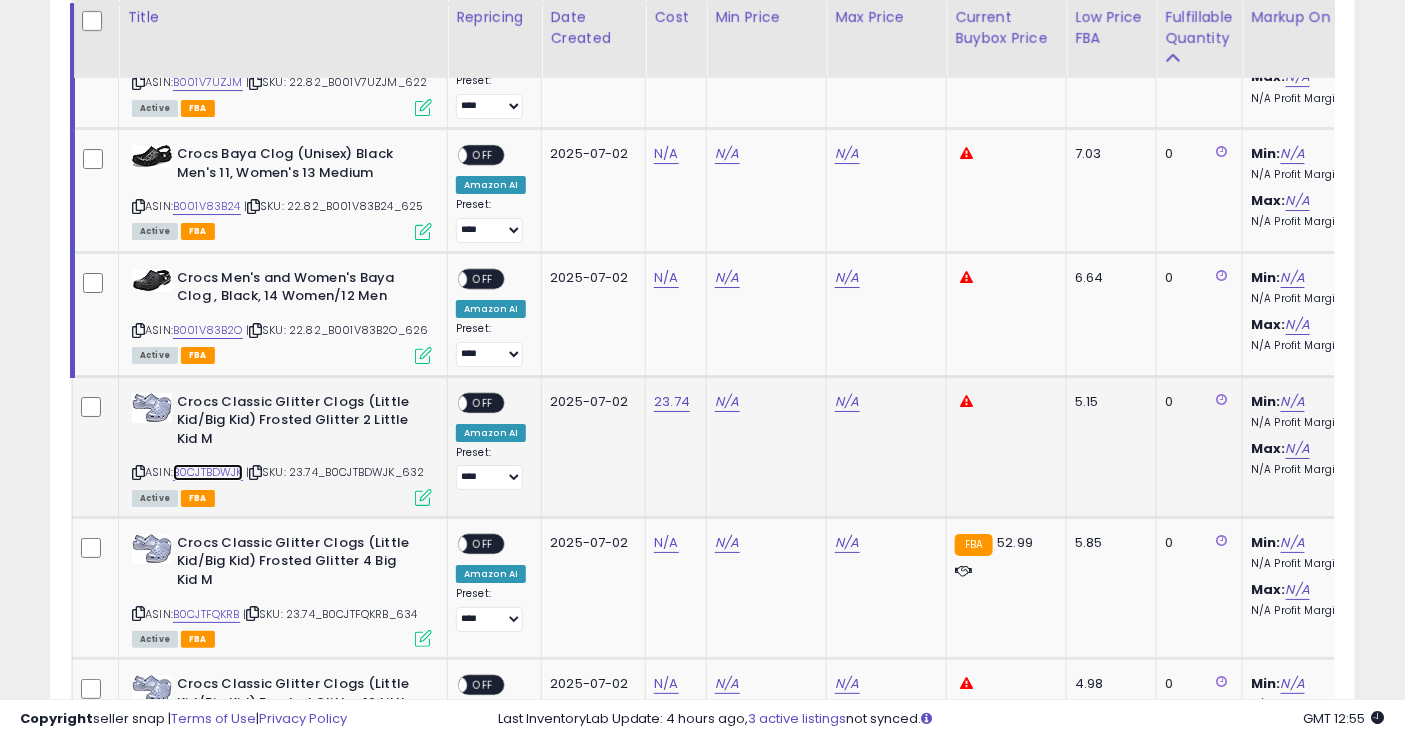 click on "B0CJTBDWJK" at bounding box center [208, 472] 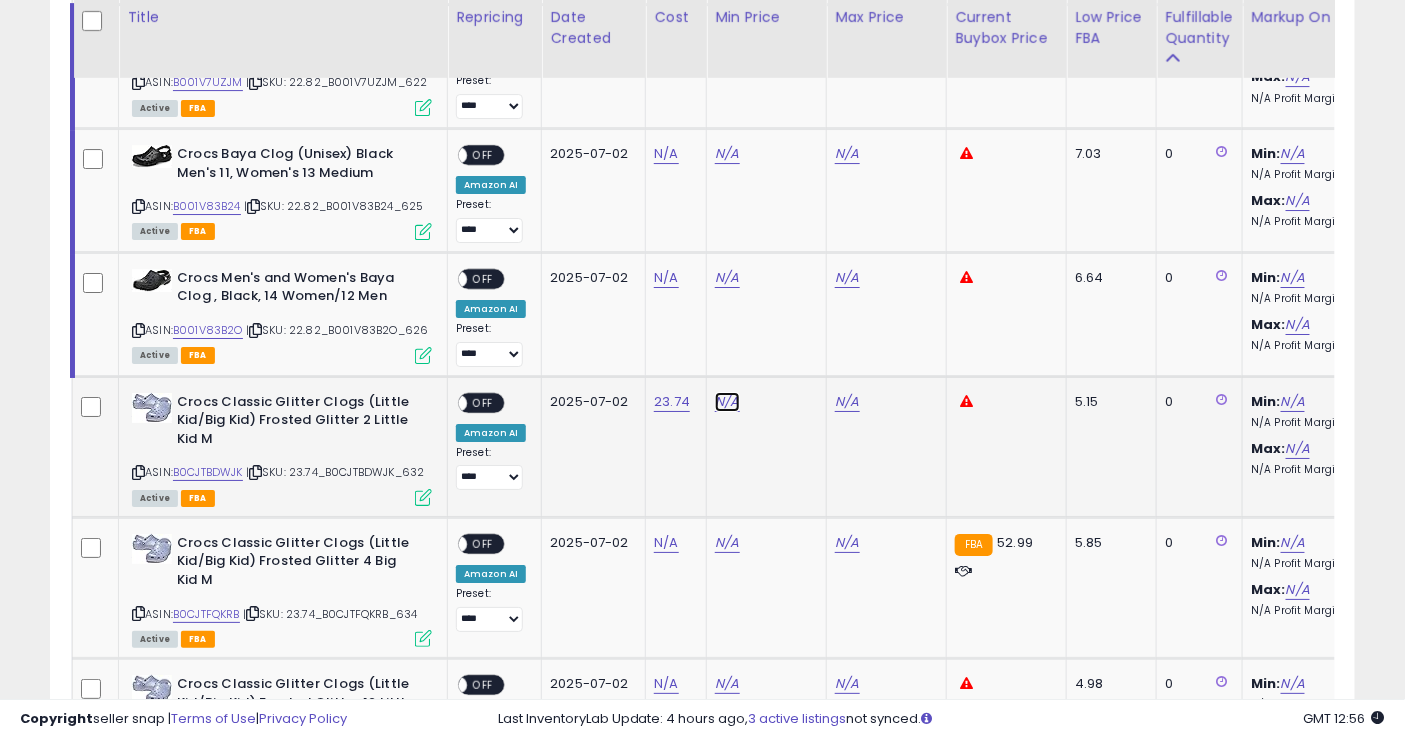 click on "N/A" at bounding box center (727, -619) 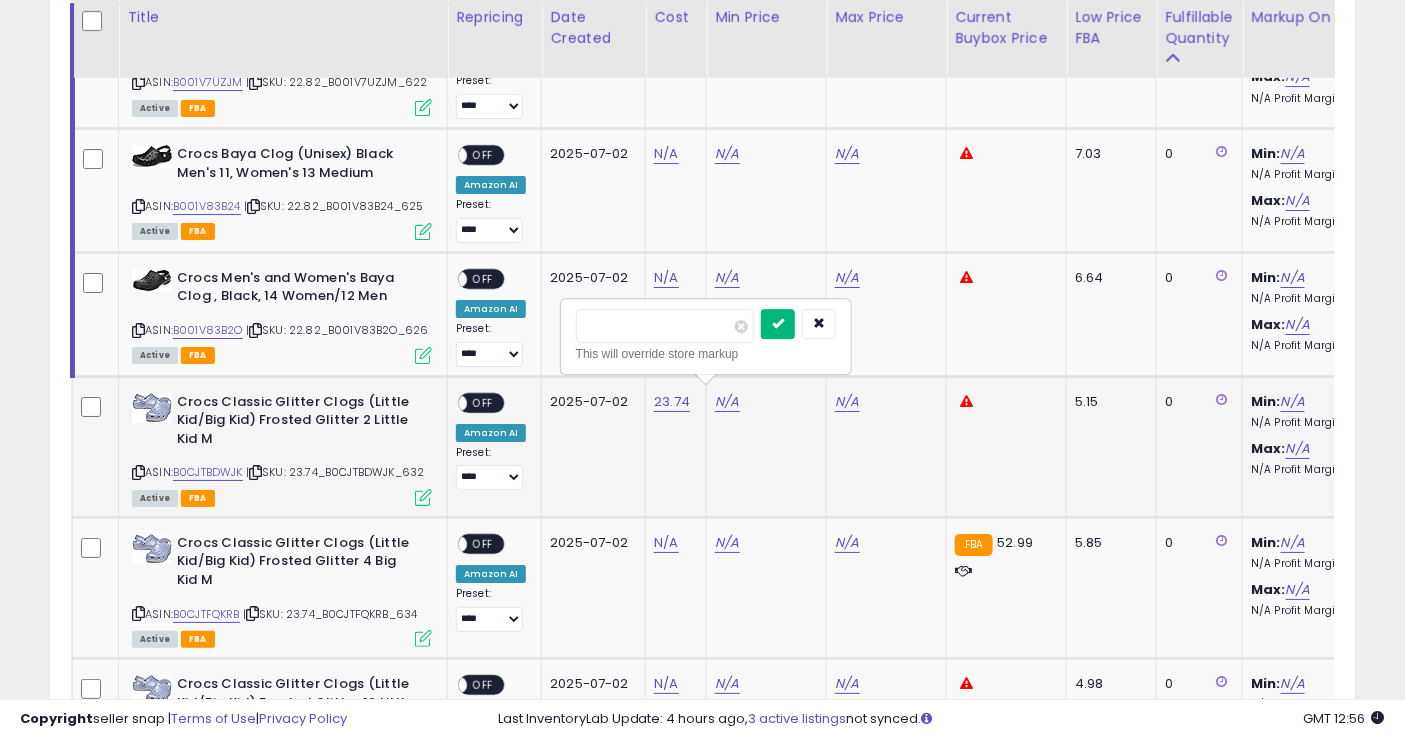 type on "*****" 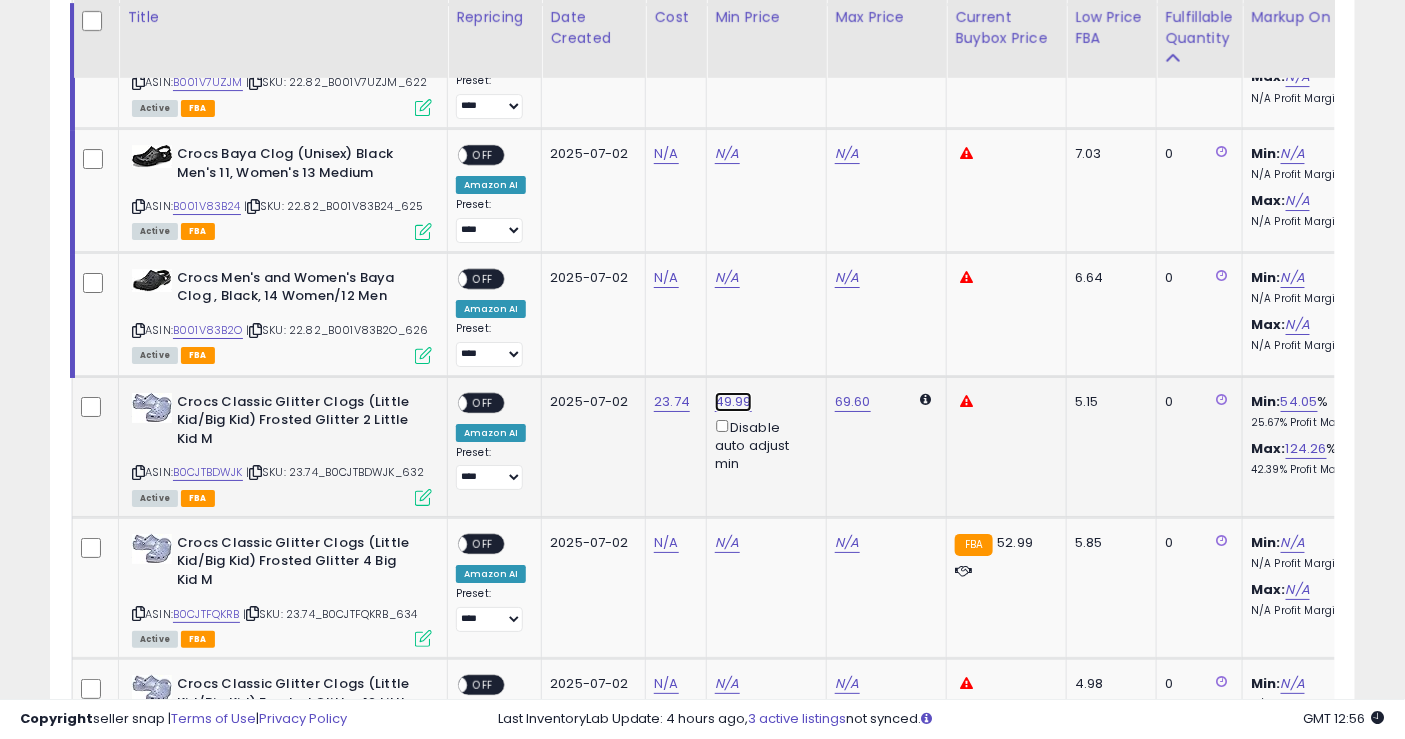 click on "49.99" at bounding box center [733, -1681] 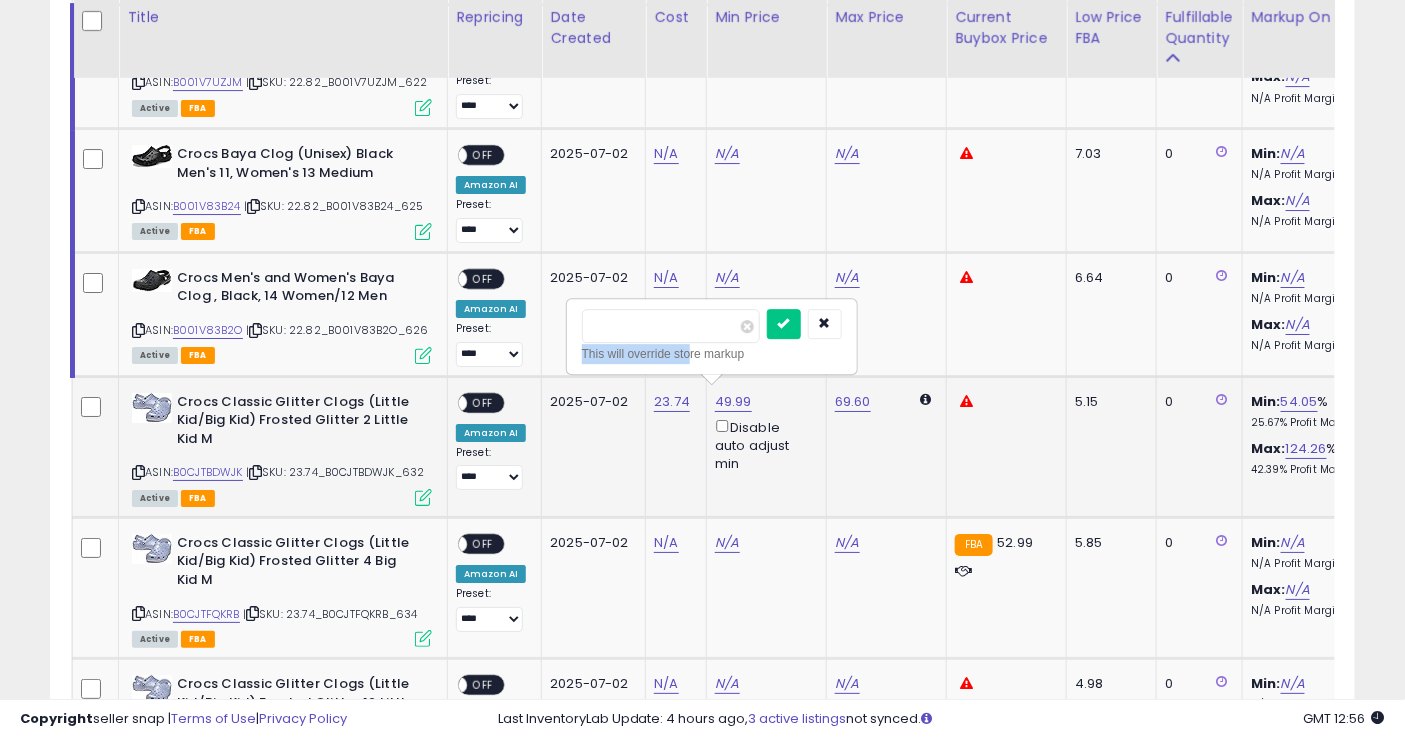 drag, startPoint x: 685, startPoint y: 345, endPoint x: 609, endPoint y: 322, distance: 79.40403 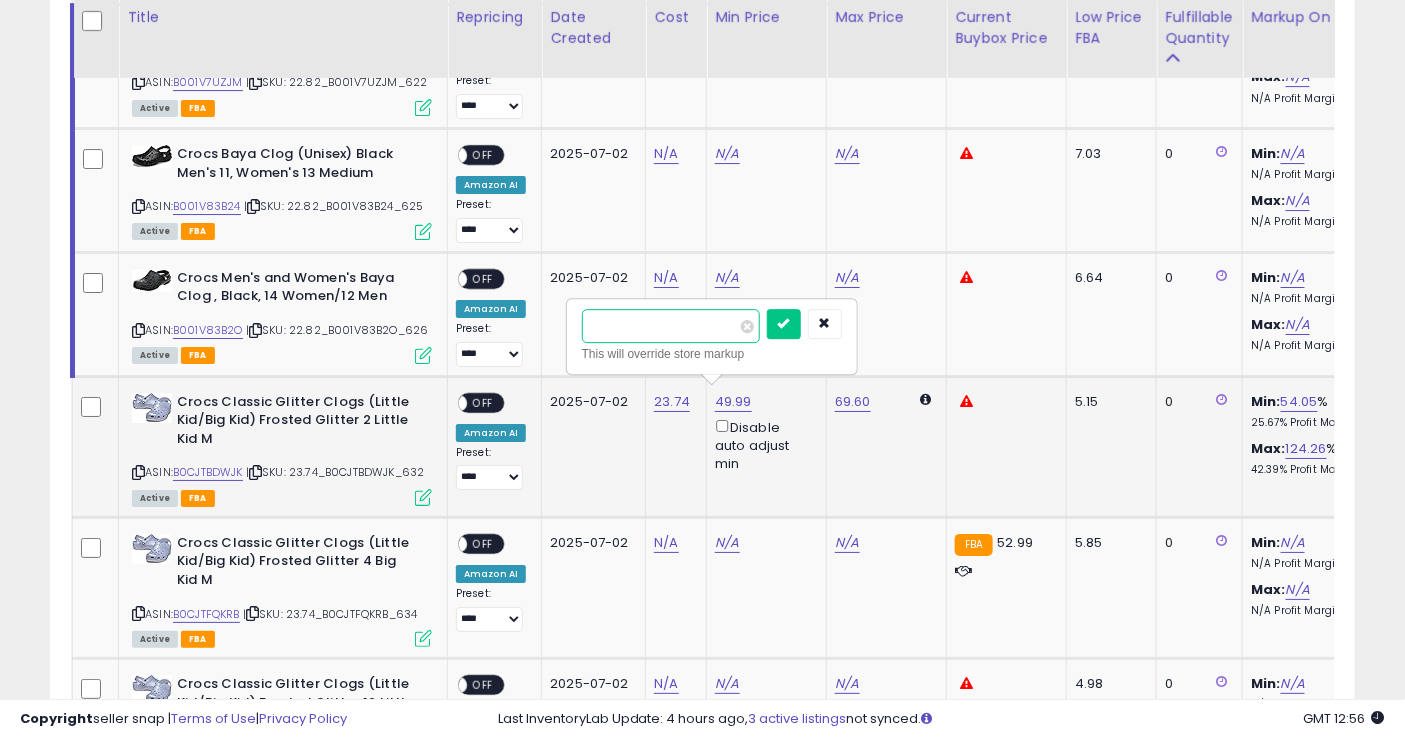 click on "*****" at bounding box center [671, 326] 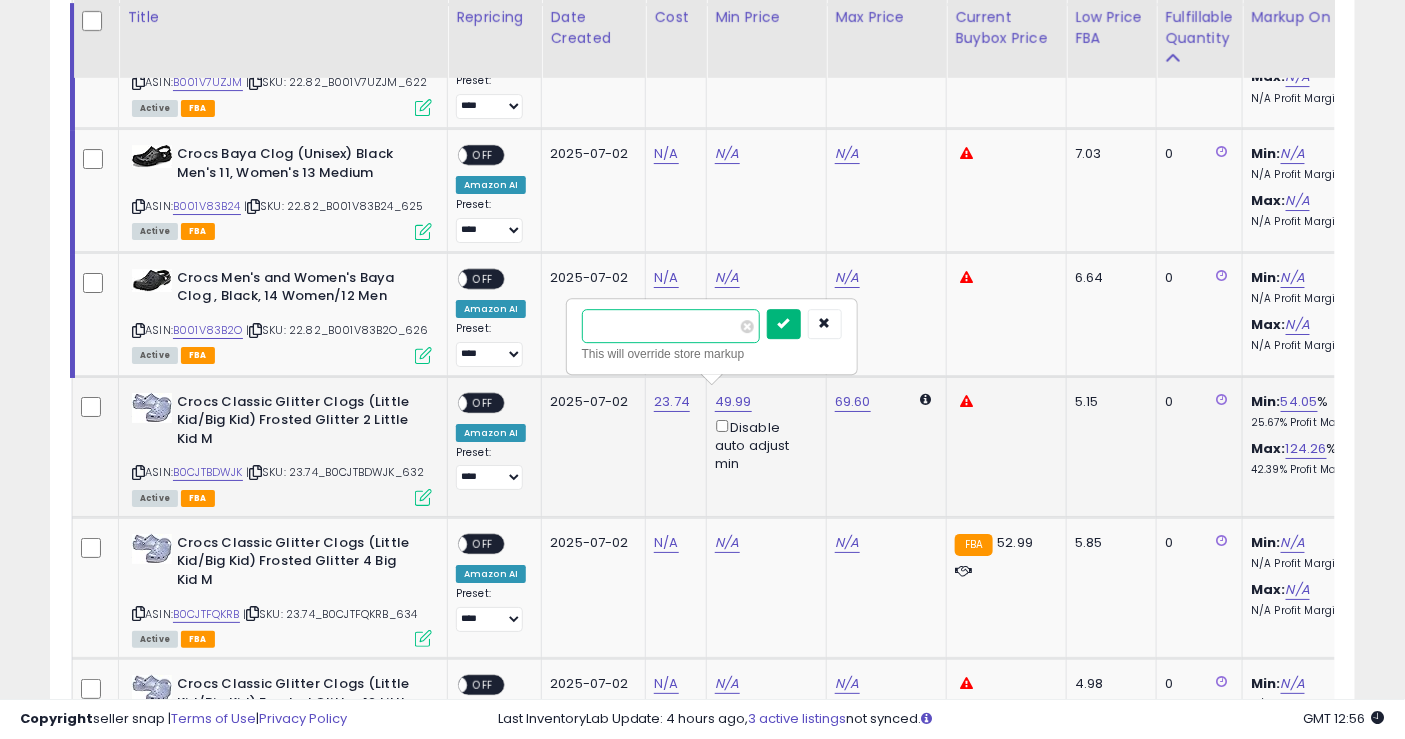 type on "*****" 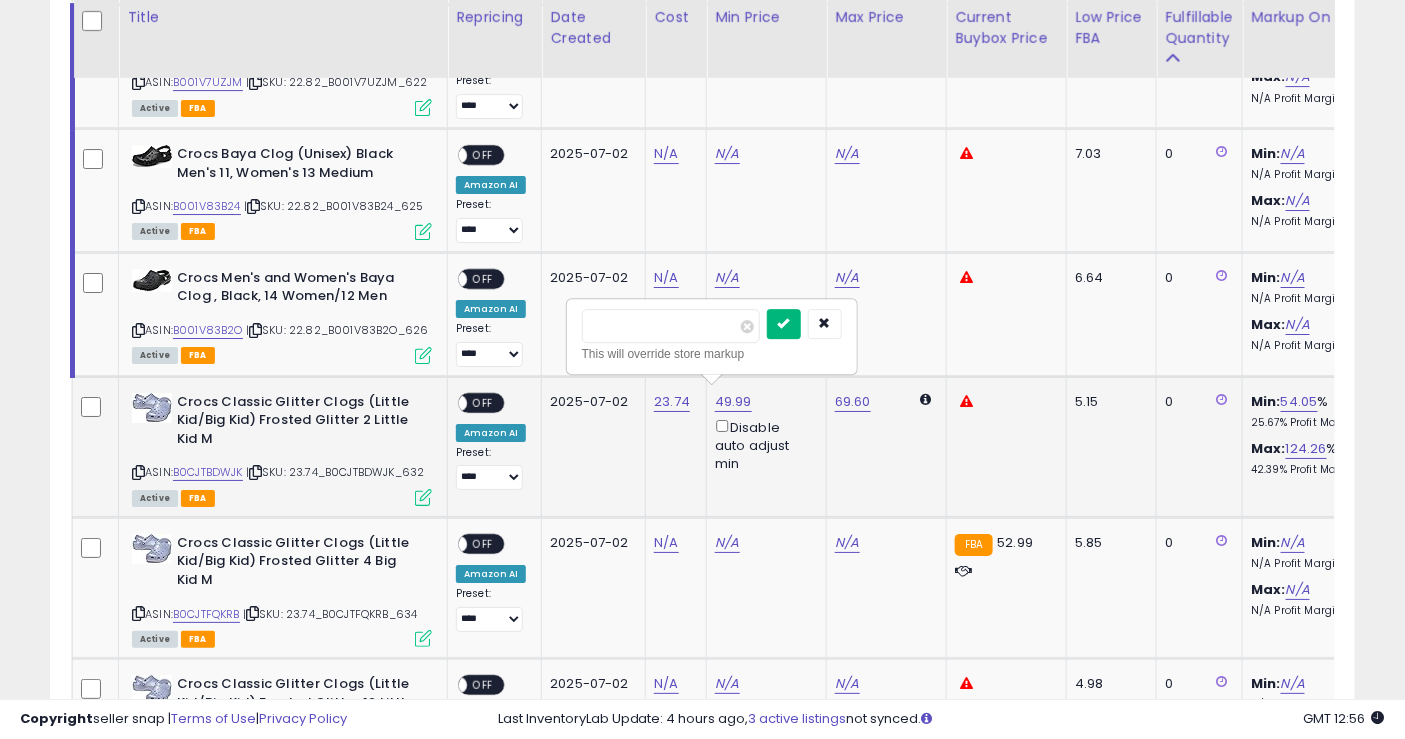 click at bounding box center [784, 324] 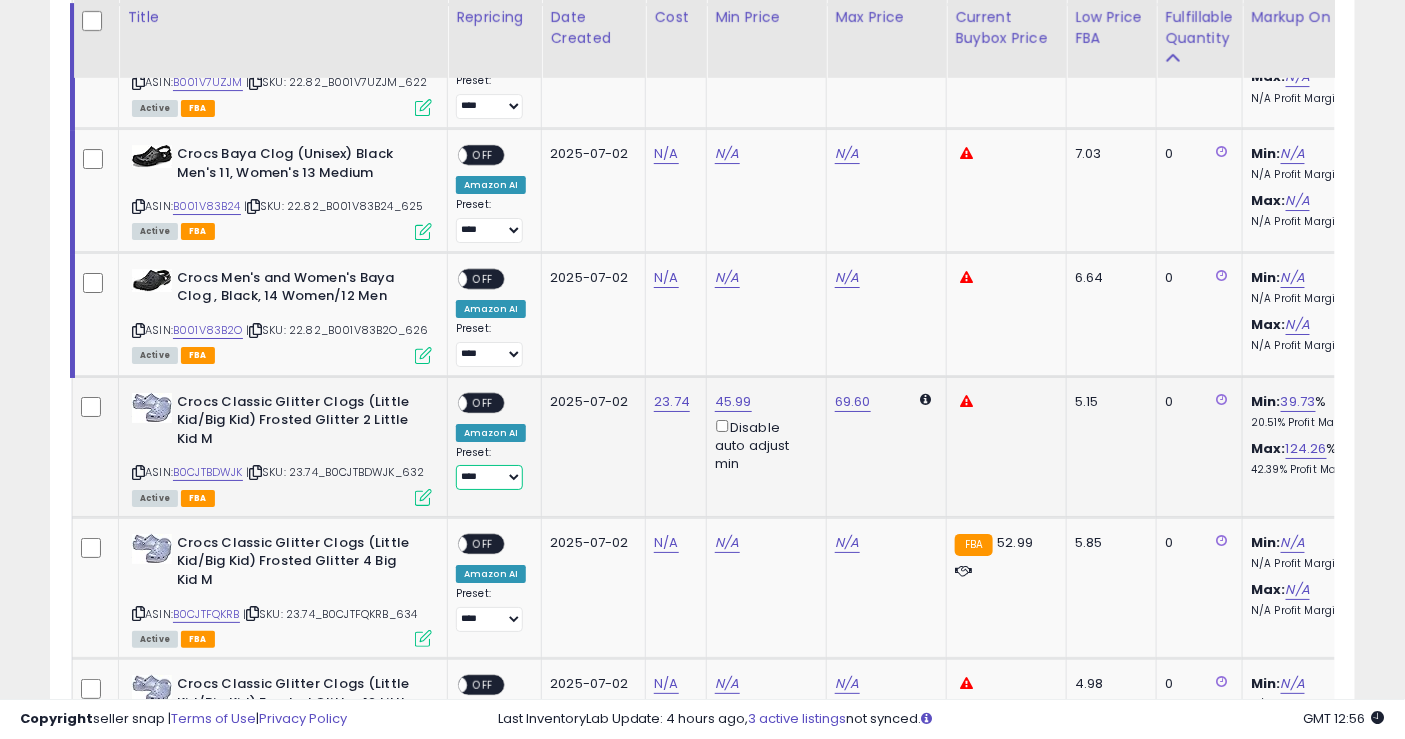 click on "**********" at bounding box center (489, 477) 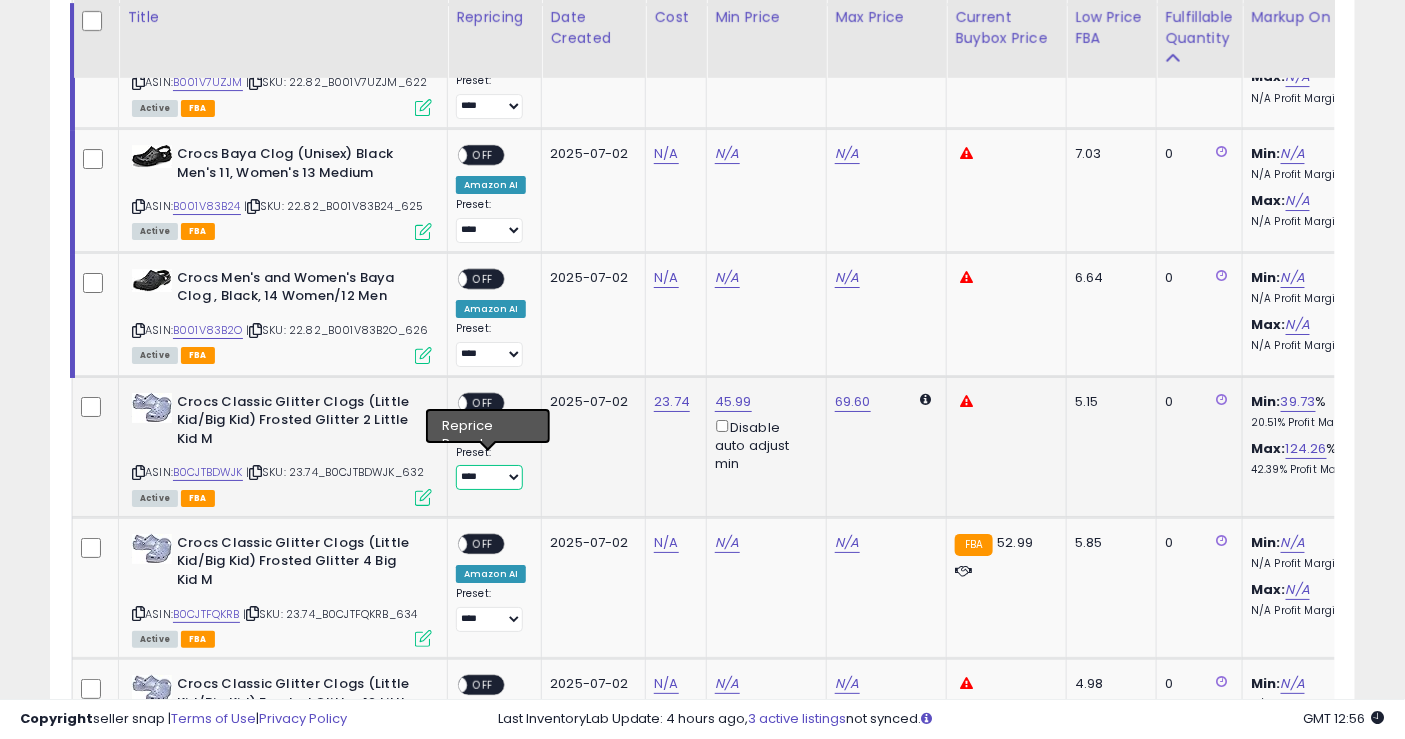 select on "**********" 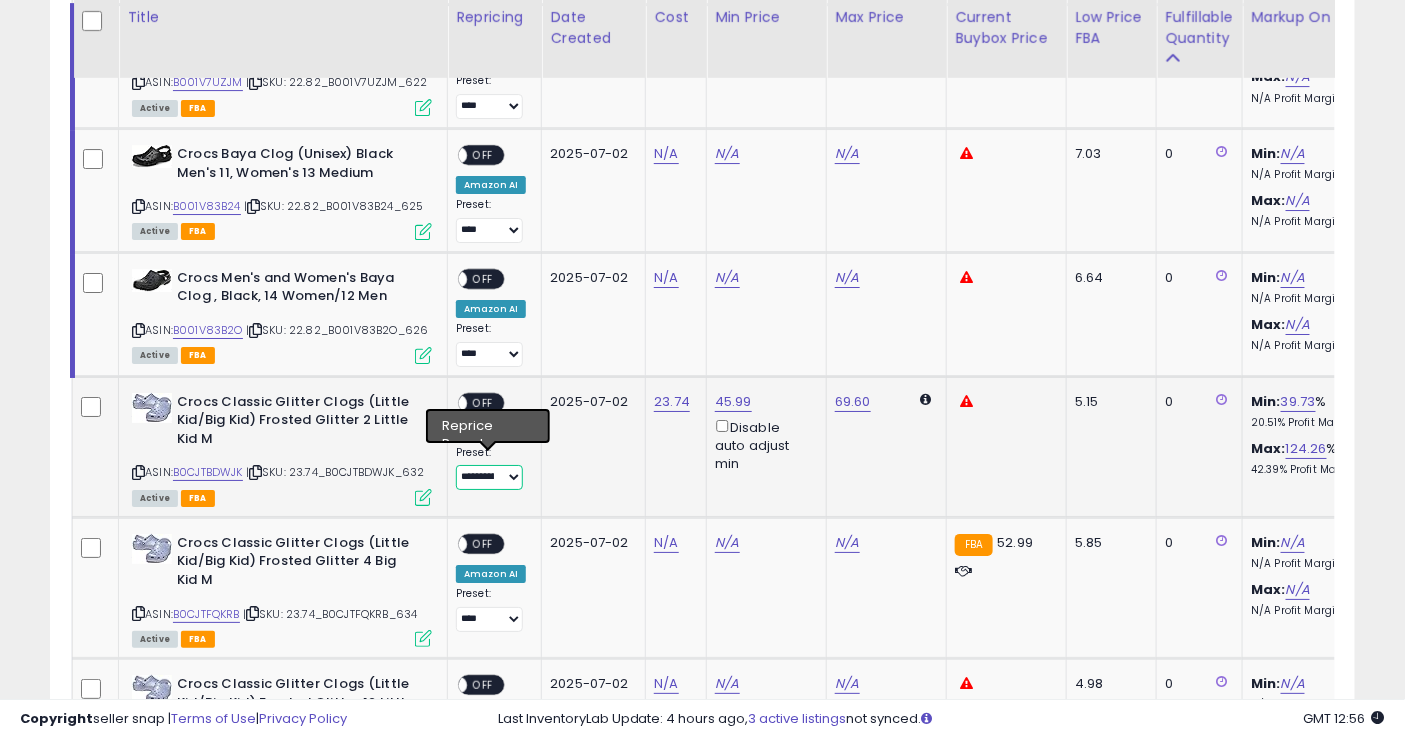 click on "**********" at bounding box center [489, 477] 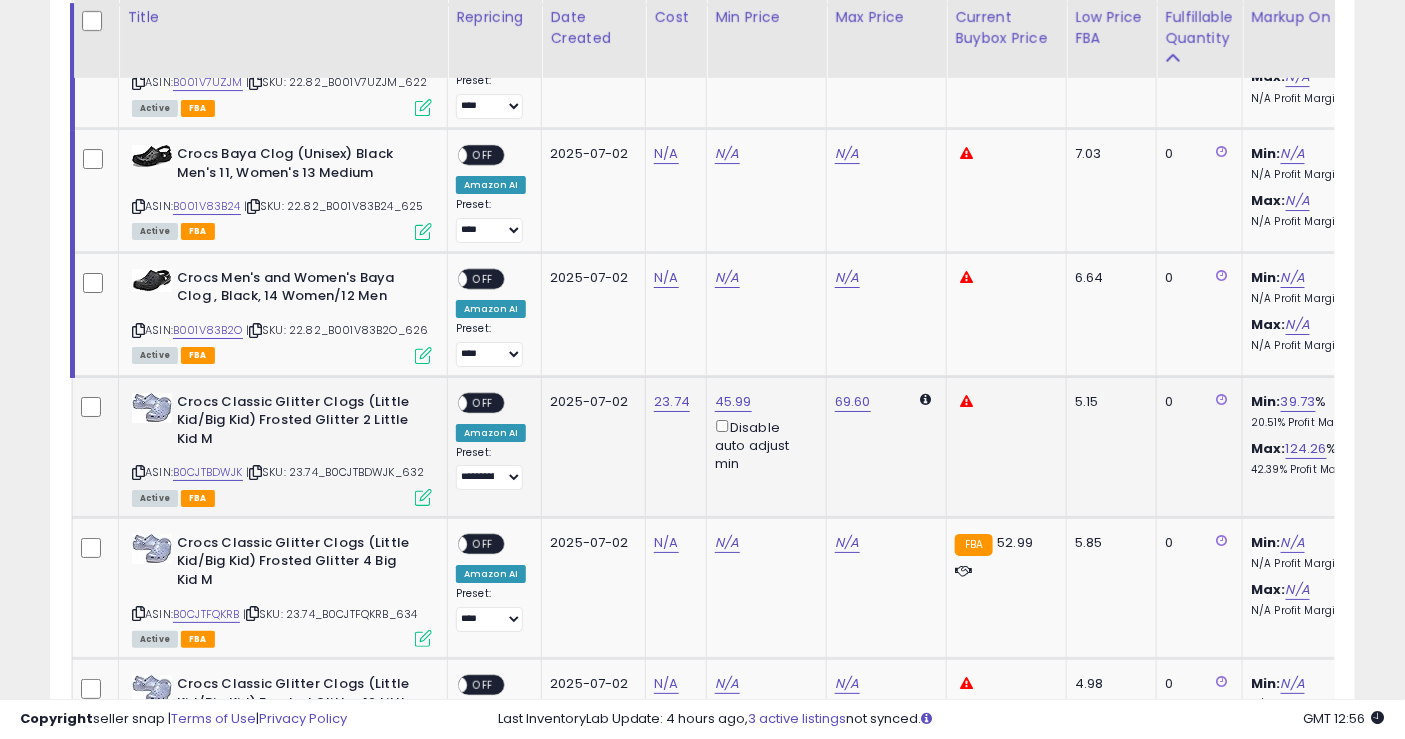 click on "OFF" at bounding box center (483, 402) 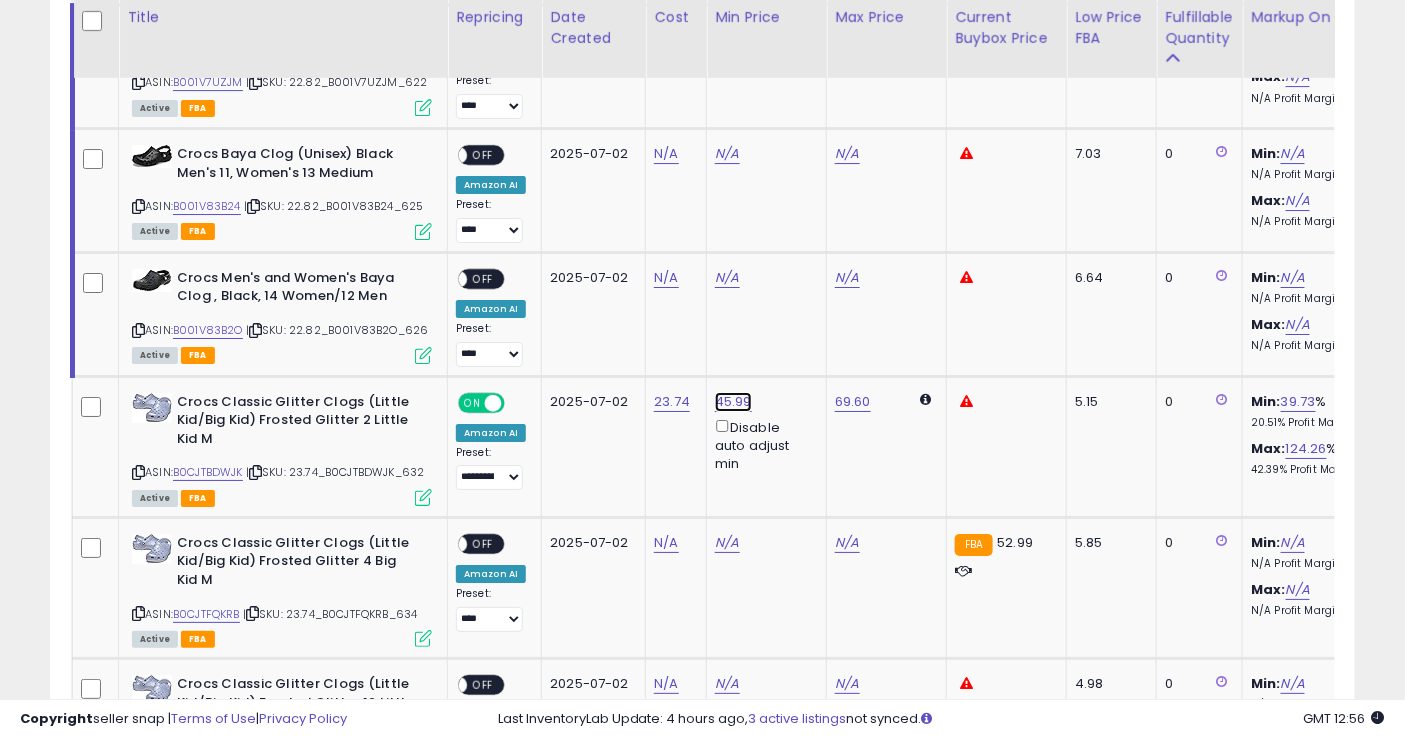 click on "45.99" at bounding box center (733, -1681) 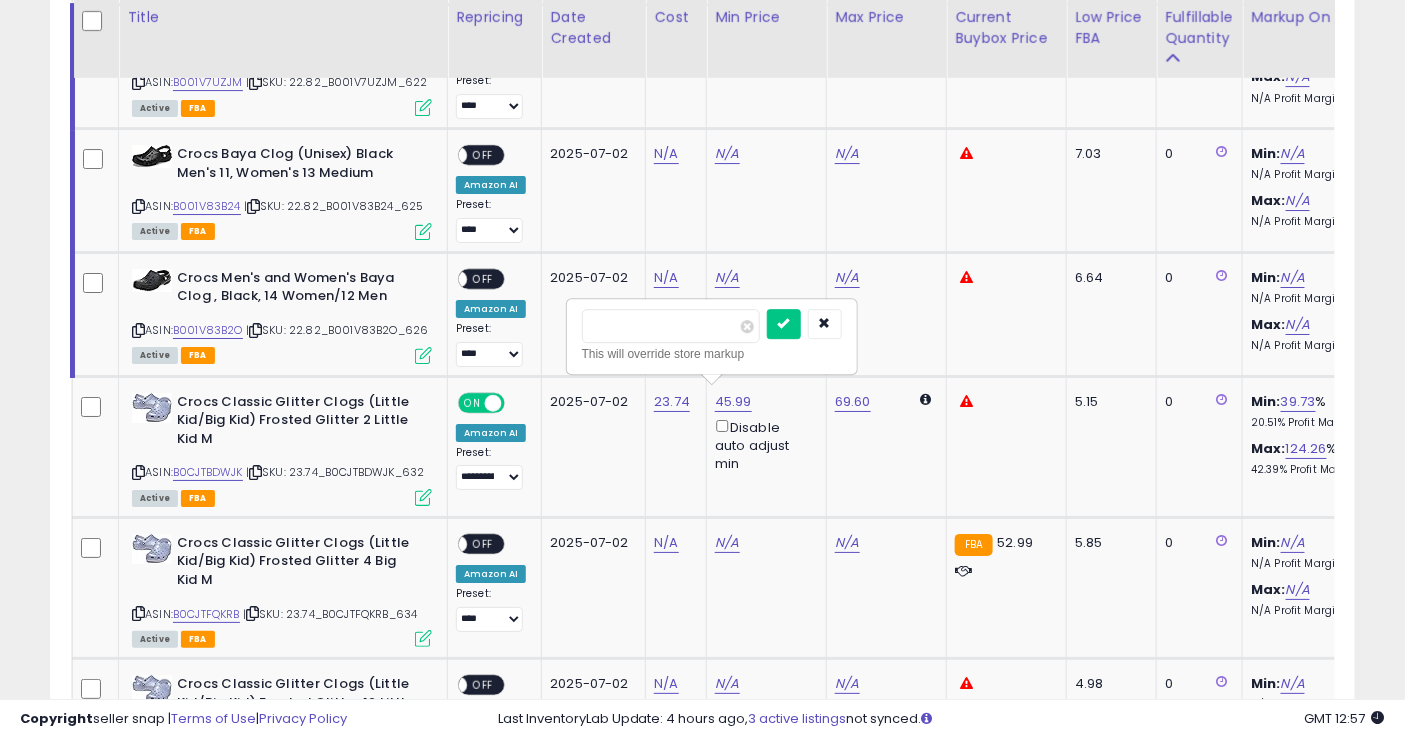 drag, startPoint x: 643, startPoint y: 325, endPoint x: 603, endPoint y: 324, distance: 40.012497 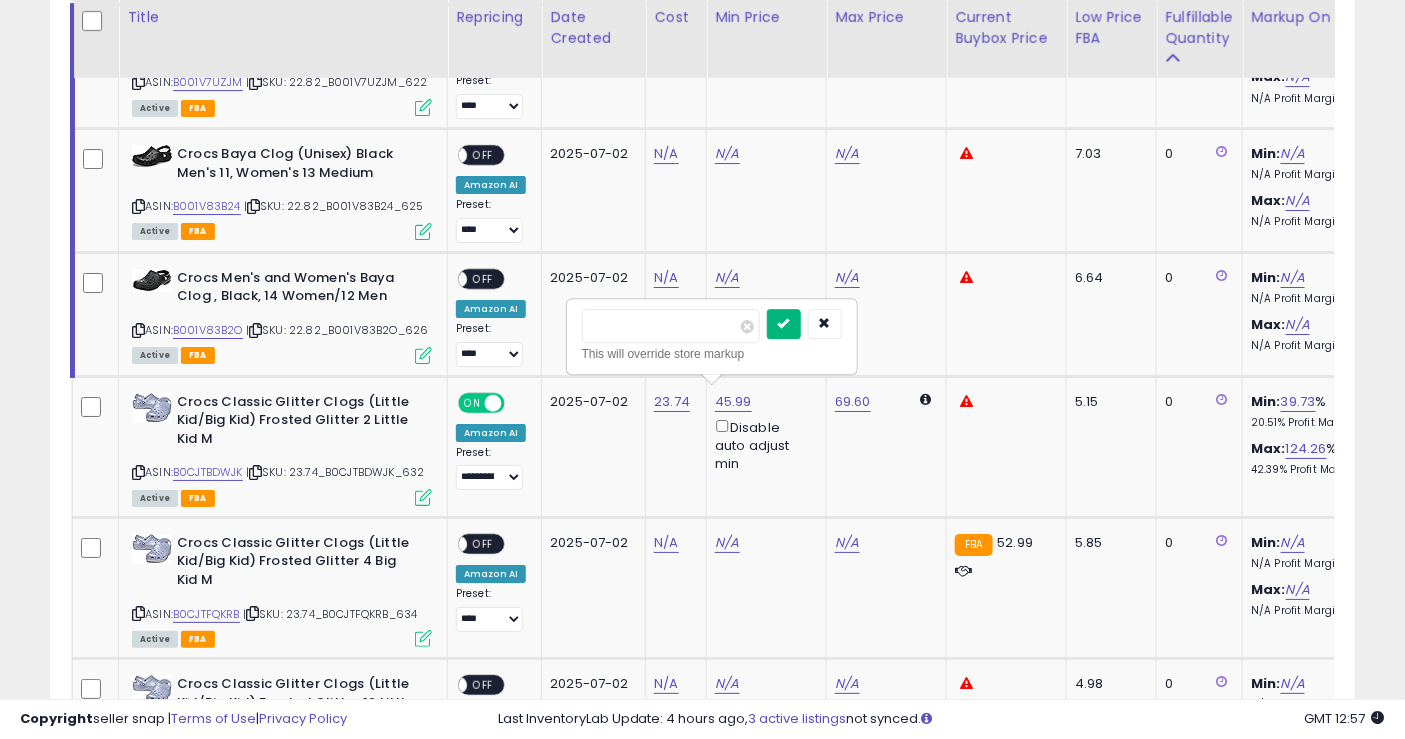 type on "*****" 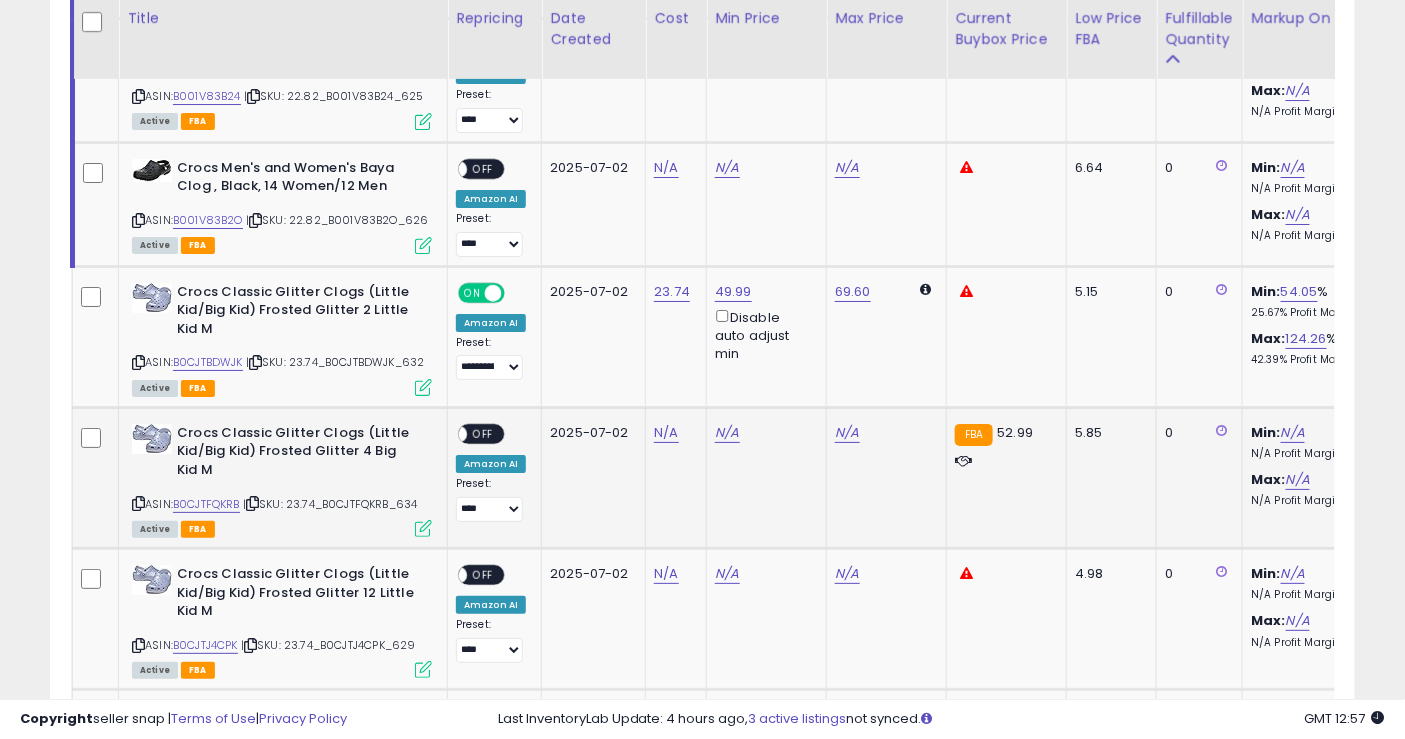 scroll, scrollTop: 2333, scrollLeft: 0, axis: vertical 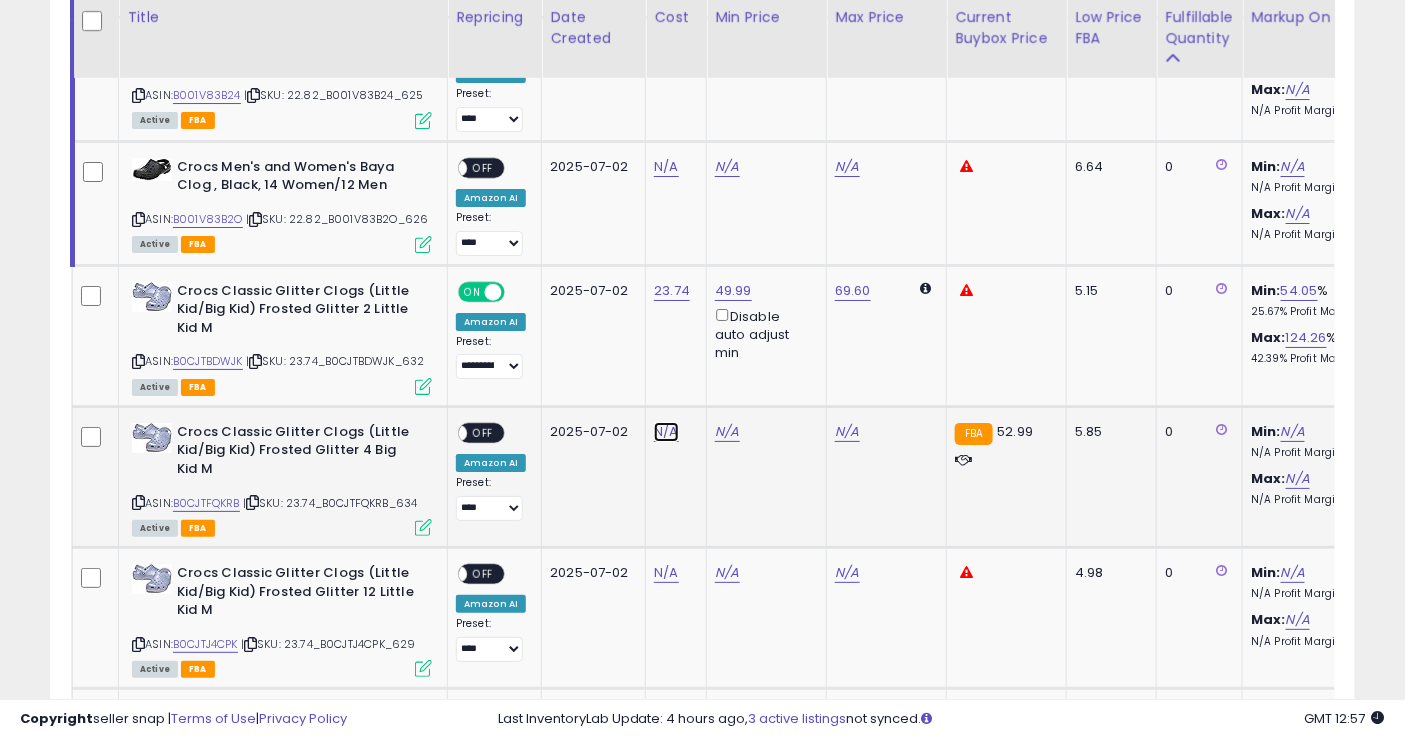 click on "N/A" at bounding box center [666, -470] 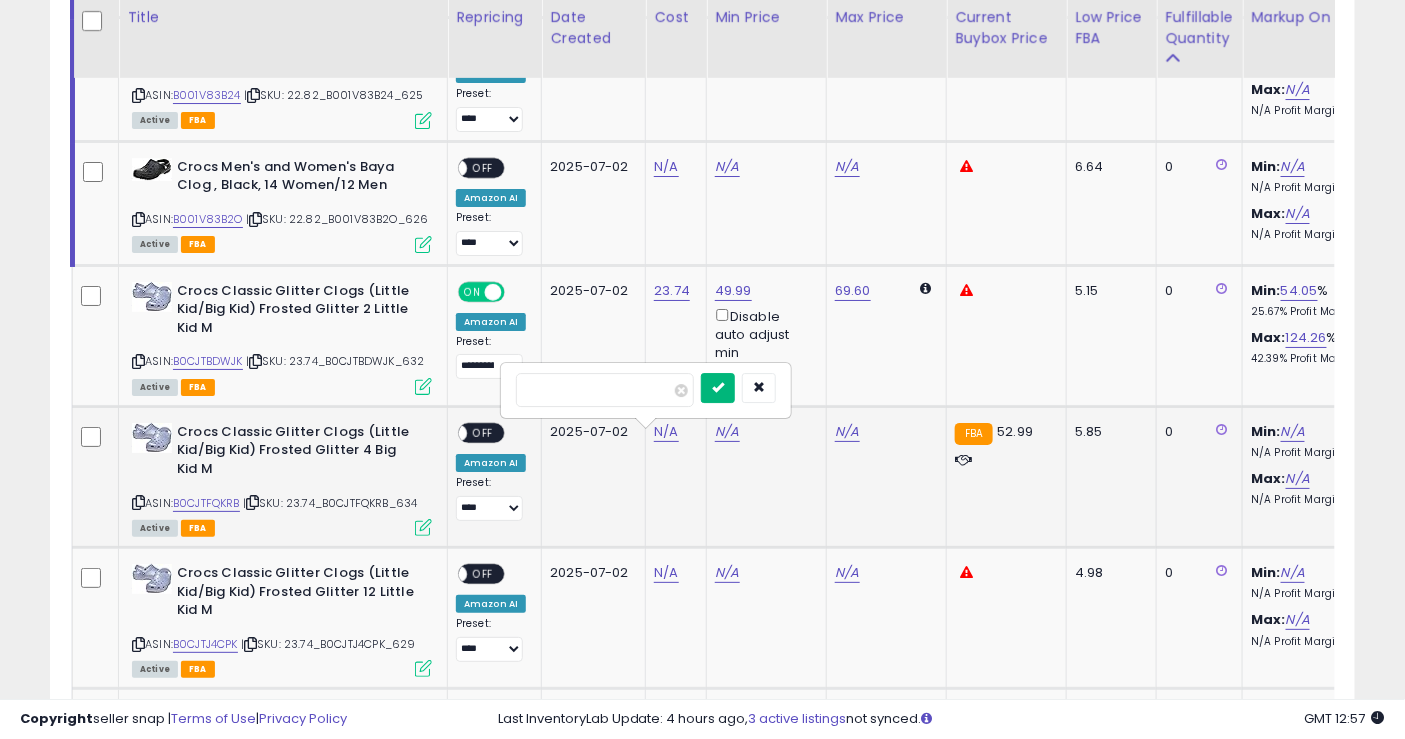 type on "*****" 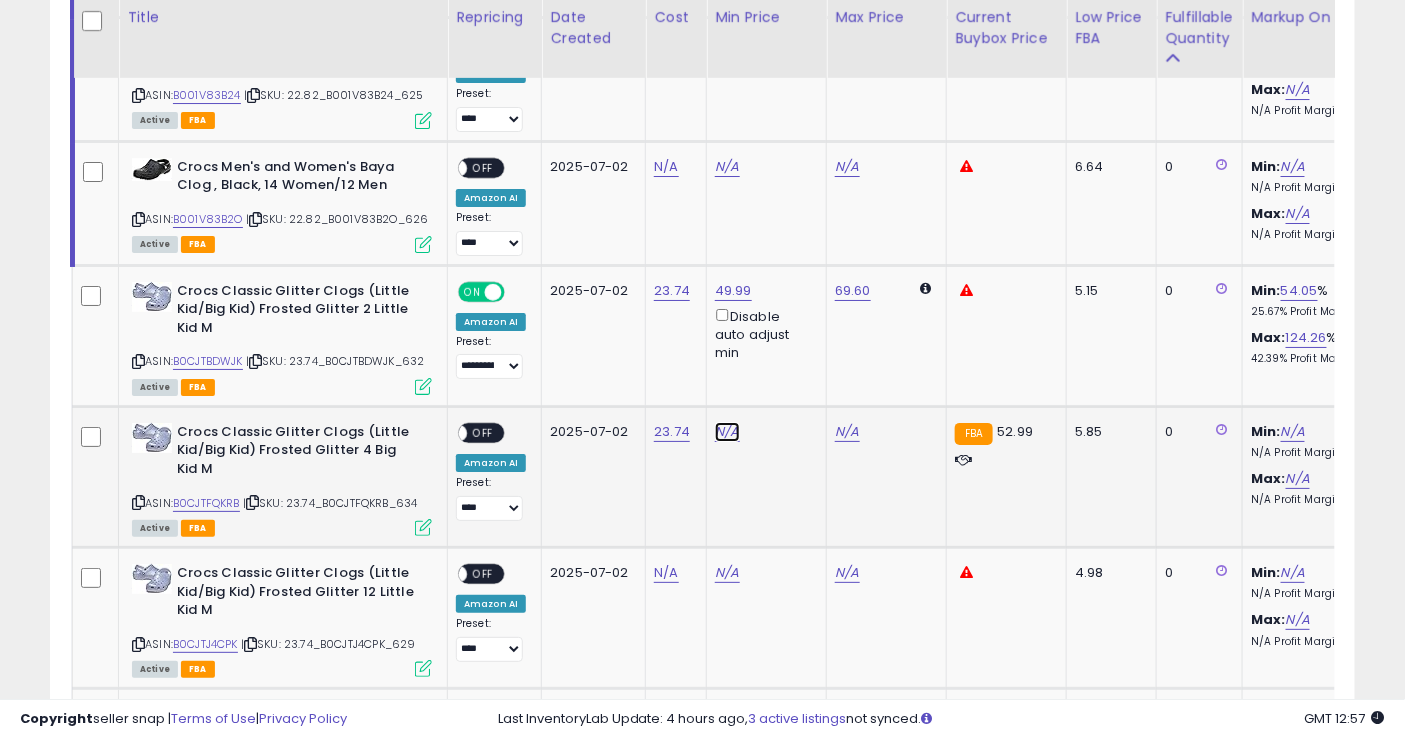 click on "N/A" at bounding box center [727, -730] 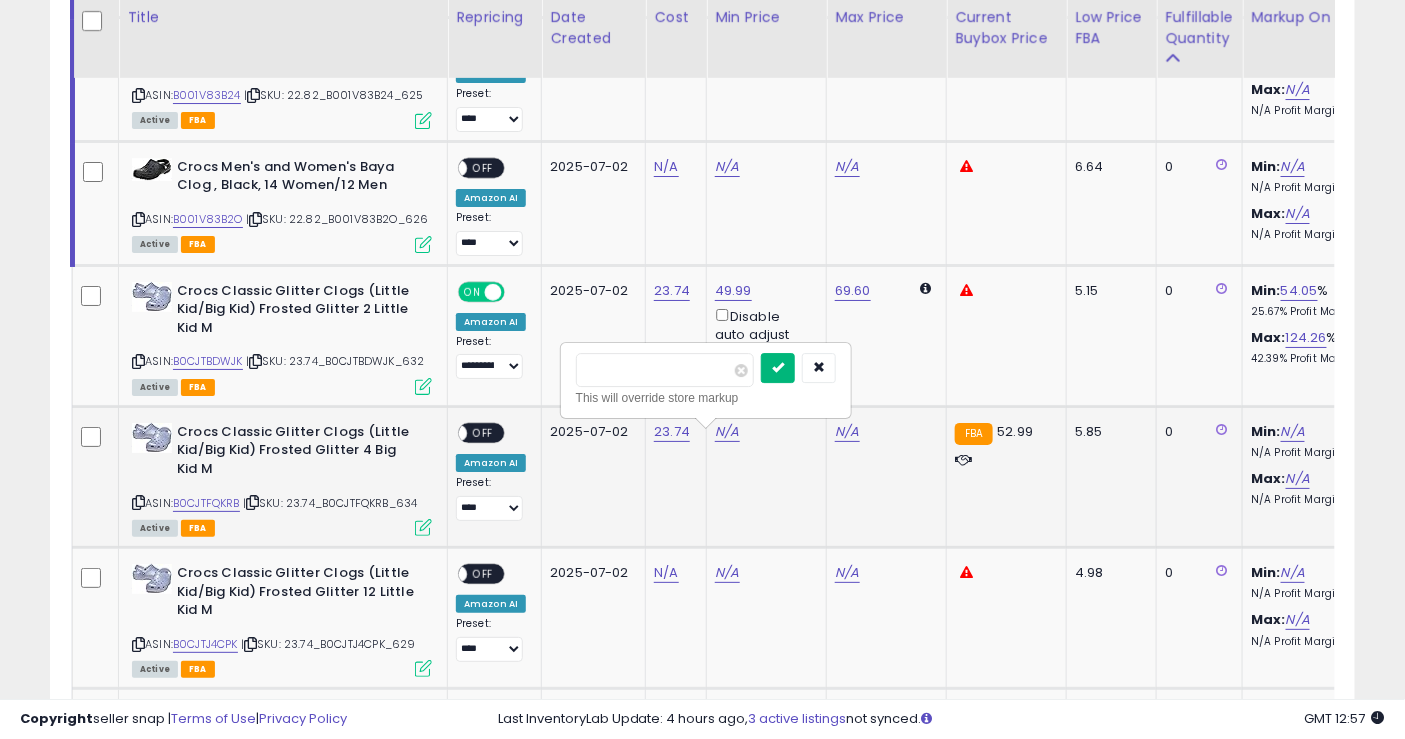 type on "*****" 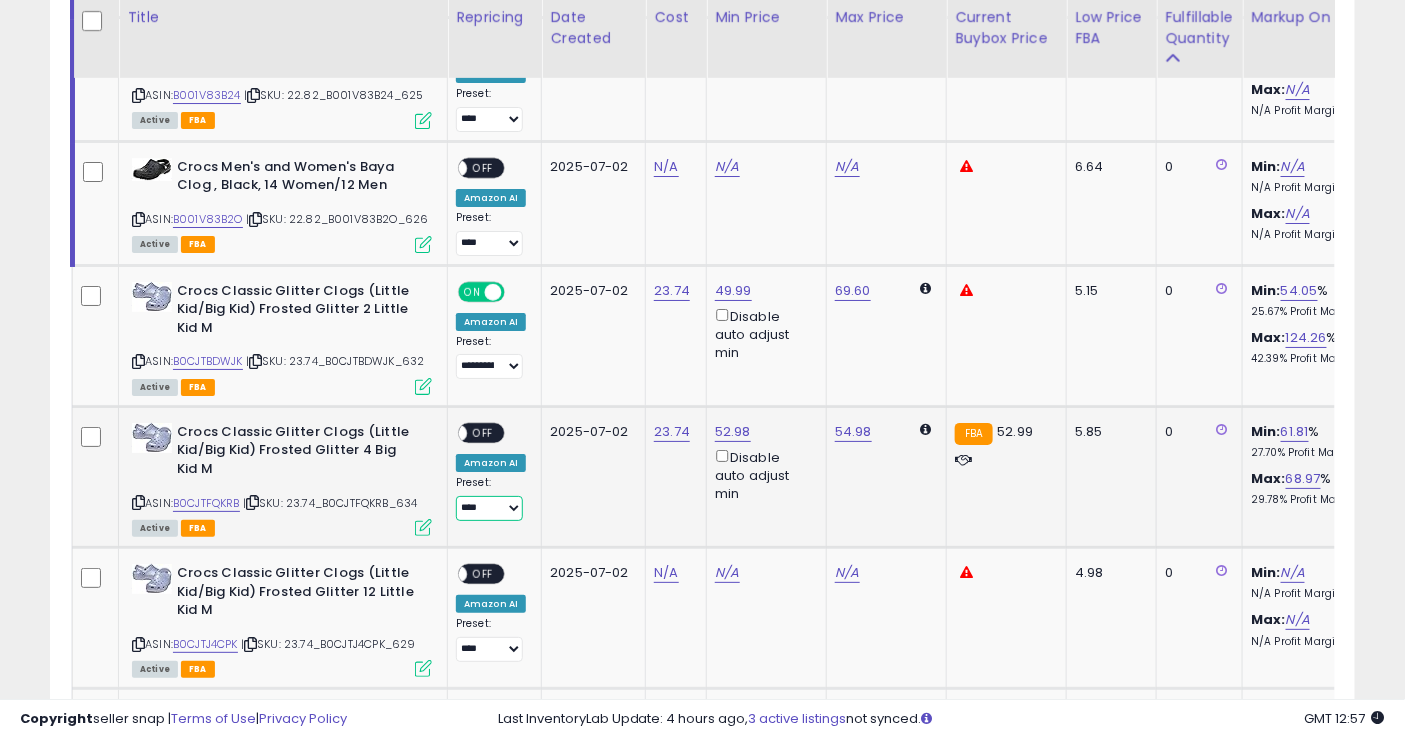 drag, startPoint x: 511, startPoint y: 510, endPoint x: 512, endPoint y: 525, distance: 15.033297 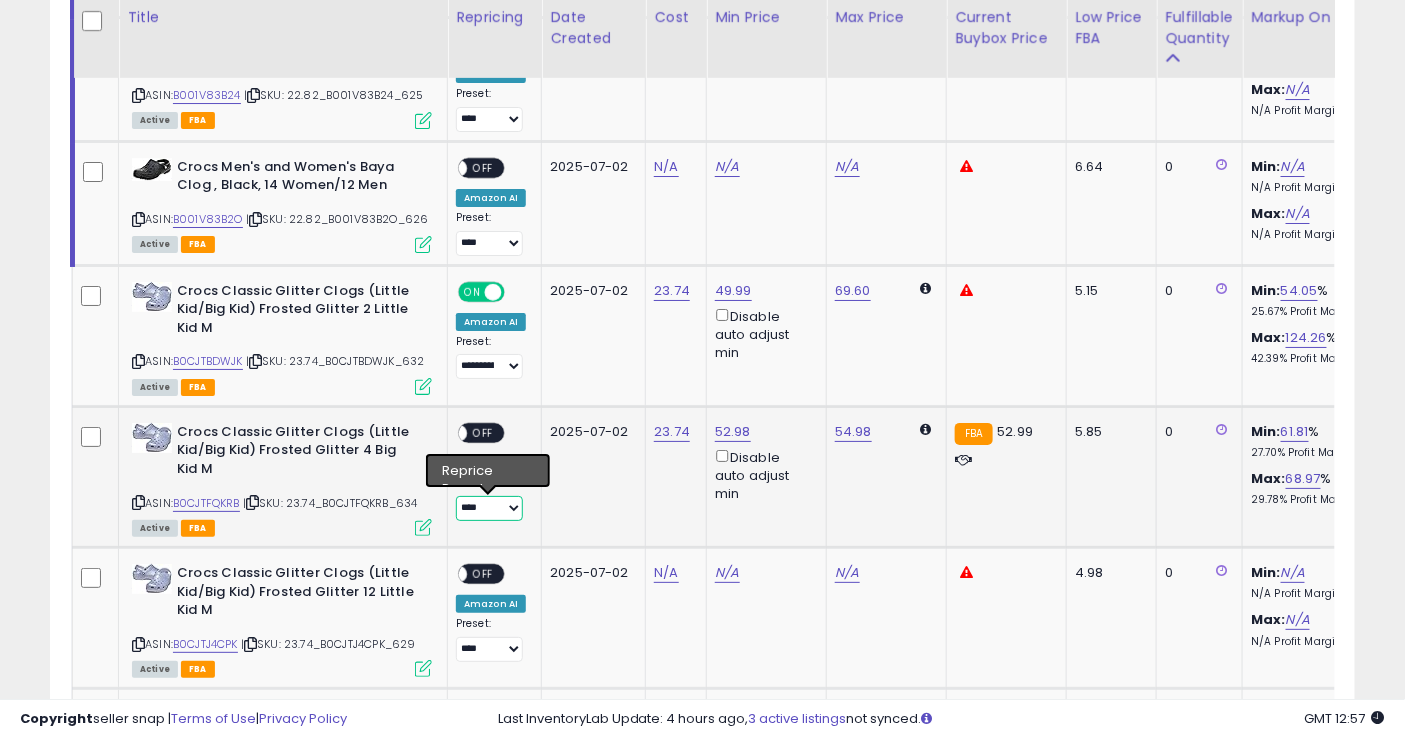 select on "**********" 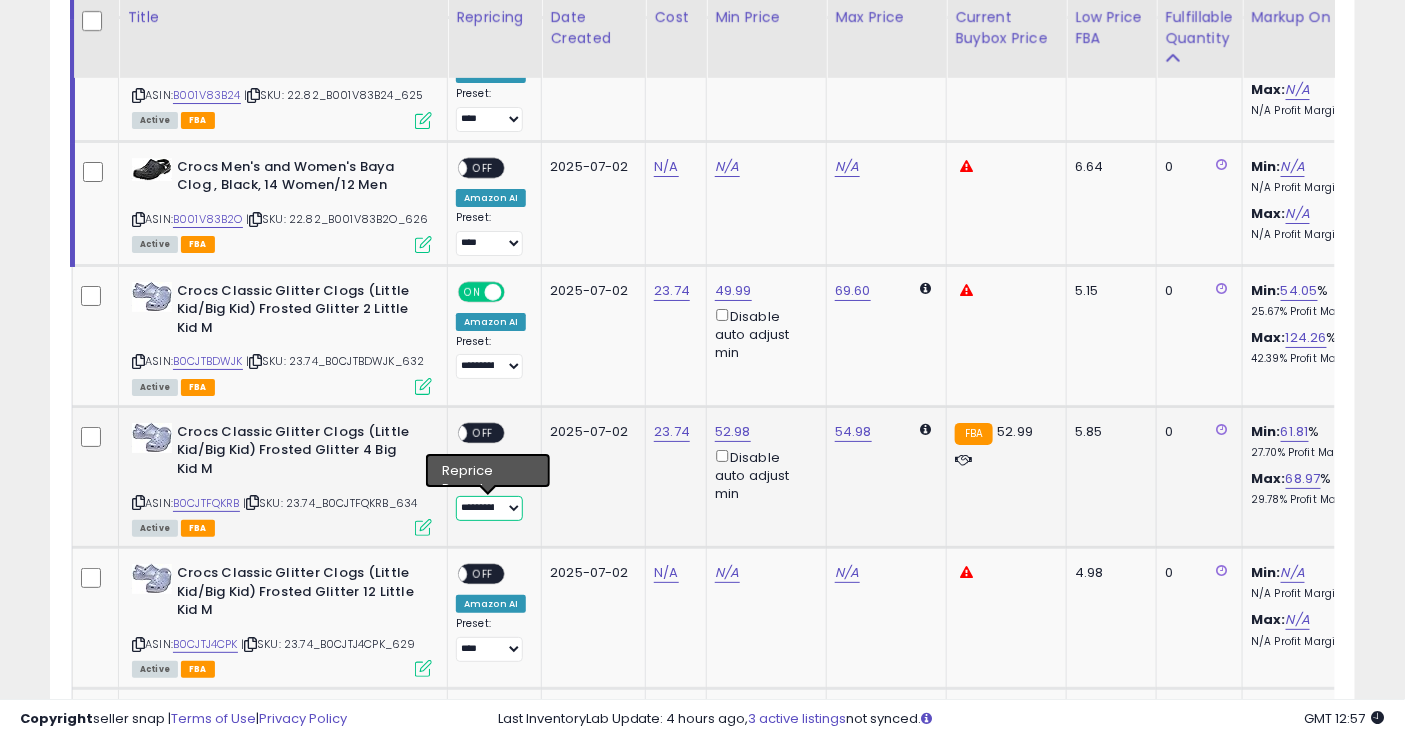 click on "**********" at bounding box center [489, 508] 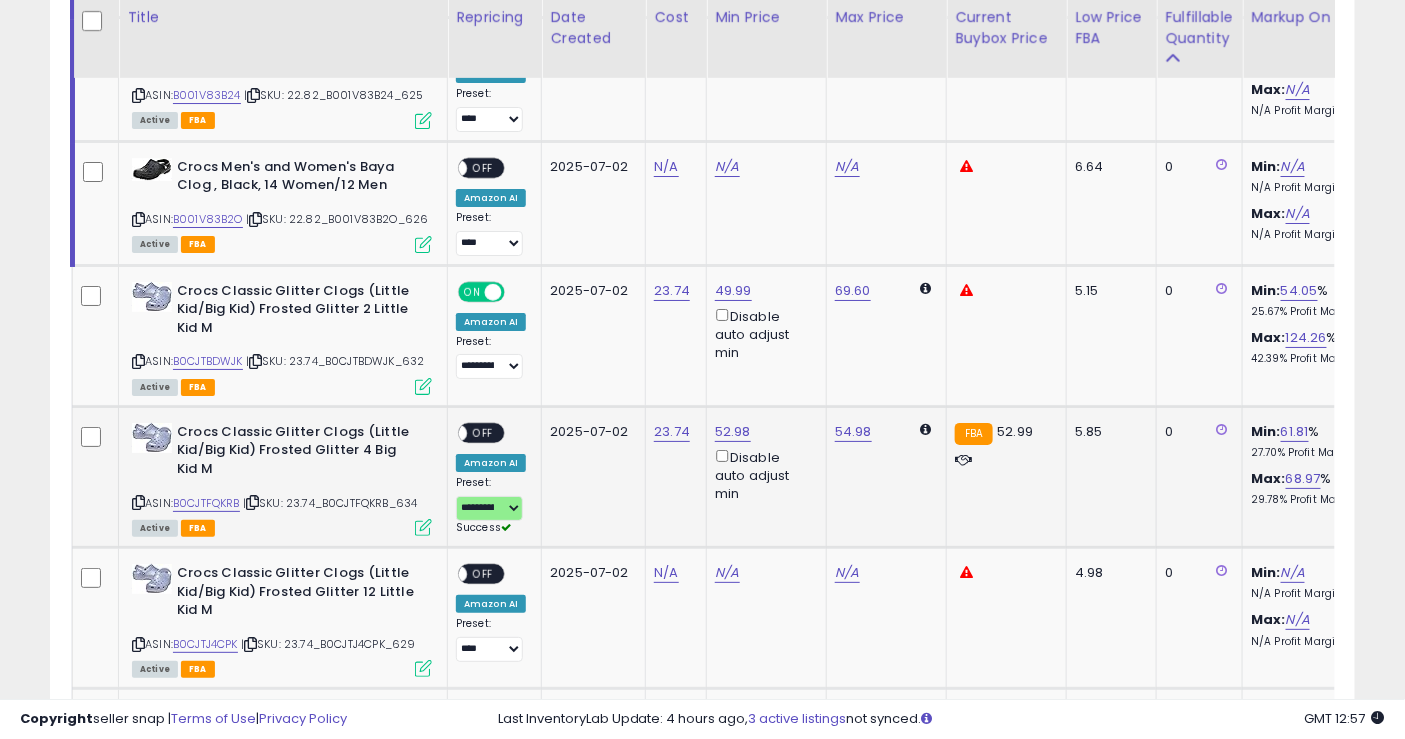 drag, startPoint x: 496, startPoint y: 442, endPoint x: 506, endPoint y: 452, distance: 14.142136 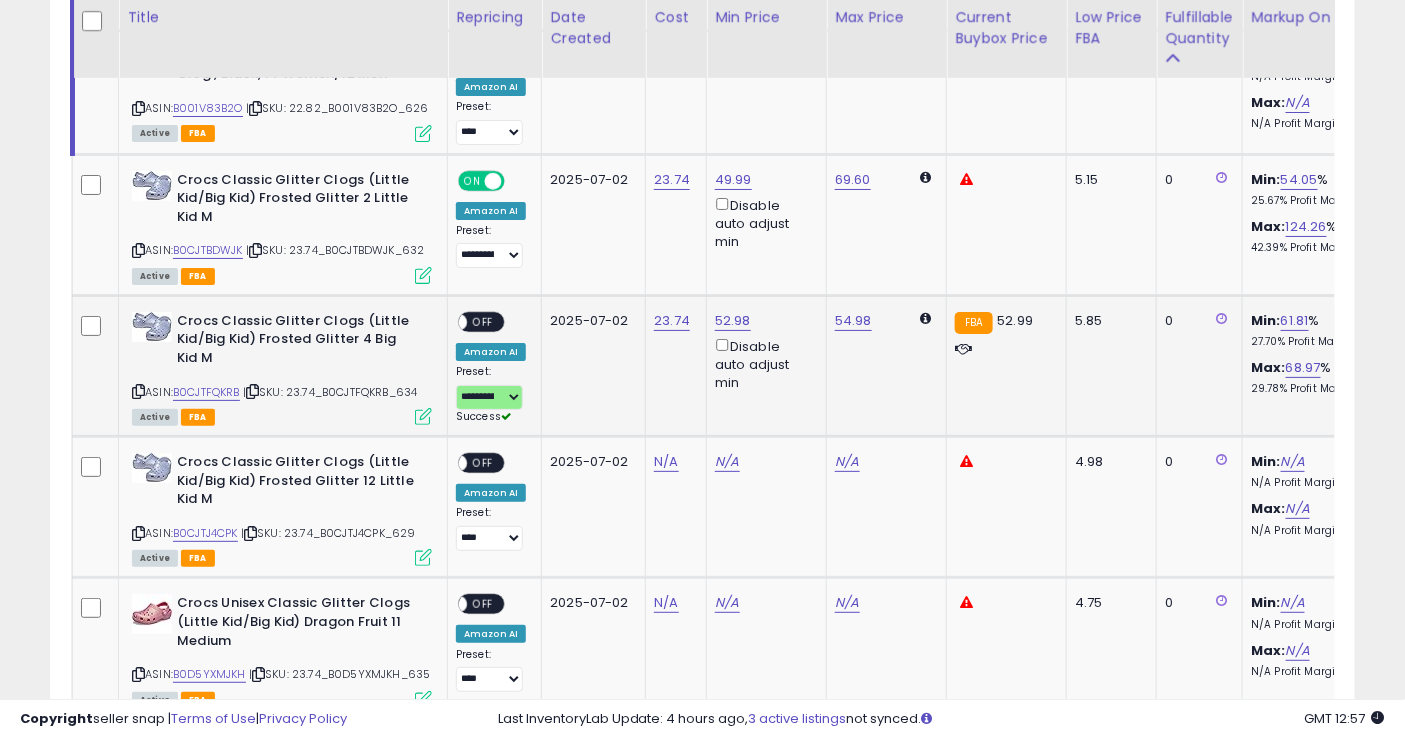 click on "OFF" at bounding box center [483, 321] 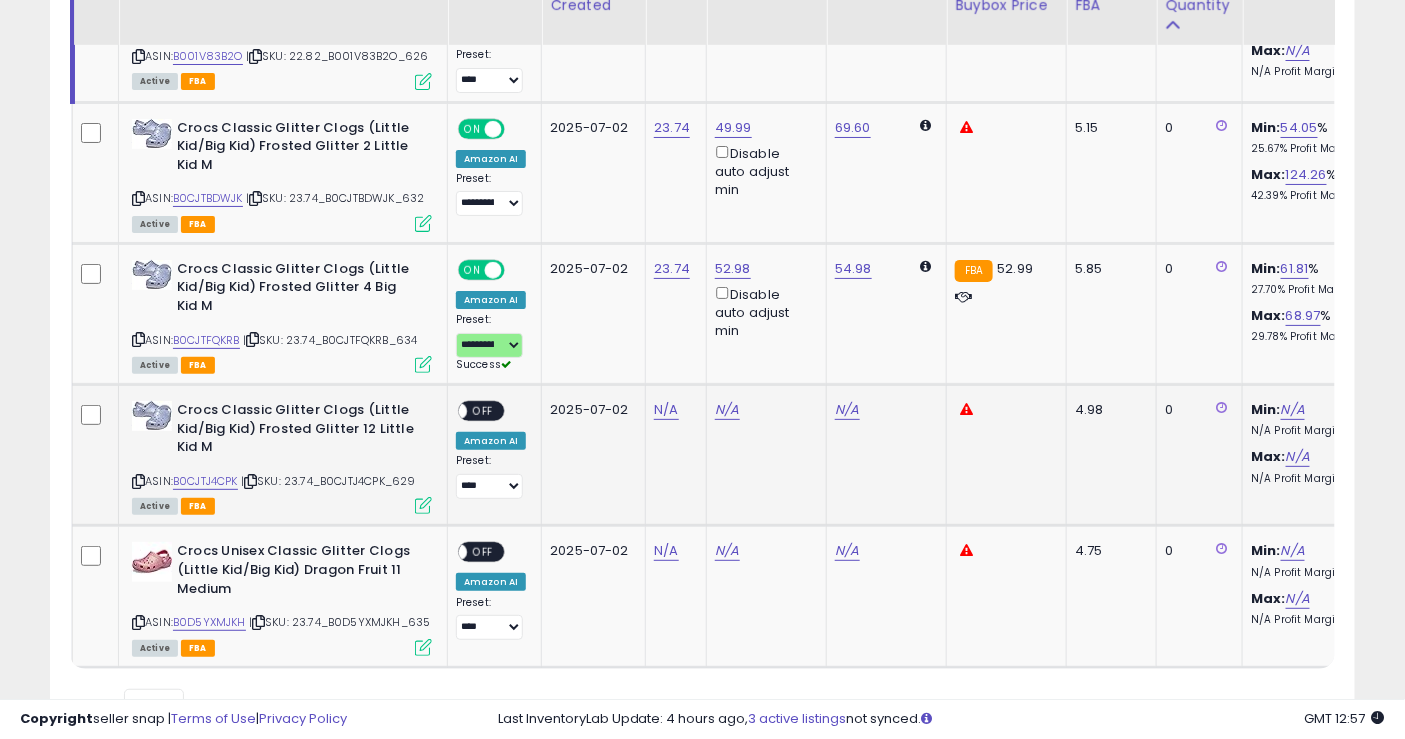 scroll, scrollTop: 2555, scrollLeft: 0, axis: vertical 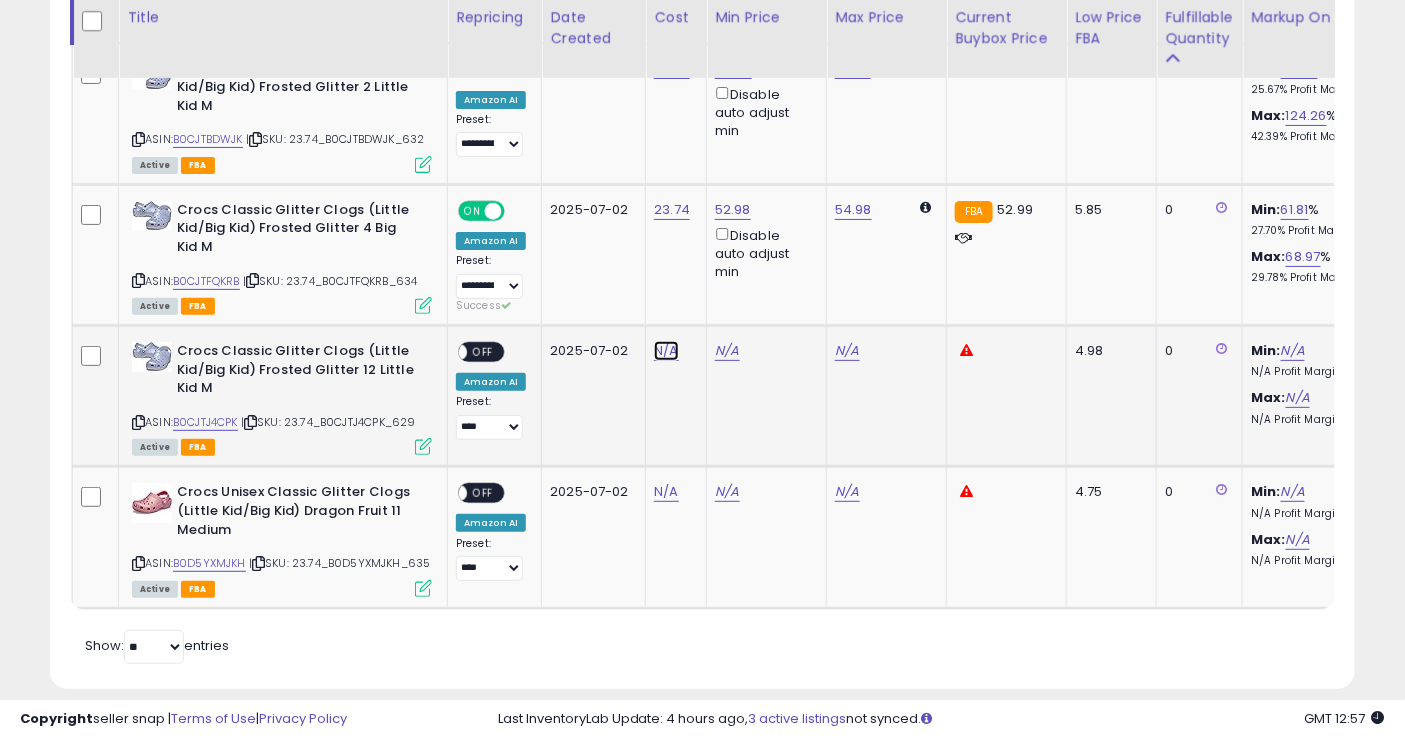 click on "N/A" at bounding box center [666, -692] 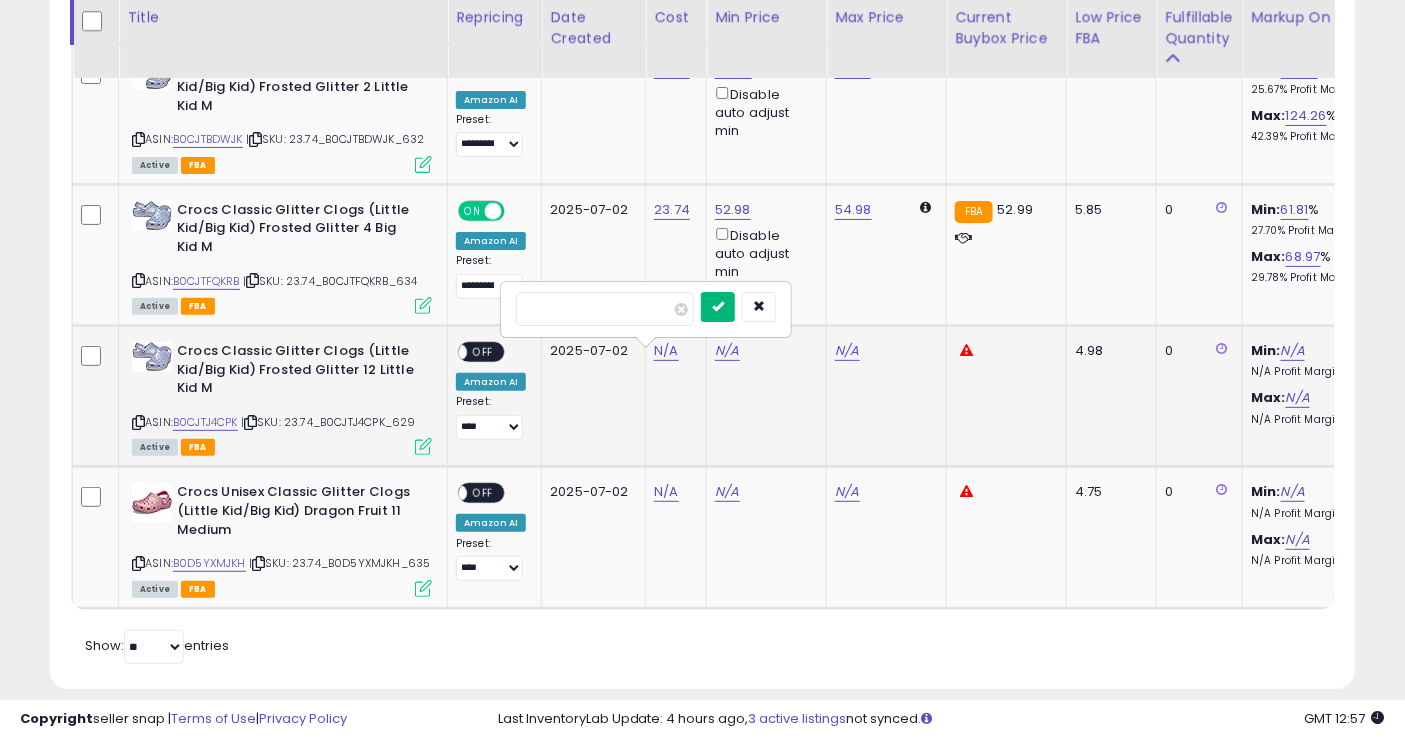 type on "*****" 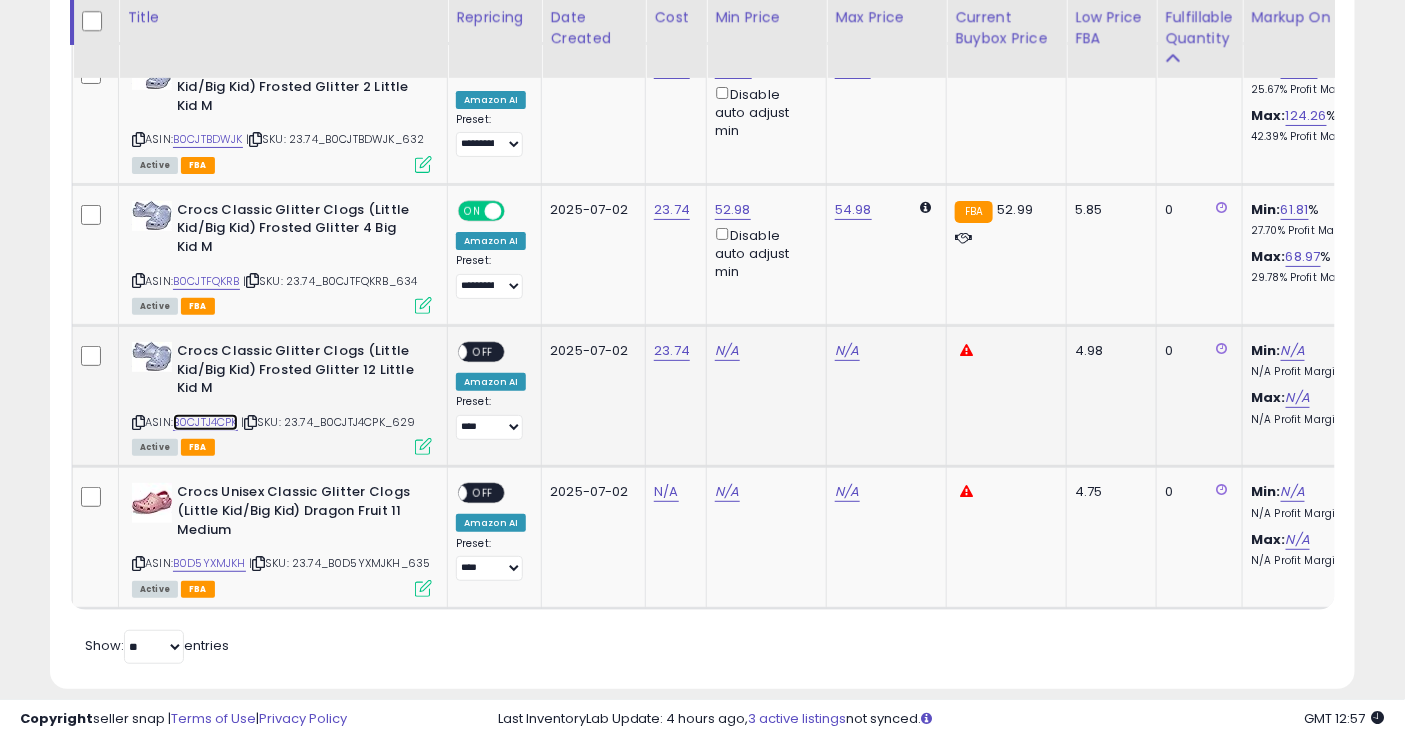 click on "B0CJTJ4CPK" at bounding box center [205, 422] 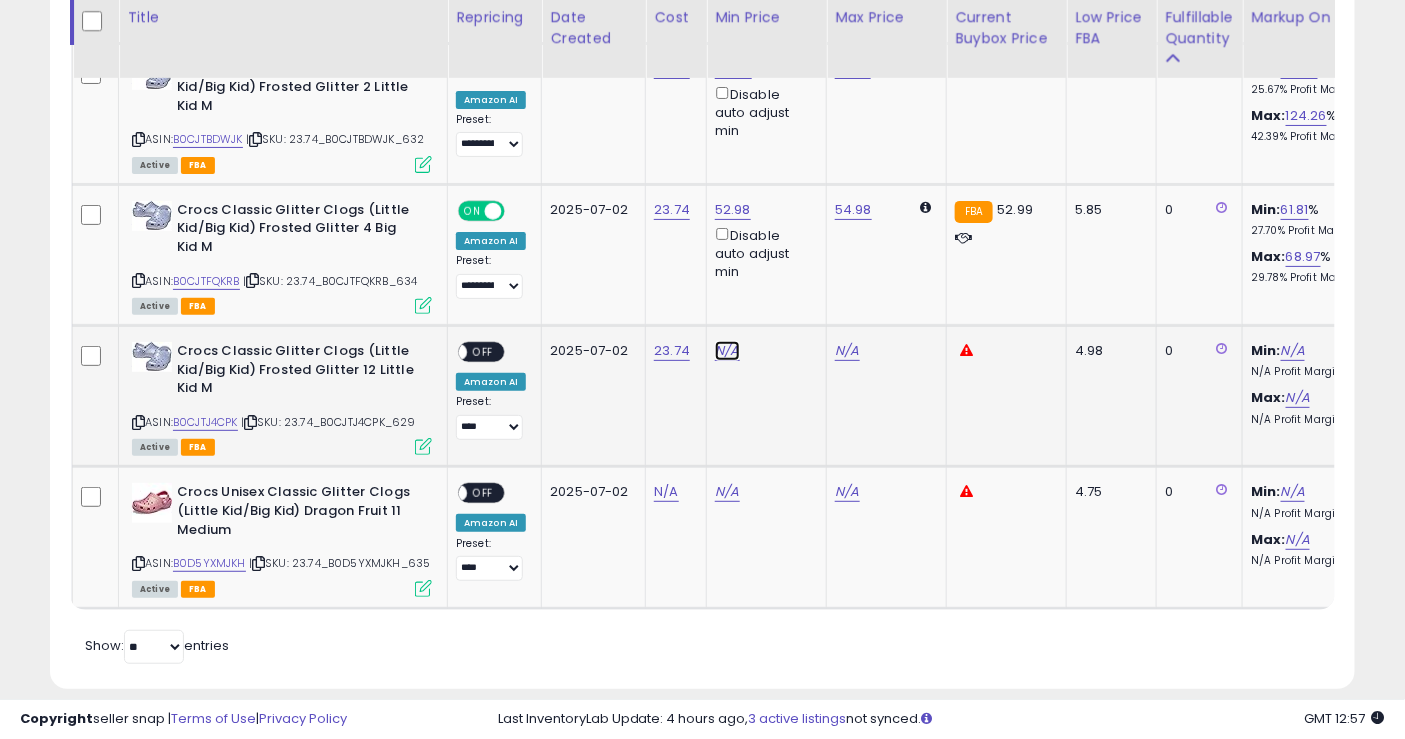 click on "N/A" at bounding box center (727, -952) 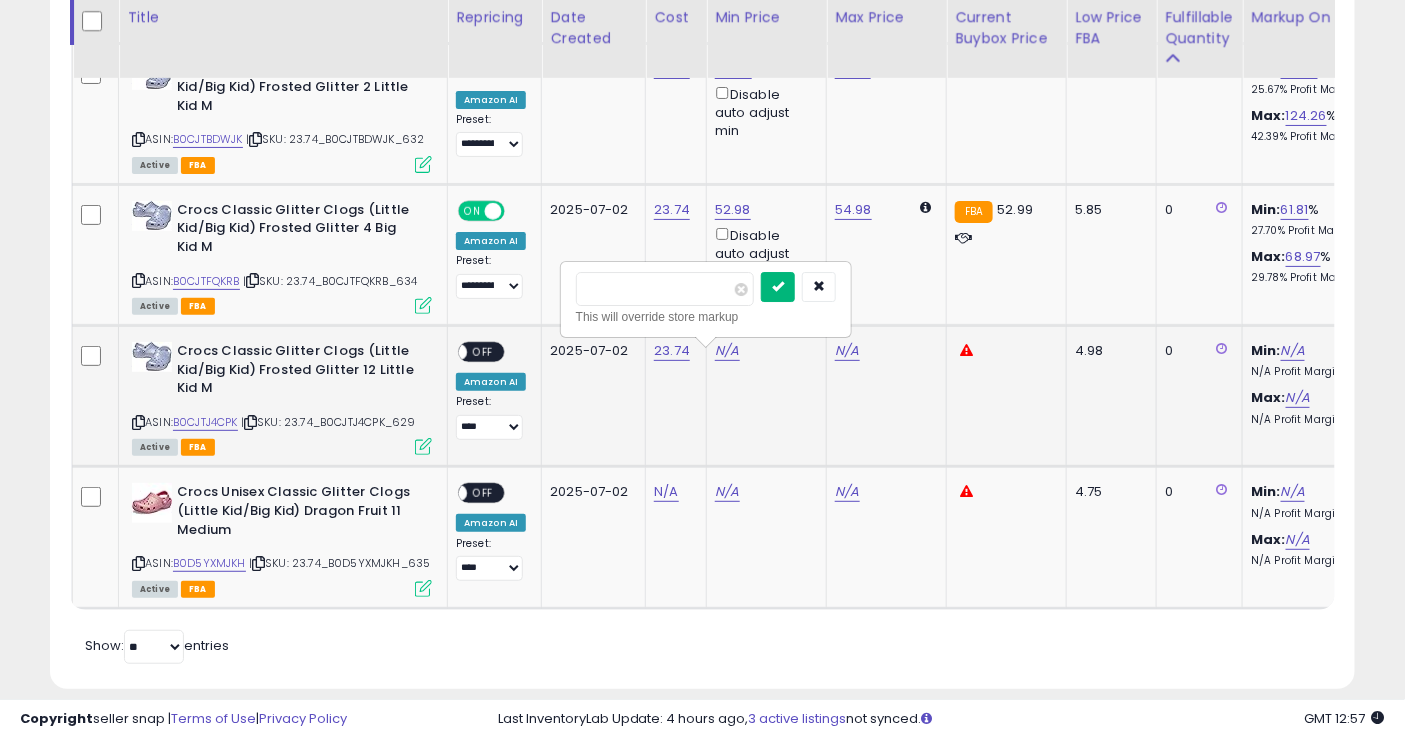 type on "*****" 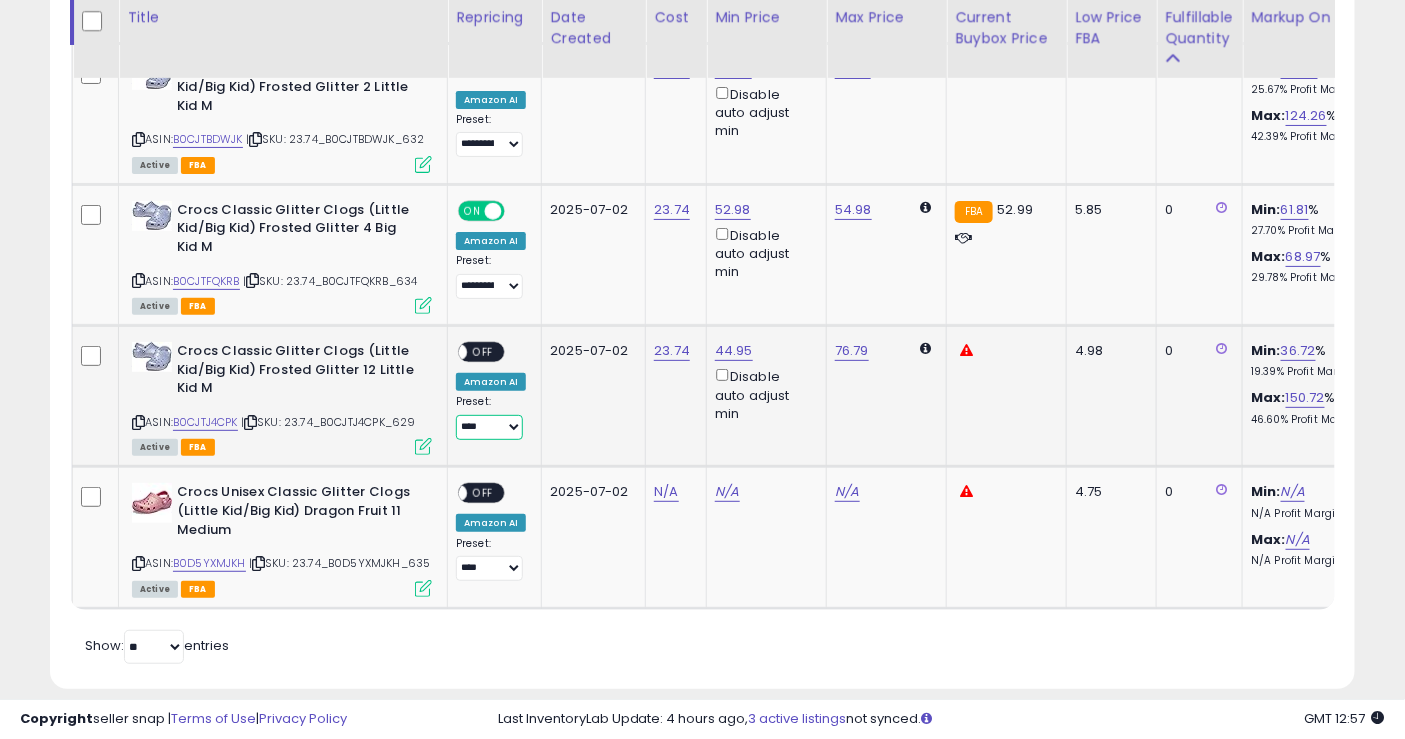 click on "**********" at bounding box center [489, 427] 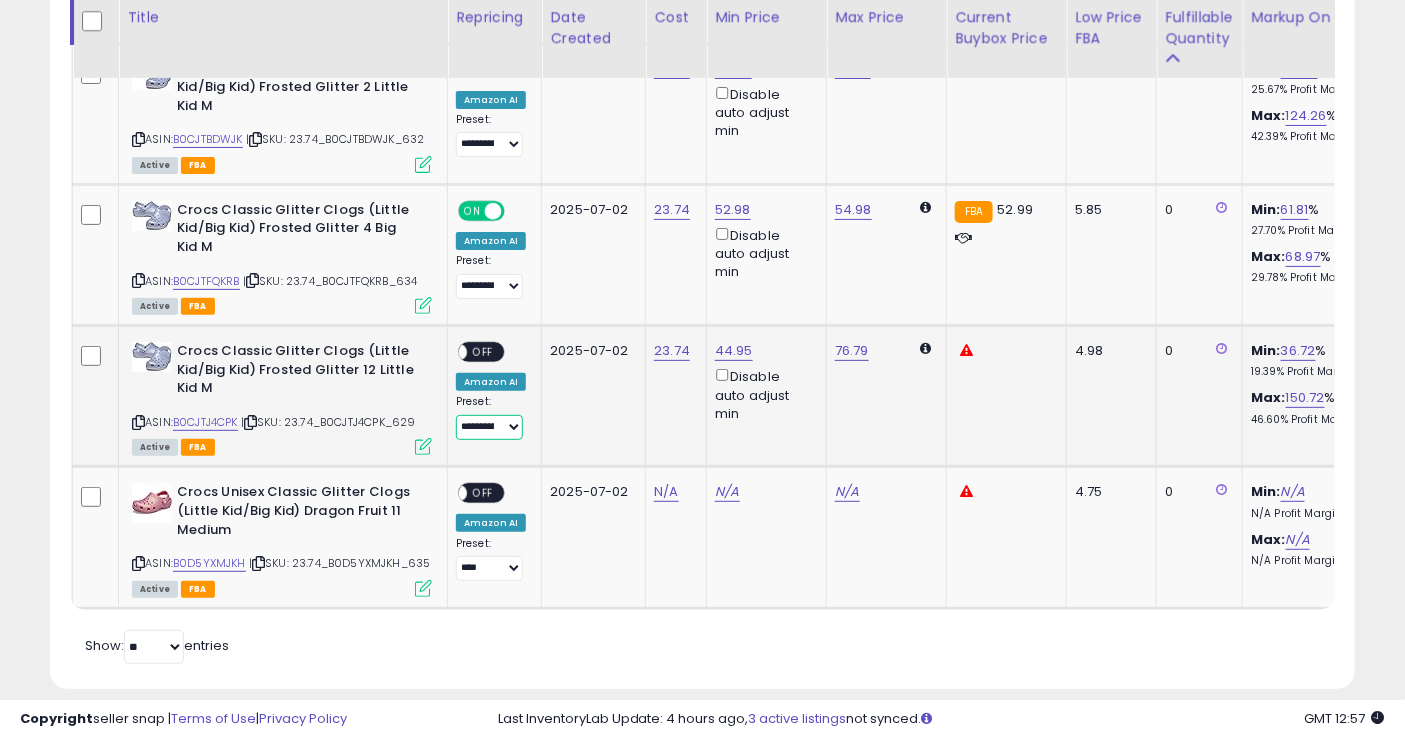 click on "**********" at bounding box center [489, 427] 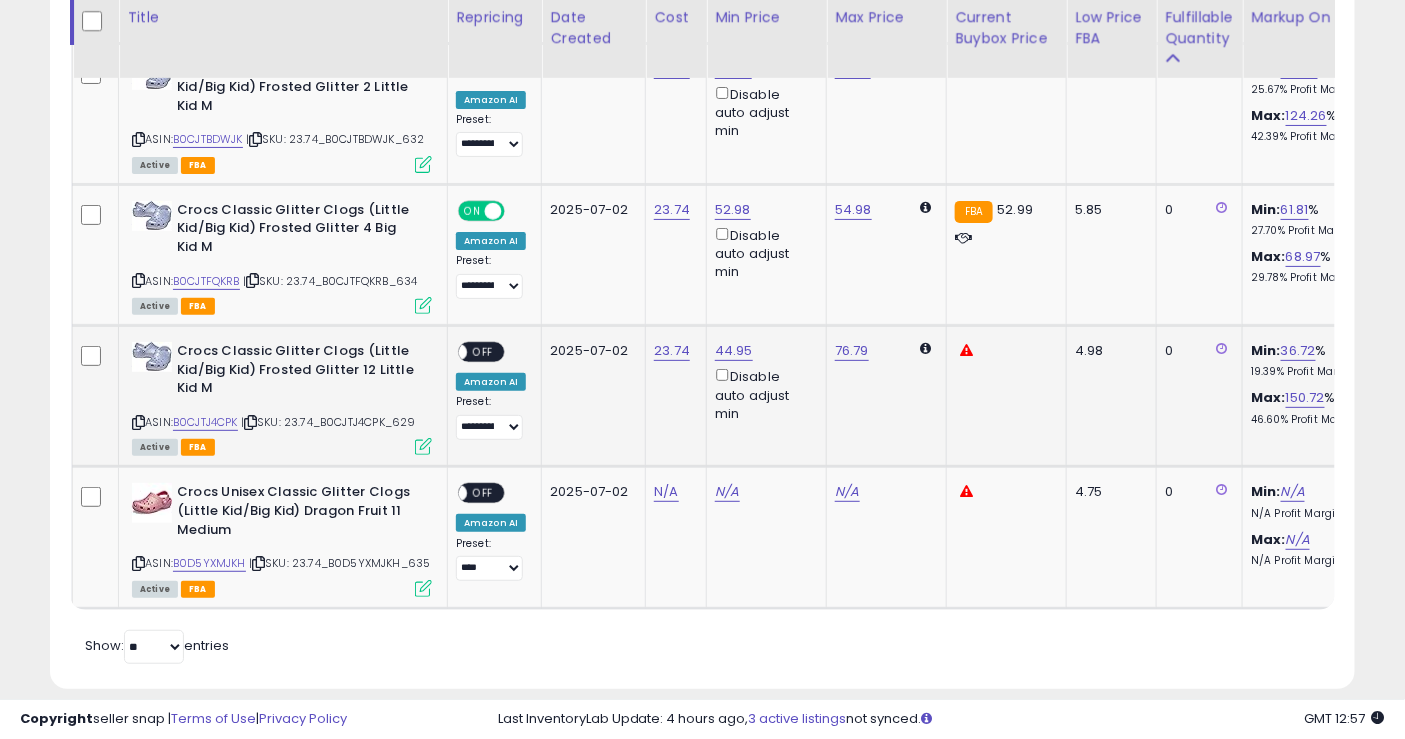 click on "OFF" at bounding box center (483, 352) 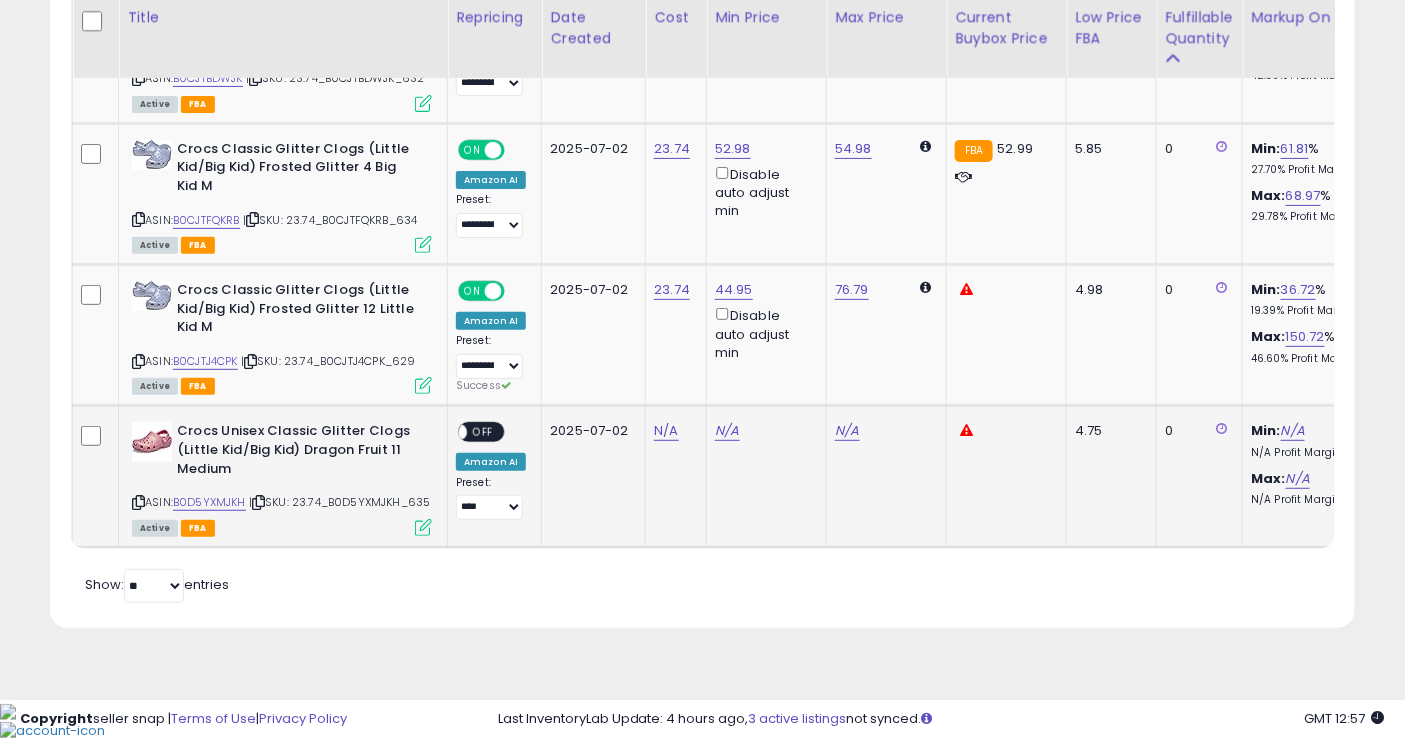 scroll, scrollTop: 2616, scrollLeft: 0, axis: vertical 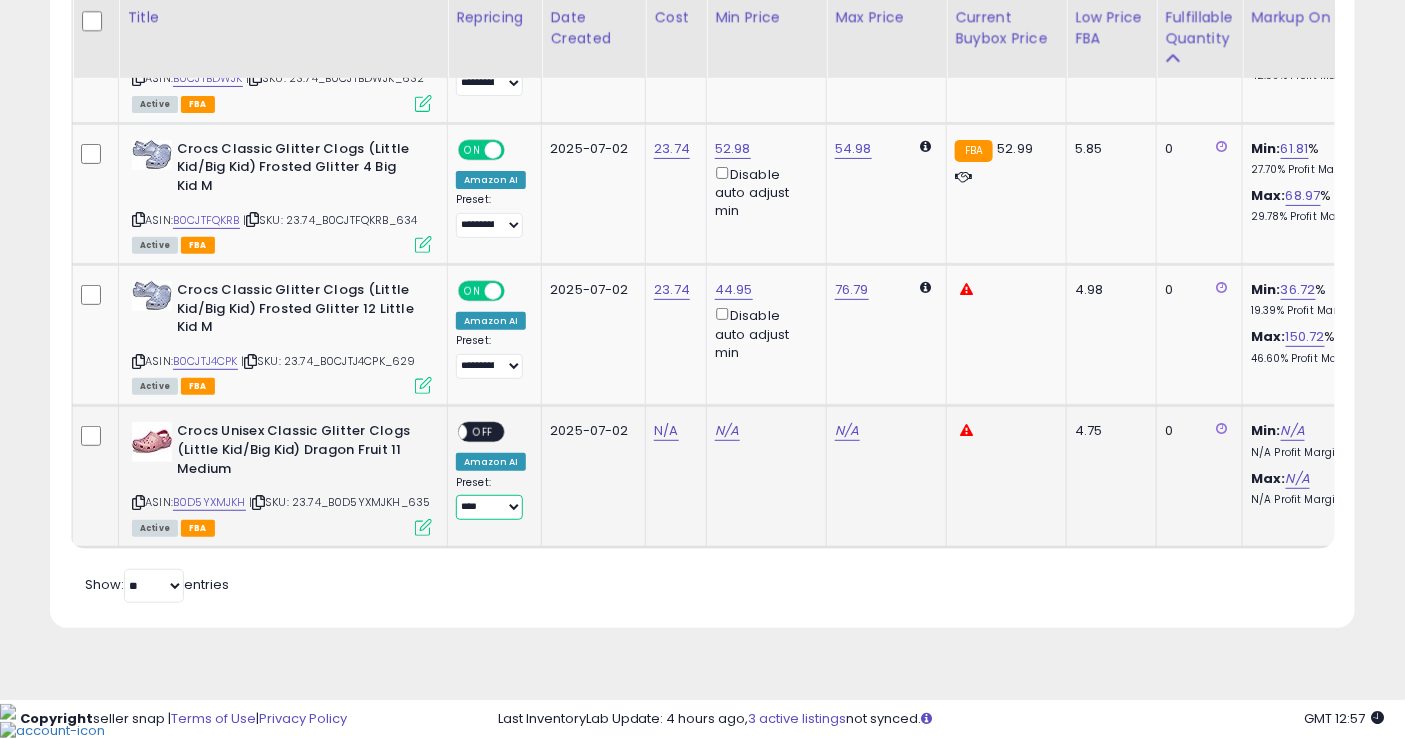 click on "**********" at bounding box center [489, 507] 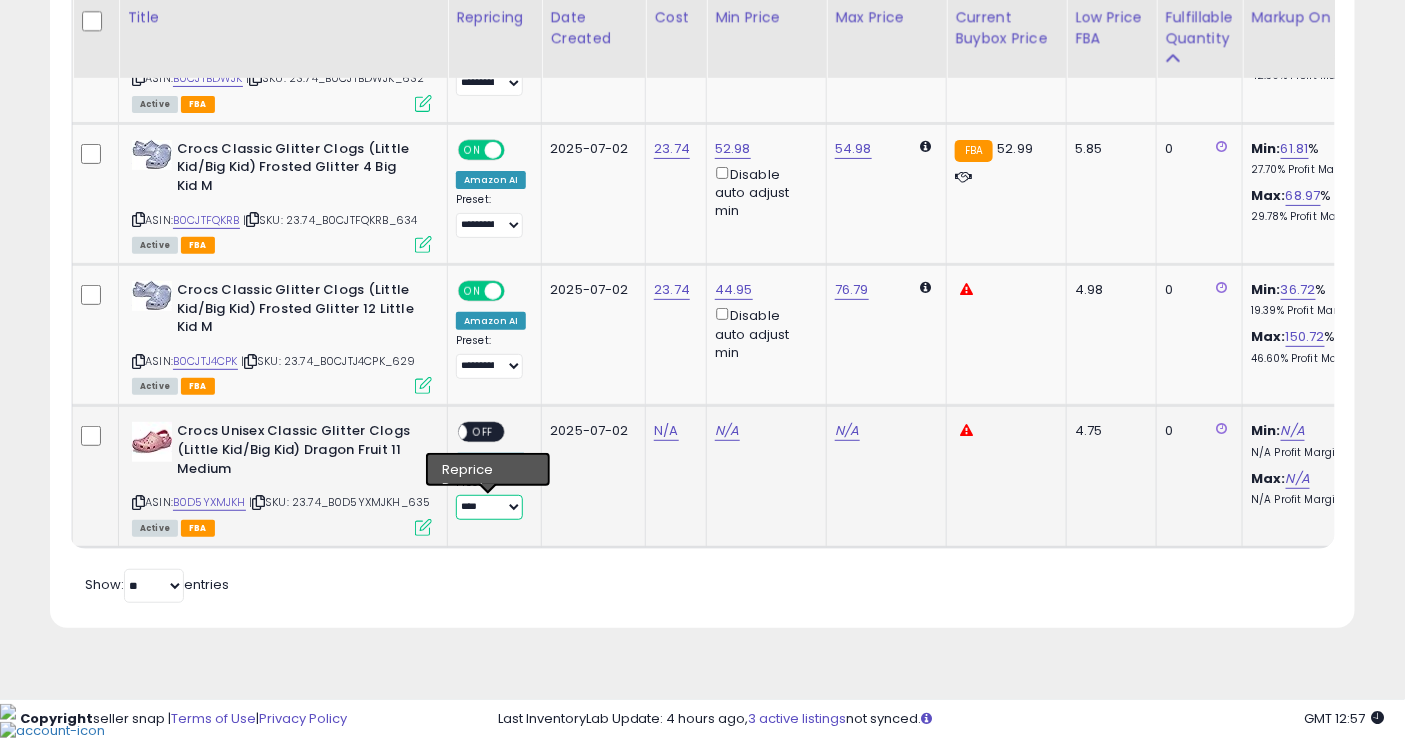 select on "**********" 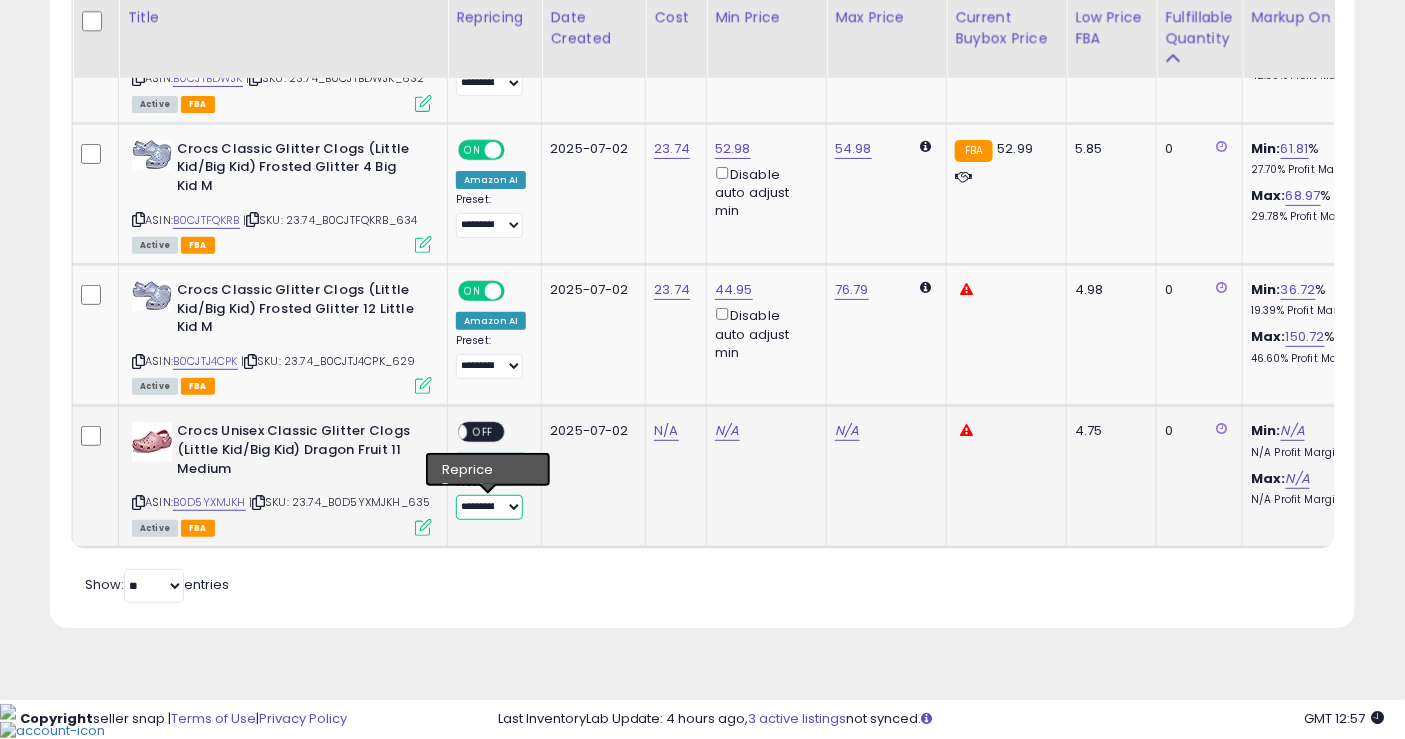 click on "**********" at bounding box center [489, 507] 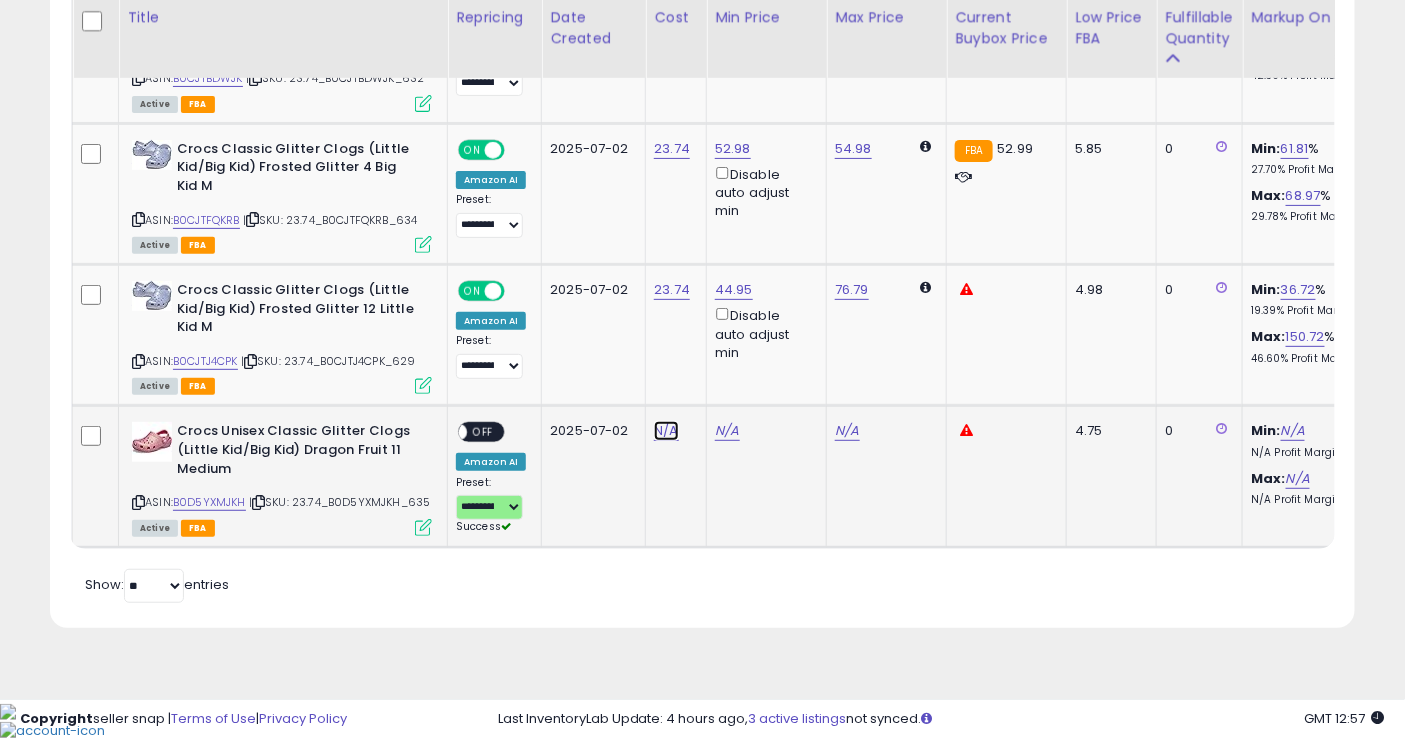 click on "N/A" at bounding box center [666, -753] 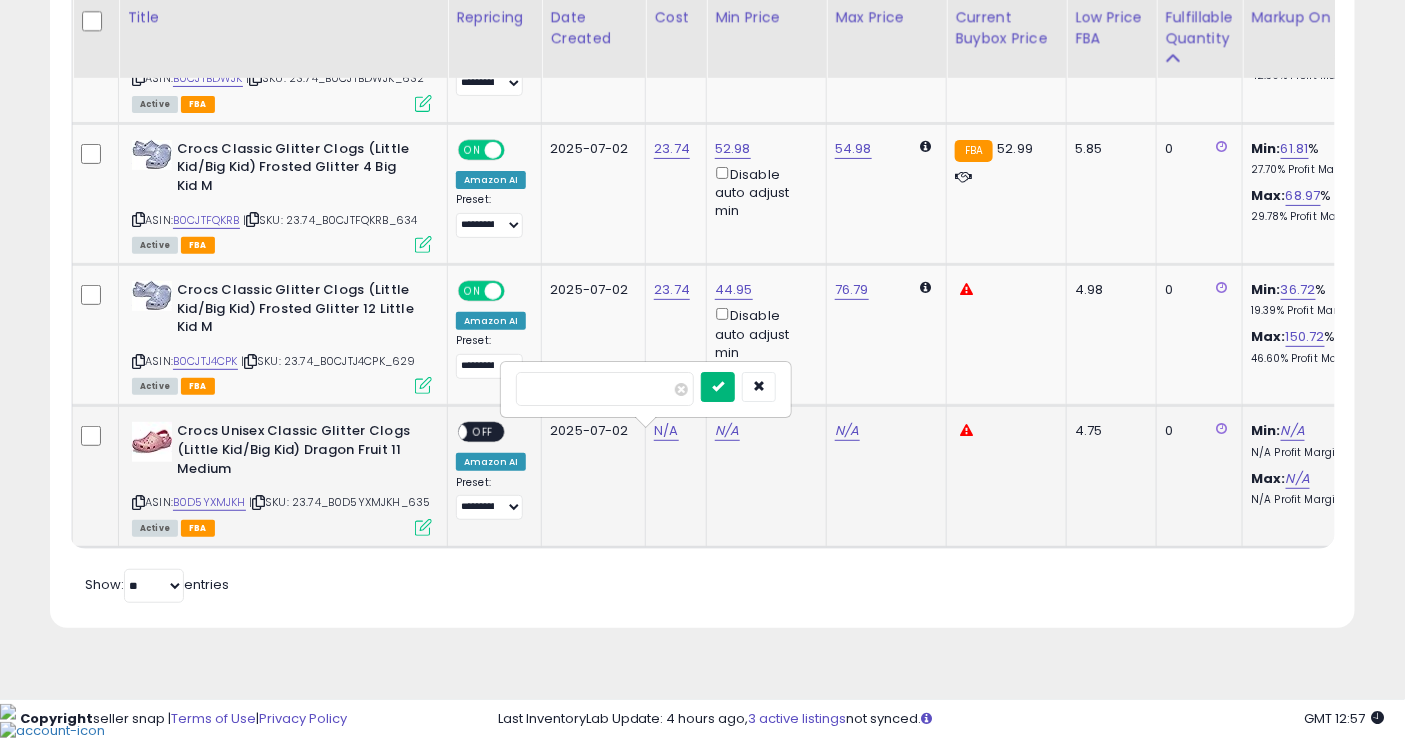 type on "*****" 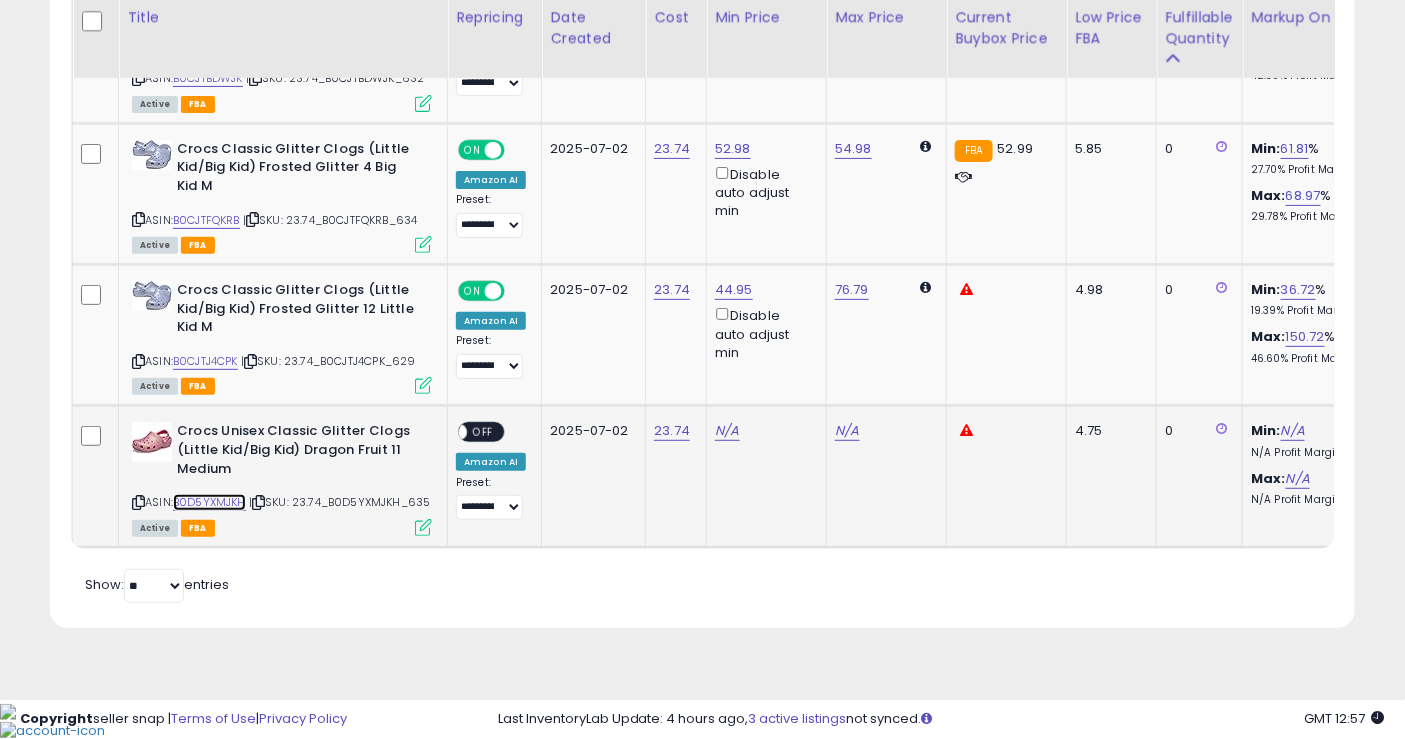 click on "B0D5YXMJKH" at bounding box center (209, 502) 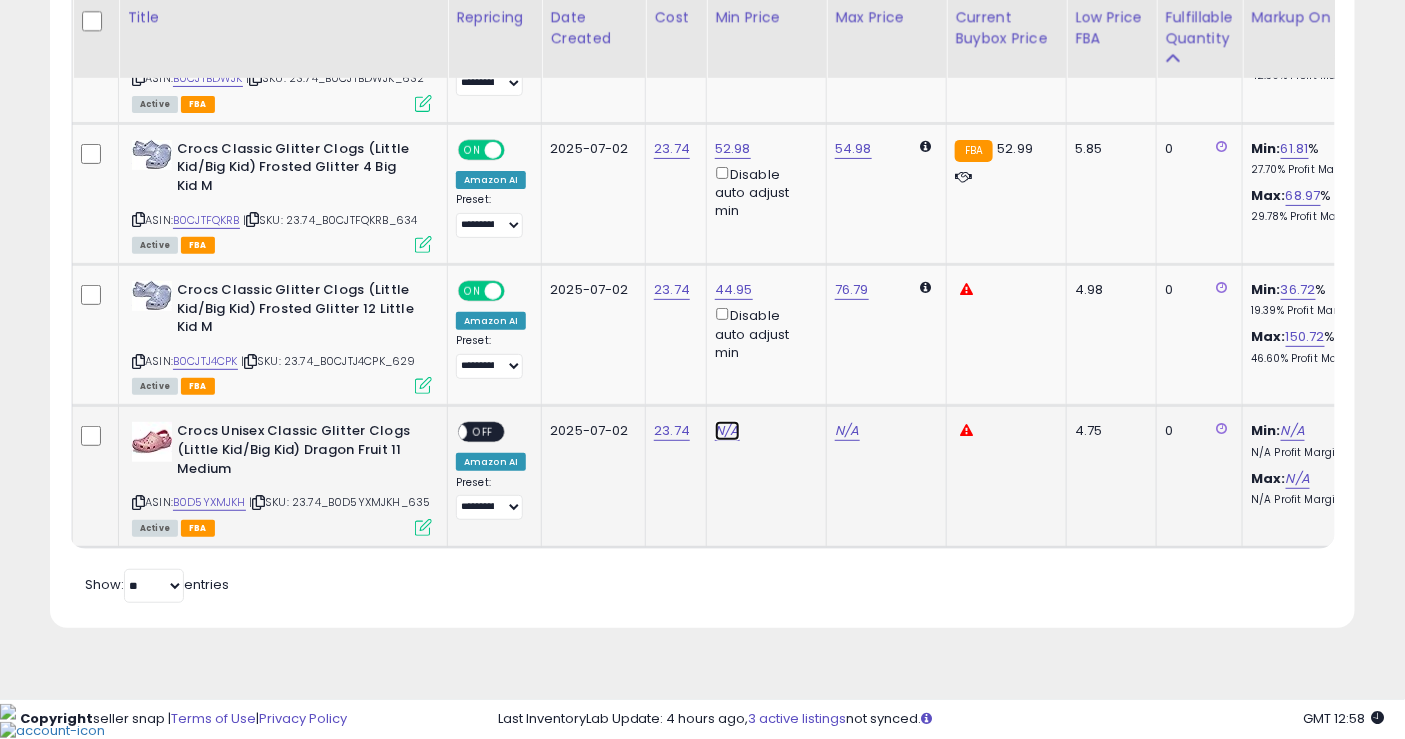 click on "N/A" at bounding box center [727, -1013] 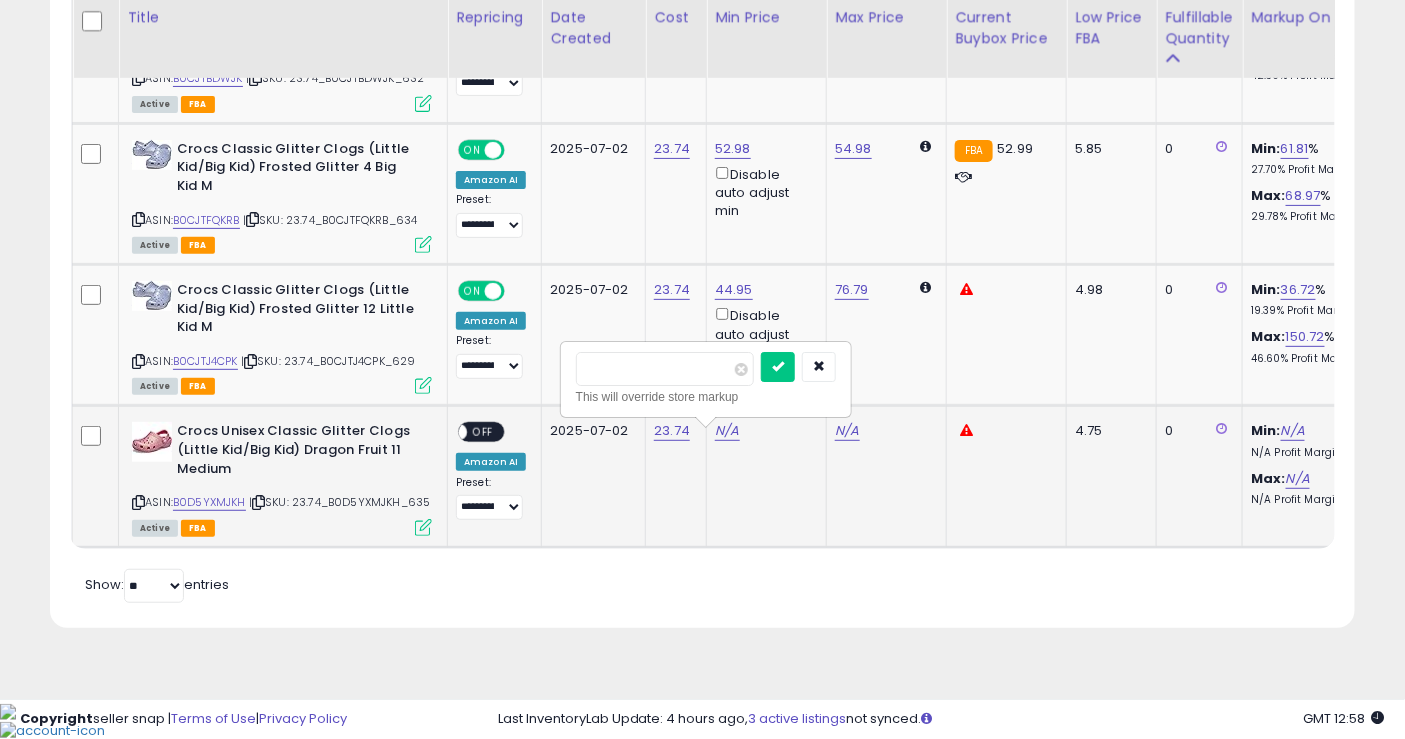 type on "*****" 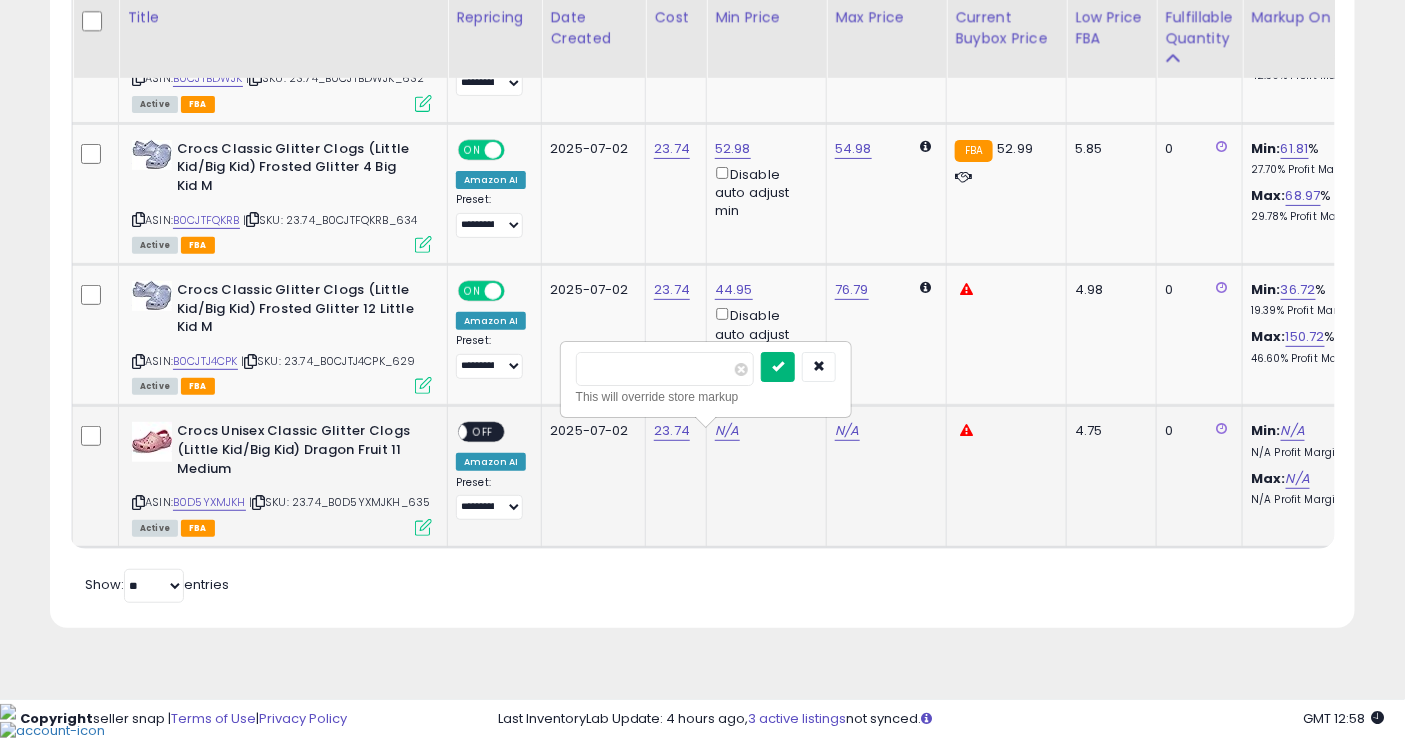 click at bounding box center [778, 367] 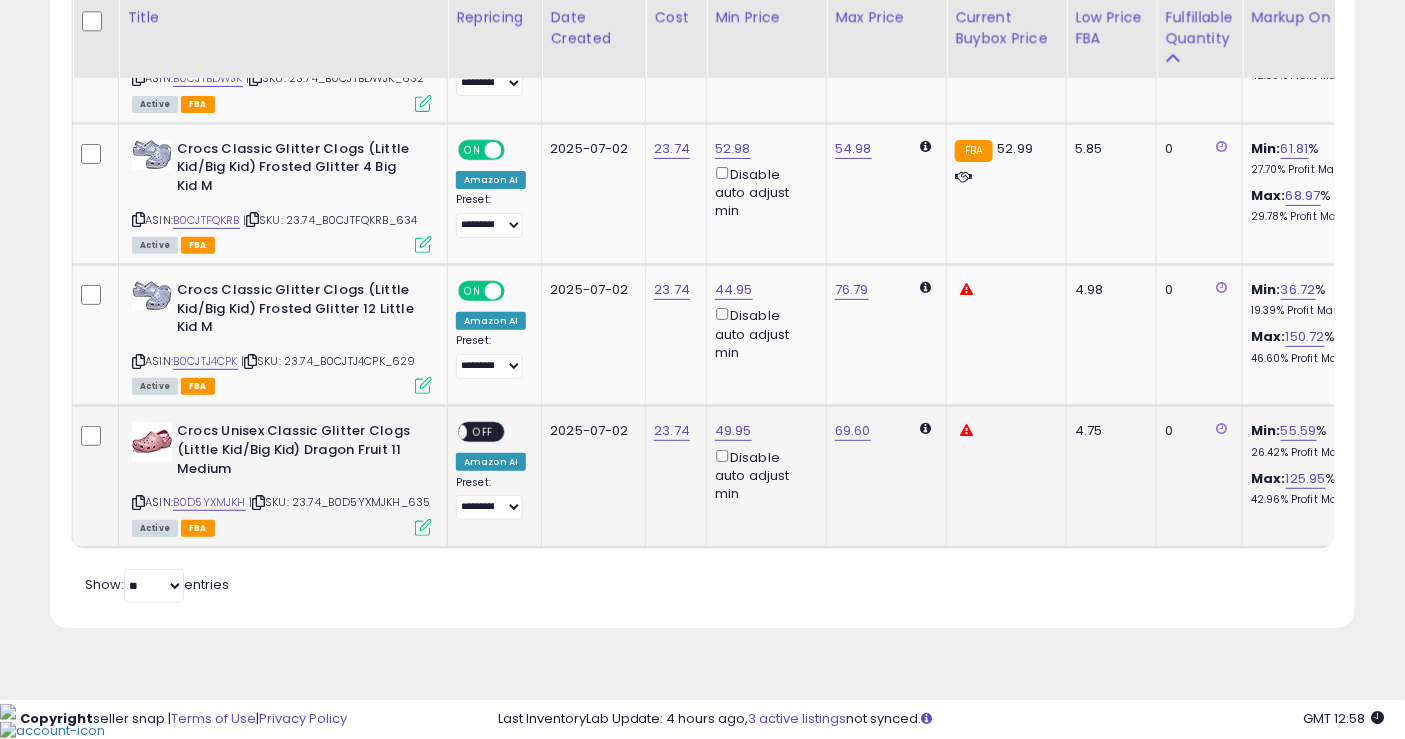 click on "OFF" at bounding box center (483, 432) 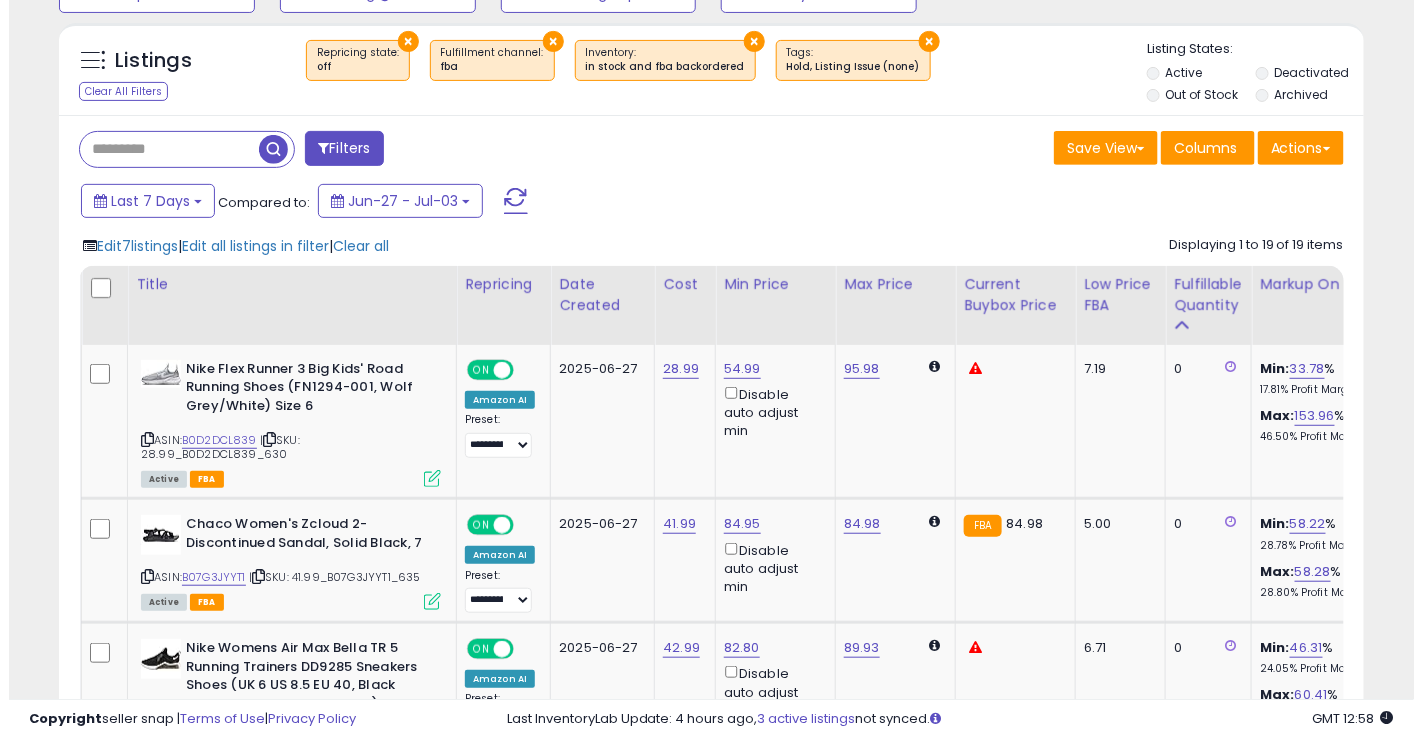 scroll, scrollTop: 0, scrollLeft: 0, axis: both 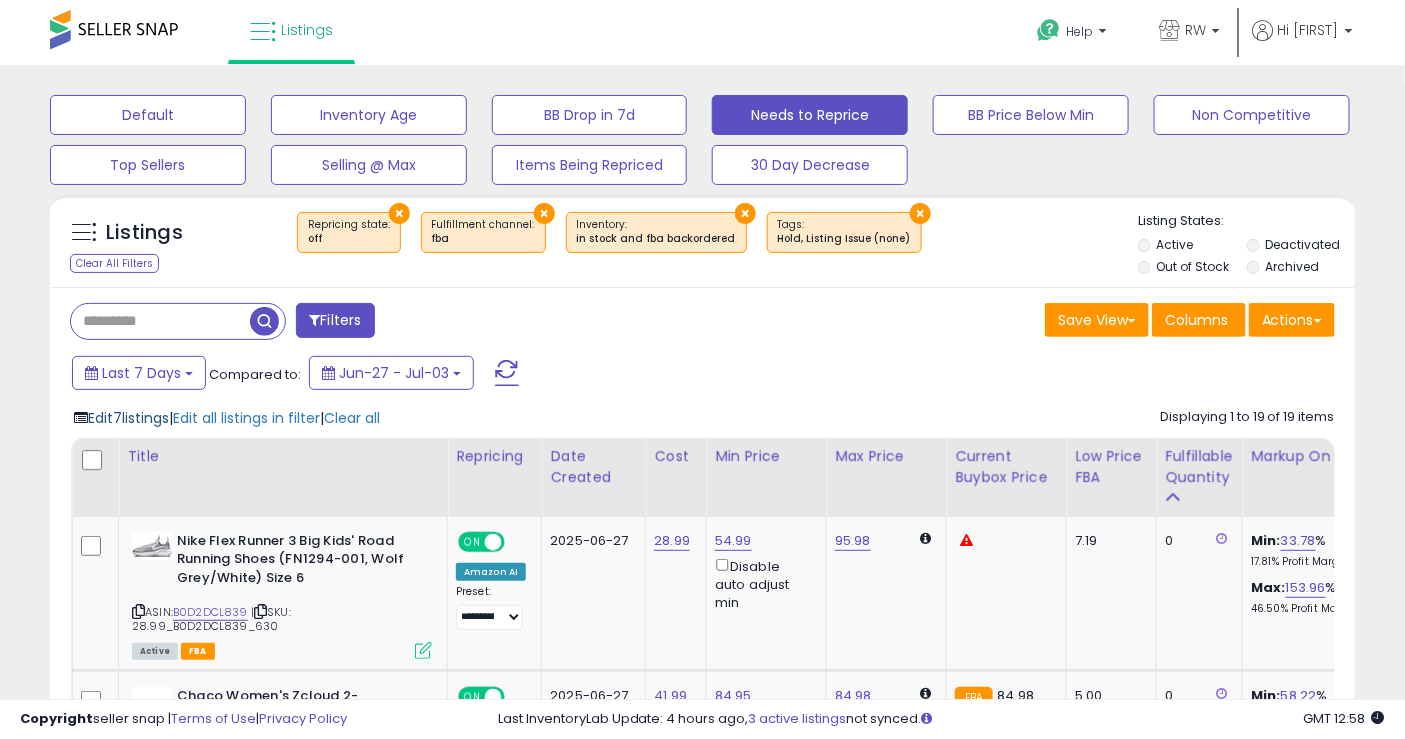 click on "Edit  7  listings" at bounding box center (128, 418) 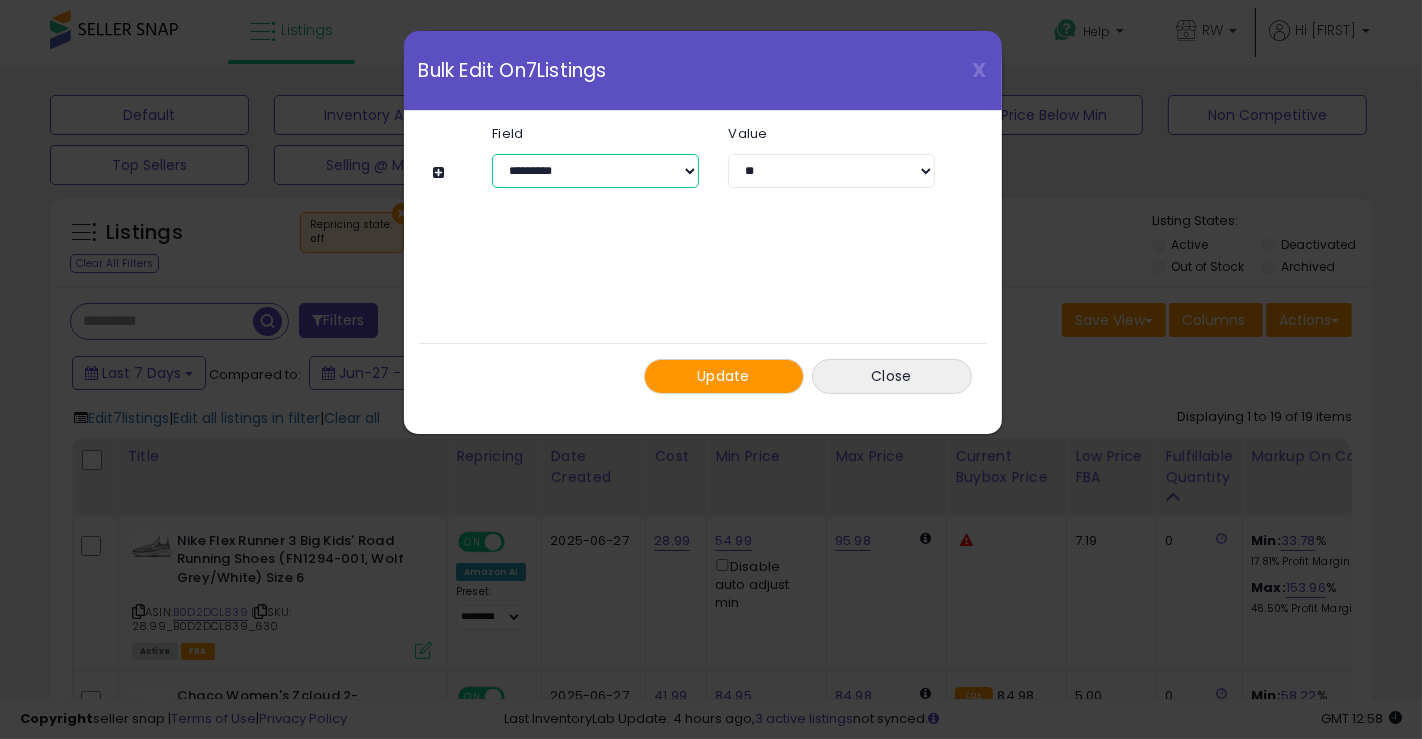click on "**********" at bounding box center (595, 171) 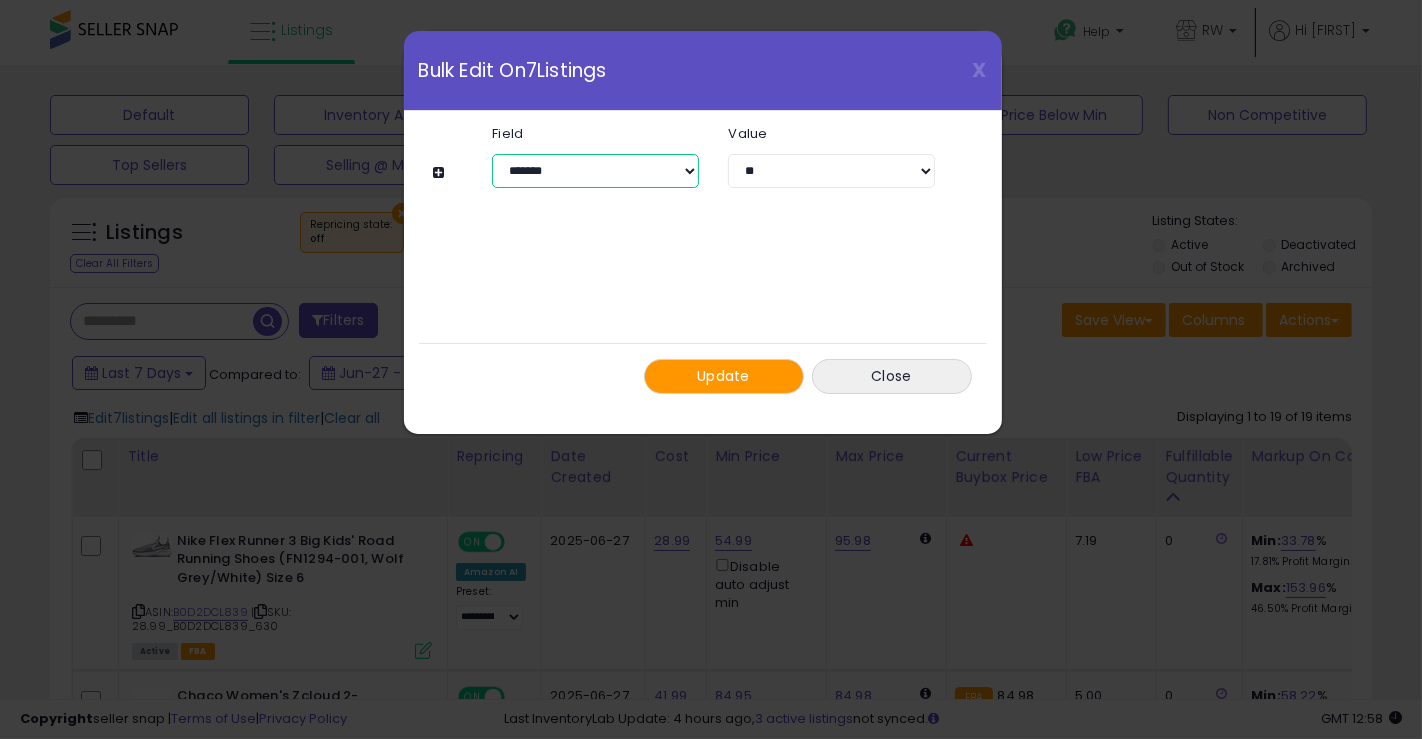 click on "**********" at bounding box center [595, 171] 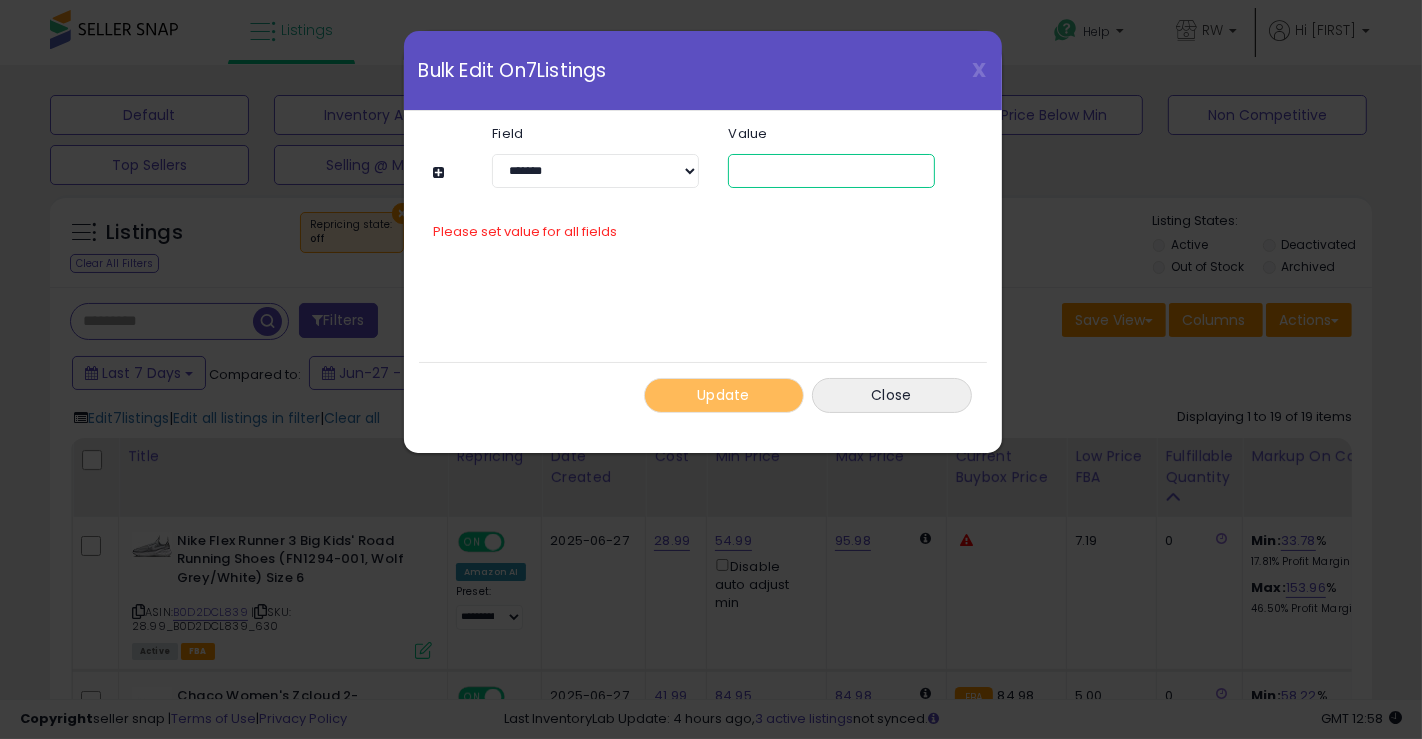 click at bounding box center [831, 171] 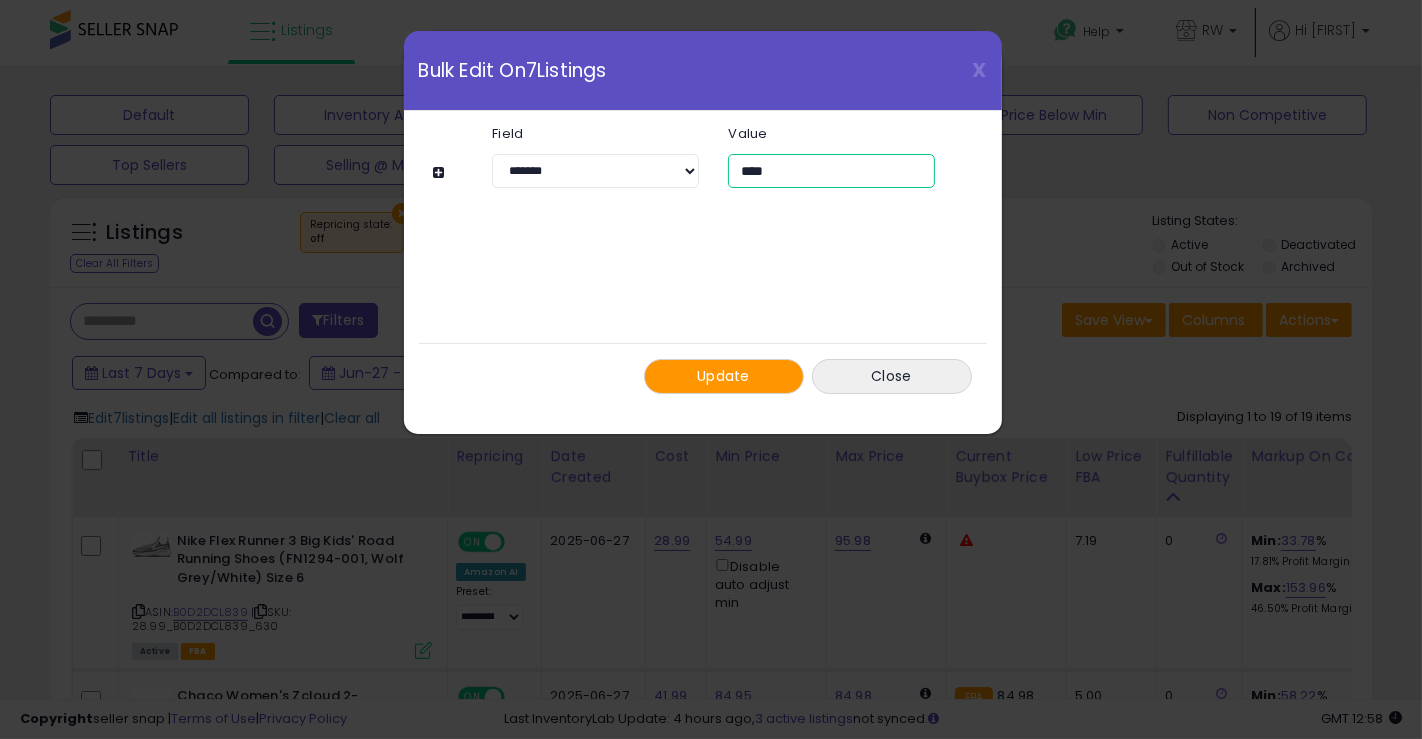 type on "****" 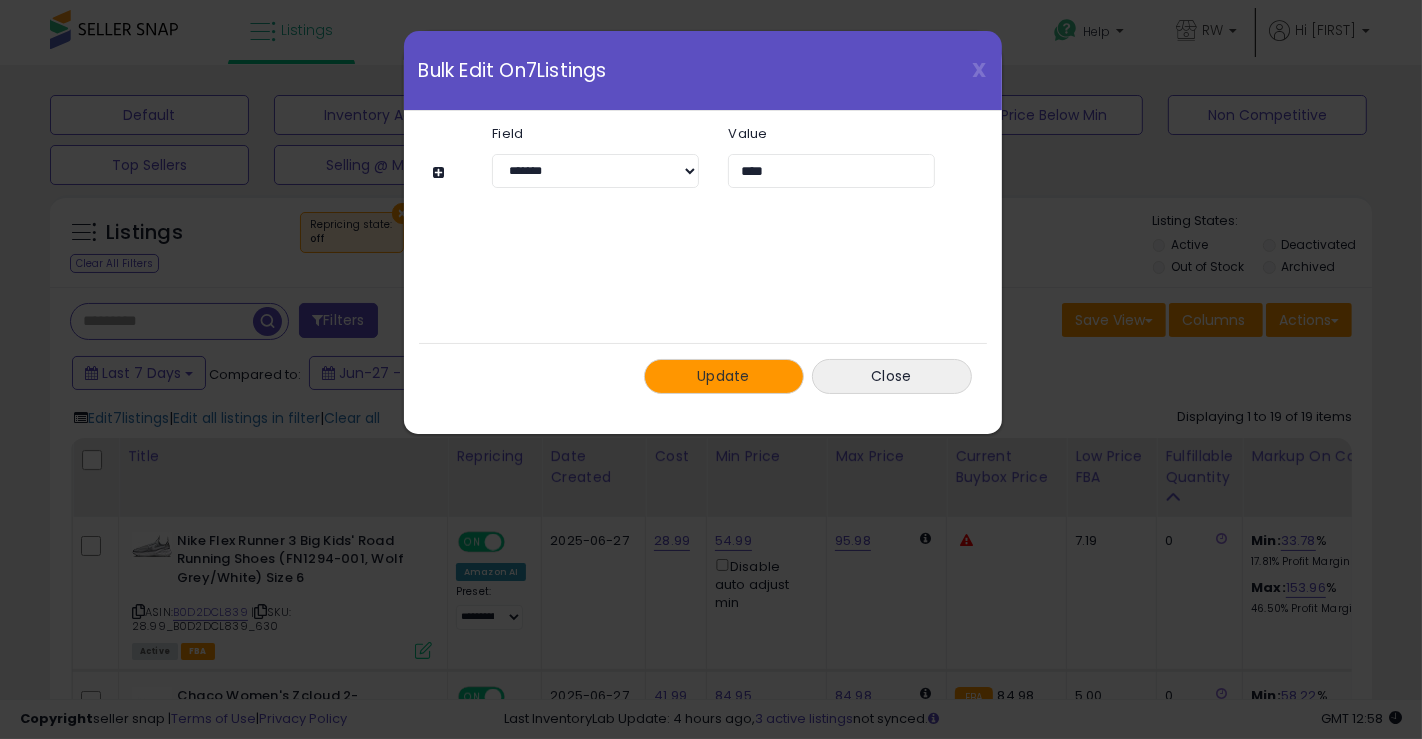click on "Update" at bounding box center [724, 376] 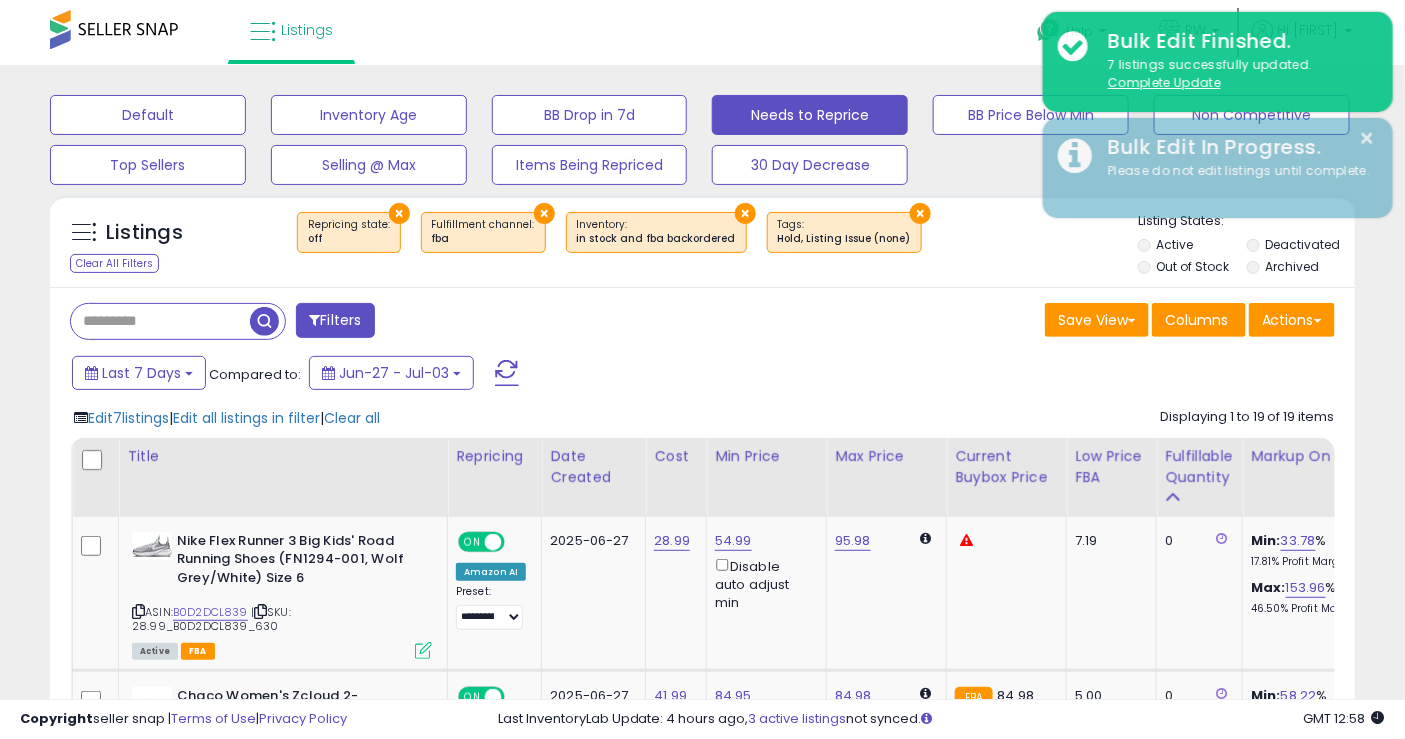 drag, startPoint x: 494, startPoint y: 366, endPoint x: 506, endPoint y: 367, distance: 12.0415945 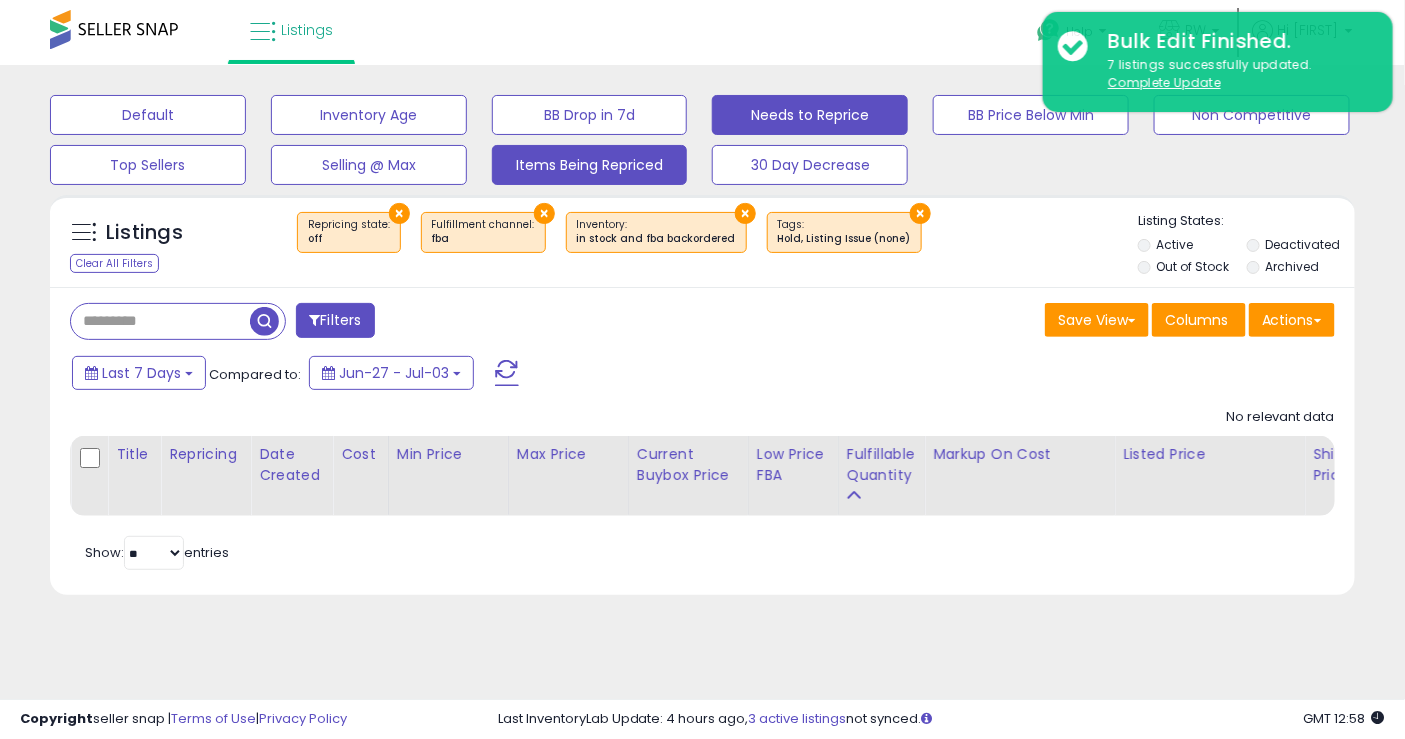 click on "Items Being Repriced" at bounding box center (148, 115) 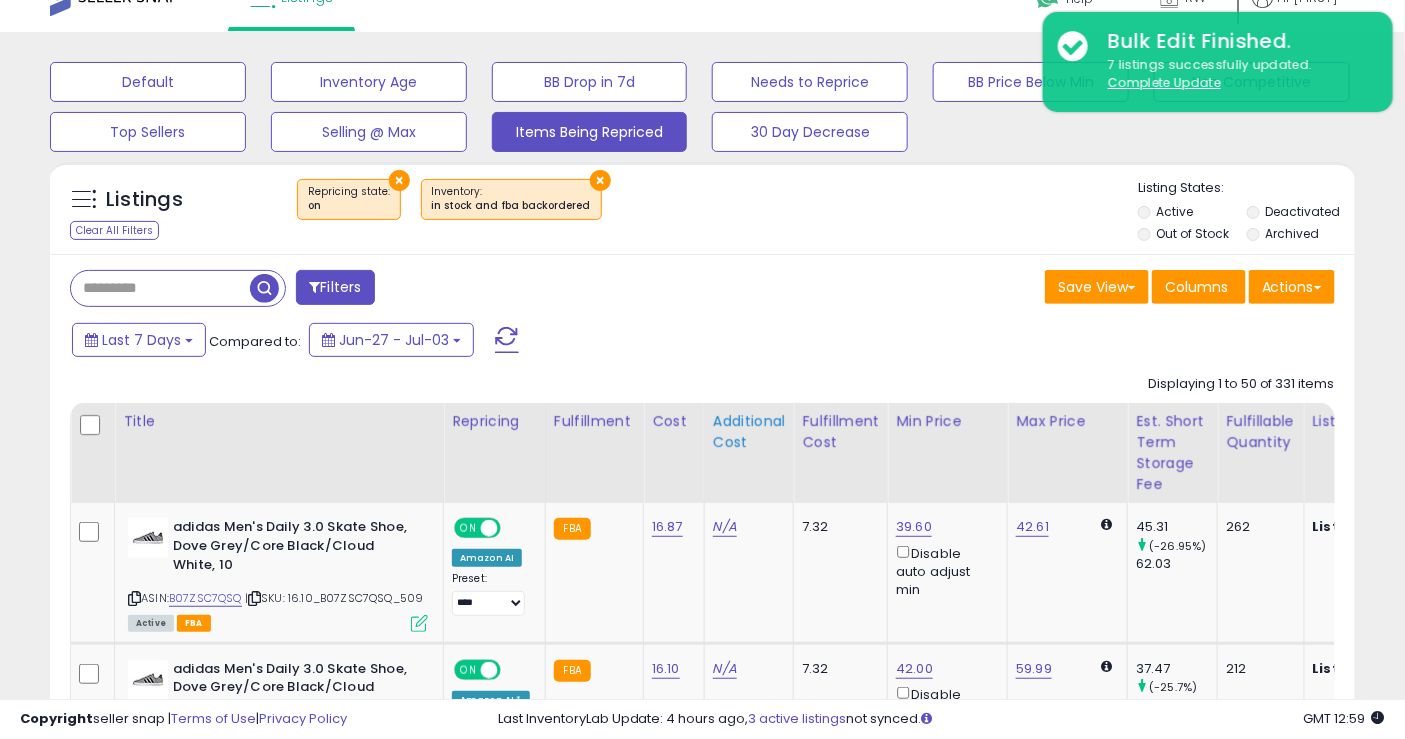 scroll, scrollTop: 0, scrollLeft: 0, axis: both 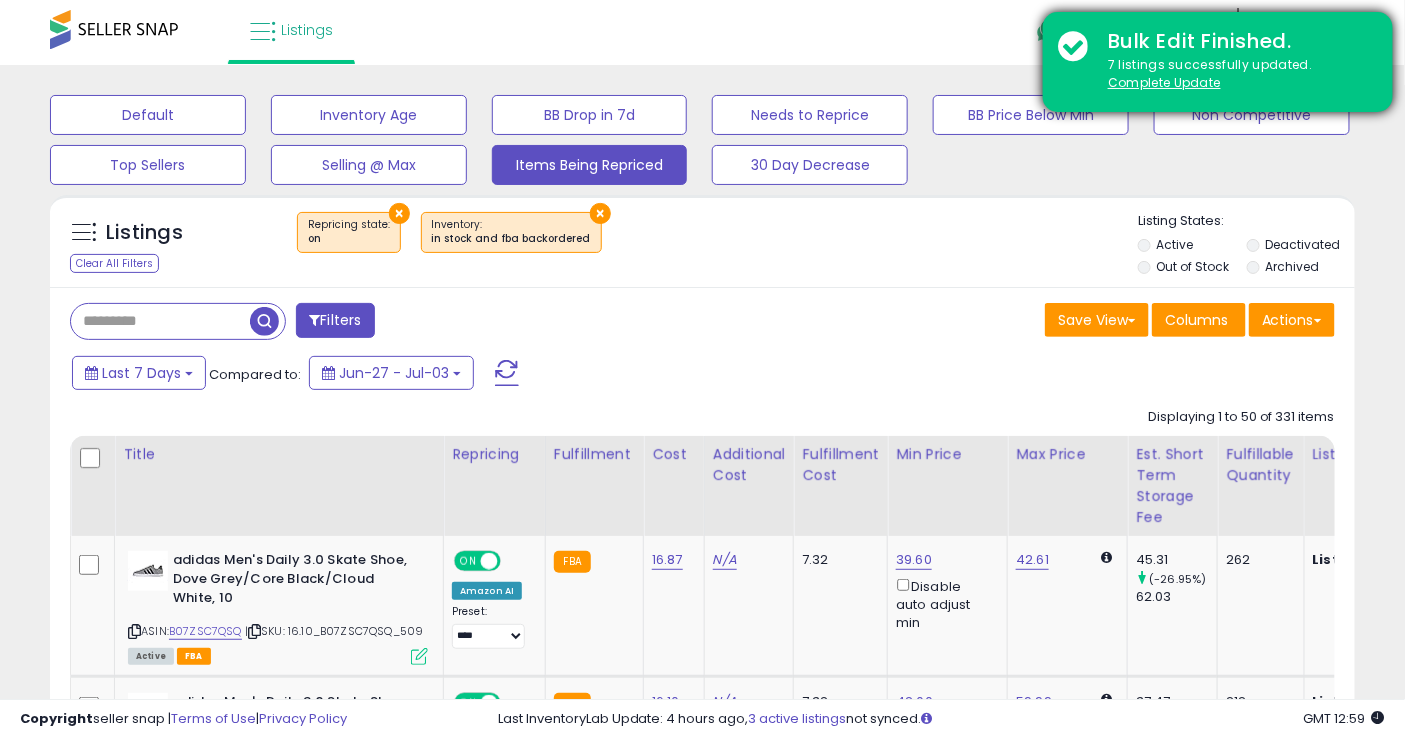 click on "Bulk Edit Finished." at bounding box center [1235, 41] 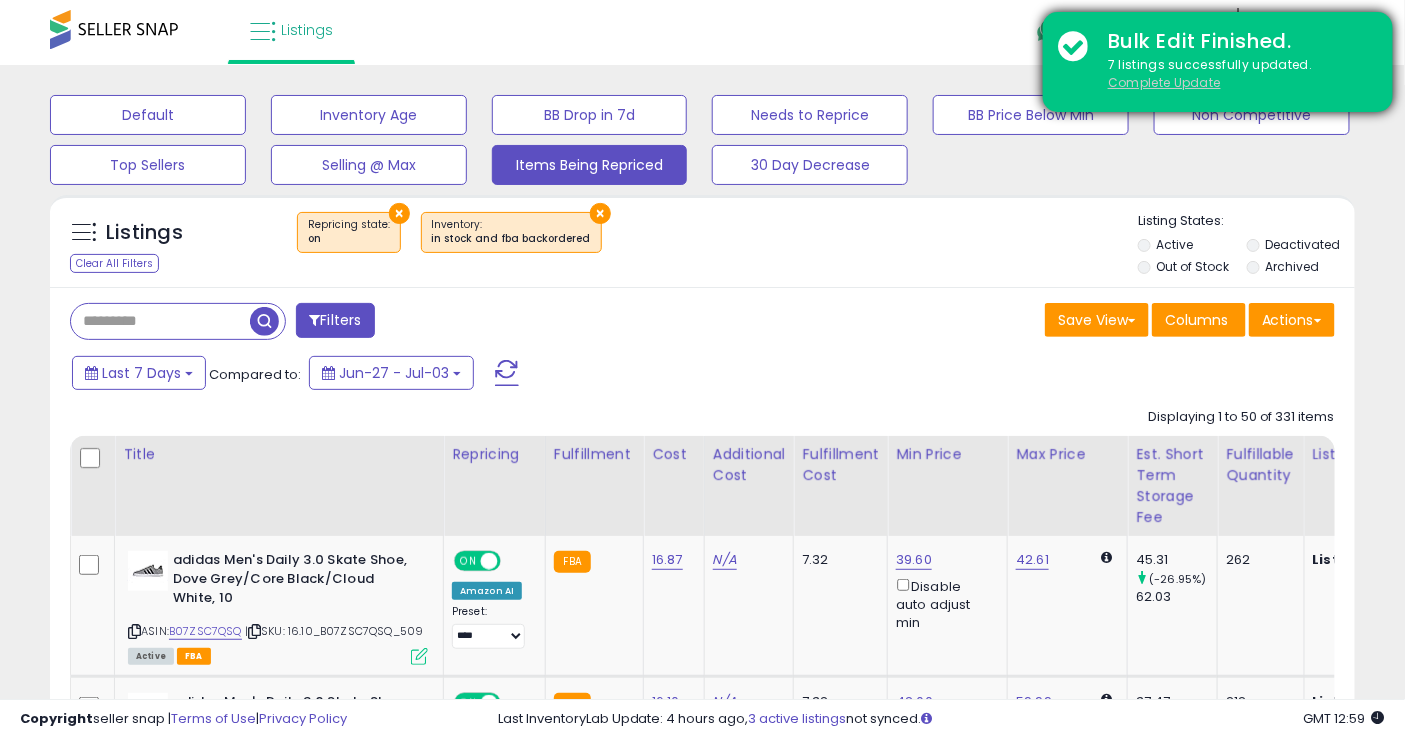 click on "Complete Update" at bounding box center (1164, 82) 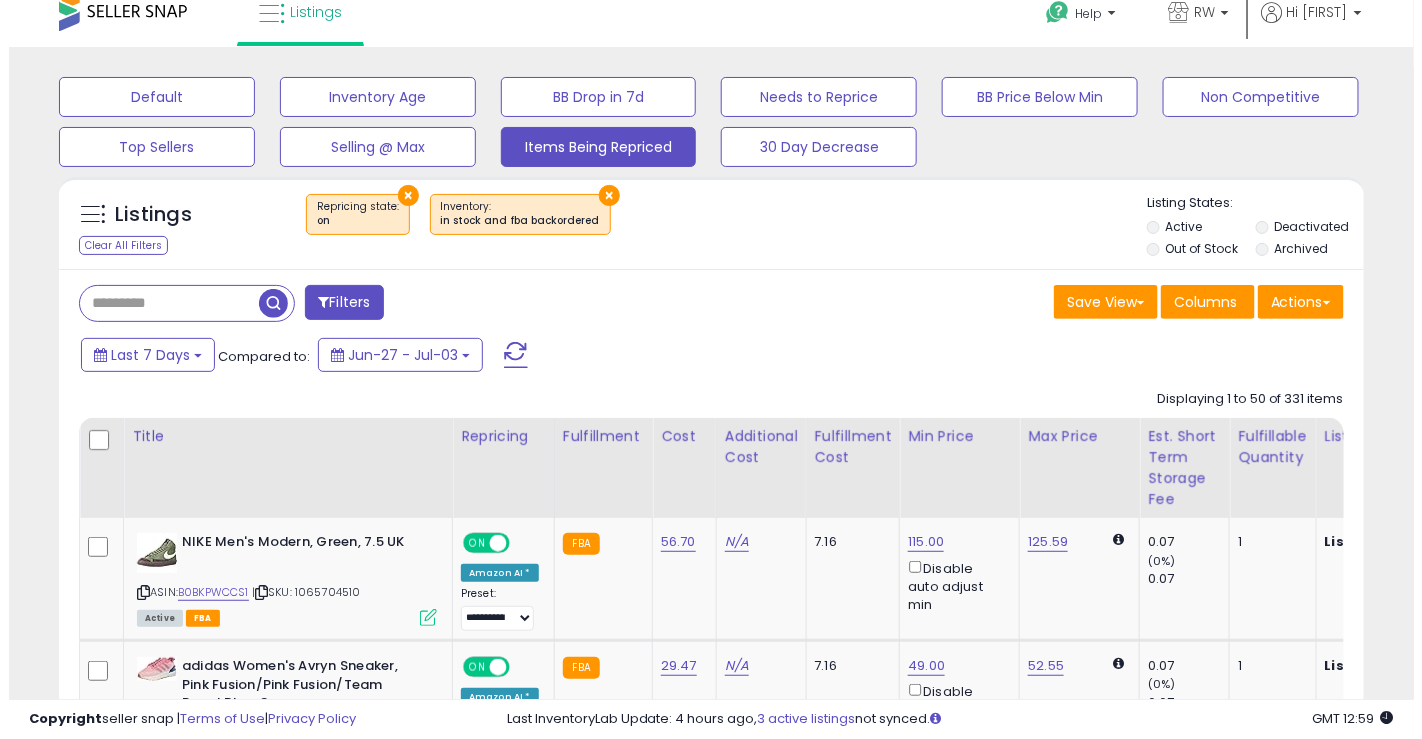 scroll, scrollTop: 0, scrollLeft: 0, axis: both 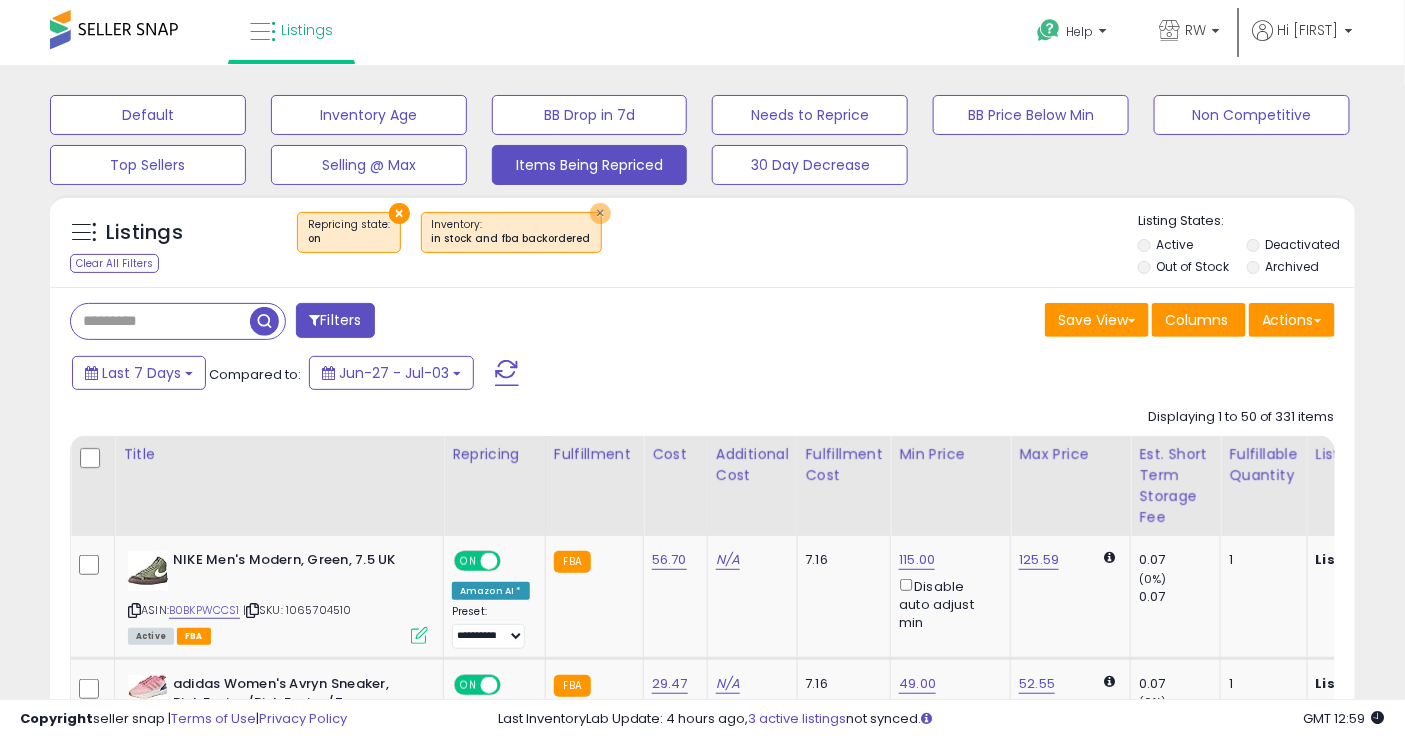 drag, startPoint x: 588, startPoint y: 206, endPoint x: 665, endPoint y: 284, distance: 109.60383 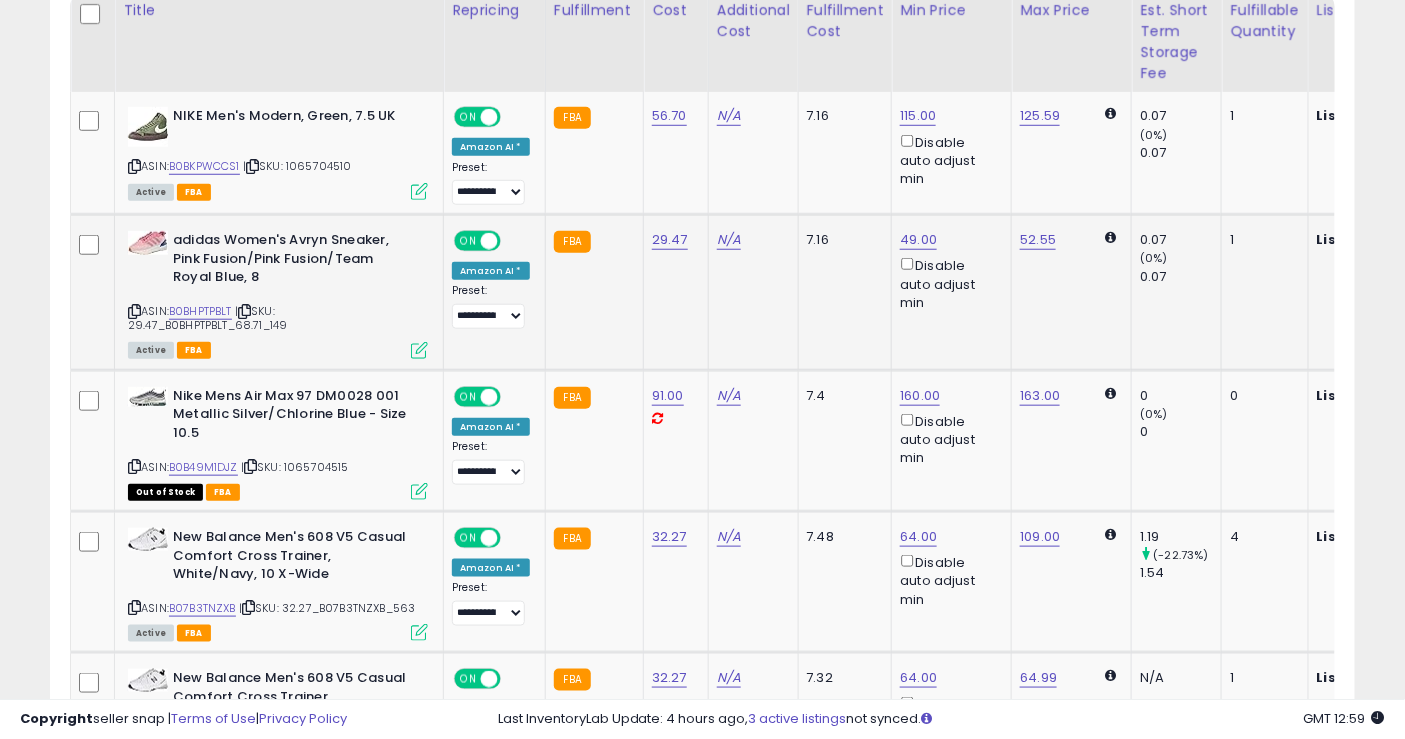 scroll, scrollTop: 0, scrollLeft: 0, axis: both 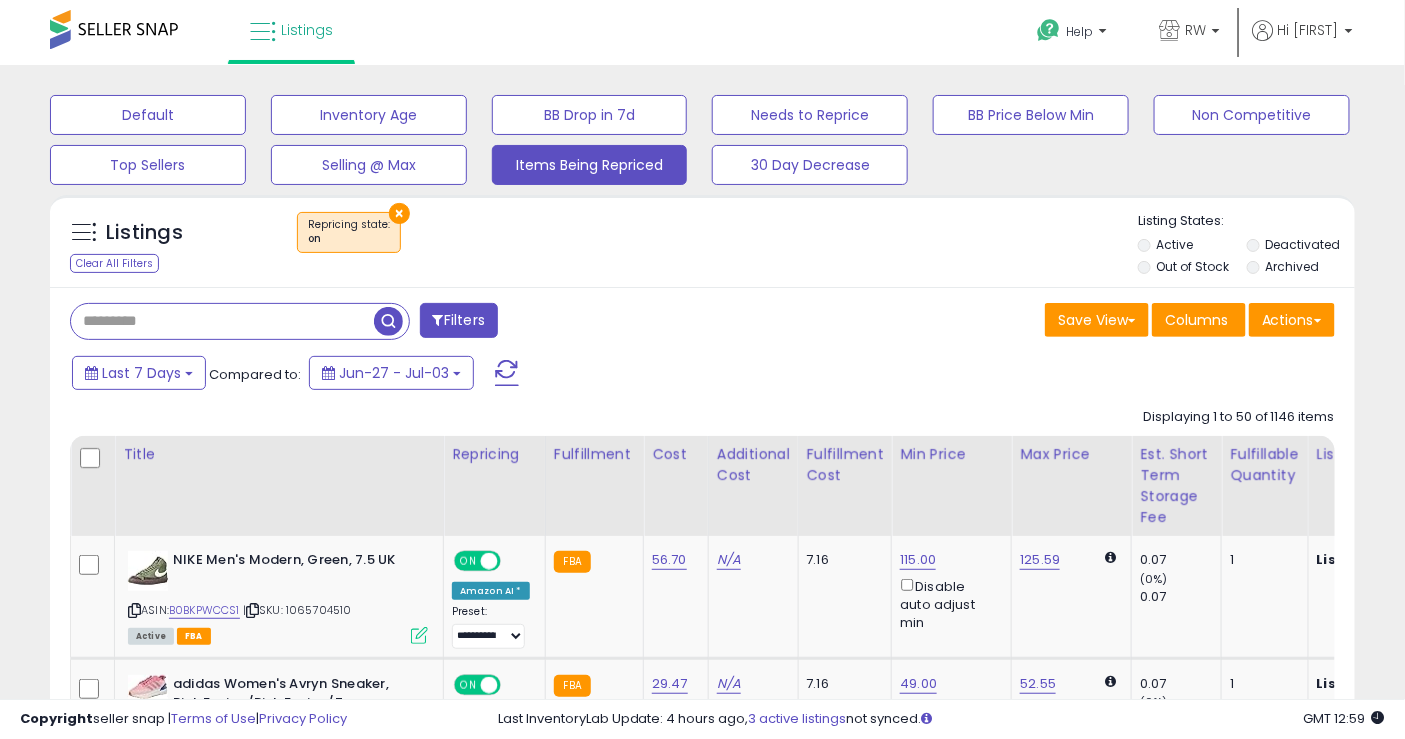 click at bounding box center (222, 321) 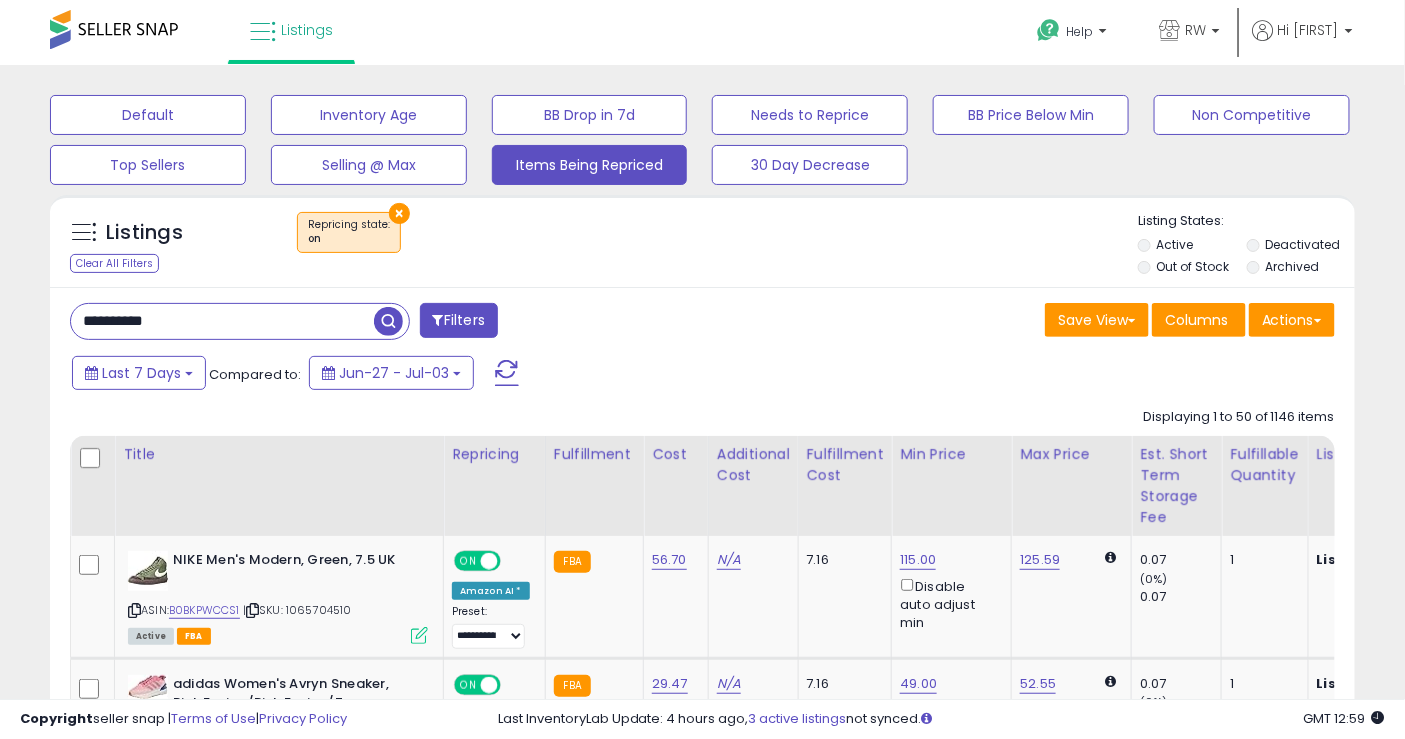 type on "**********" 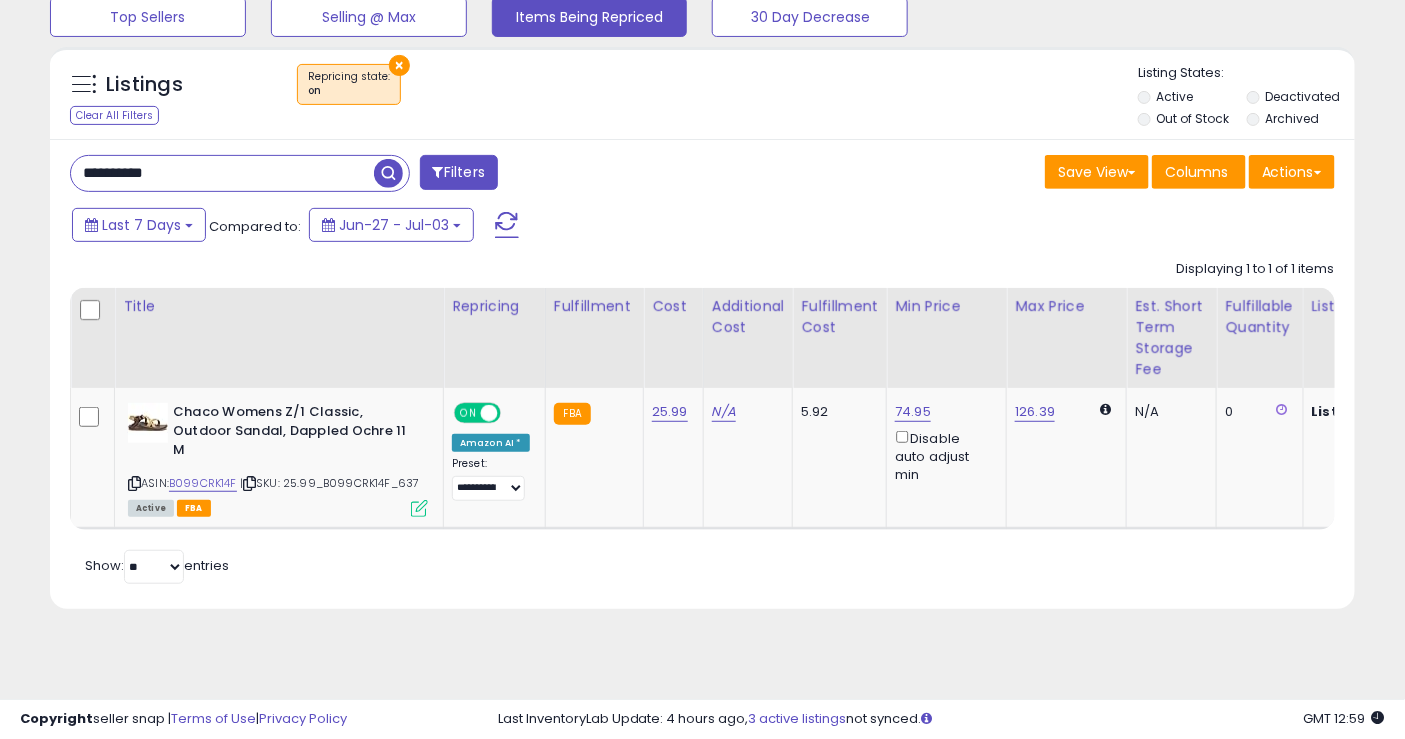 scroll, scrollTop: 156, scrollLeft: 0, axis: vertical 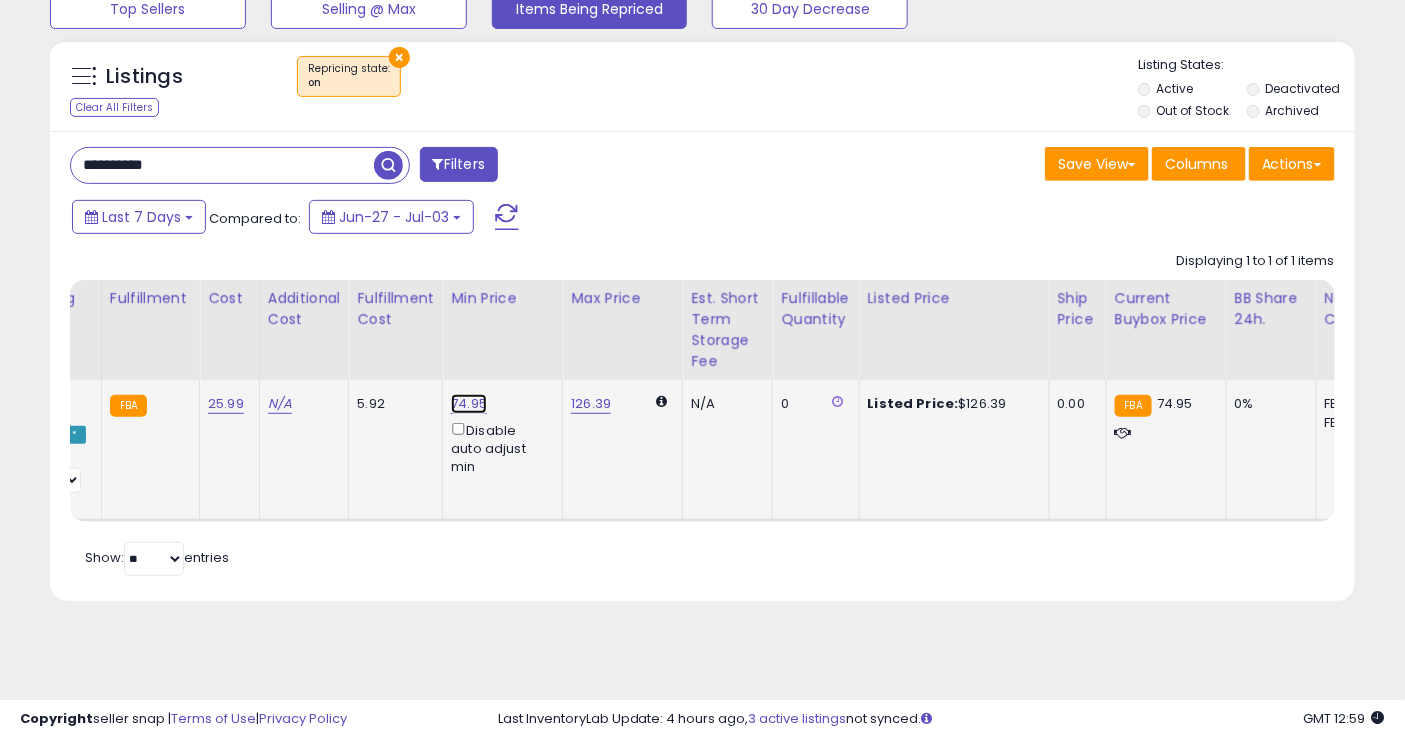 click on "74.95" at bounding box center (469, 404) 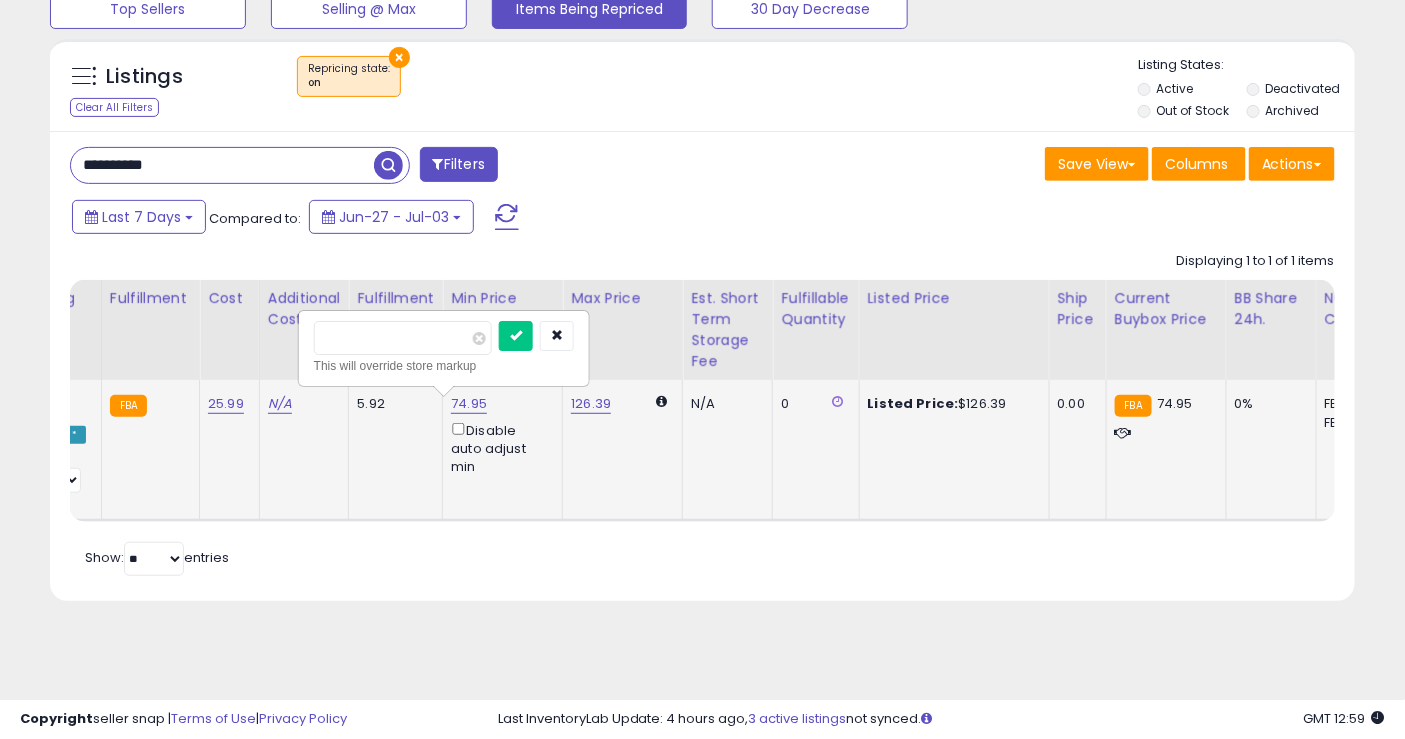 click on "*****" at bounding box center [403, 338] 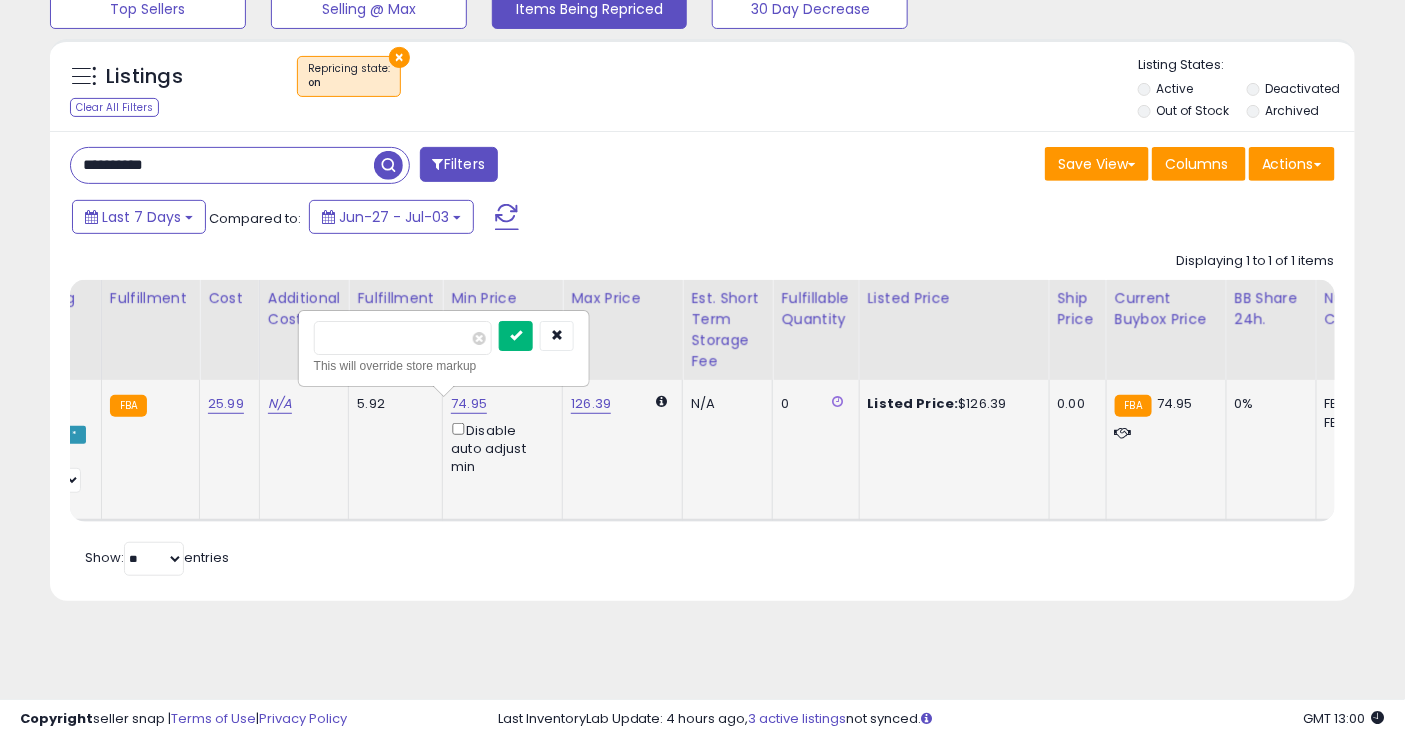 type on "****" 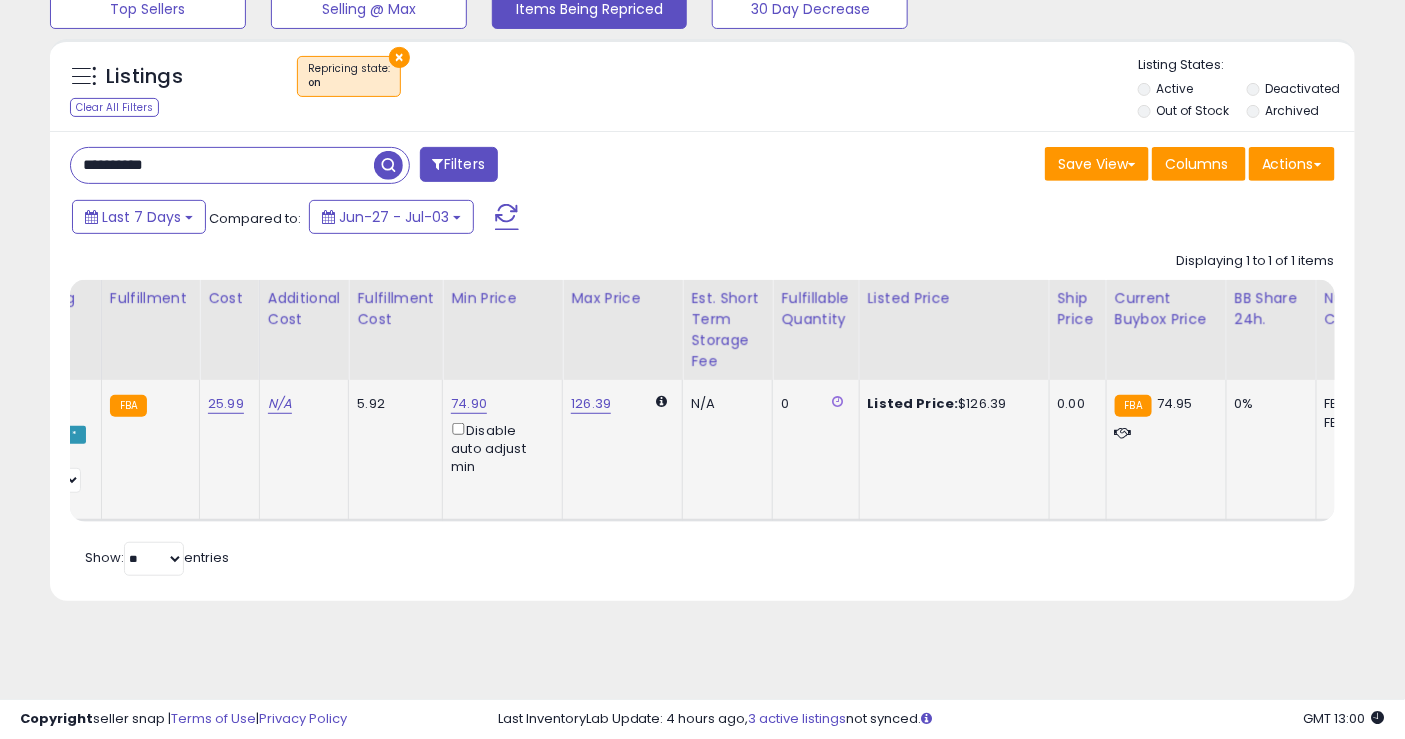 scroll, scrollTop: 0, scrollLeft: 66, axis: horizontal 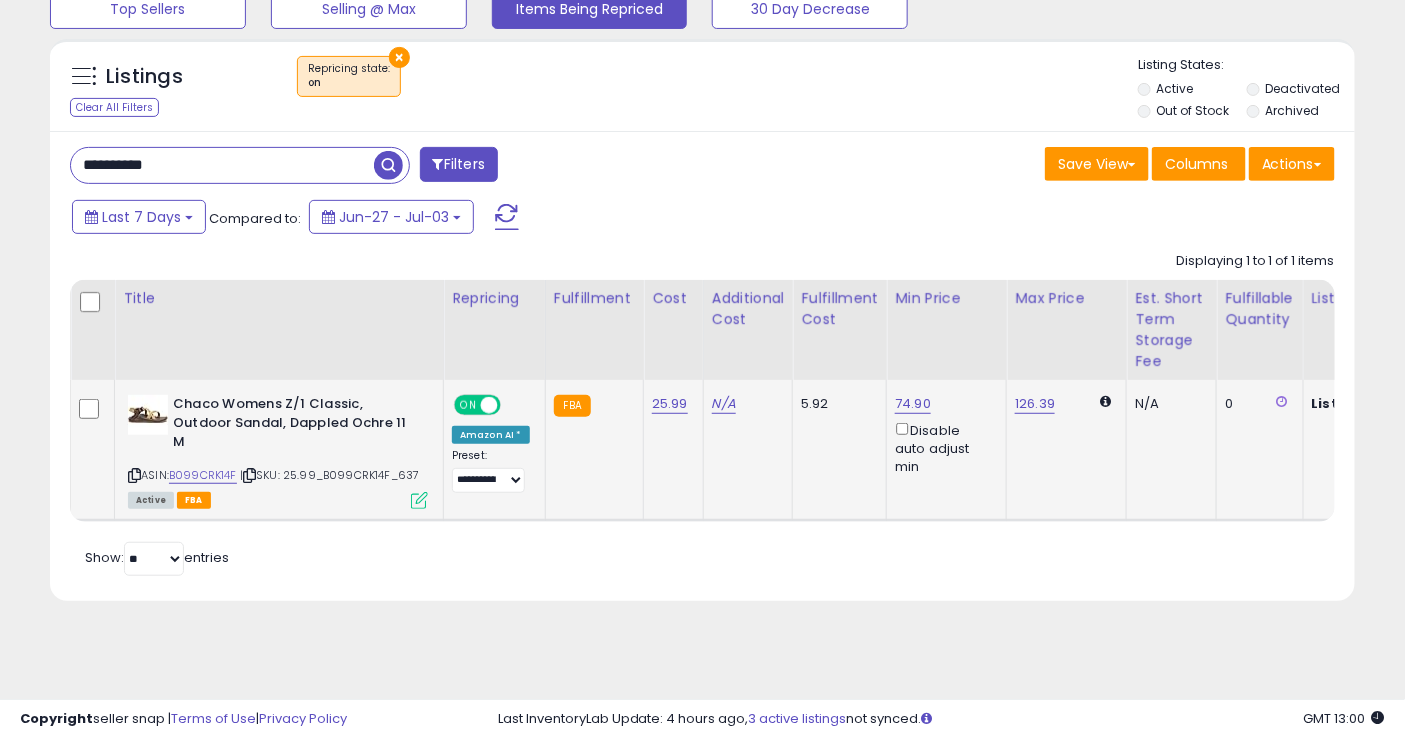 click on "Retrieving listings data..
Displaying 1 to 1 of 1 items
Title
Repricing" at bounding box center (702, 411) 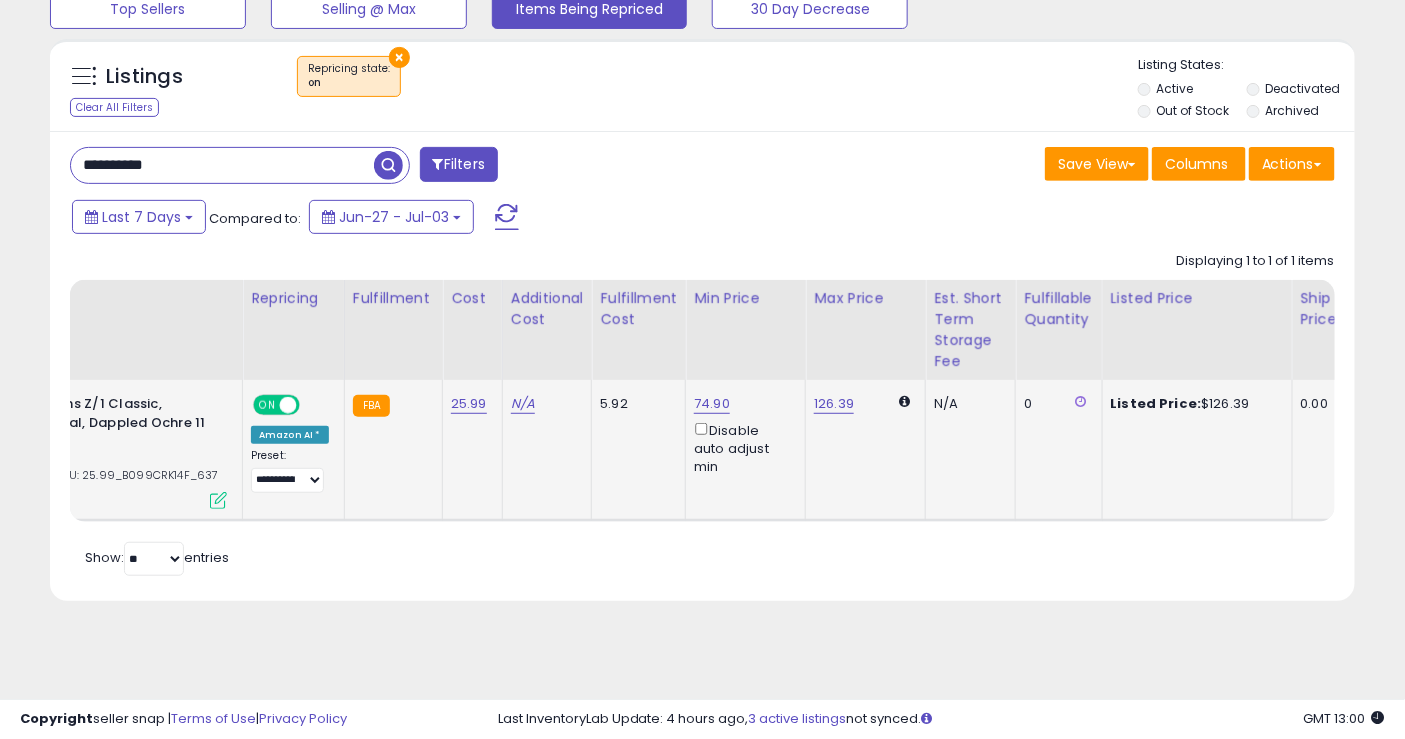 scroll, scrollTop: 0, scrollLeft: 691, axis: horizontal 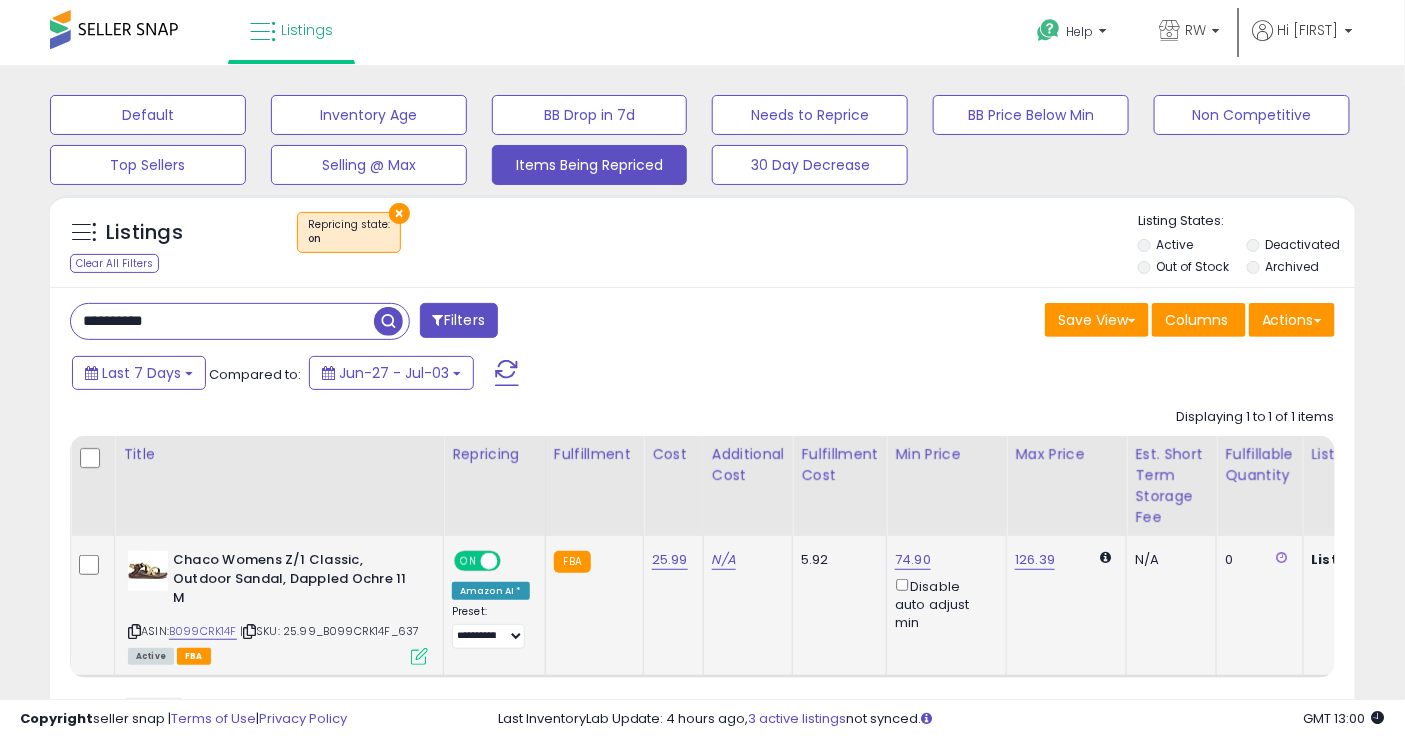 click on "Filters" at bounding box center [459, 320] 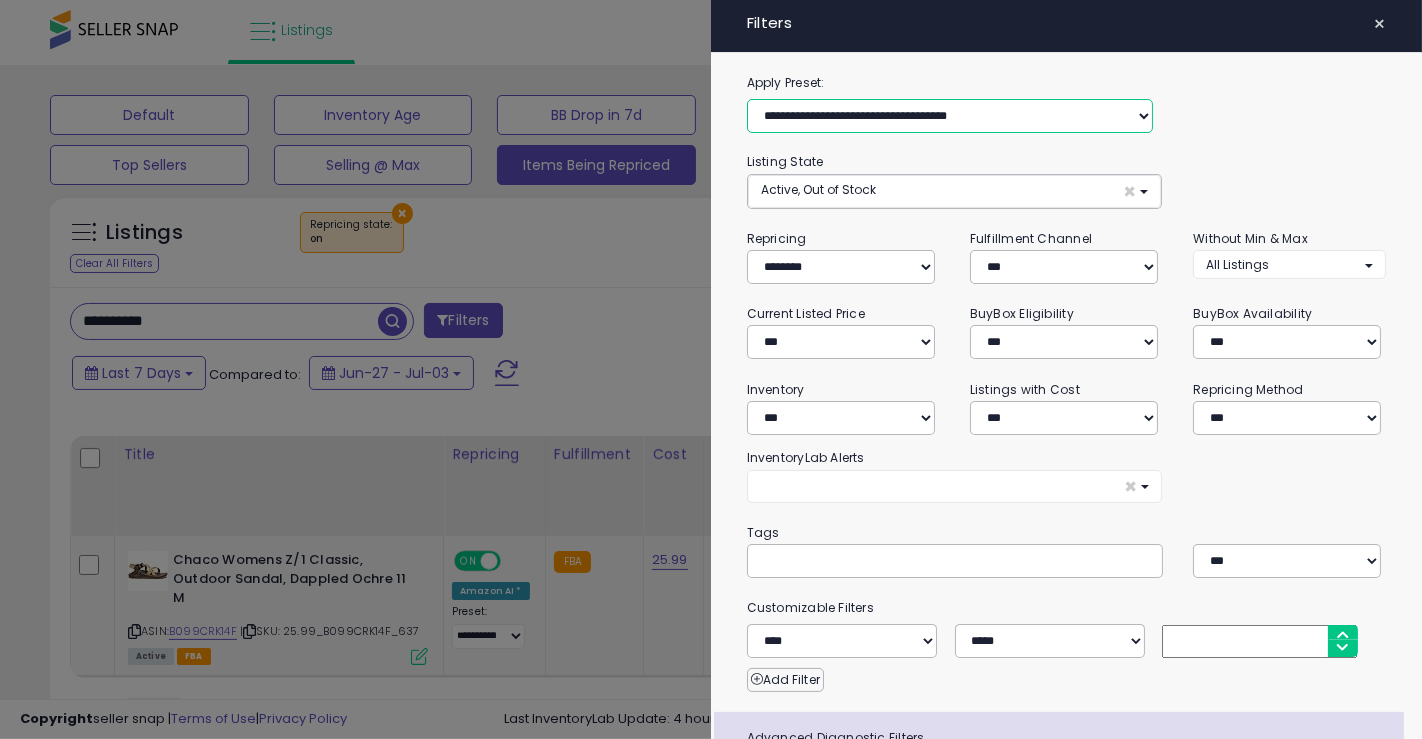 click on "**********" at bounding box center [950, 116] 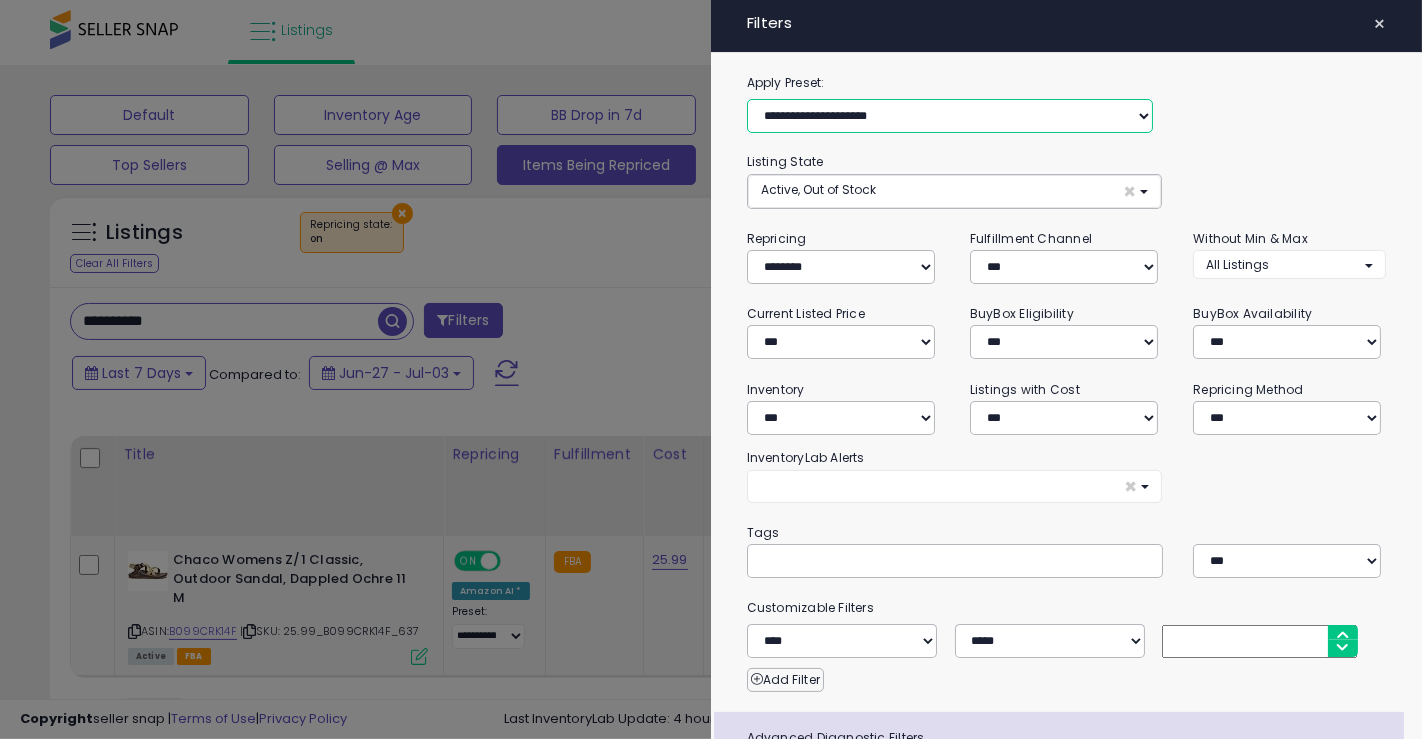 click on "**********" at bounding box center (950, 116) 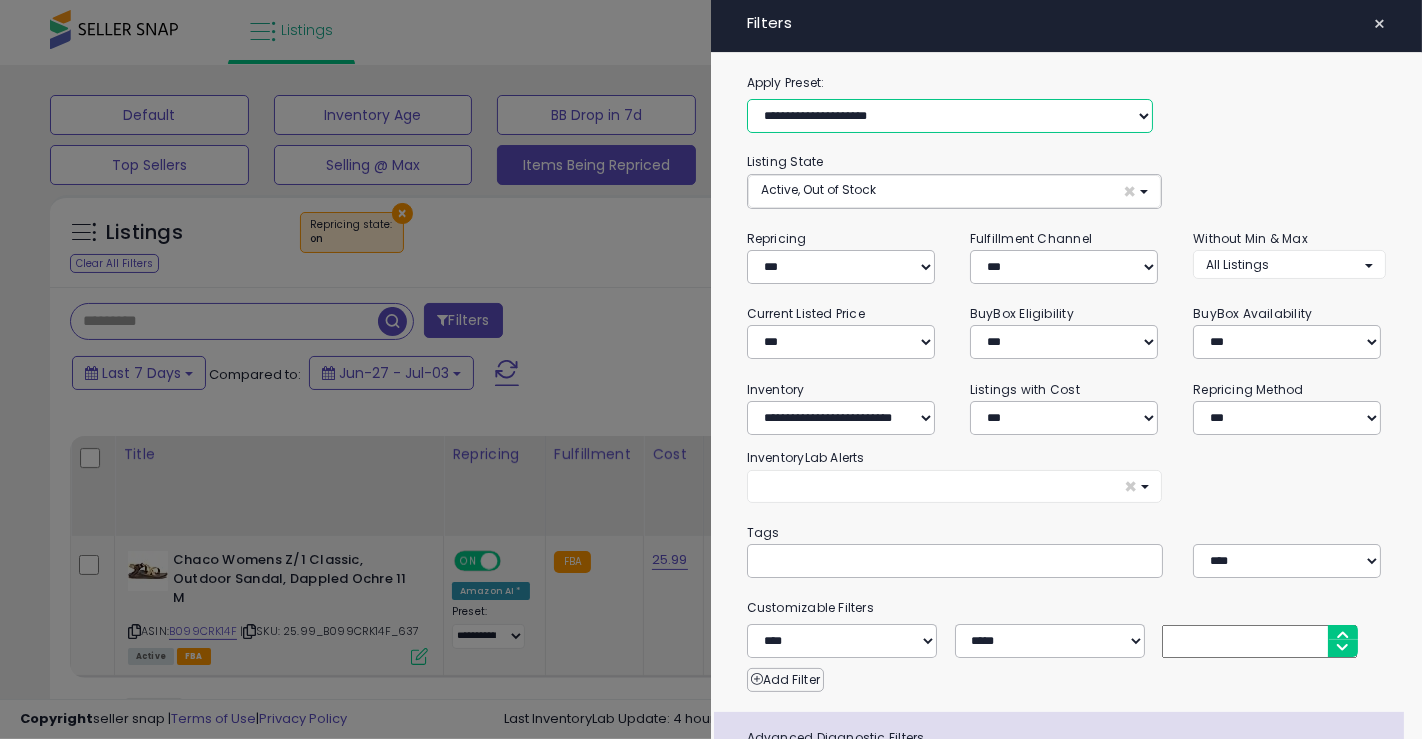 select on "*" 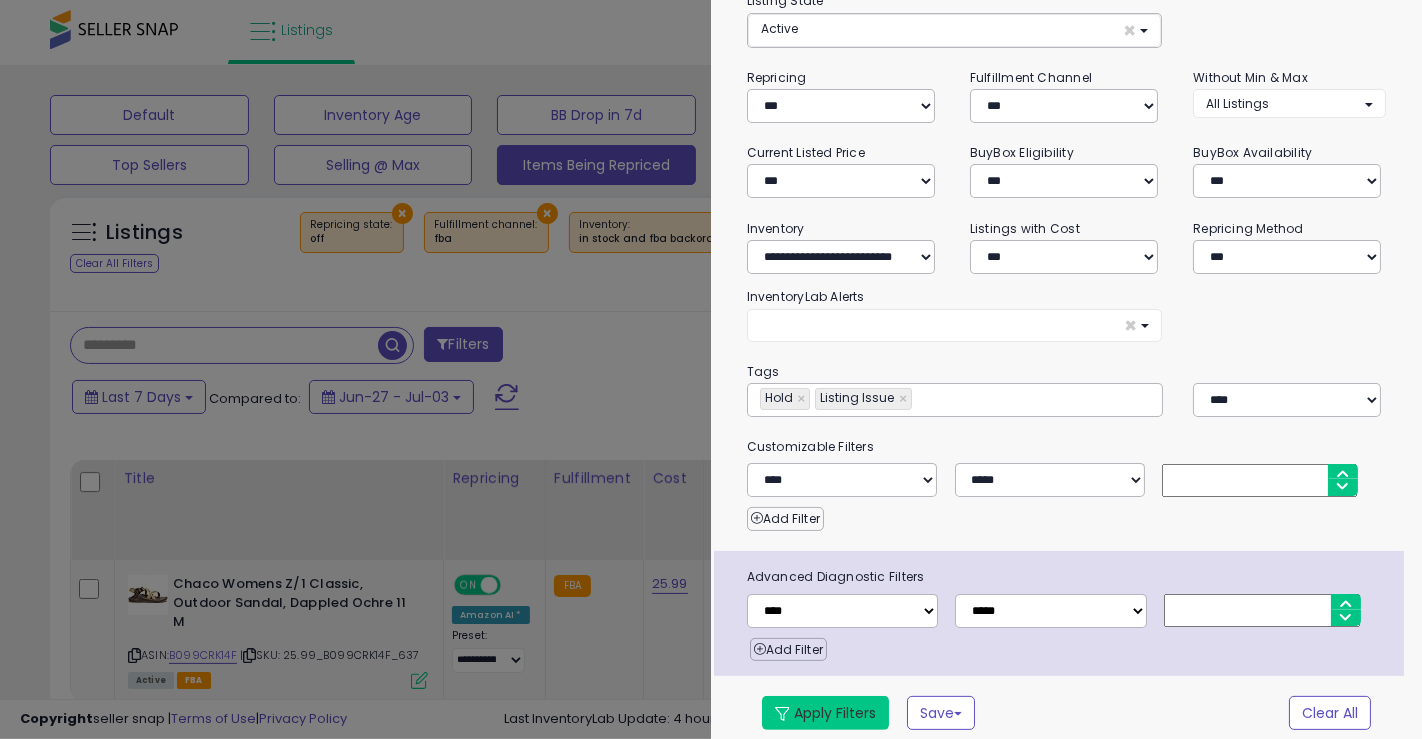 click on "Apply Filters" at bounding box center [825, 713] 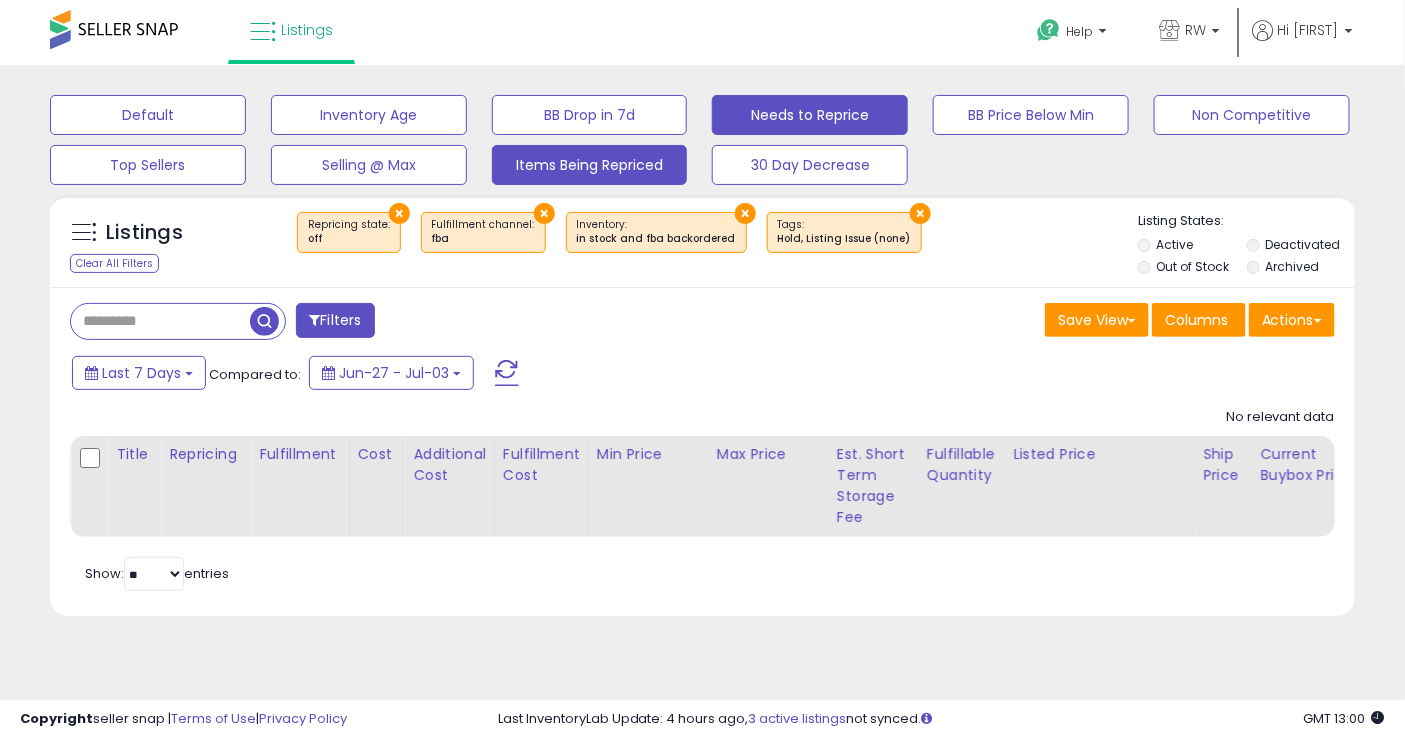 click on "Needs to Reprice" at bounding box center [148, 115] 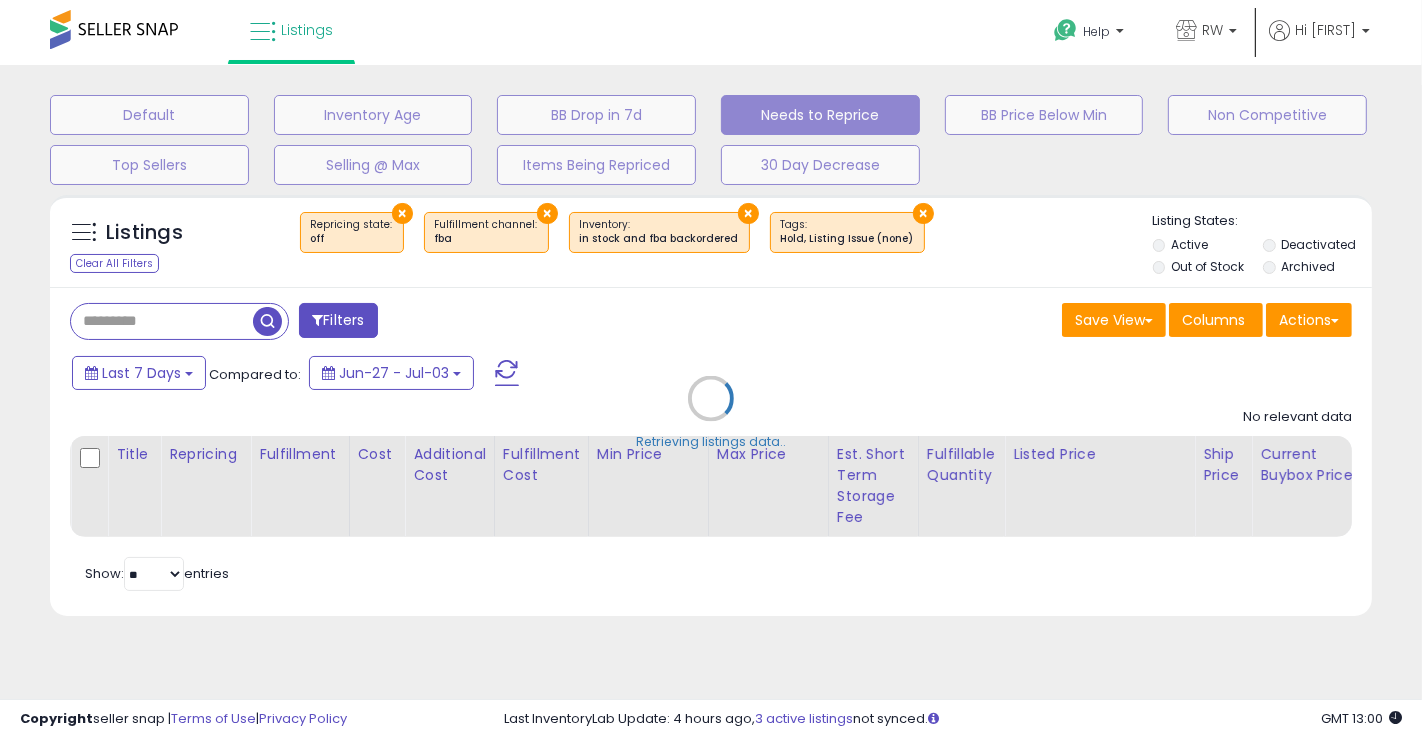 type on "**********" 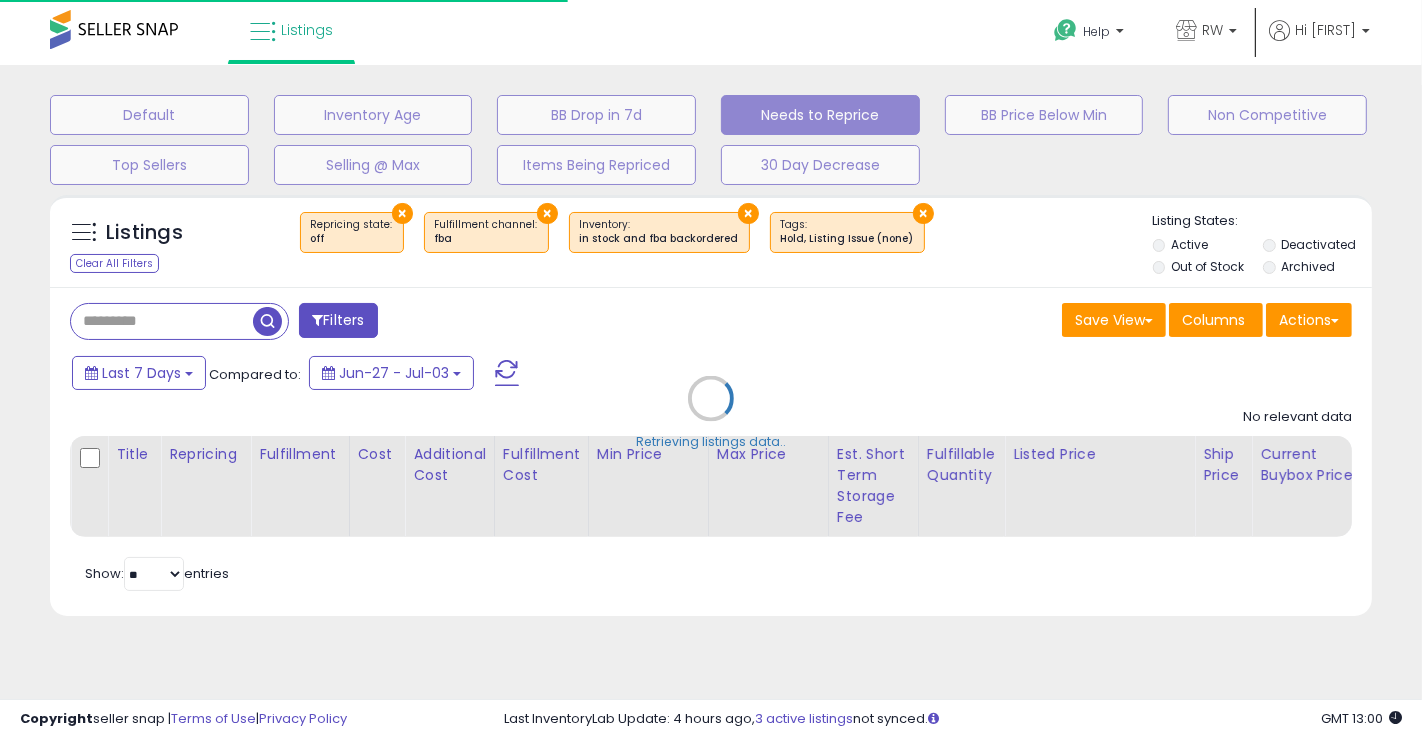 select on "*" 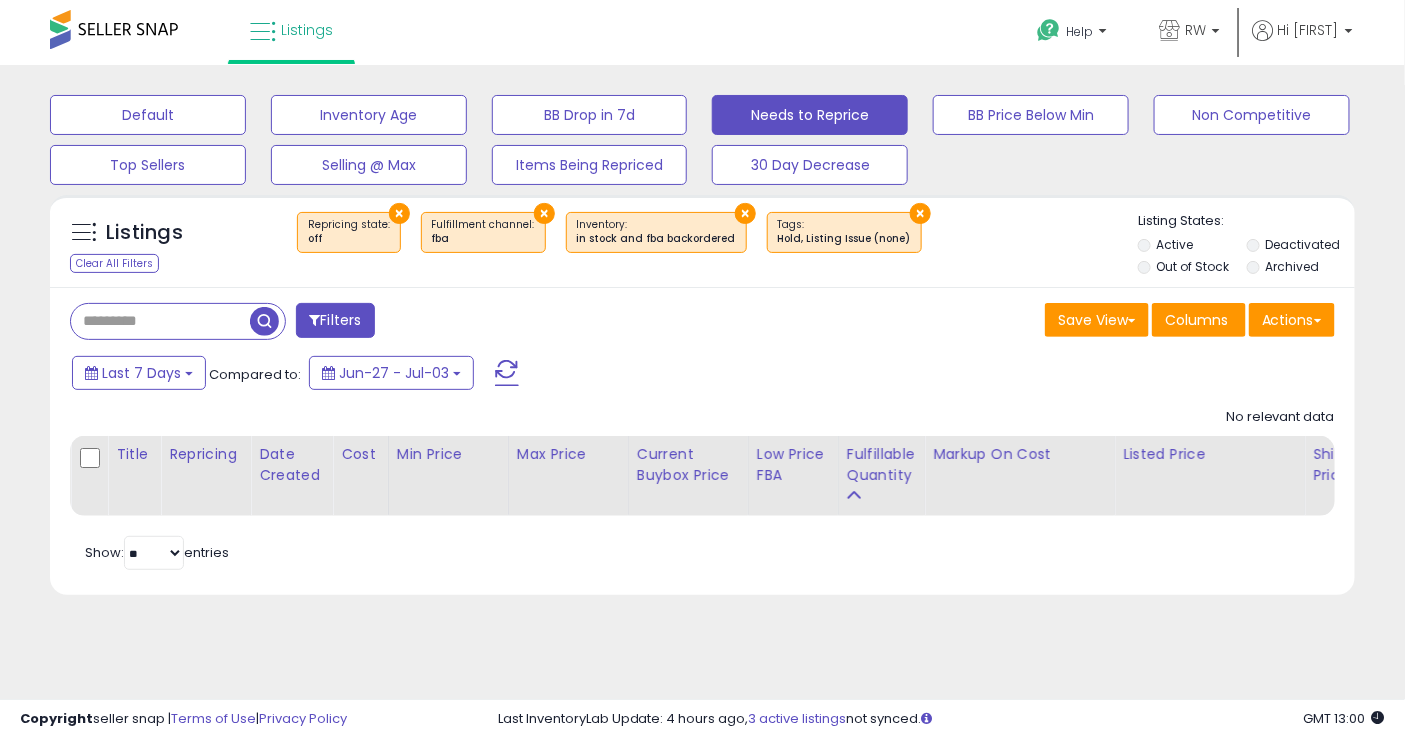 click on "Filters" at bounding box center (379, 323) 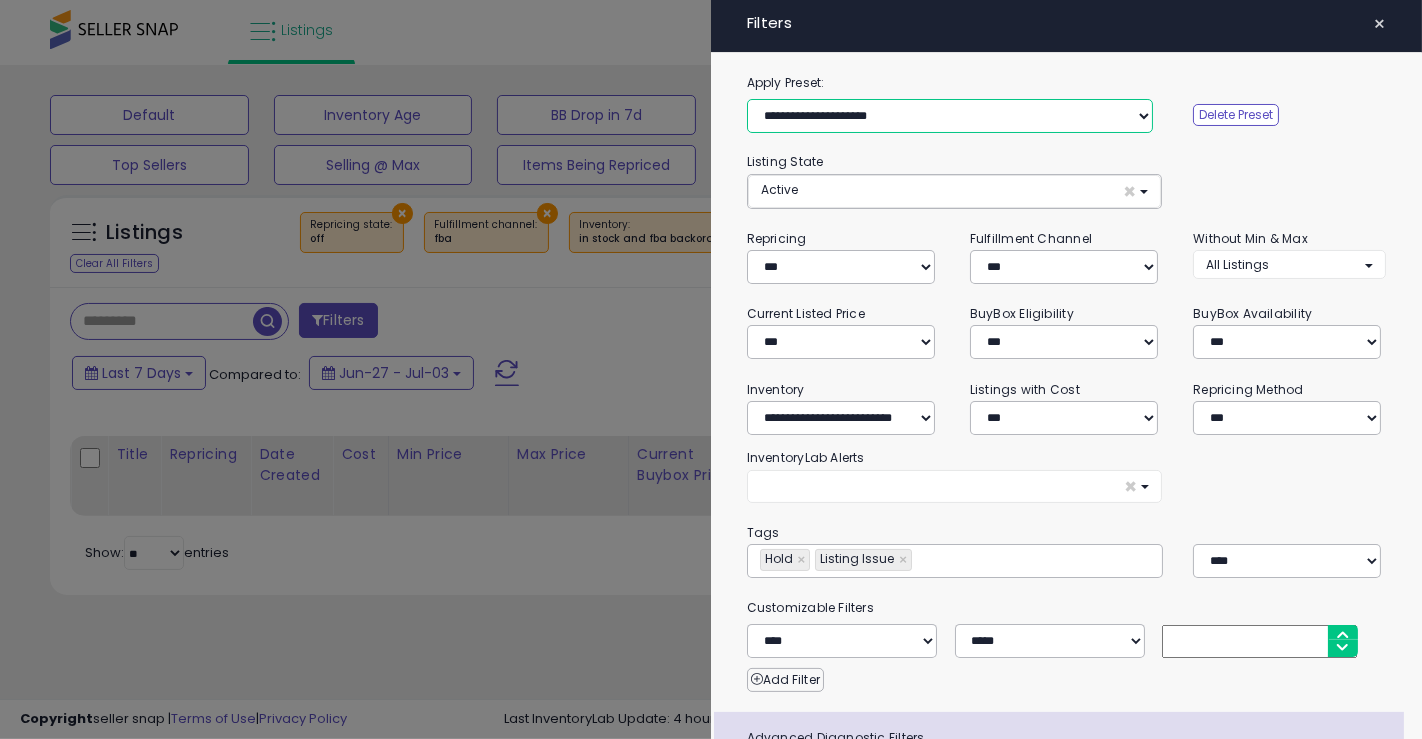 drag, startPoint x: 933, startPoint y: 112, endPoint x: 930, endPoint y: 131, distance: 19.235384 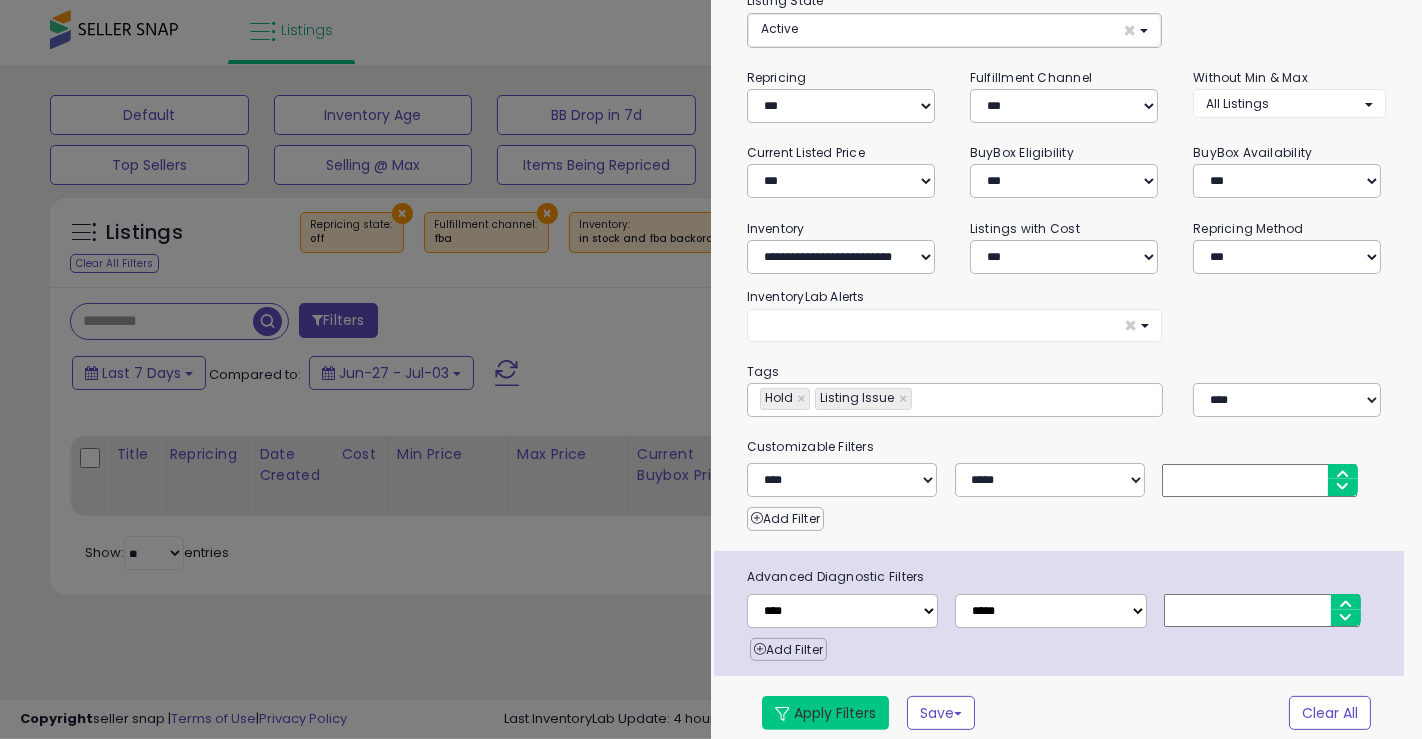 click on "Apply Filters" at bounding box center [825, 713] 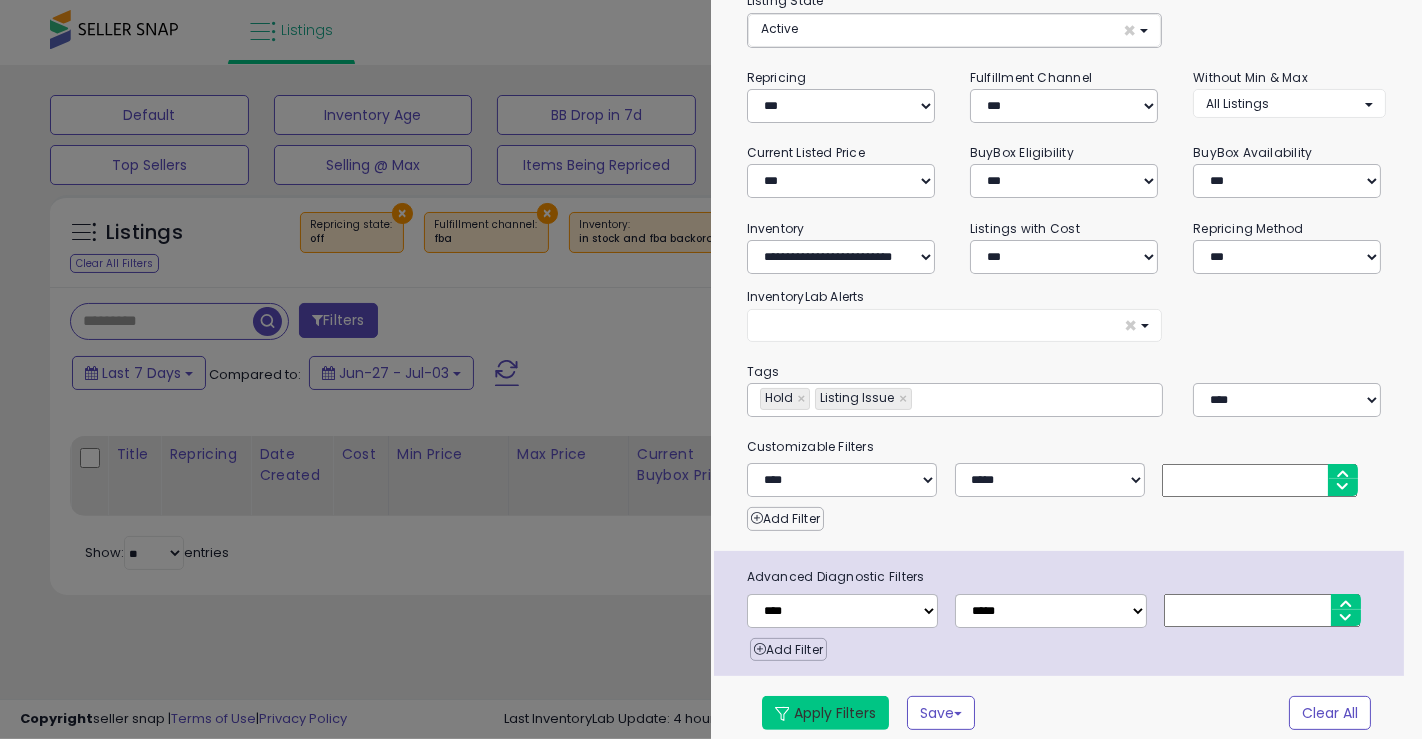 type on "**********" 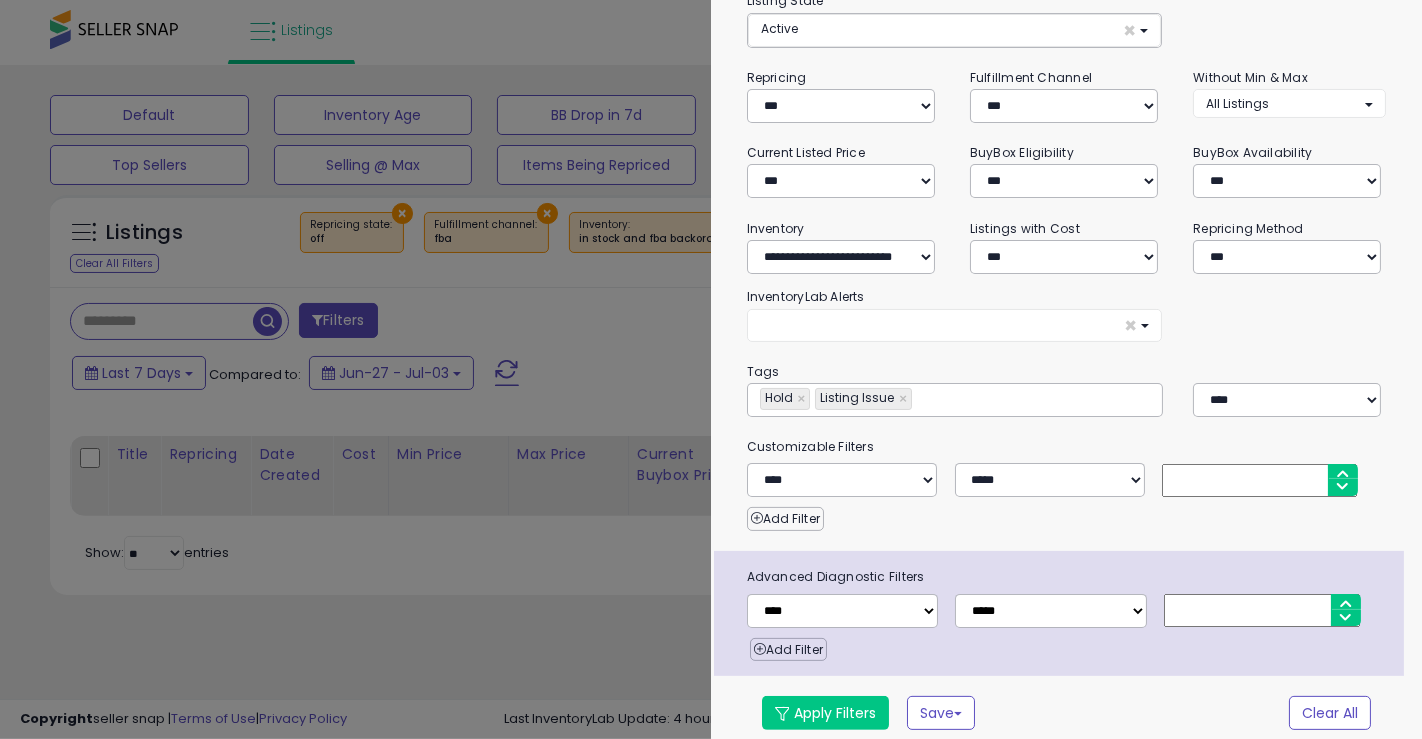 click at bounding box center (711, 369) 